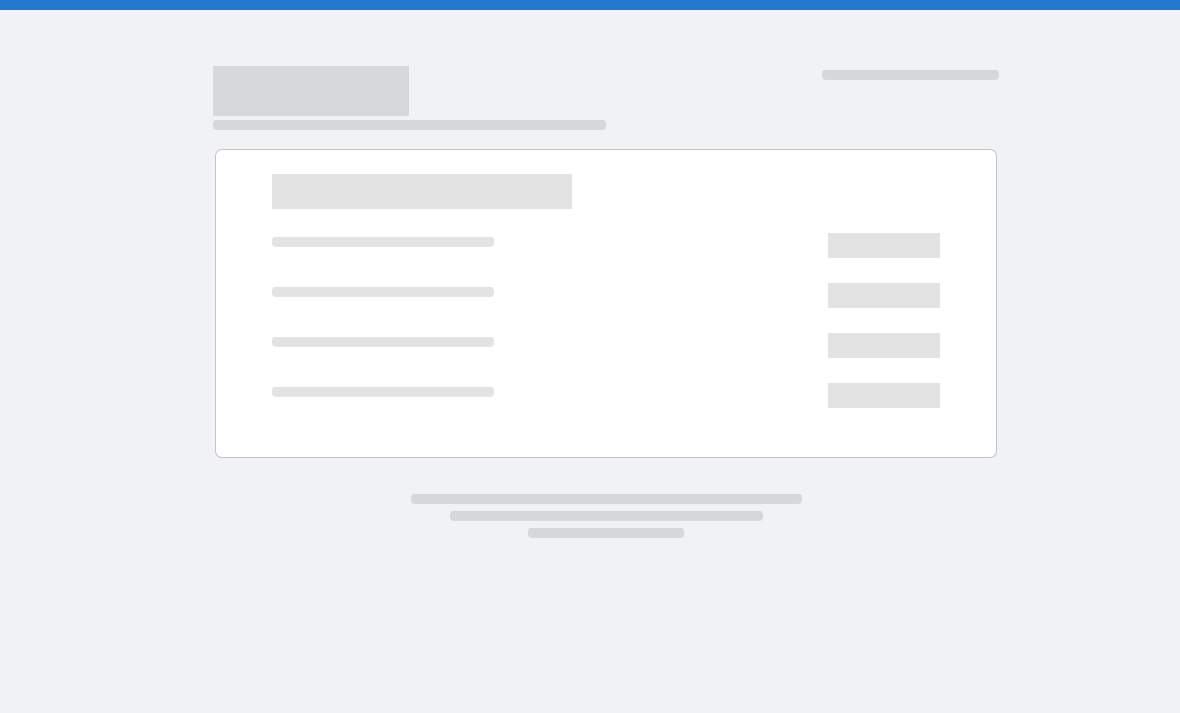 scroll, scrollTop: 0, scrollLeft: 0, axis: both 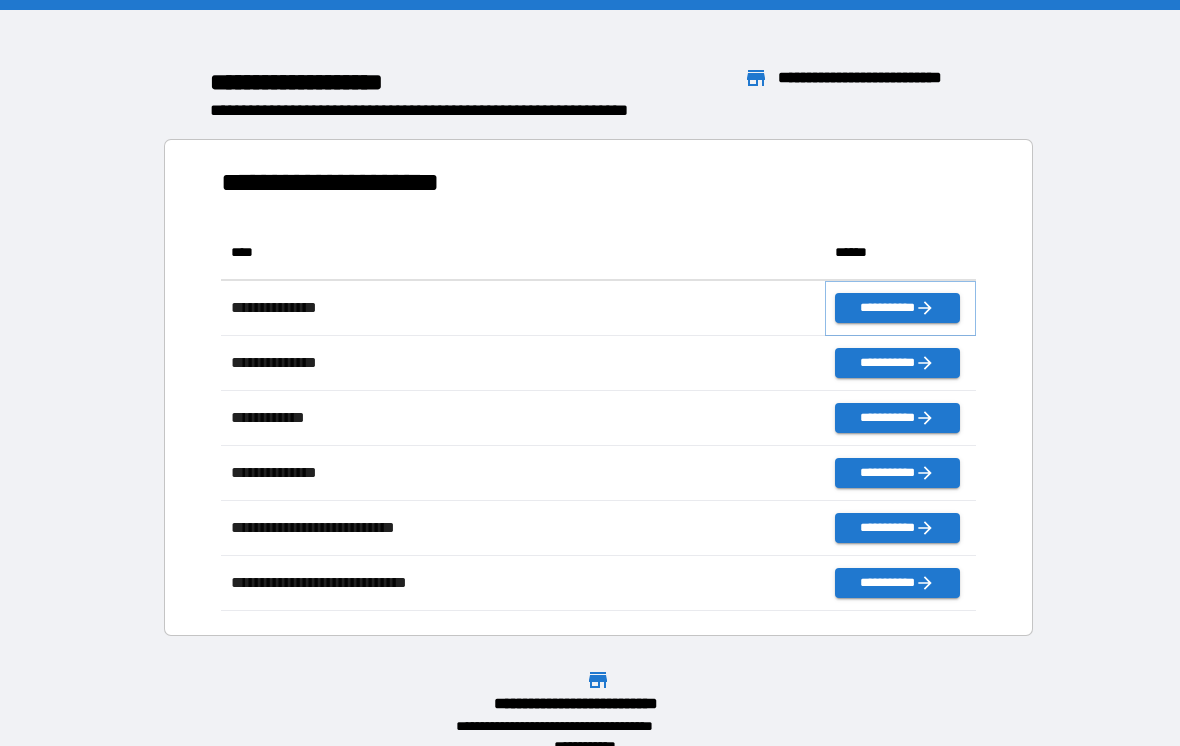 click on "**********" at bounding box center (897, 308) 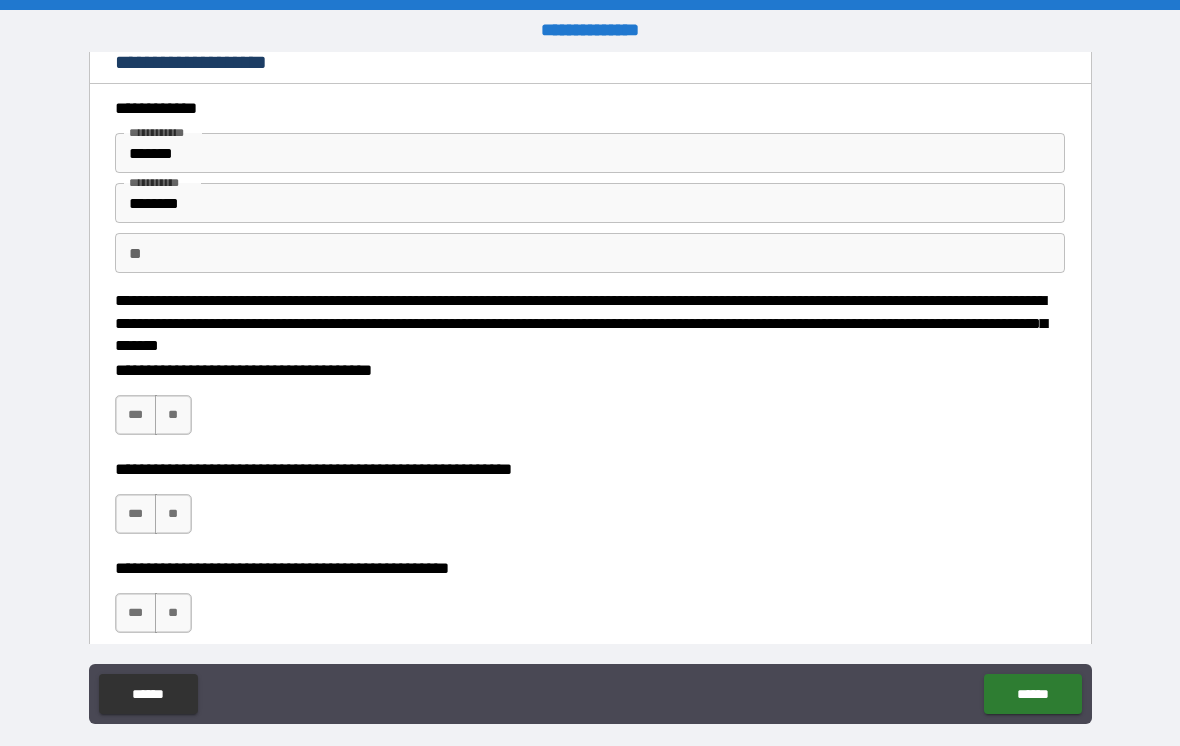 scroll, scrollTop: 20, scrollLeft: 0, axis: vertical 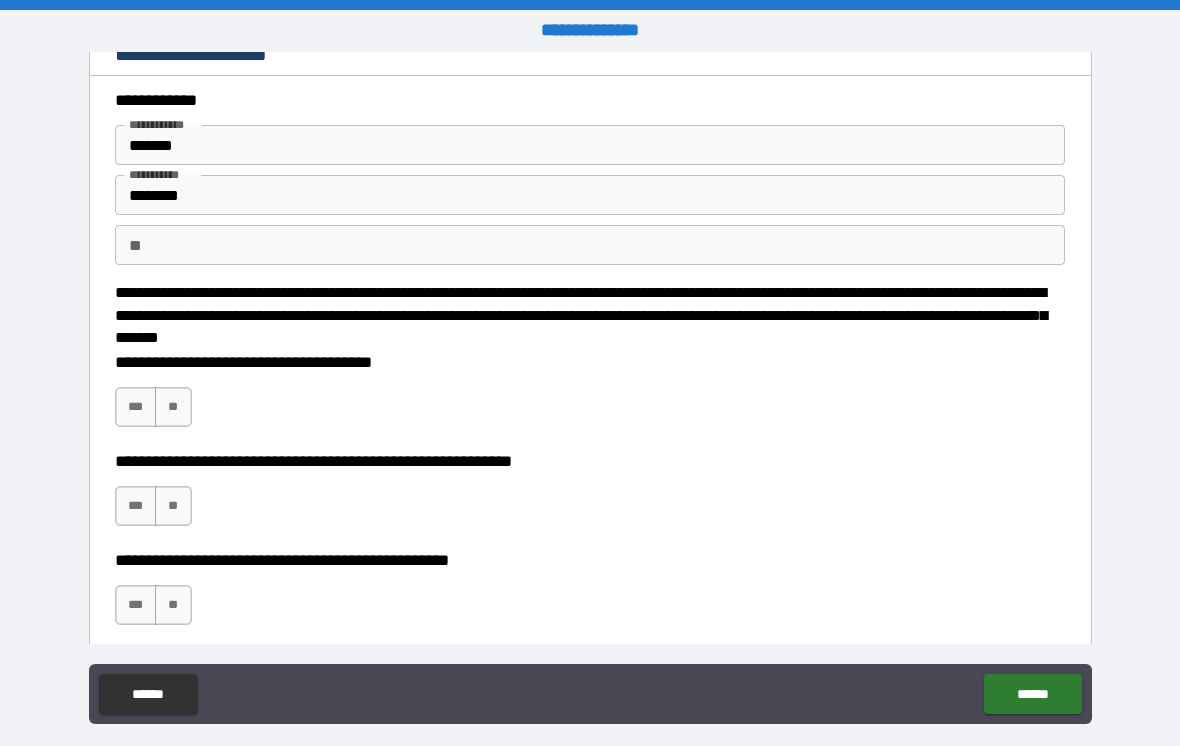 click on "**" at bounding box center [173, 407] 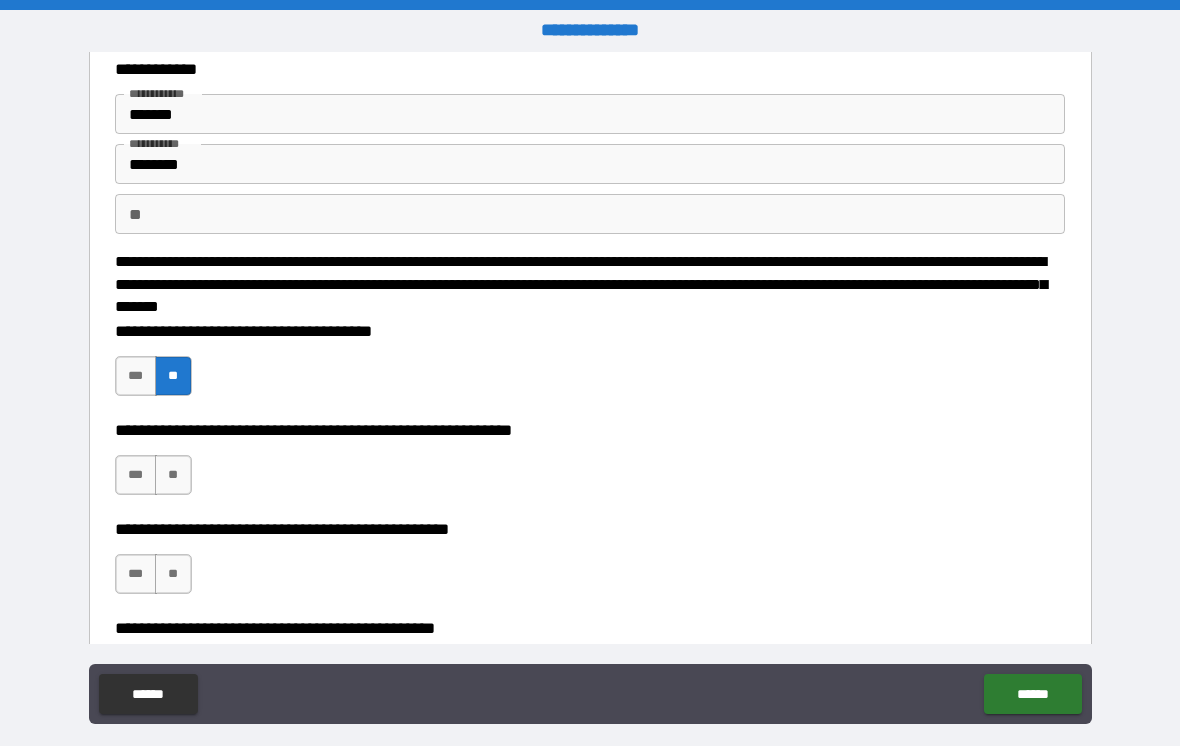 scroll, scrollTop: 52, scrollLeft: 0, axis: vertical 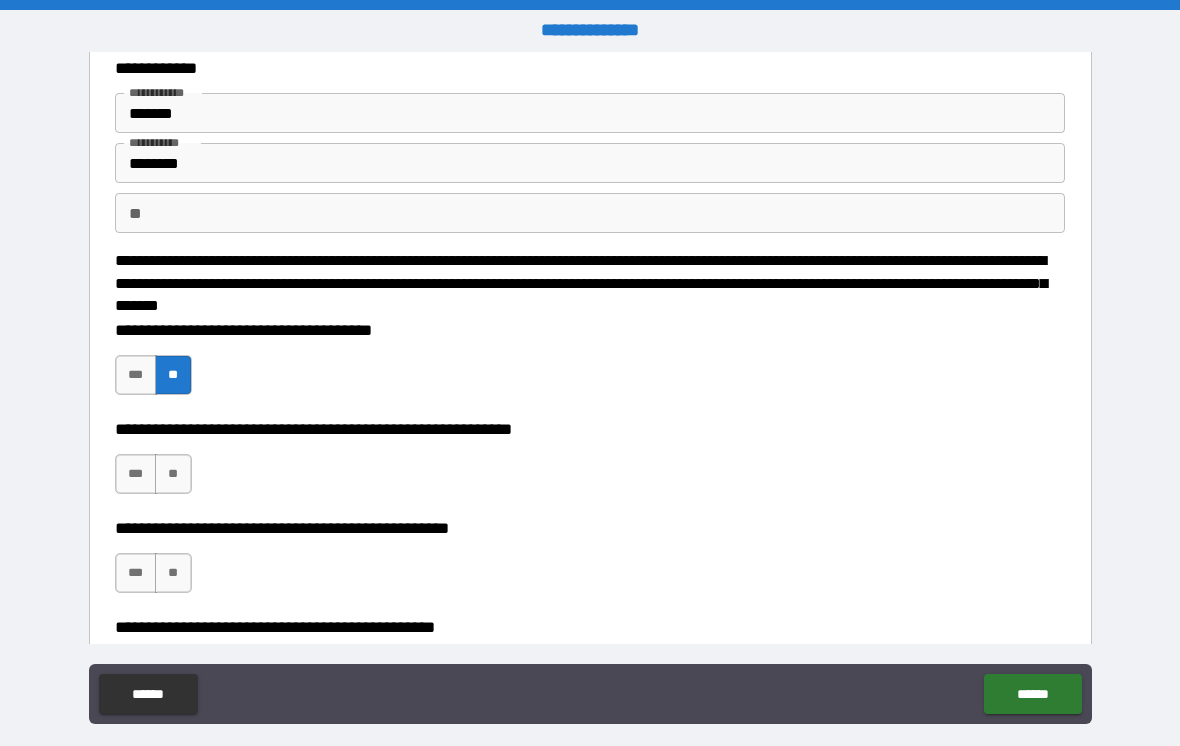 click on "**" at bounding box center [173, 474] 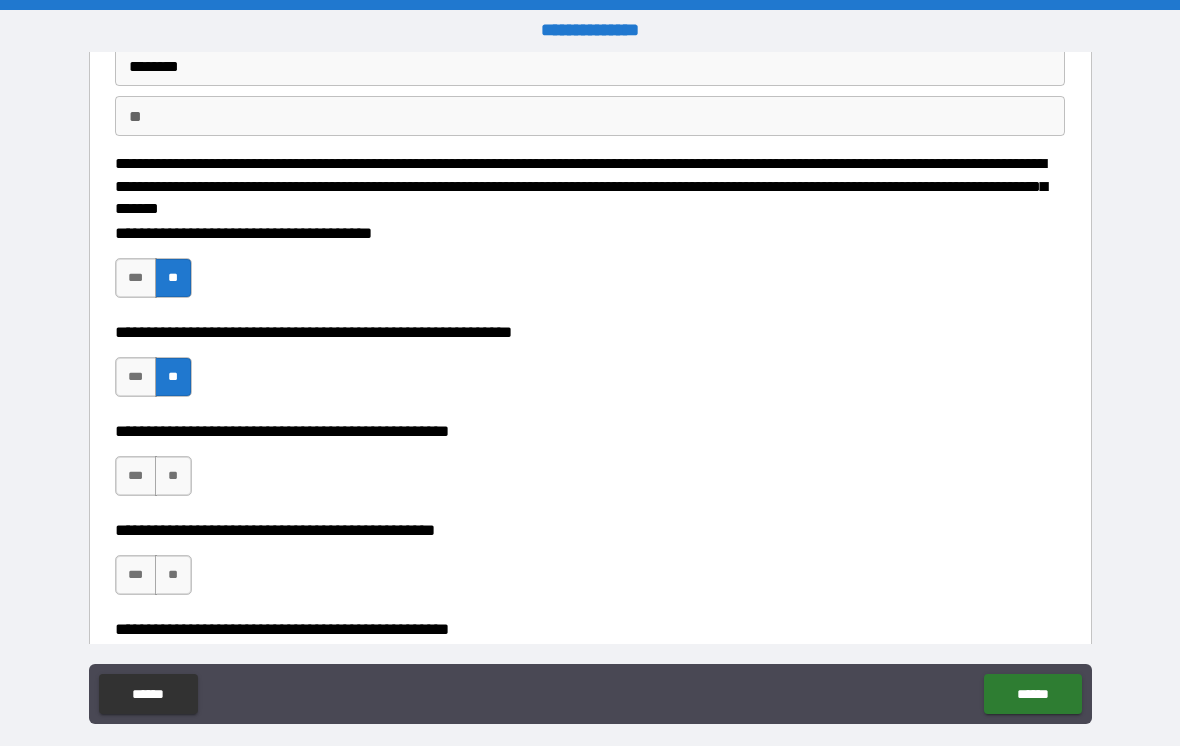 scroll, scrollTop: 153, scrollLeft: 0, axis: vertical 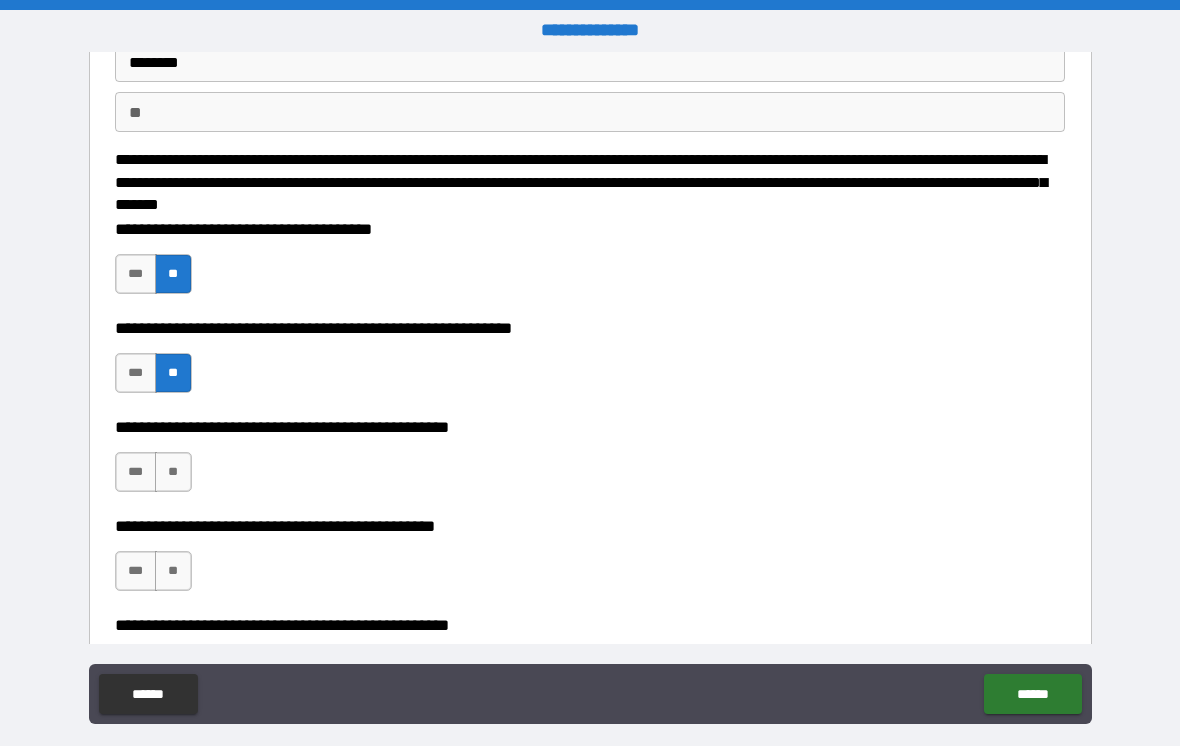 click on "**" at bounding box center (173, 472) 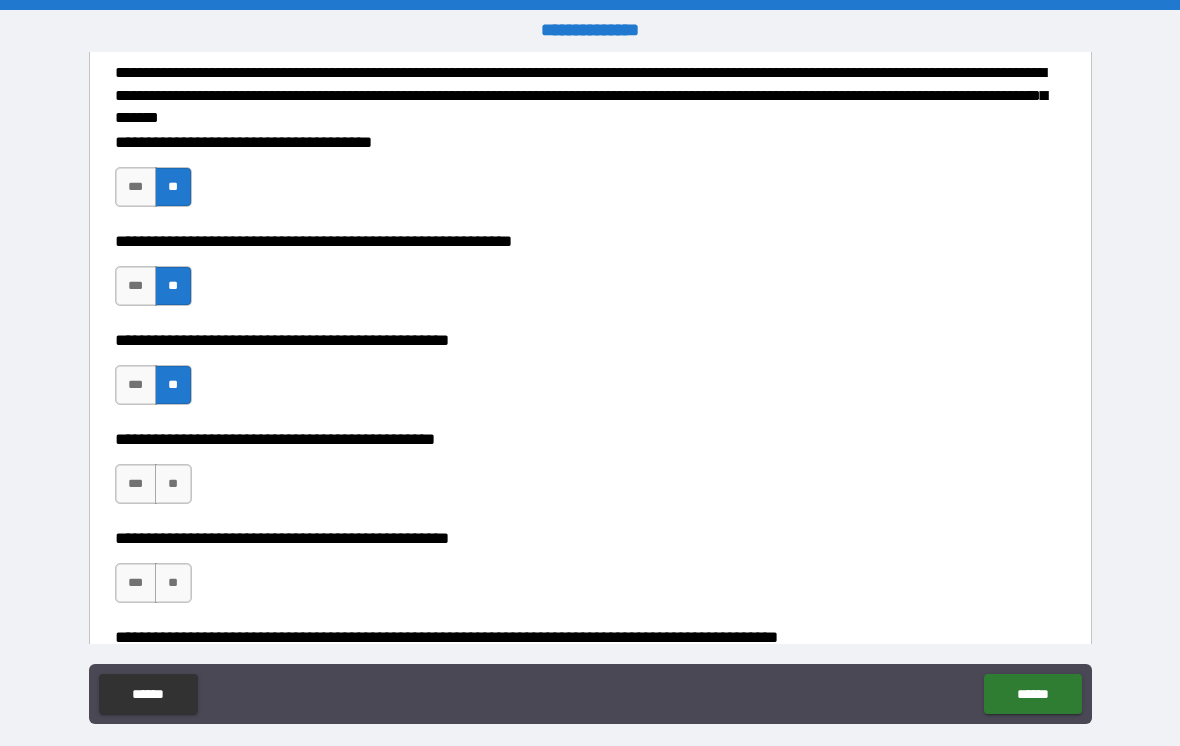 scroll, scrollTop: 243, scrollLeft: 0, axis: vertical 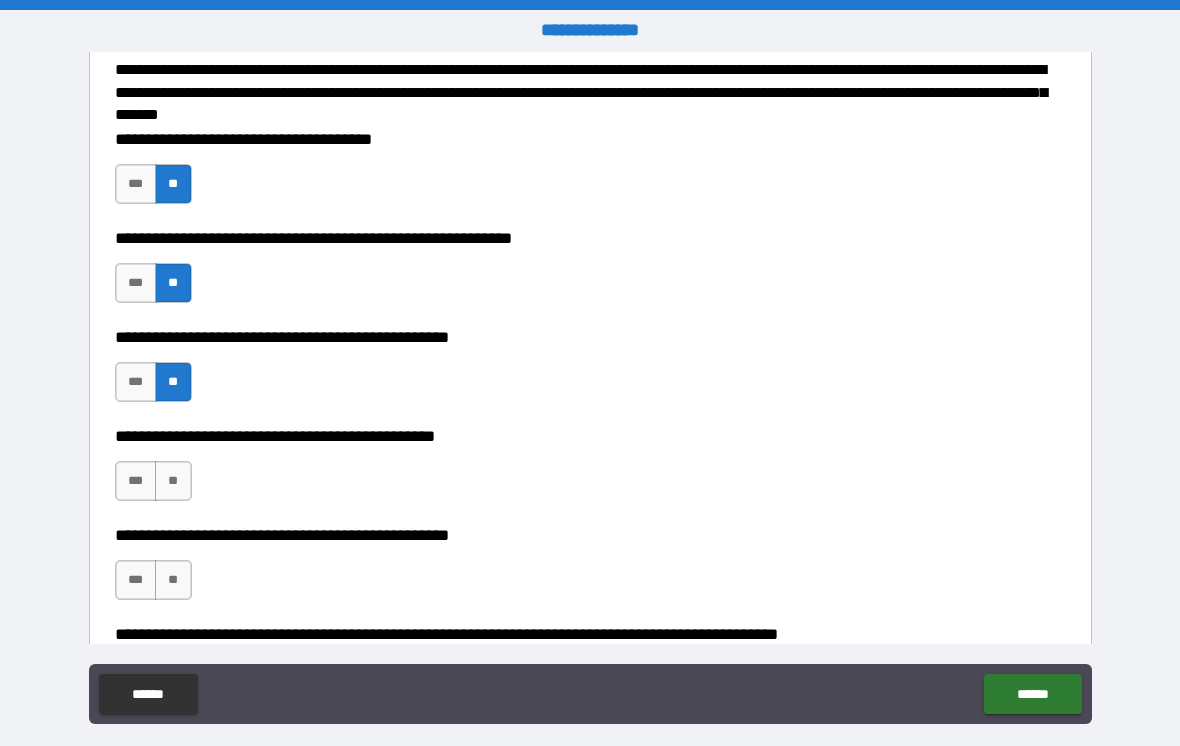 click on "**" at bounding box center (173, 481) 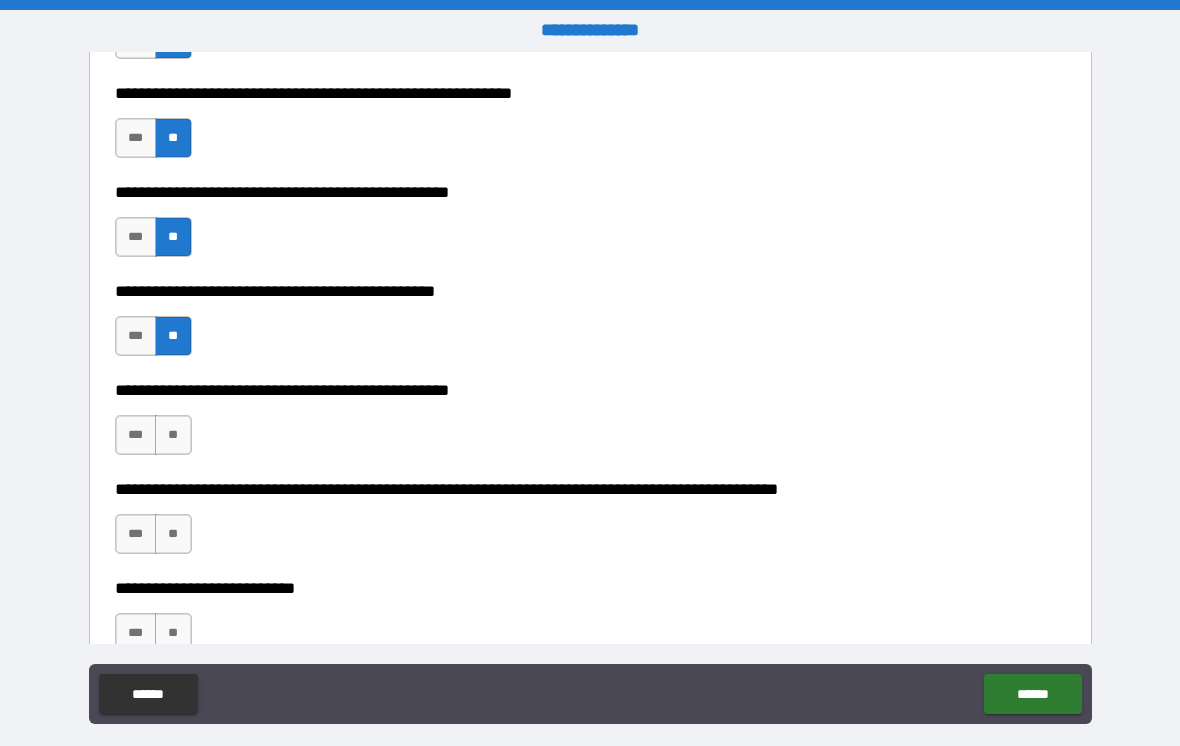 scroll, scrollTop: 389, scrollLeft: 0, axis: vertical 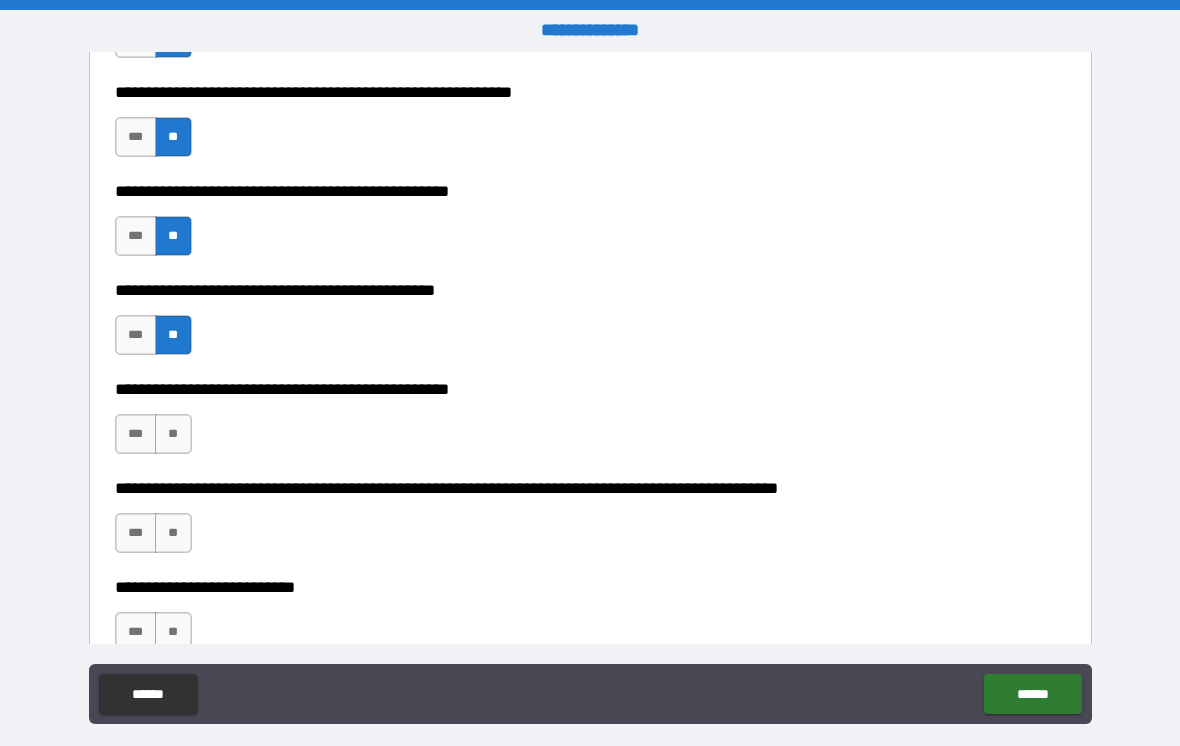 click on "**" at bounding box center (173, 434) 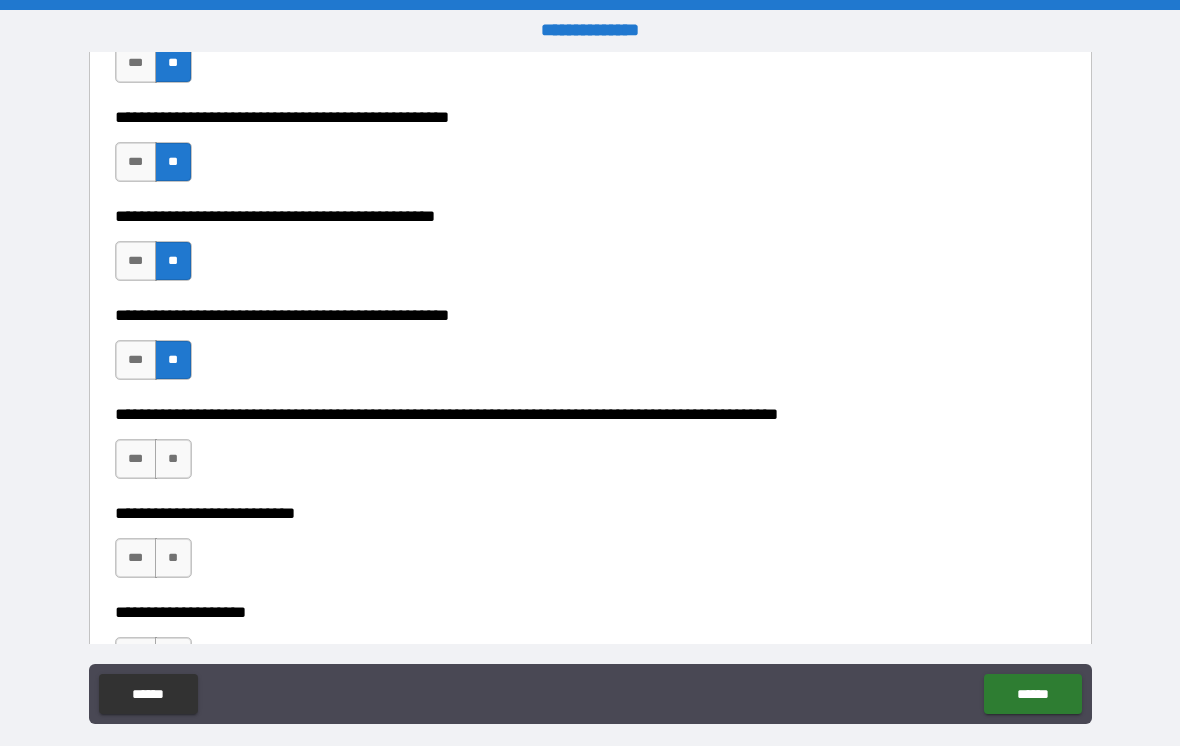 scroll, scrollTop: 467, scrollLeft: 0, axis: vertical 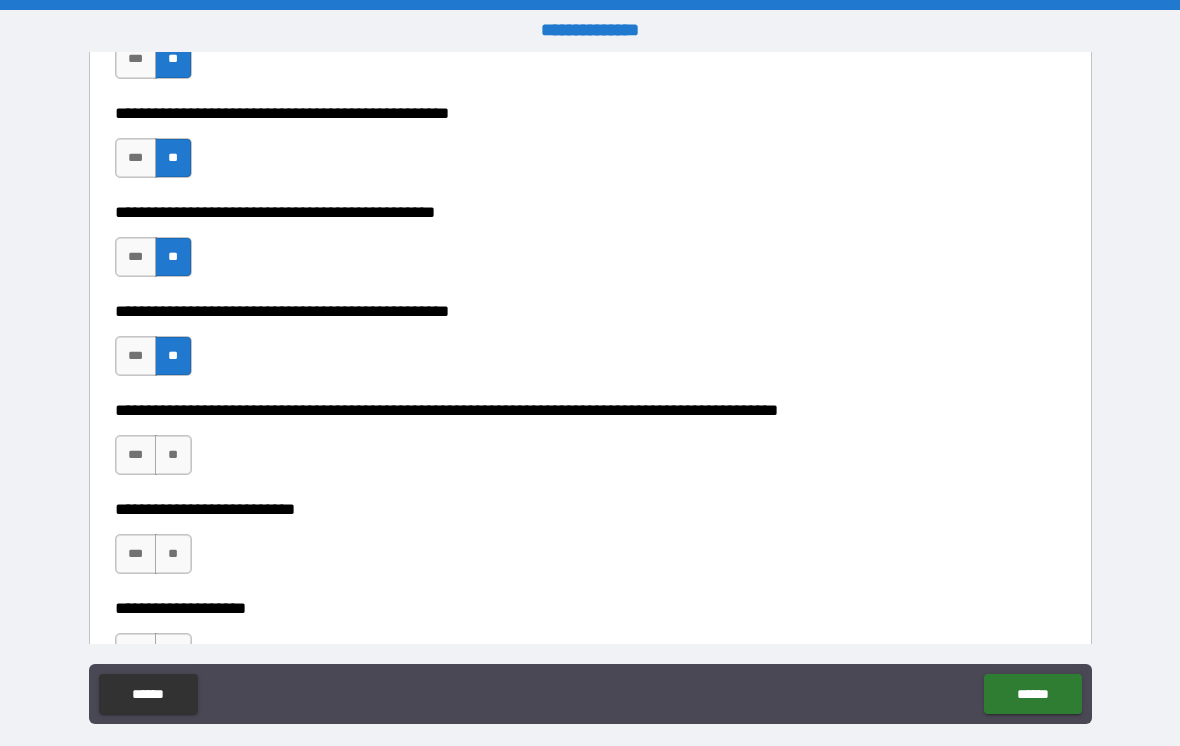 click on "**" at bounding box center (173, 455) 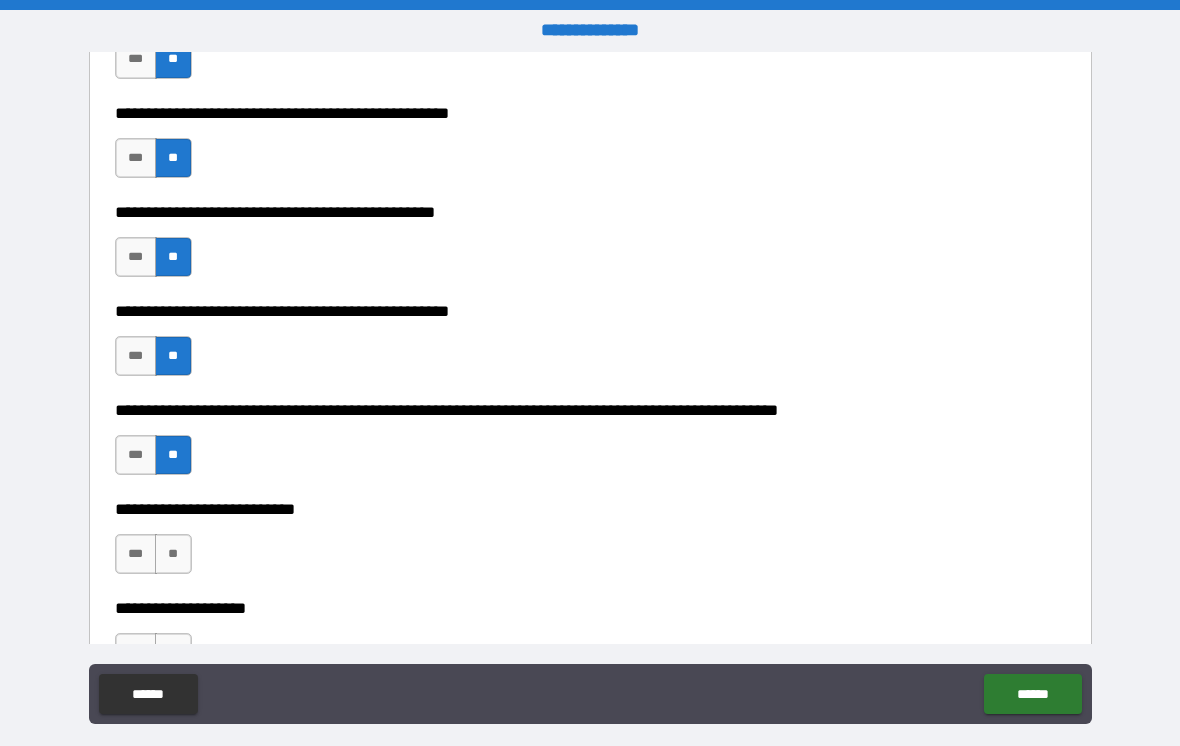 click on "**" at bounding box center (173, 554) 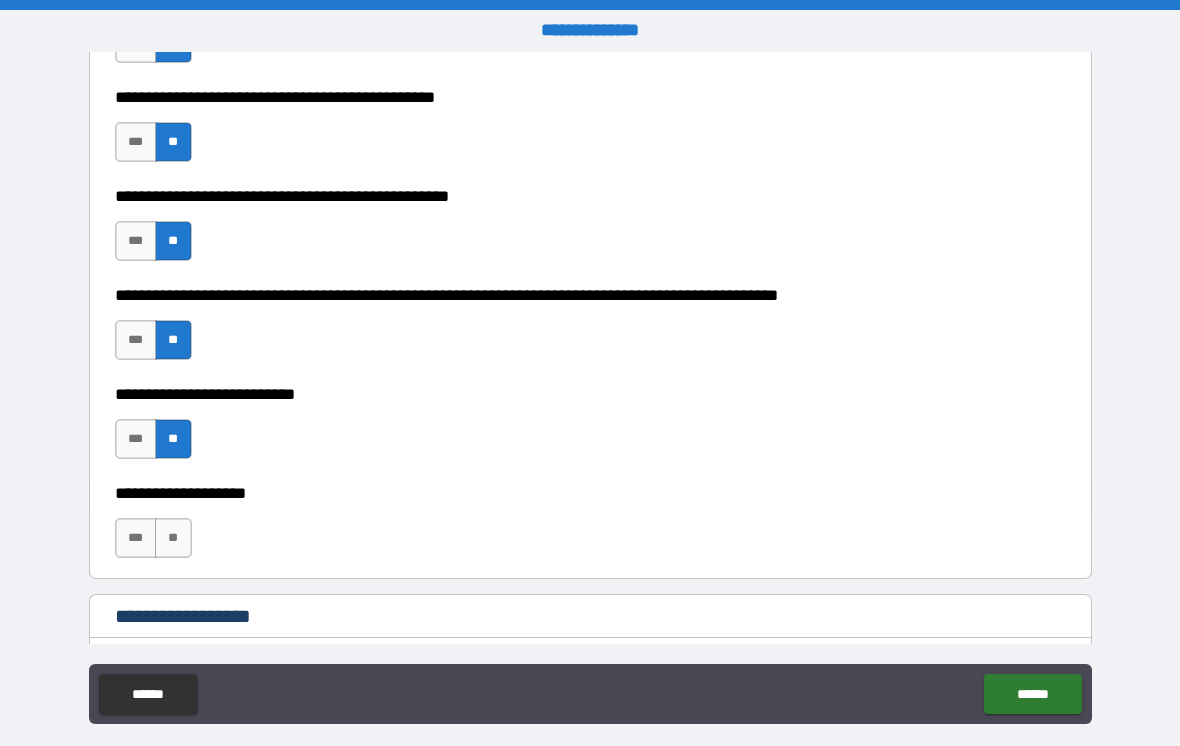 scroll, scrollTop: 585, scrollLeft: 0, axis: vertical 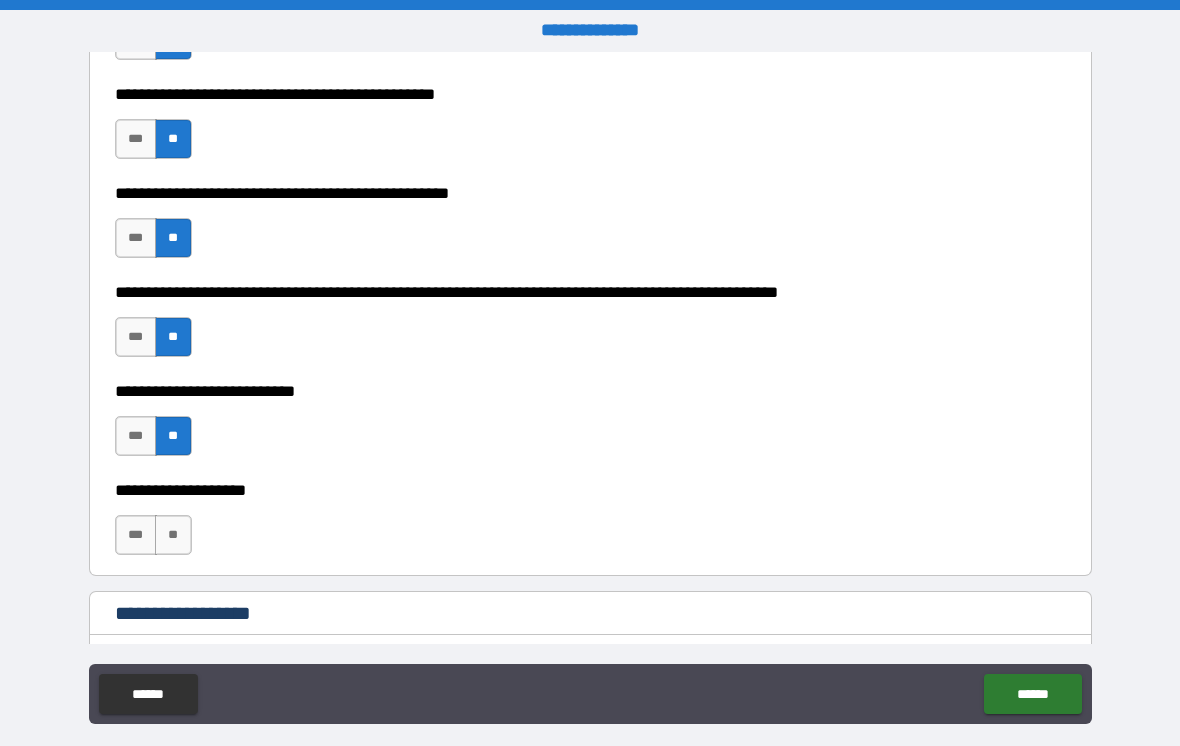 click on "**" at bounding box center [173, 535] 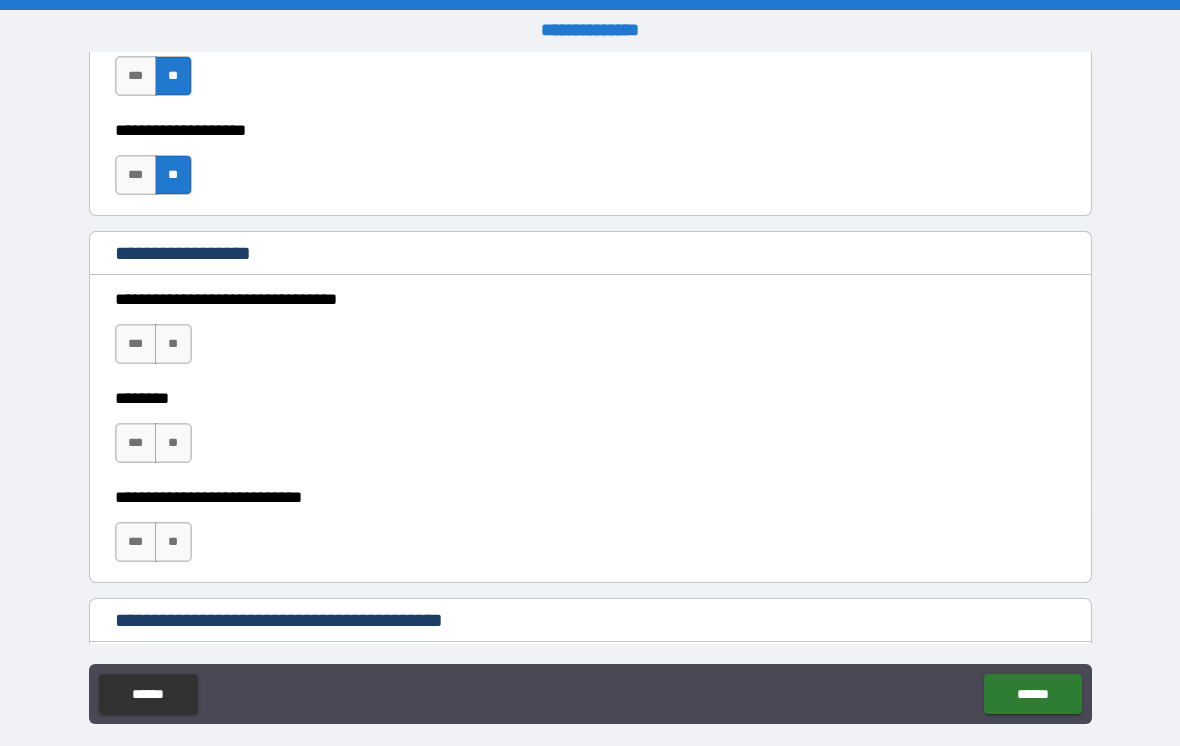 scroll, scrollTop: 942, scrollLeft: 0, axis: vertical 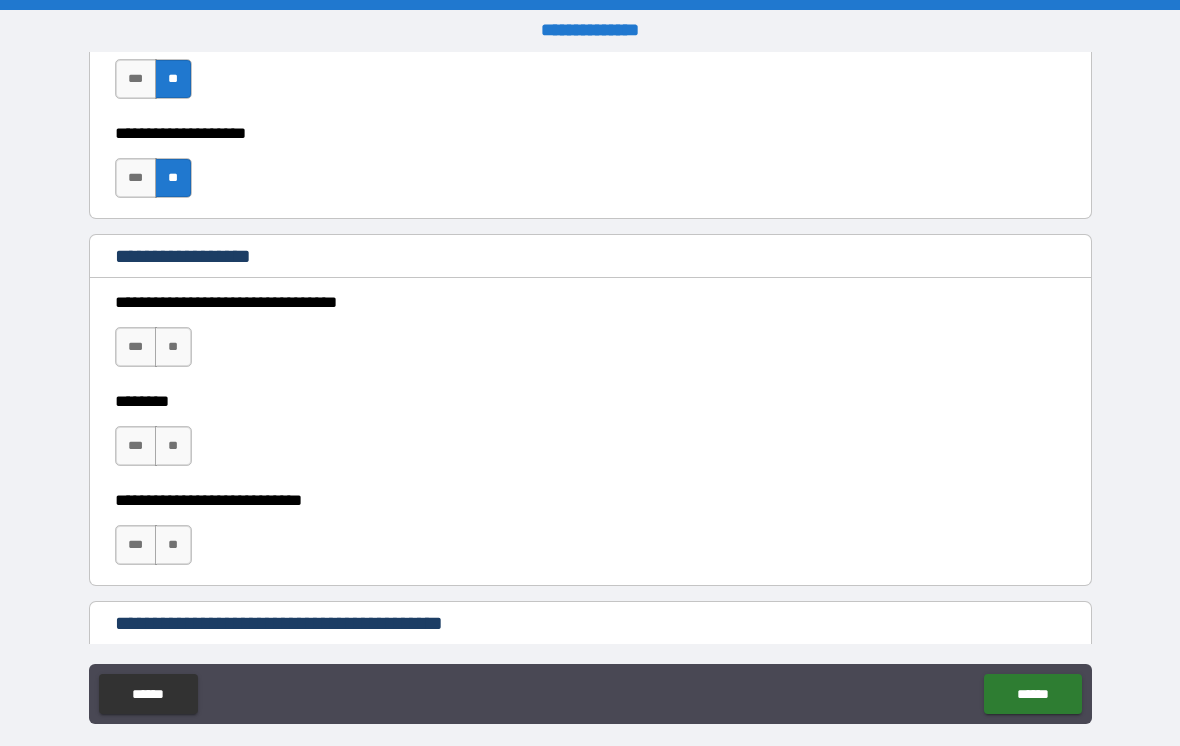click on "**" at bounding box center (173, 347) 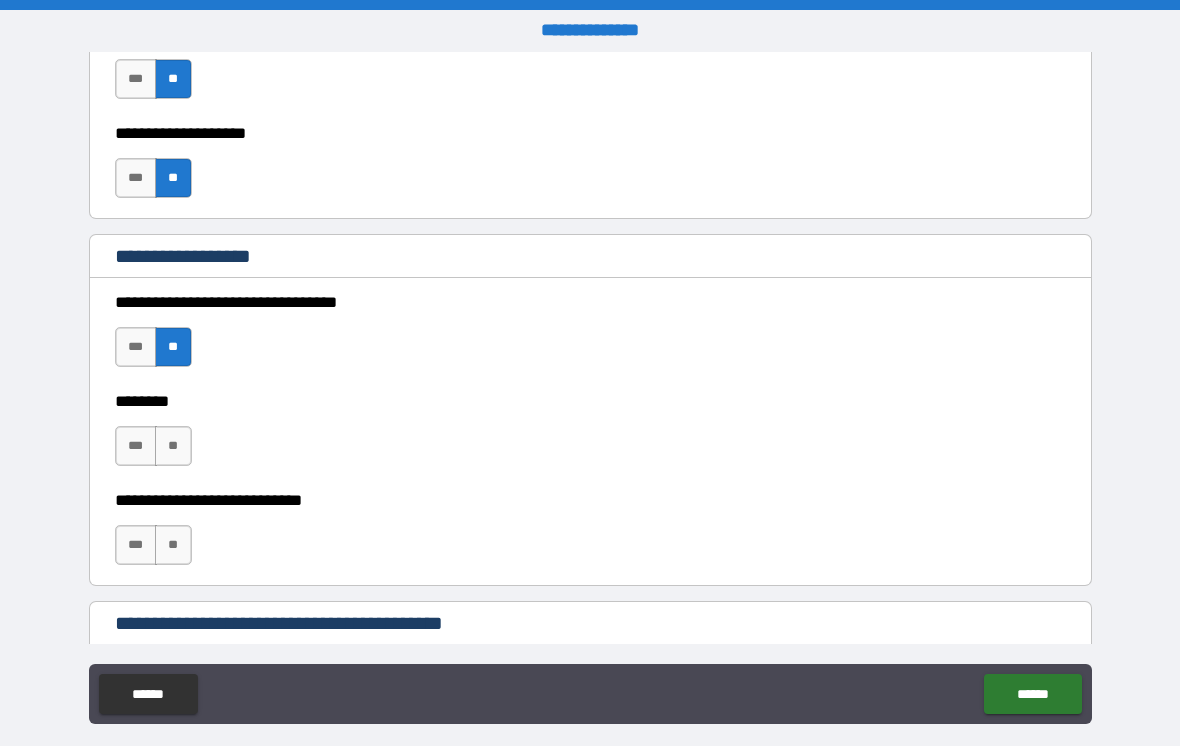 click on "**" at bounding box center (173, 446) 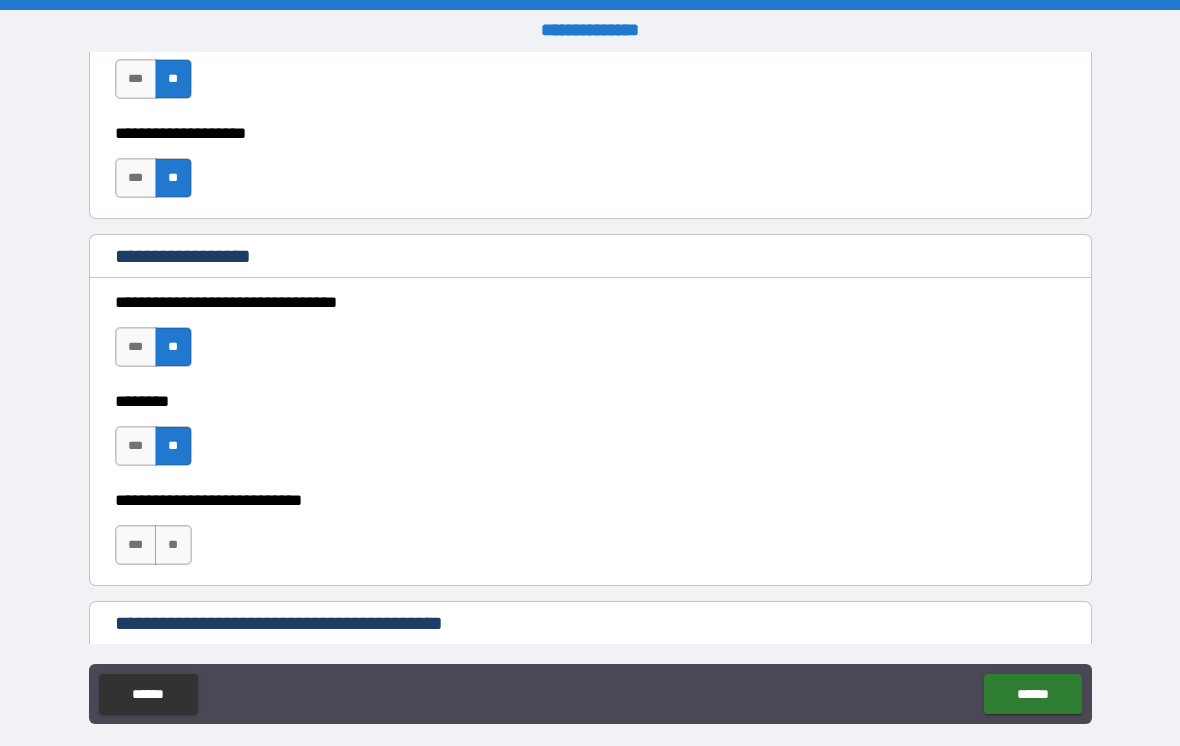 click on "**" at bounding box center (173, 545) 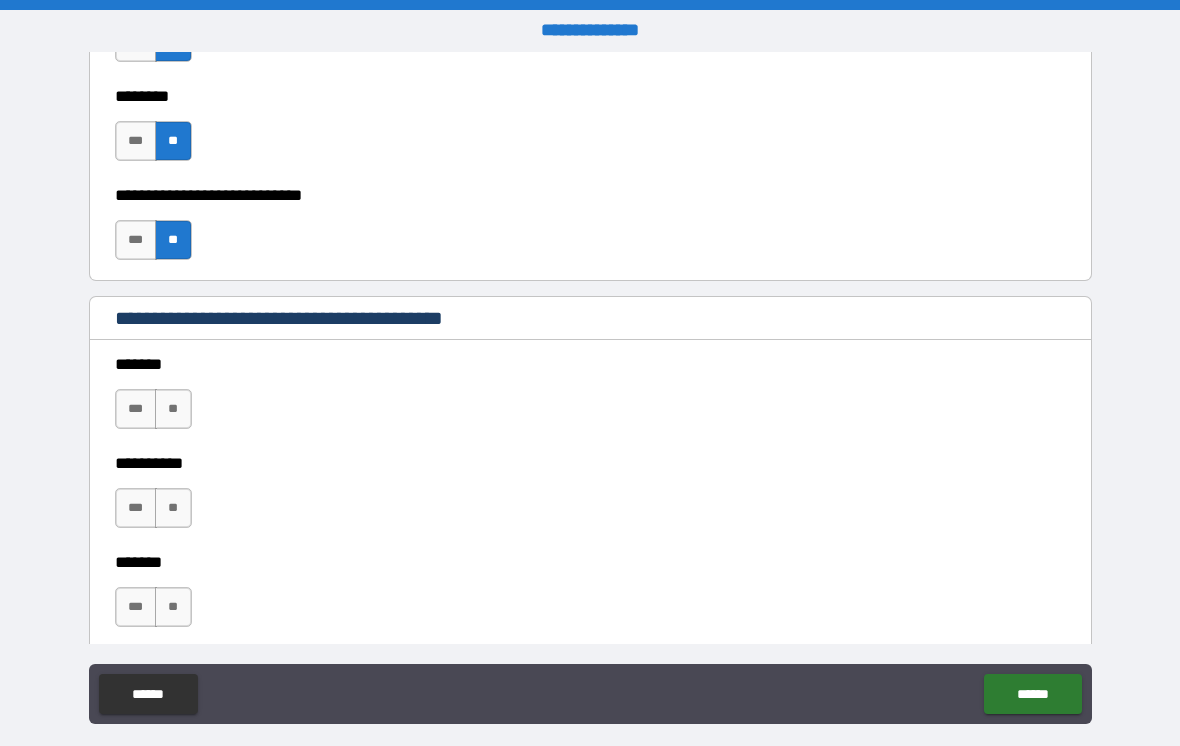 scroll, scrollTop: 1276, scrollLeft: 0, axis: vertical 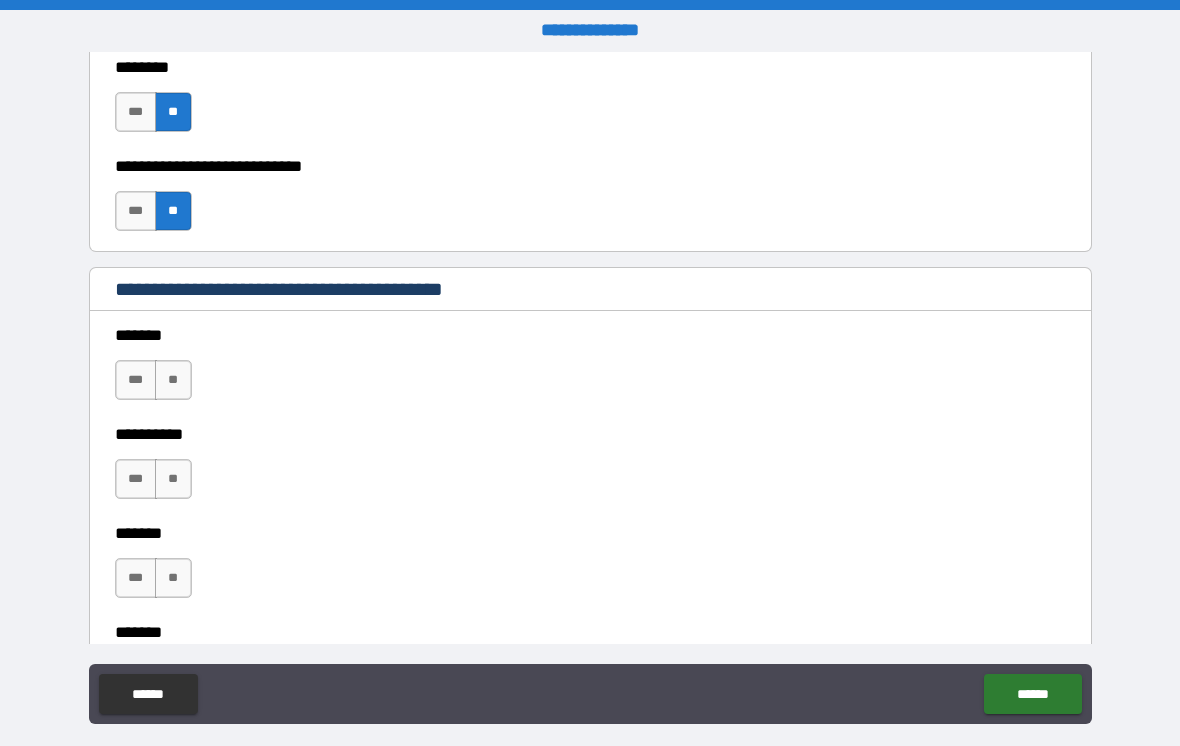 click on "**" at bounding box center [173, 380] 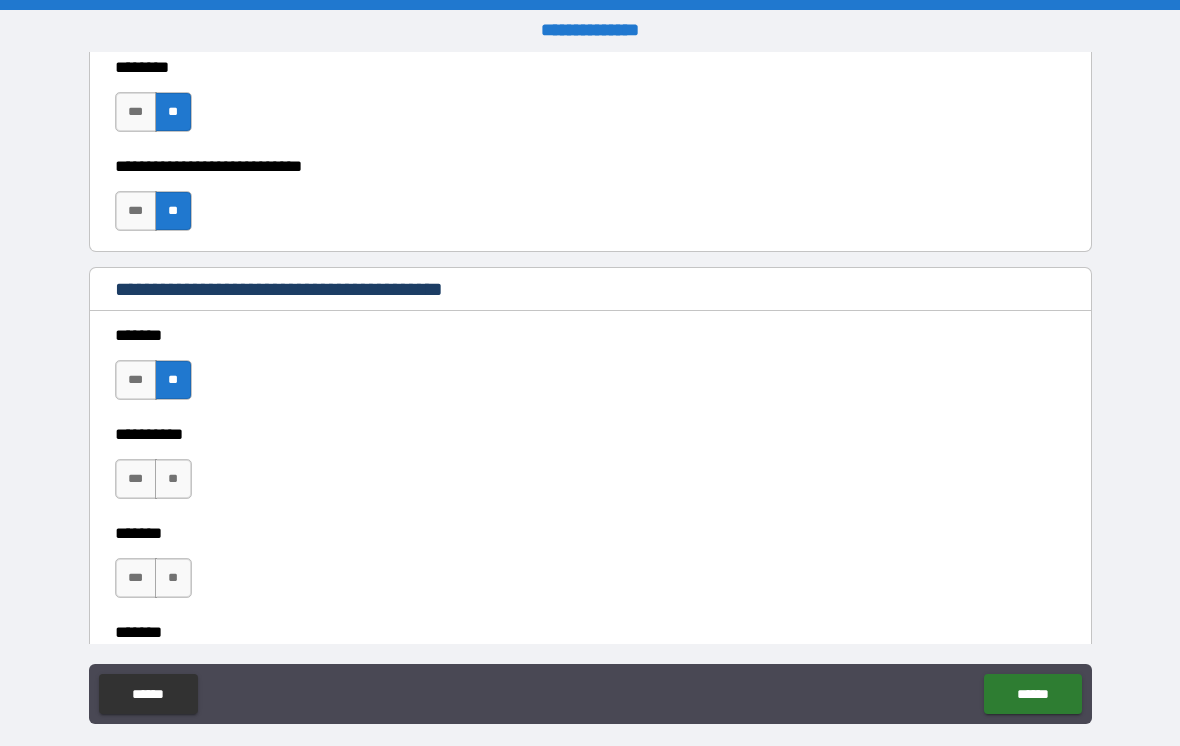 click on "**" at bounding box center (173, 479) 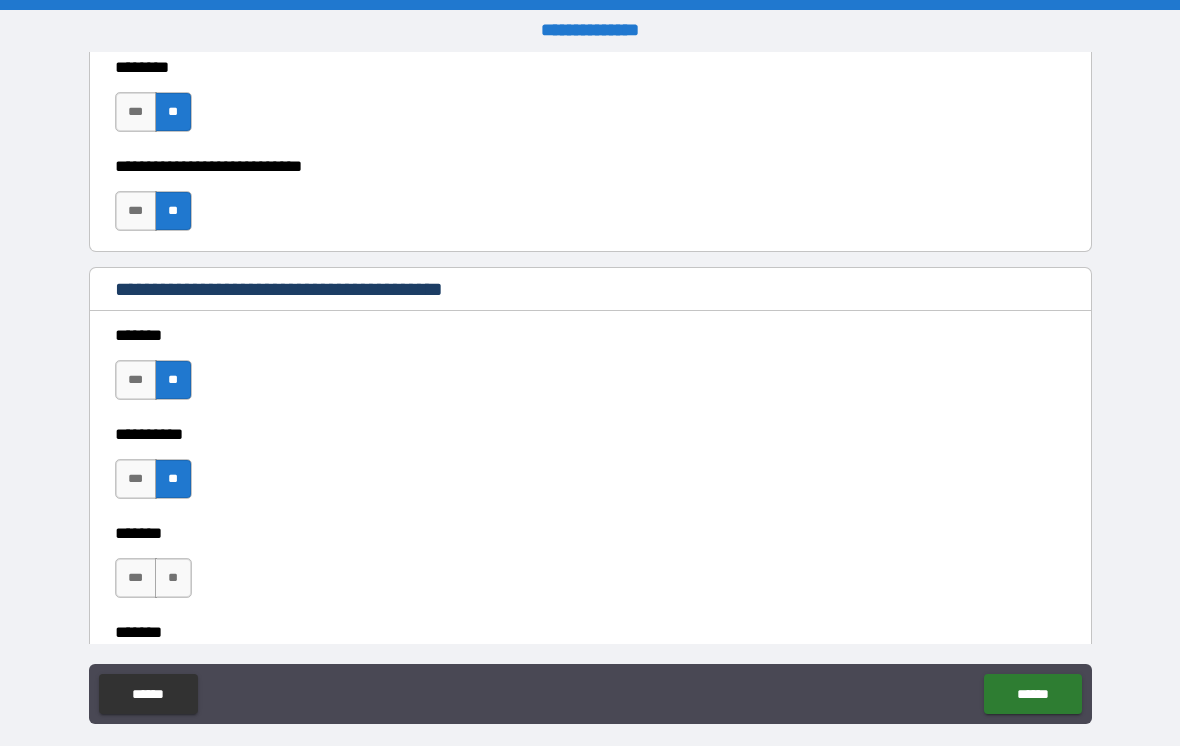 click on "**" at bounding box center [173, 578] 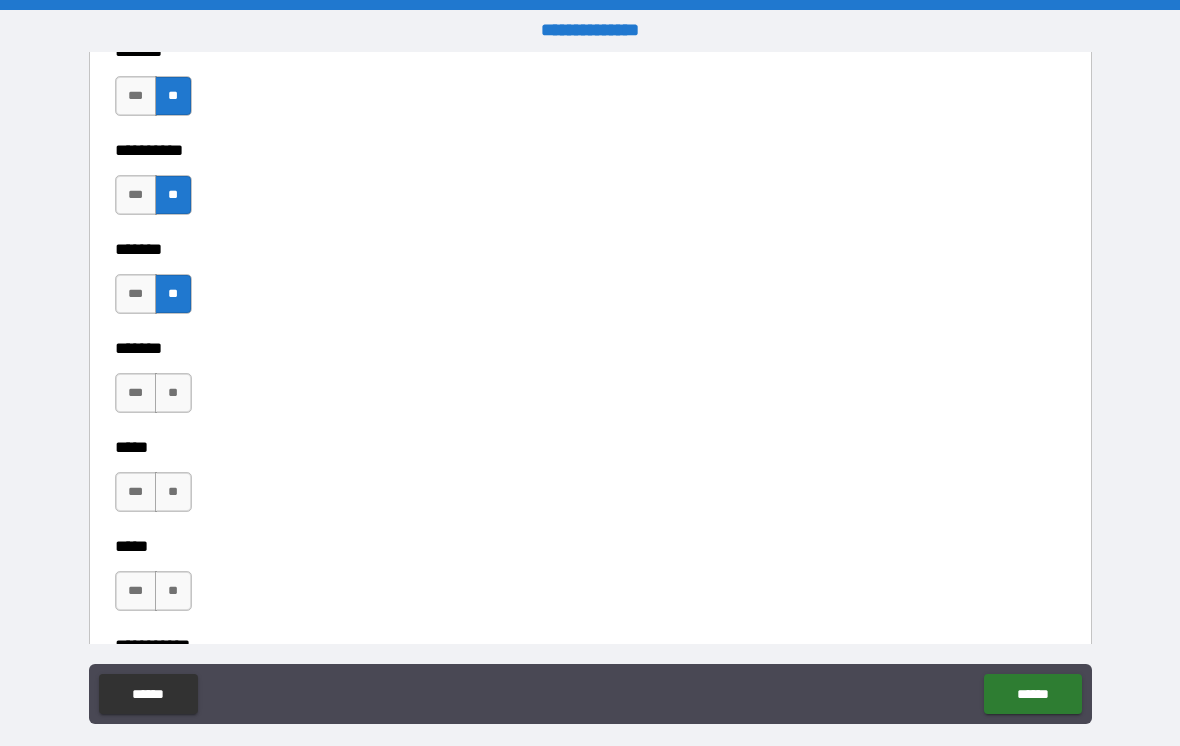 scroll, scrollTop: 1562, scrollLeft: 0, axis: vertical 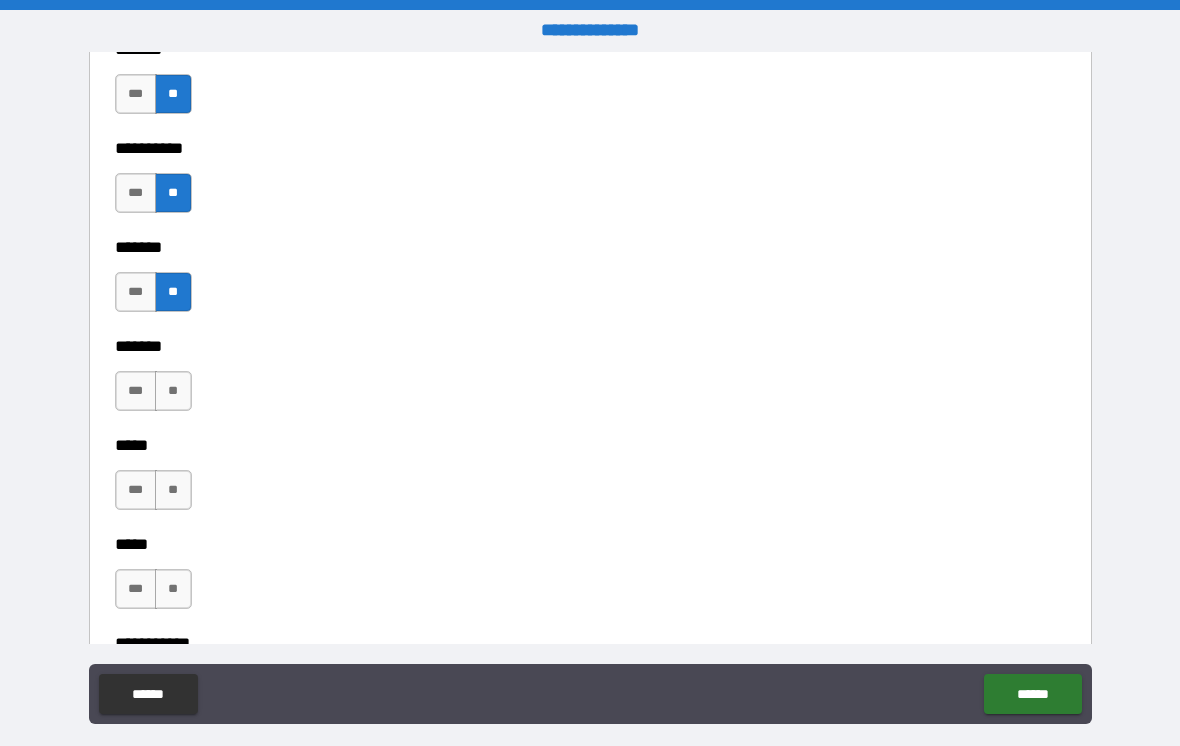 click on "**" at bounding box center [173, 391] 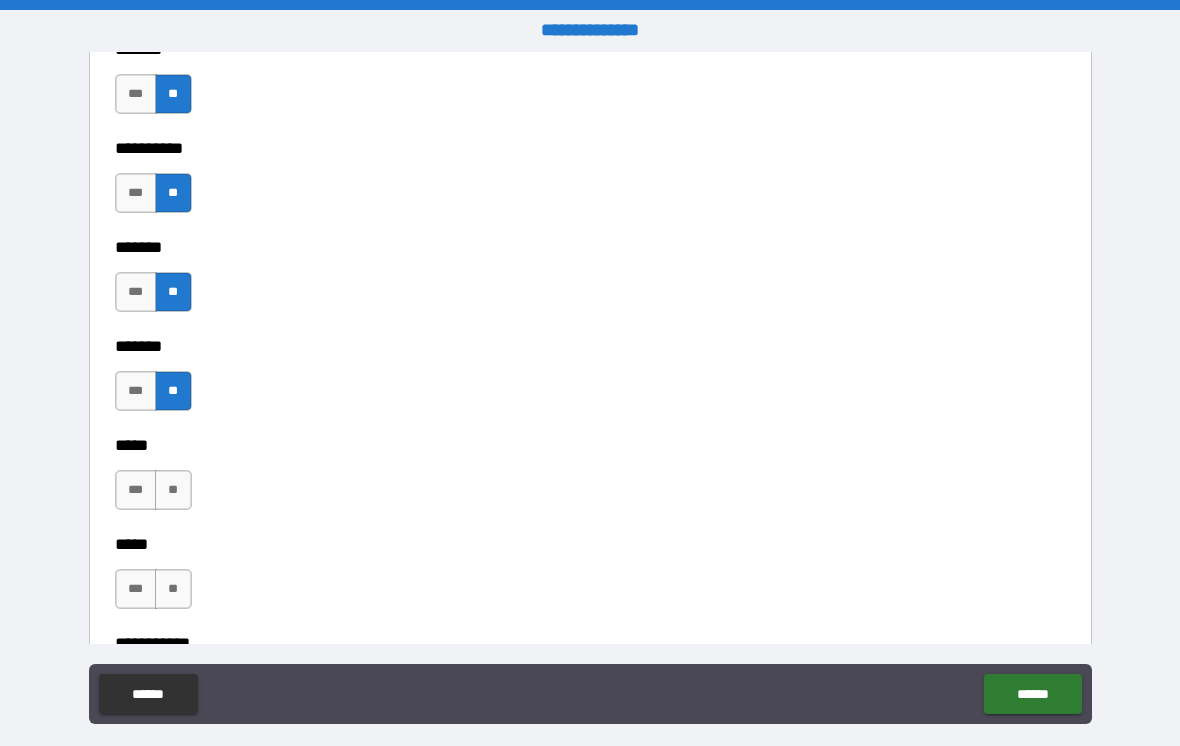click on "**" at bounding box center [173, 490] 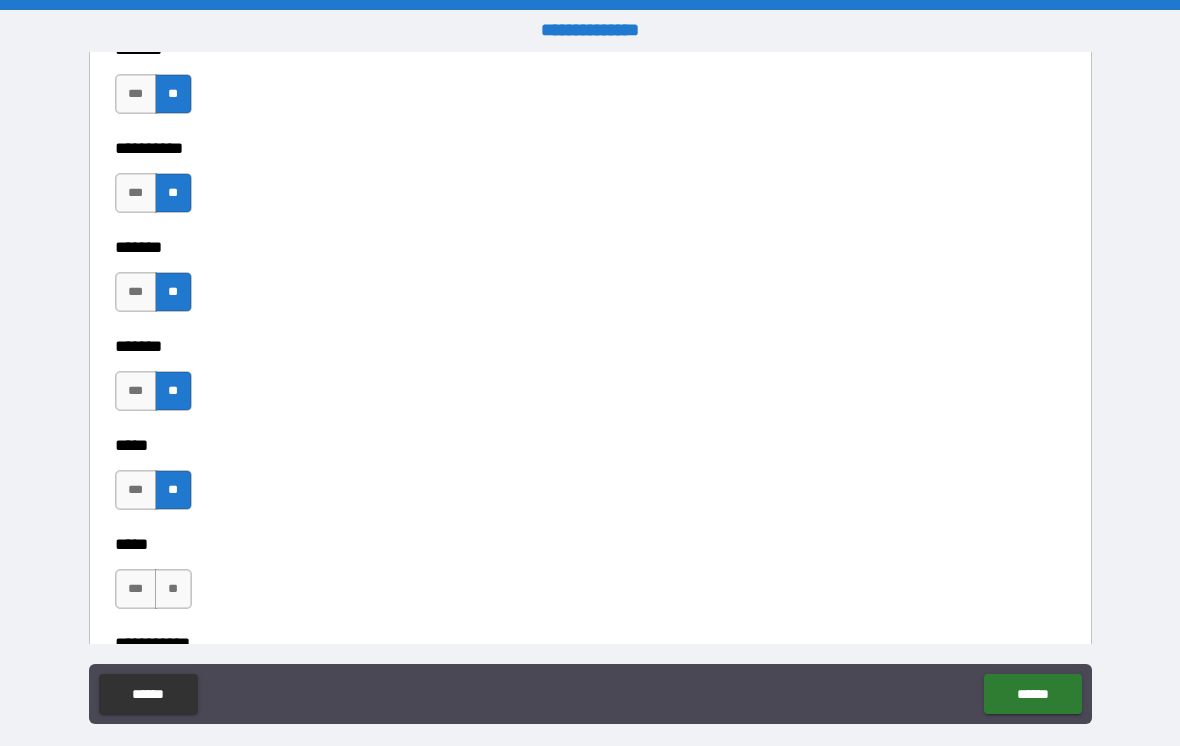 click on "**" at bounding box center [173, 589] 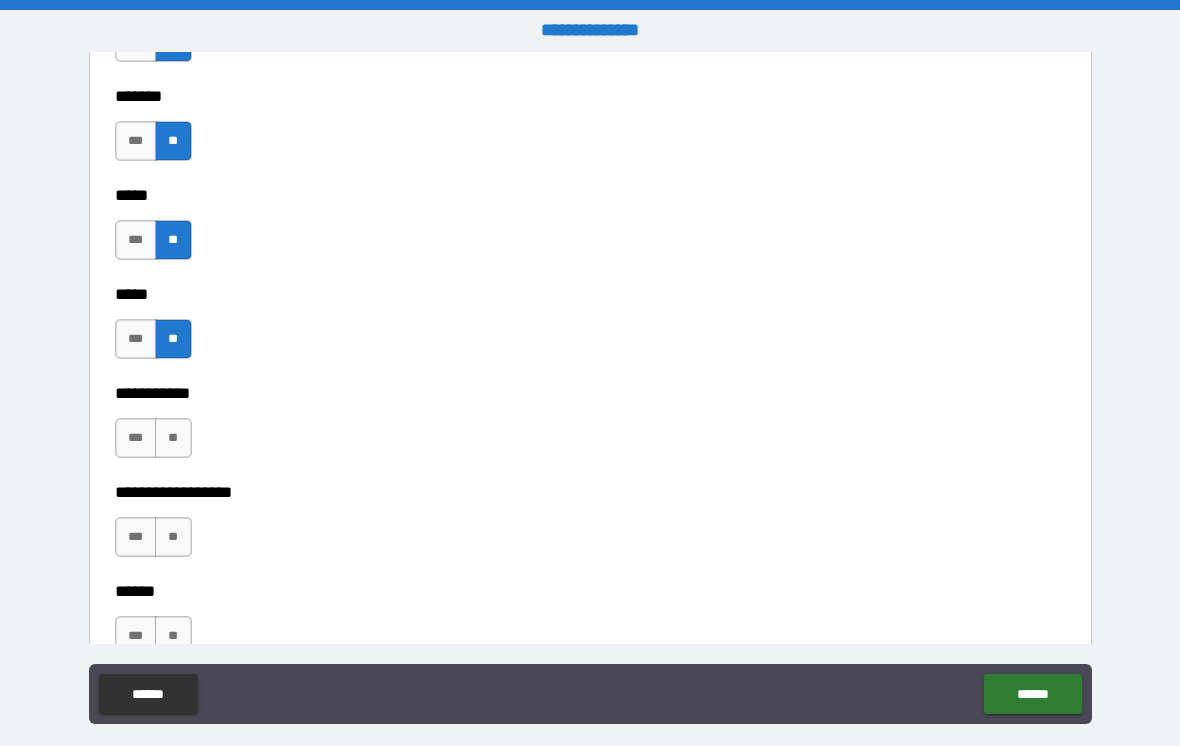 scroll, scrollTop: 1814, scrollLeft: 0, axis: vertical 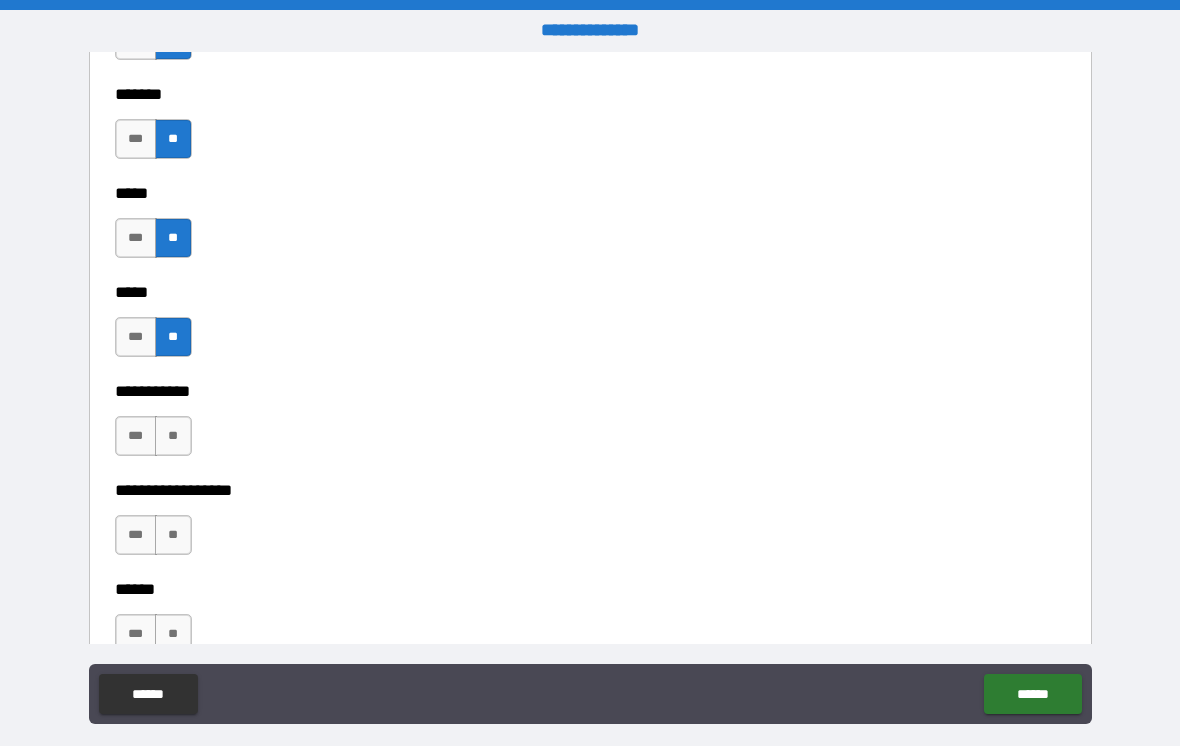 click on "**" at bounding box center [173, 436] 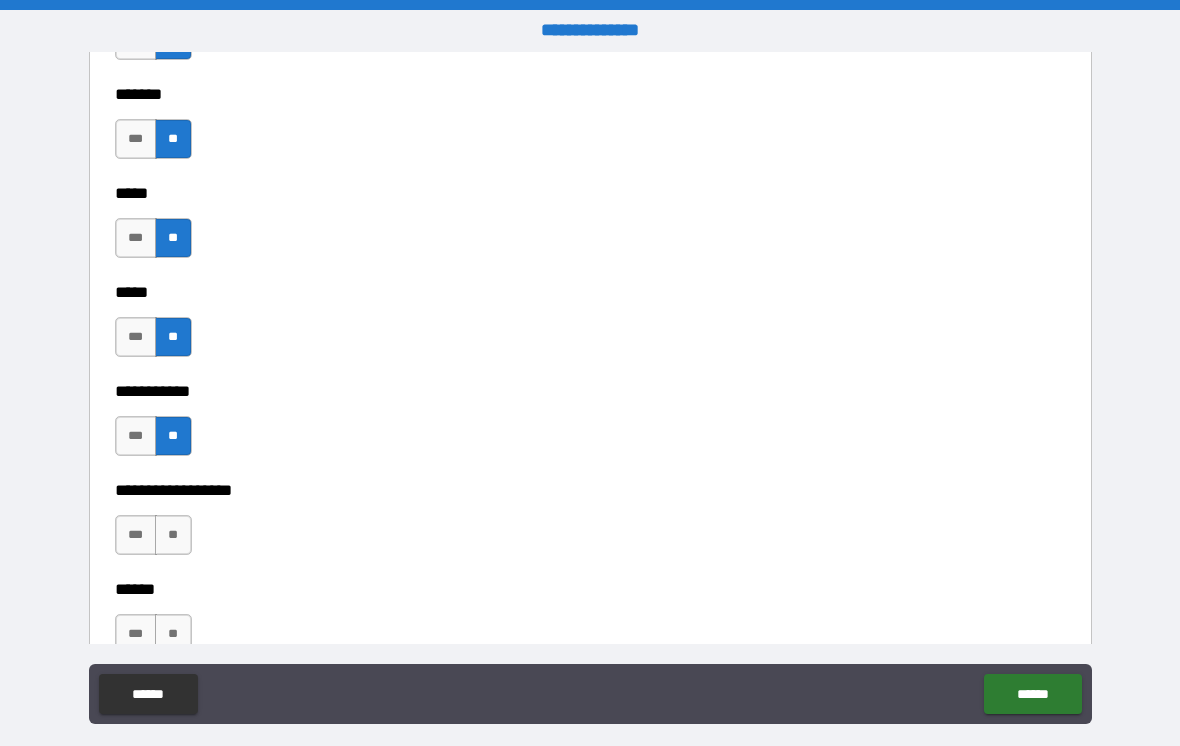 click on "**" at bounding box center (173, 535) 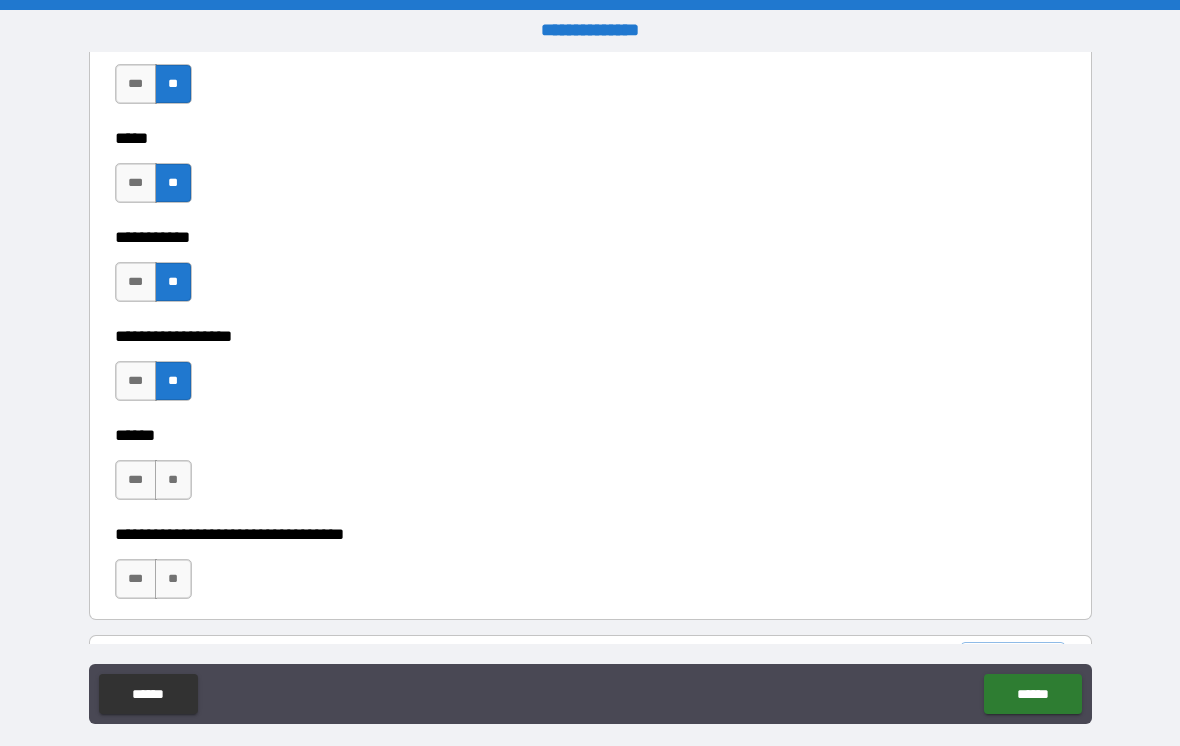 scroll, scrollTop: 1969, scrollLeft: 0, axis: vertical 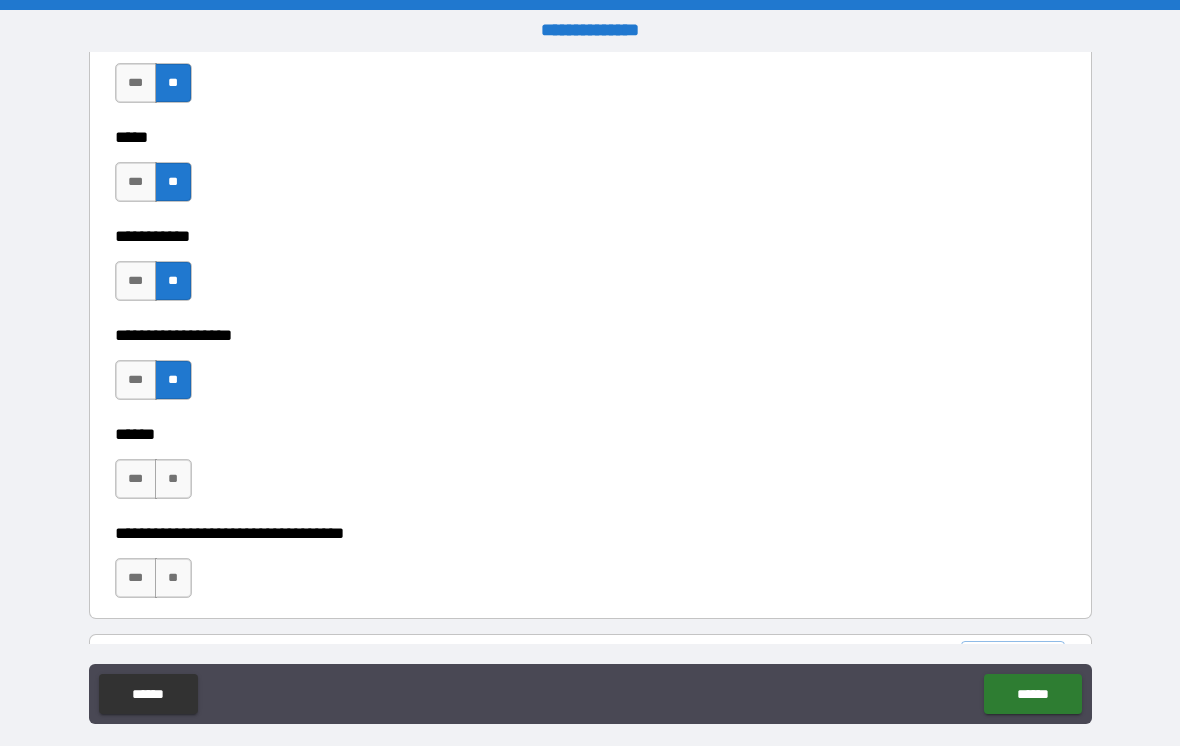 click on "***" at bounding box center [136, 479] 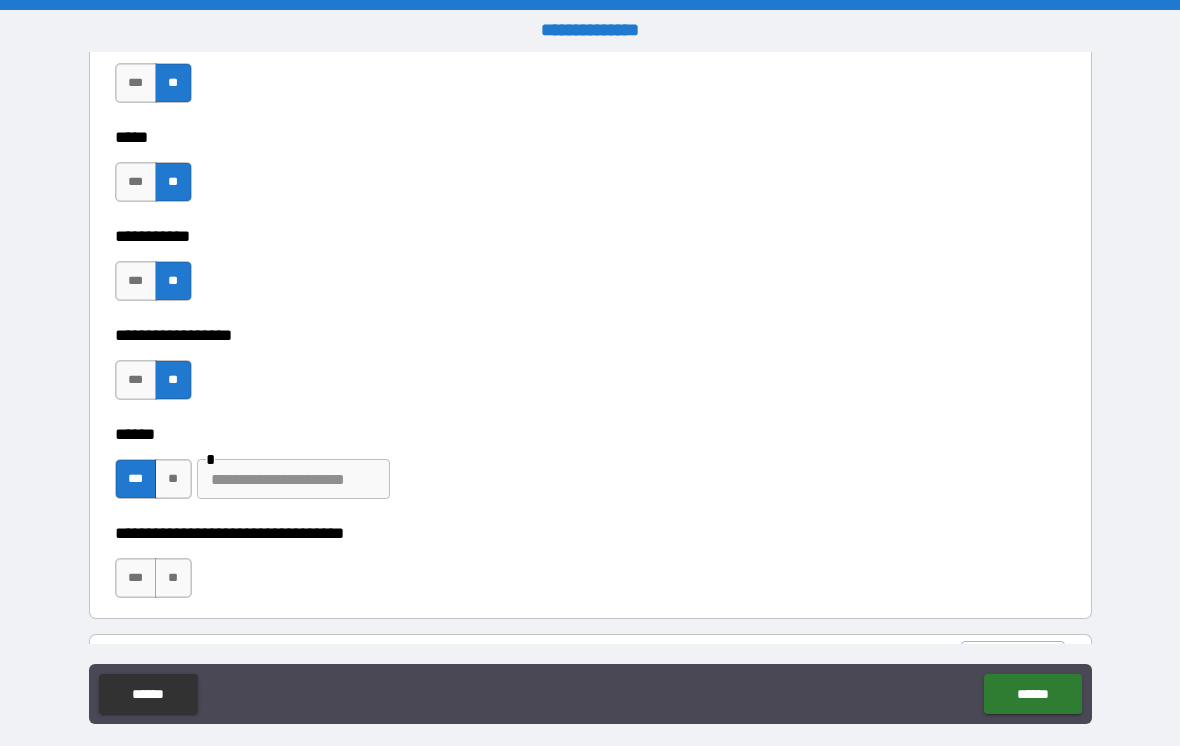 click at bounding box center [293, 479] 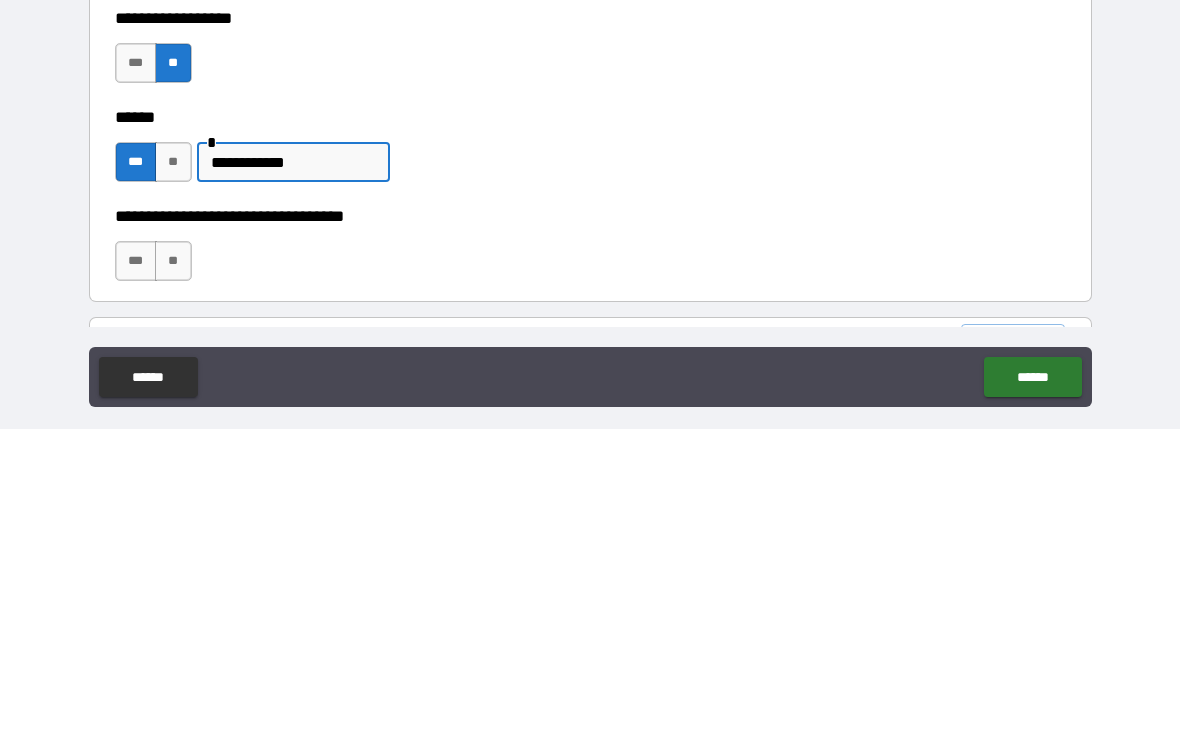 type on "**********" 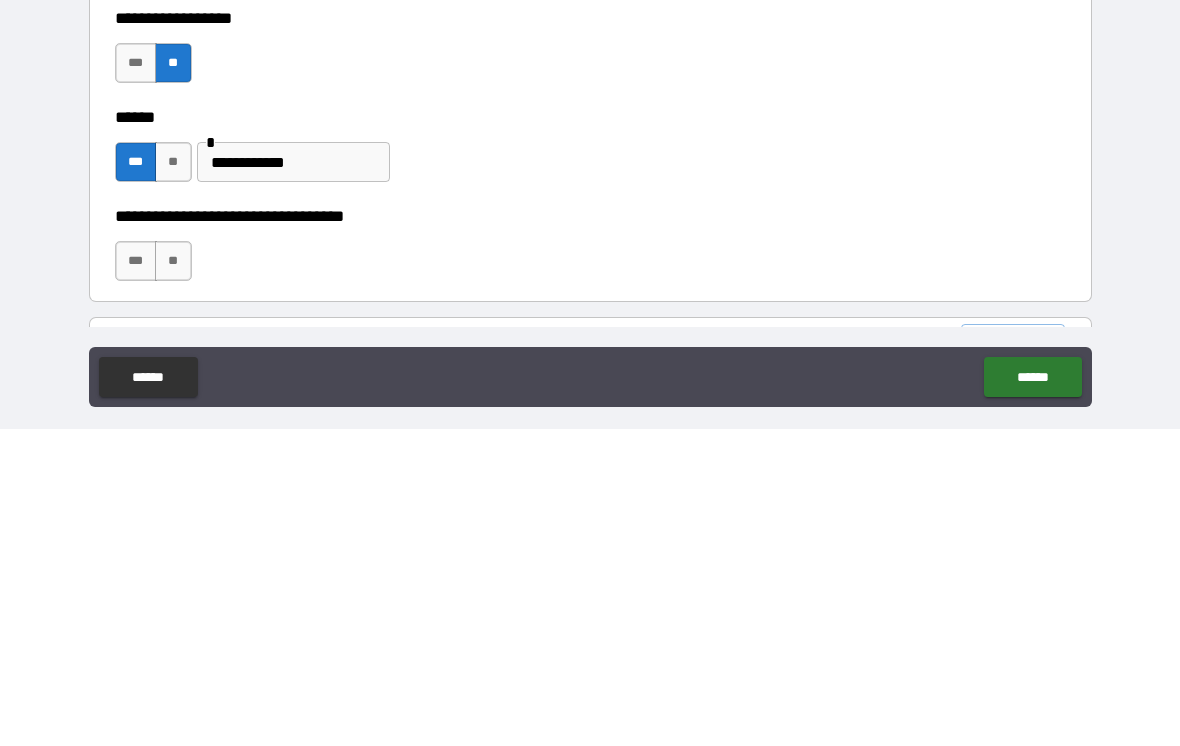 scroll, scrollTop: 31, scrollLeft: 0, axis: vertical 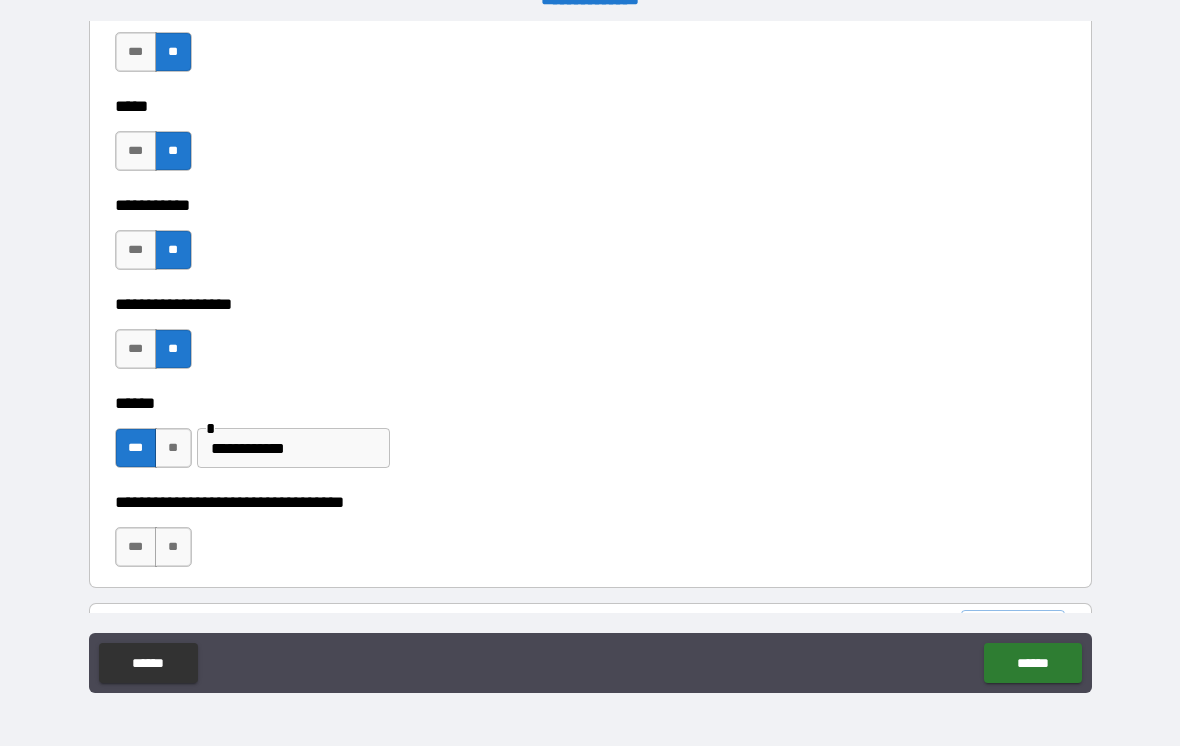 click on "**" at bounding box center (173, 547) 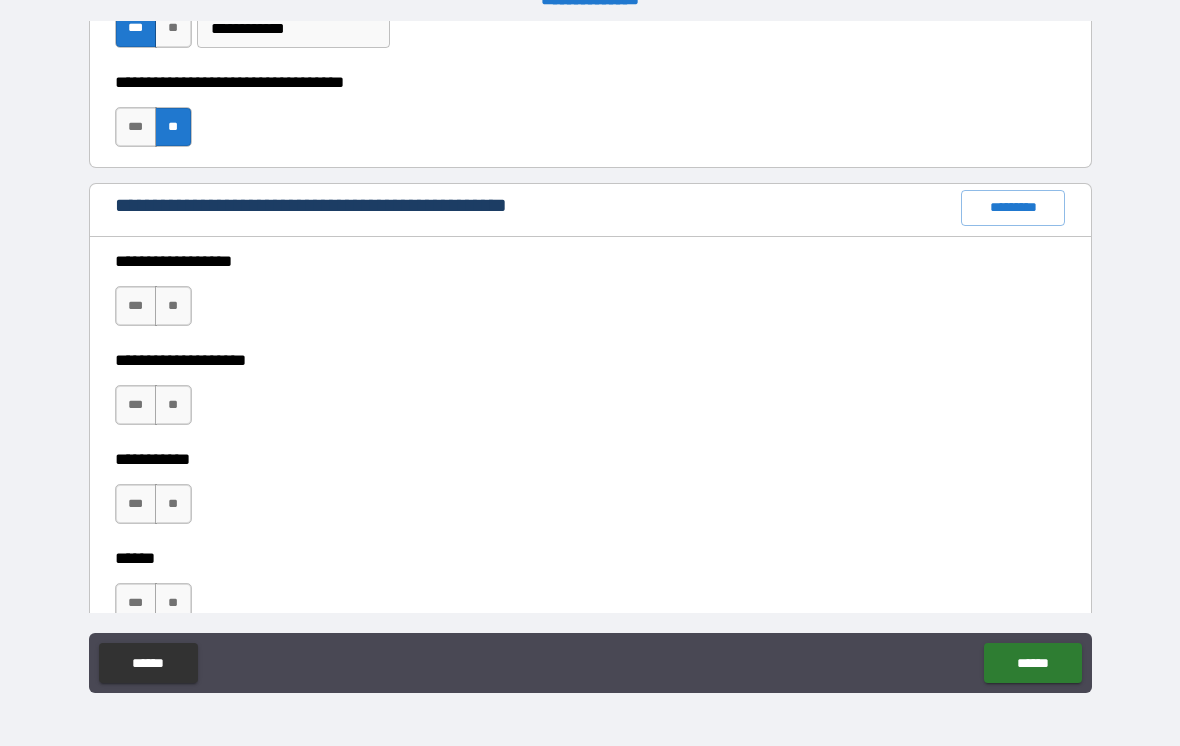 scroll, scrollTop: 2390, scrollLeft: 0, axis: vertical 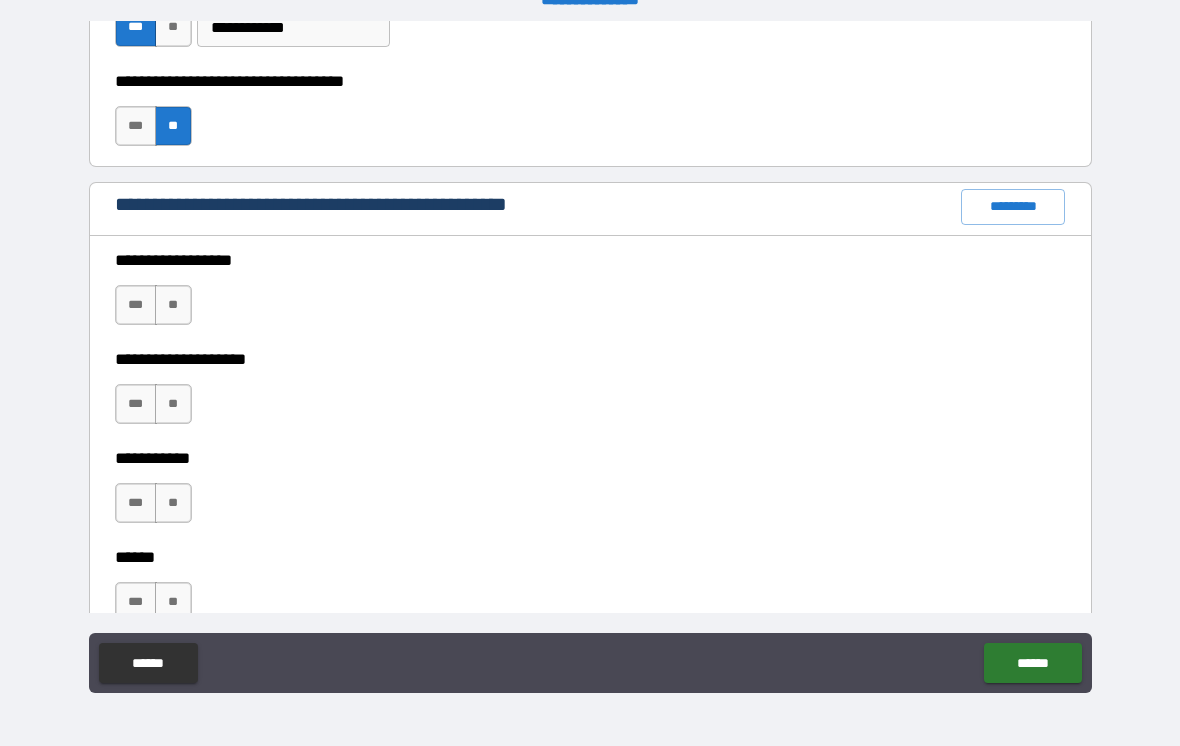 click on "**" at bounding box center [173, 305] 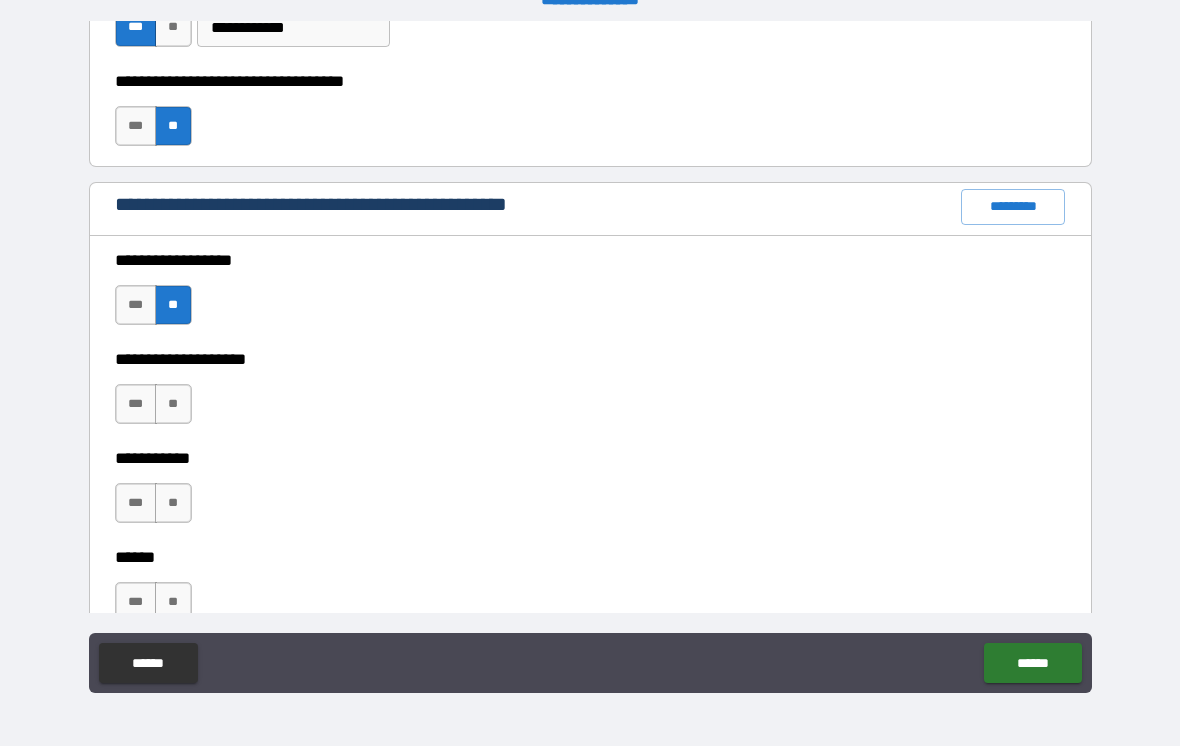 click on "**" at bounding box center [173, 404] 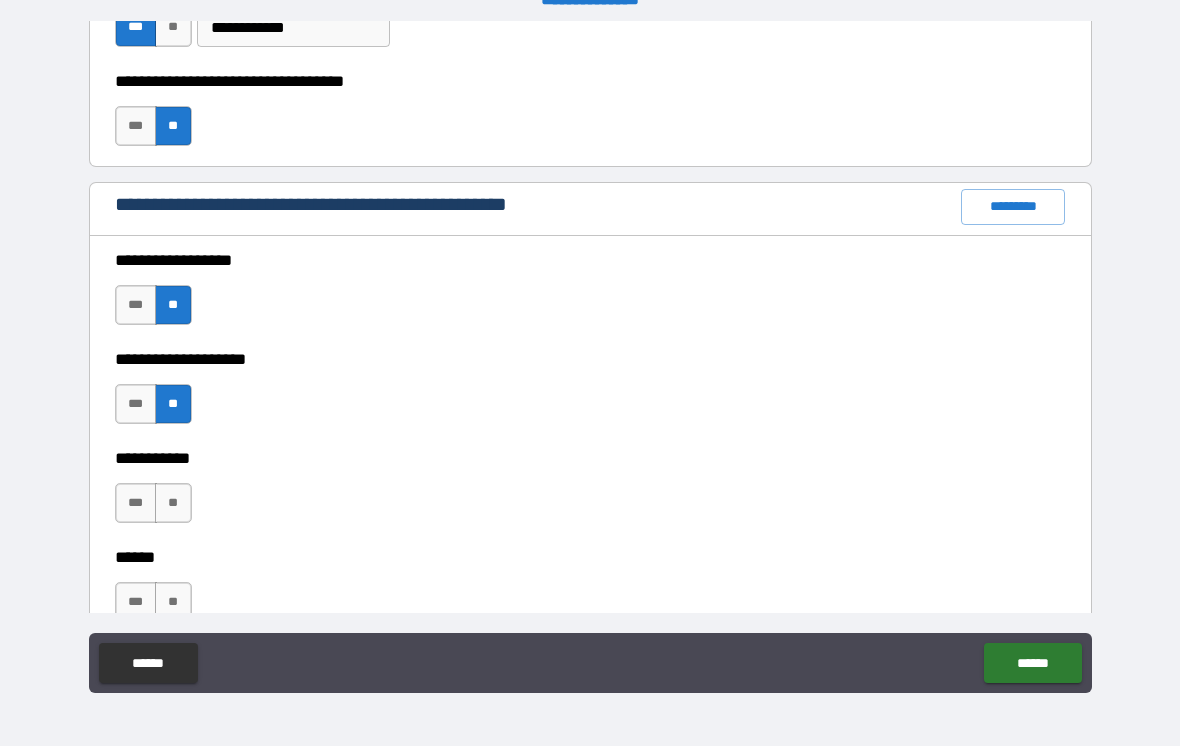 click on "**" at bounding box center [173, 503] 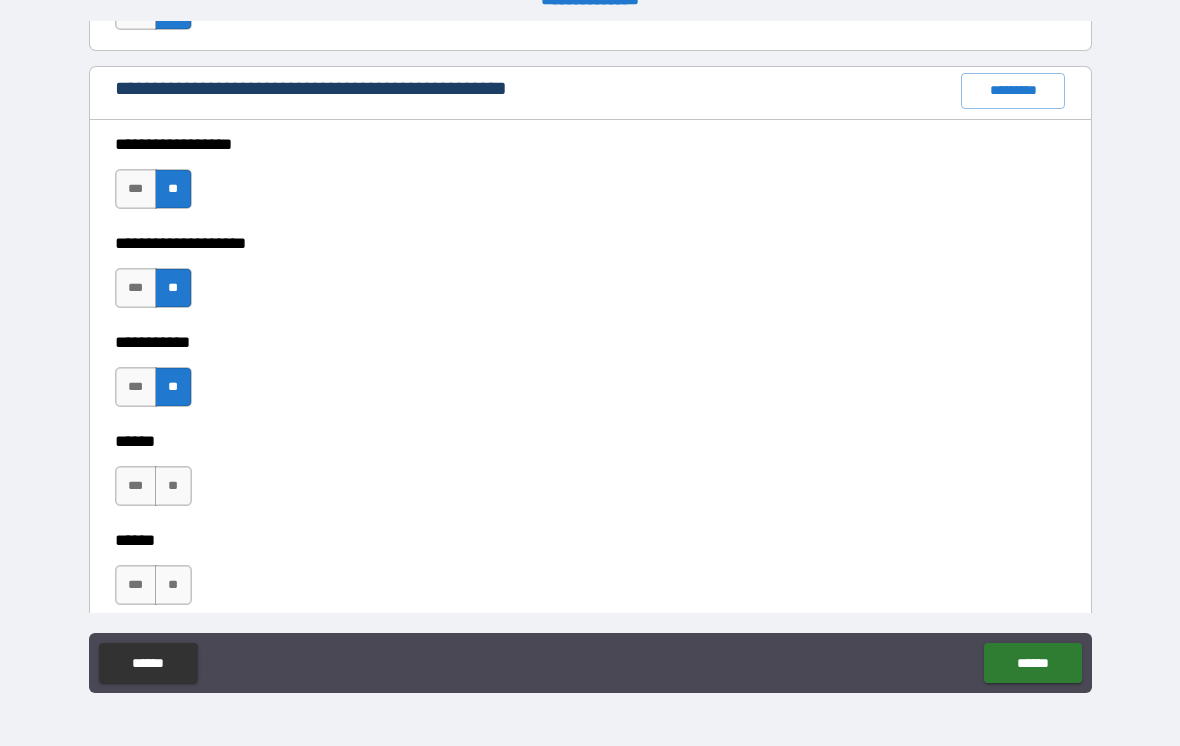 scroll, scrollTop: 2517, scrollLeft: 0, axis: vertical 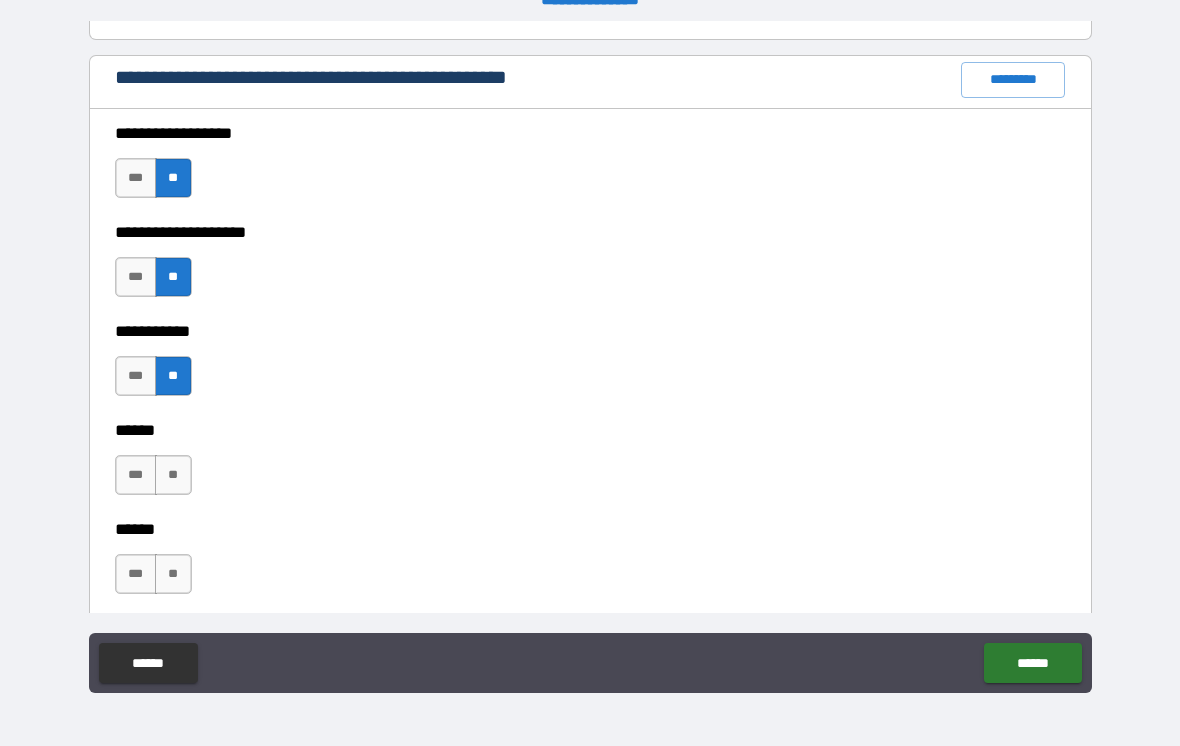 click on "**" at bounding box center [173, 475] 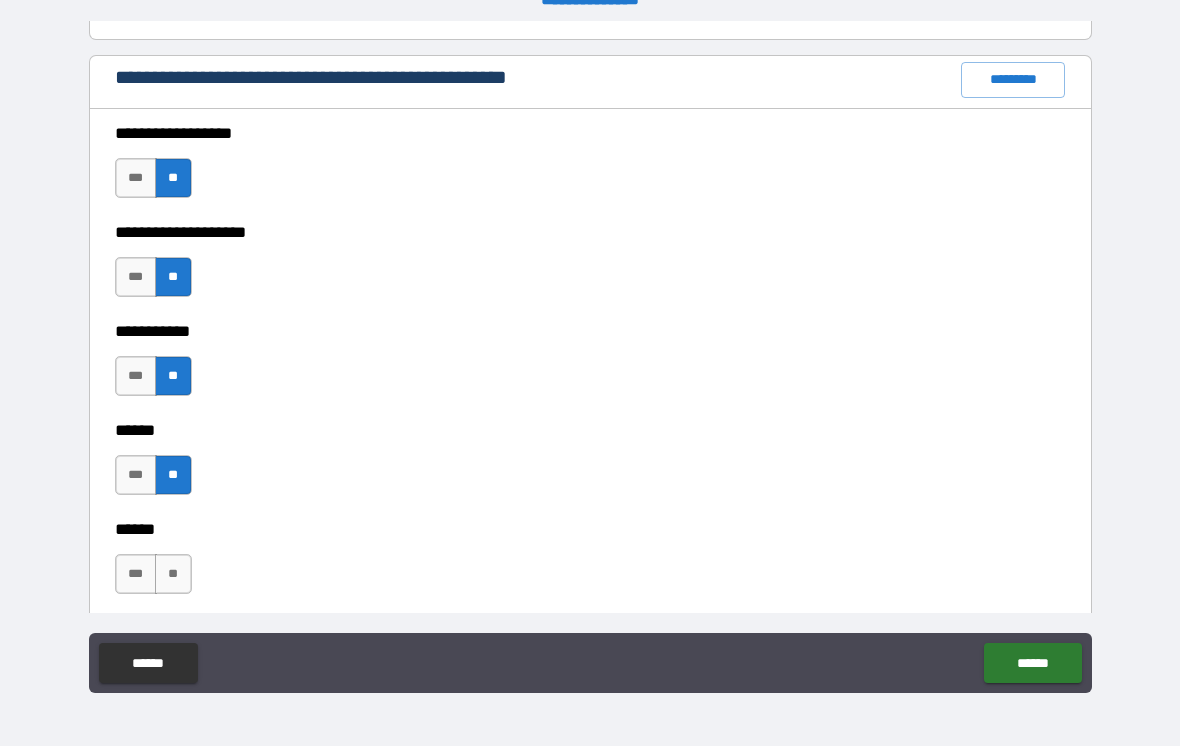 click on "**" at bounding box center [173, 574] 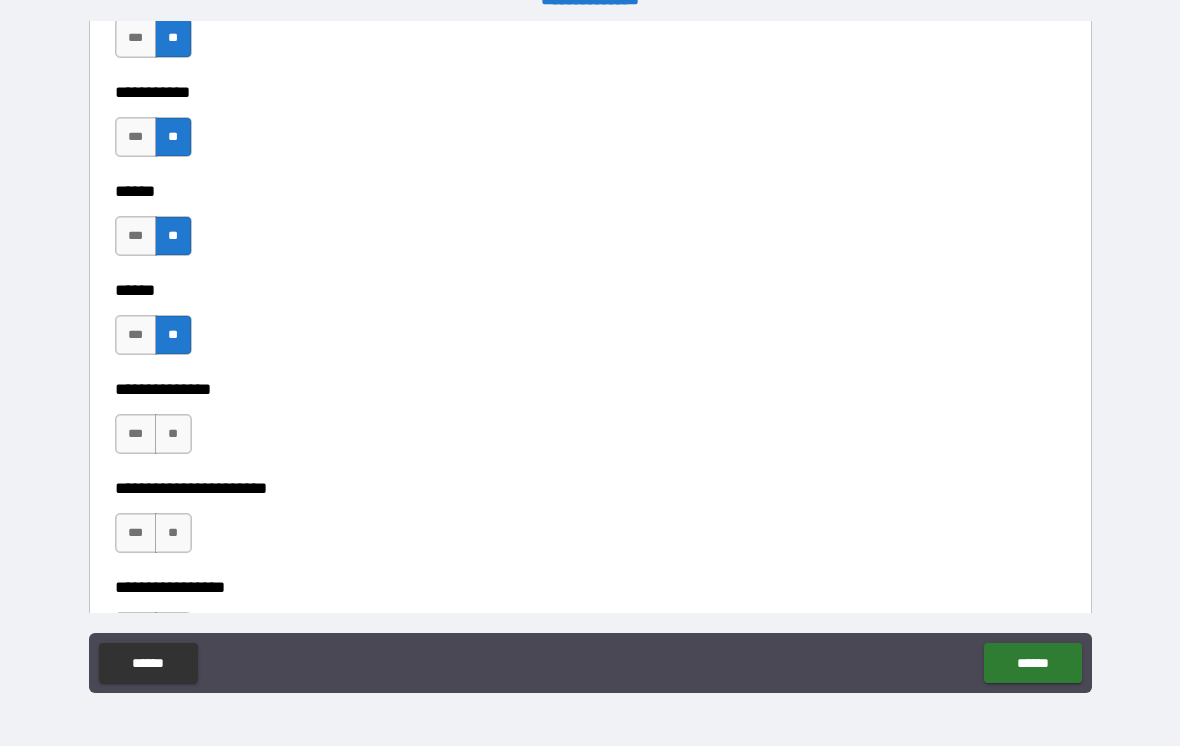 scroll, scrollTop: 2761, scrollLeft: 0, axis: vertical 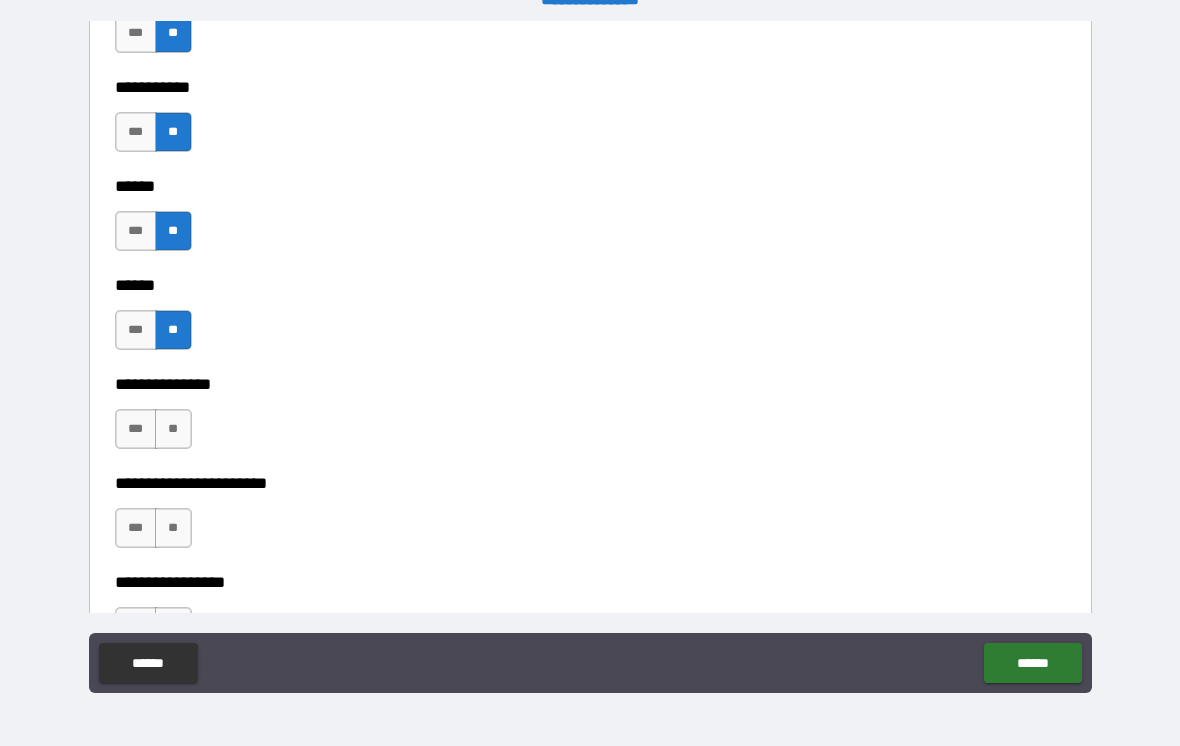 click on "**" at bounding box center [173, 429] 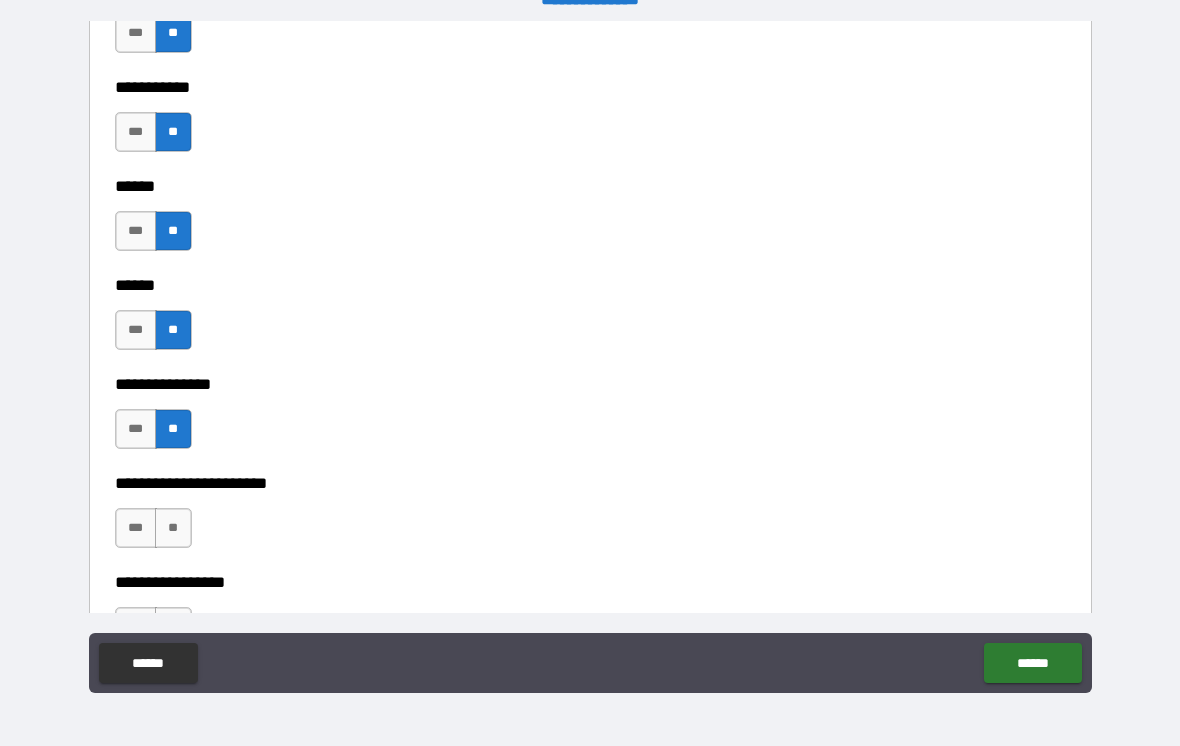 click on "**" at bounding box center (173, 528) 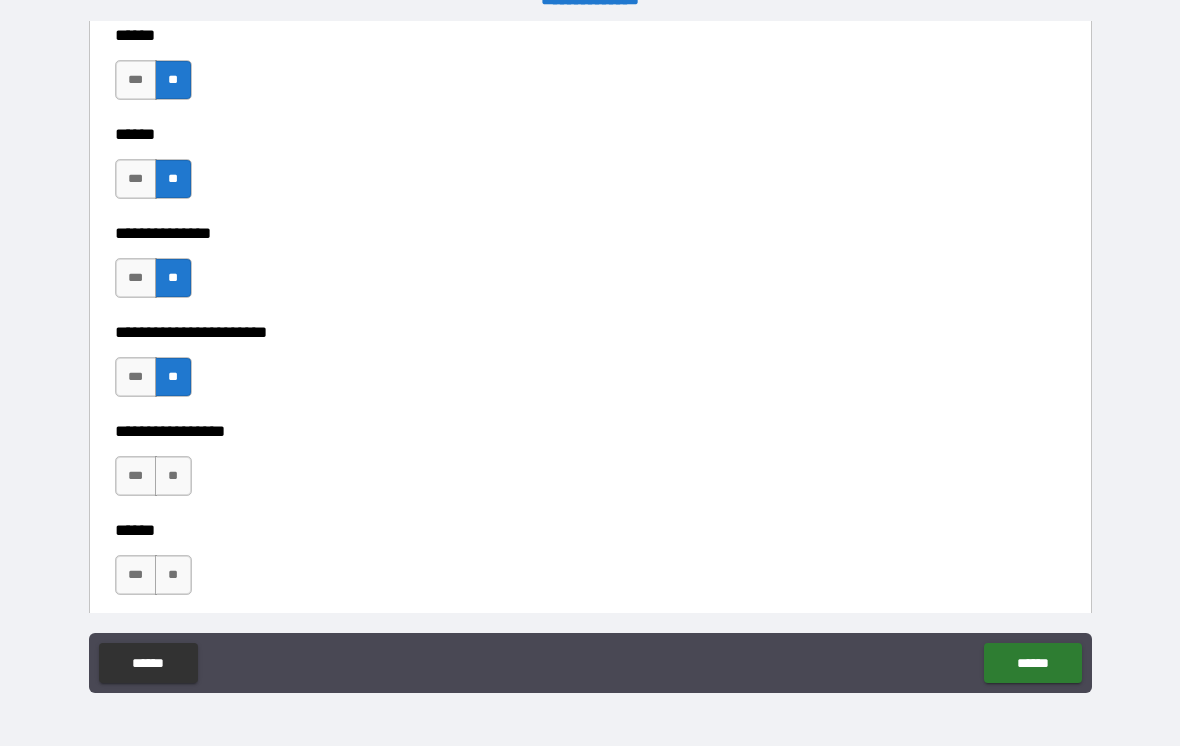 scroll, scrollTop: 2921, scrollLeft: 0, axis: vertical 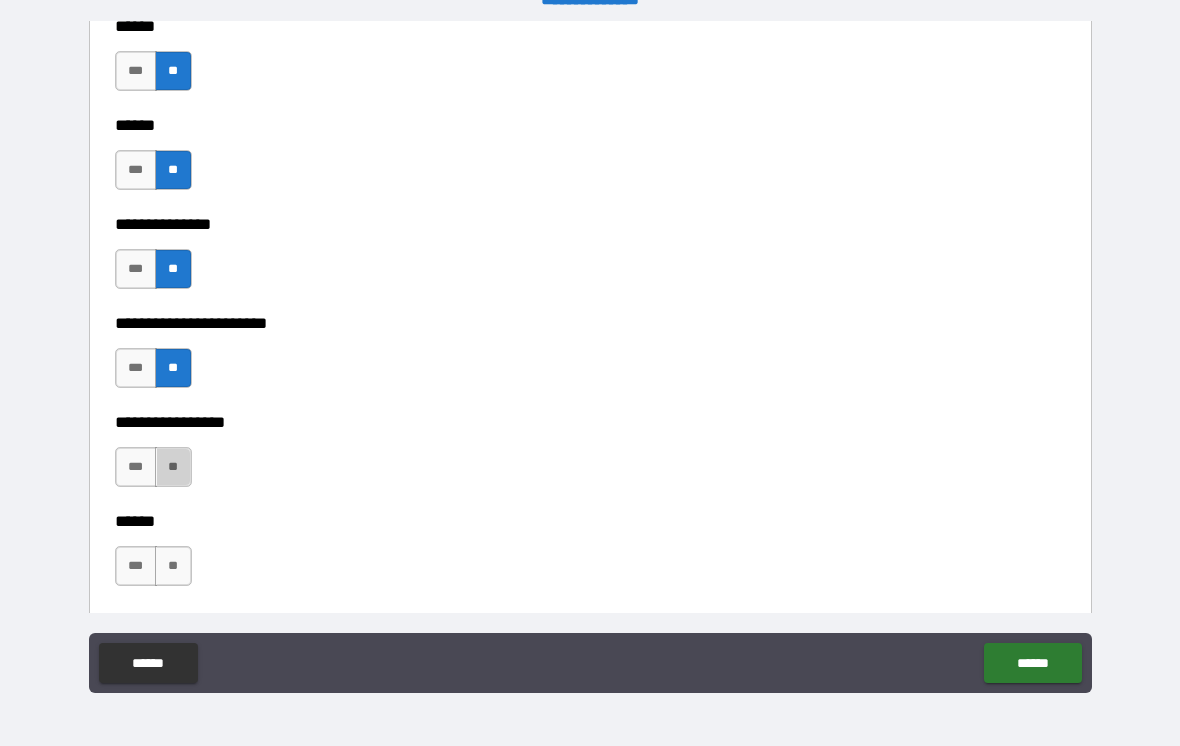 click on "**" at bounding box center [173, 467] 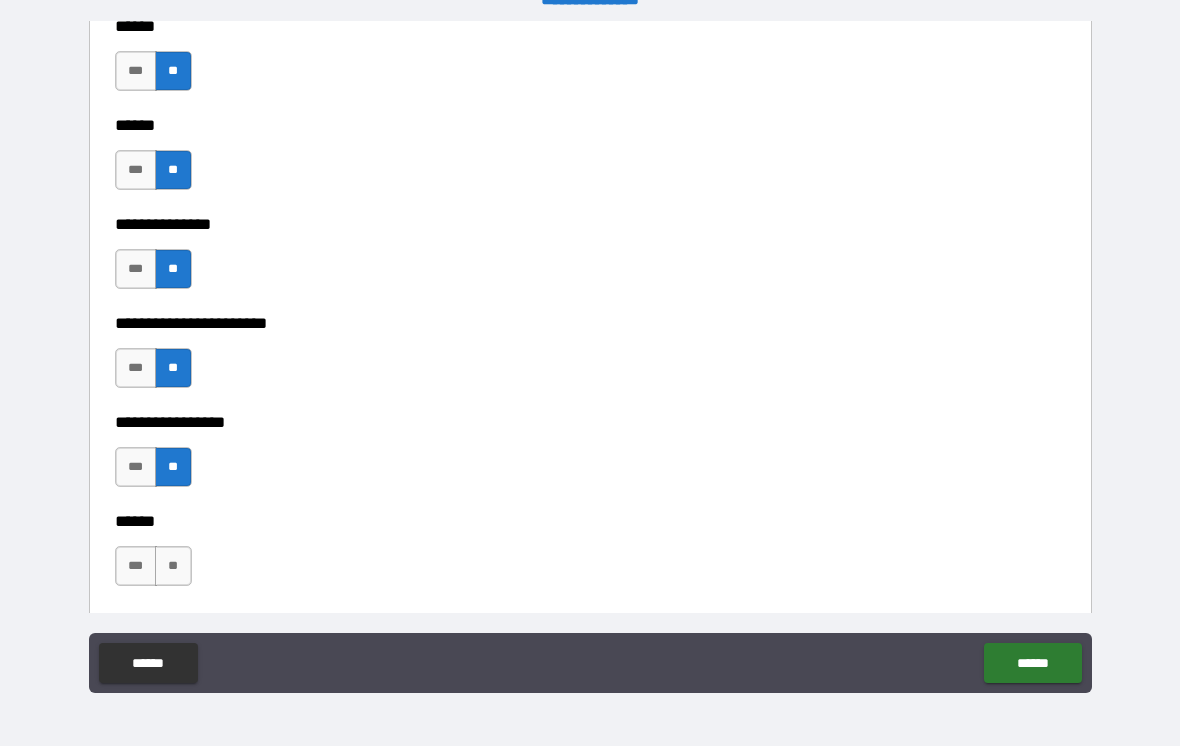 click on "**" at bounding box center [173, 566] 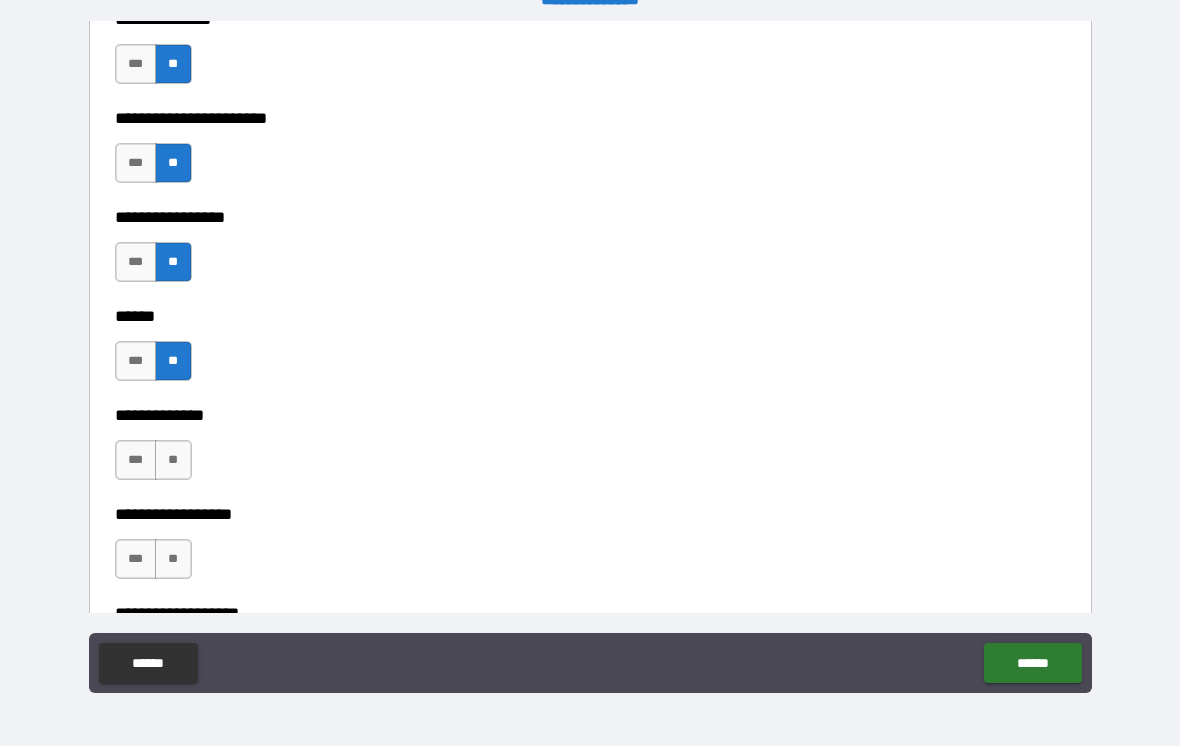 scroll, scrollTop: 3136, scrollLeft: 0, axis: vertical 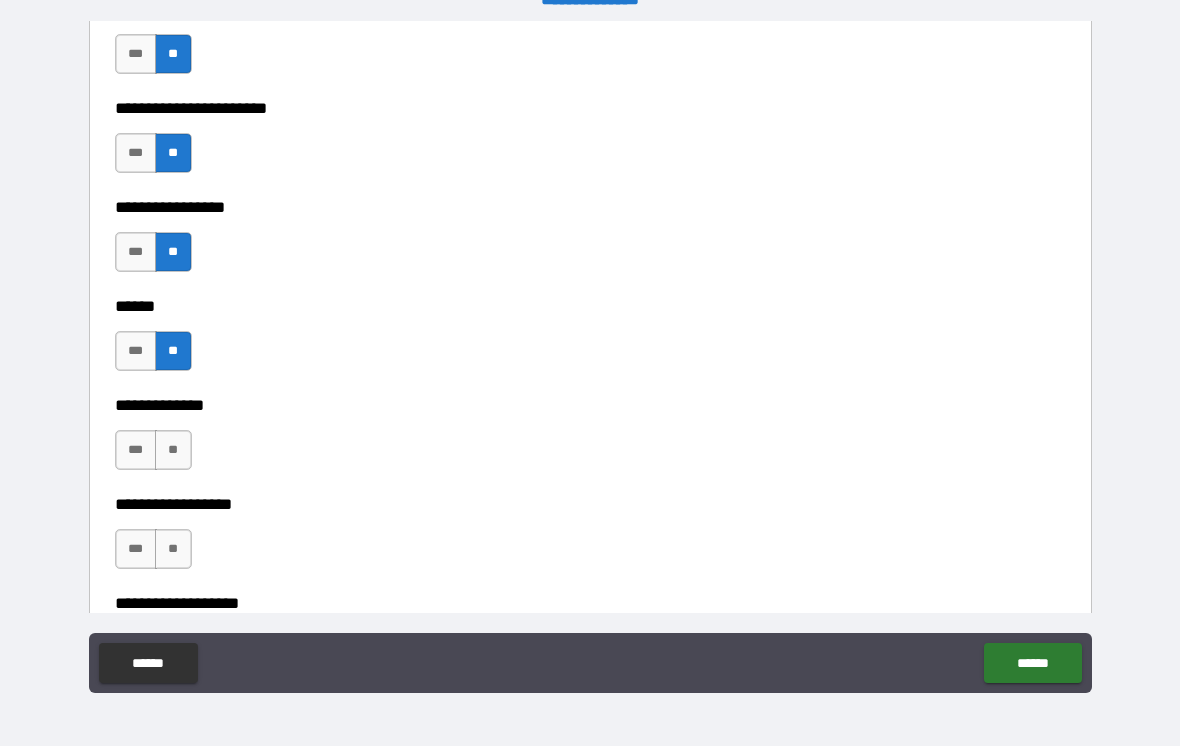 click on "**" at bounding box center (173, 450) 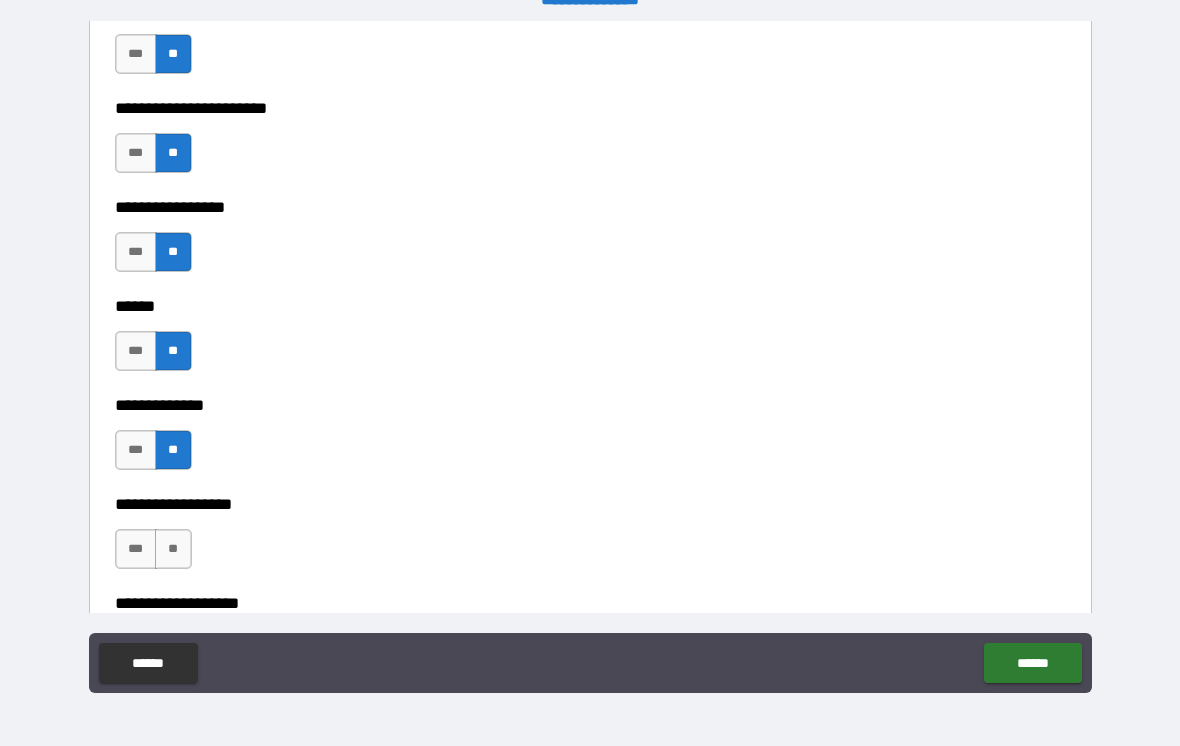 click on "**" at bounding box center (173, 549) 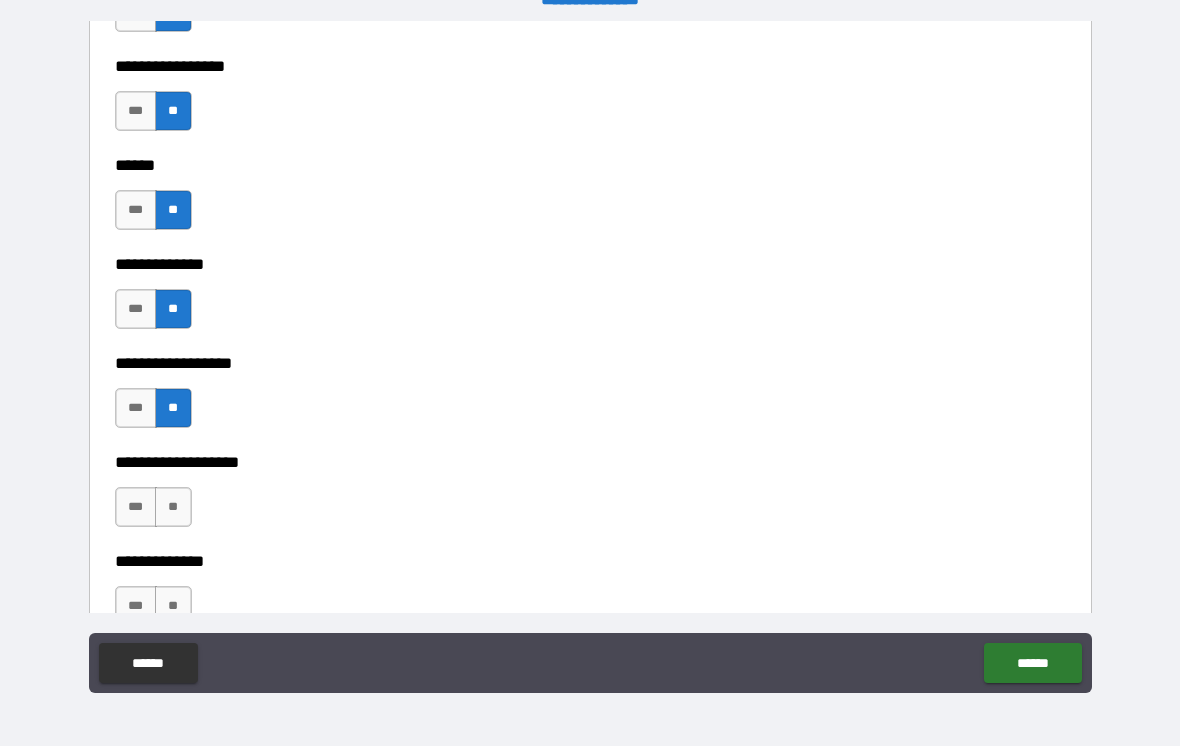 scroll, scrollTop: 3280, scrollLeft: 0, axis: vertical 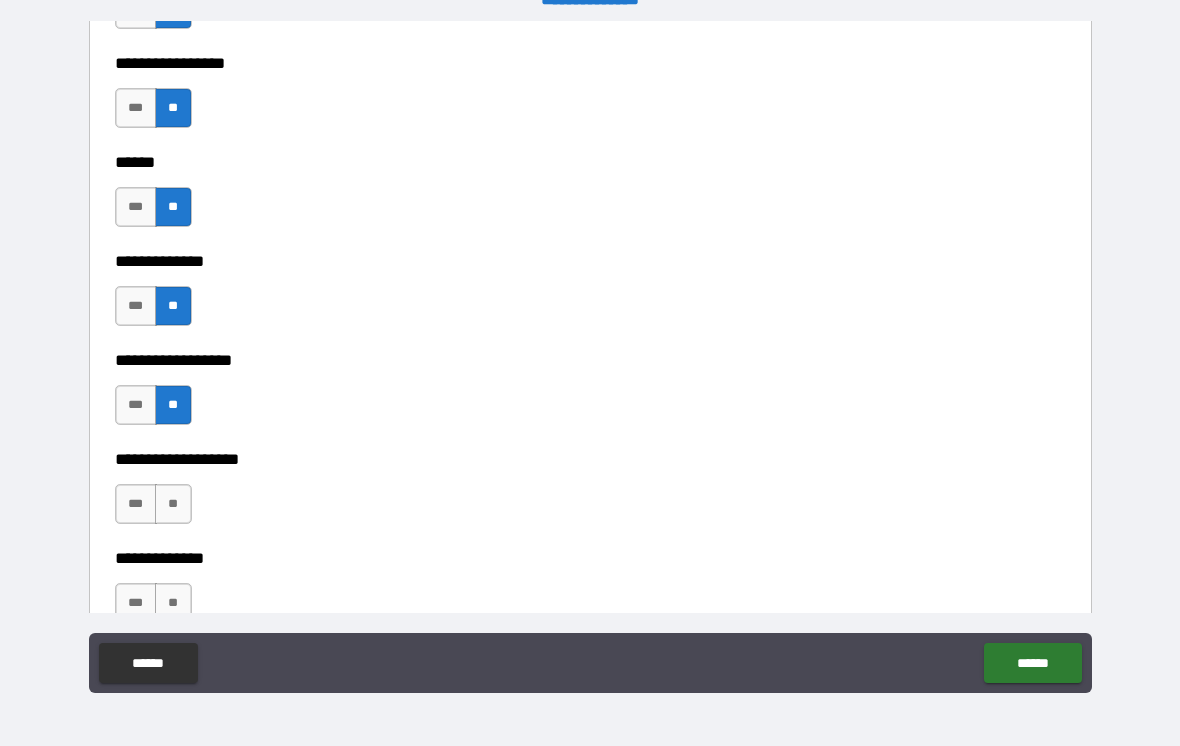 click on "**" at bounding box center (173, 504) 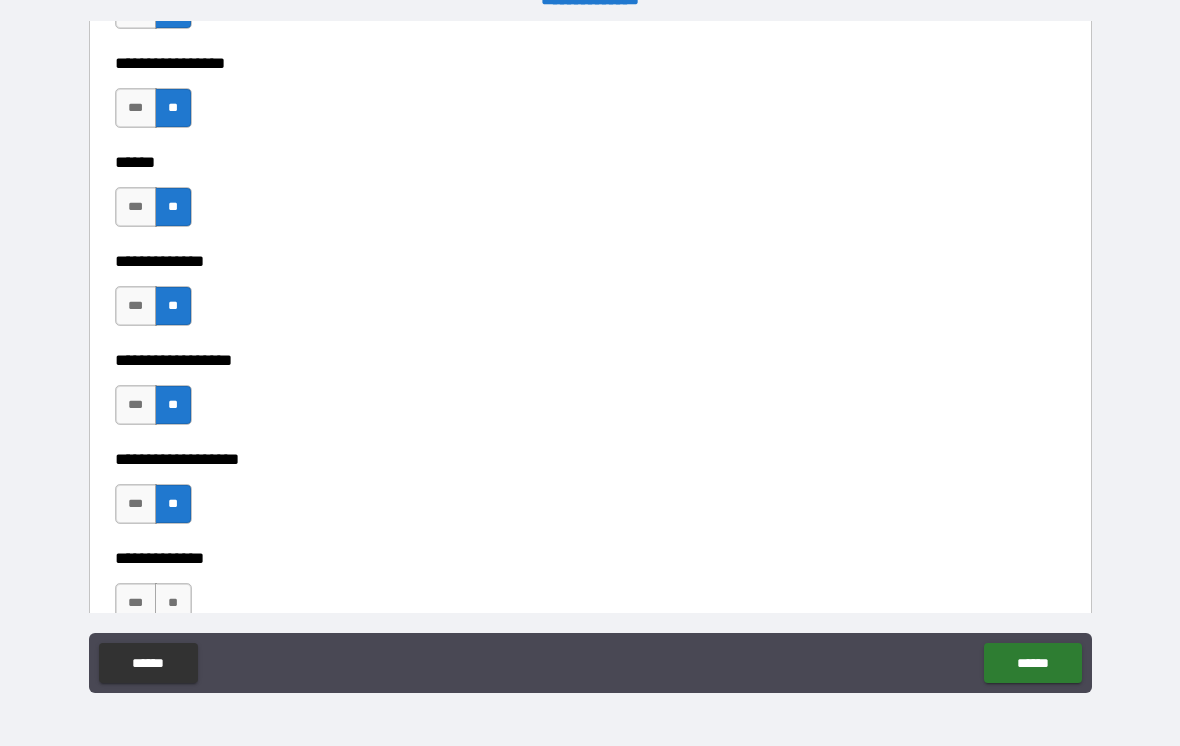 click on "**" at bounding box center [173, 603] 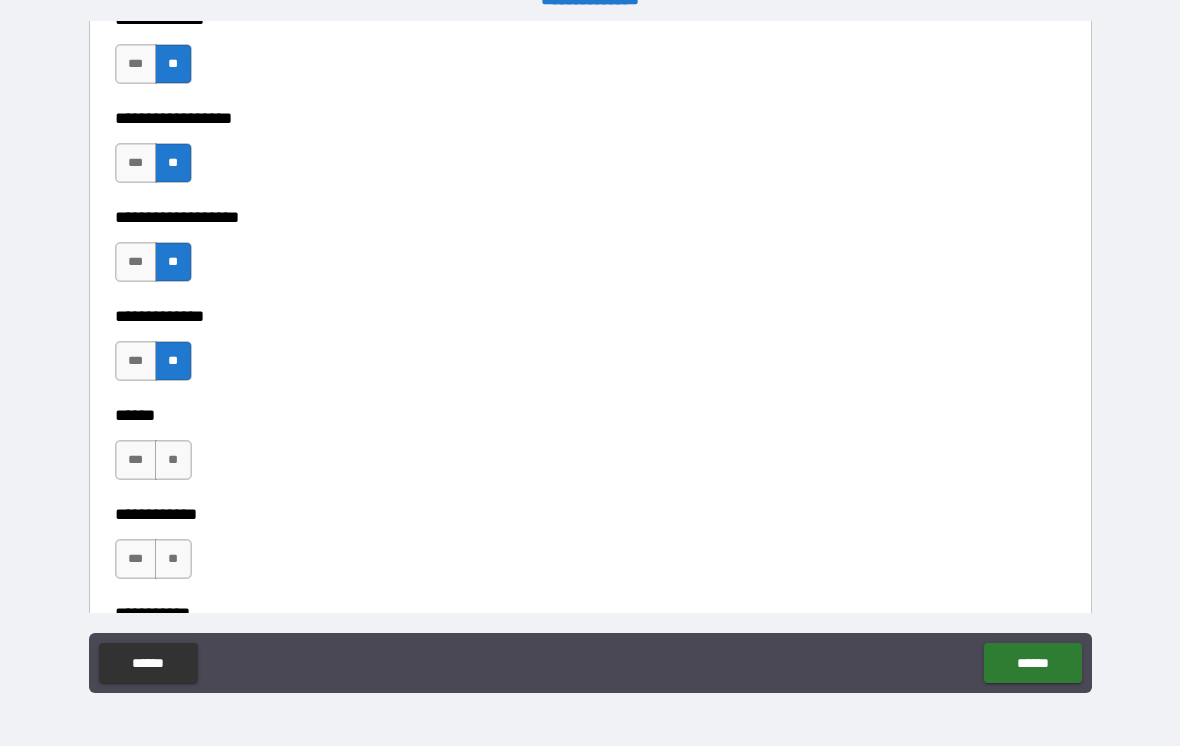 scroll, scrollTop: 3524, scrollLeft: 0, axis: vertical 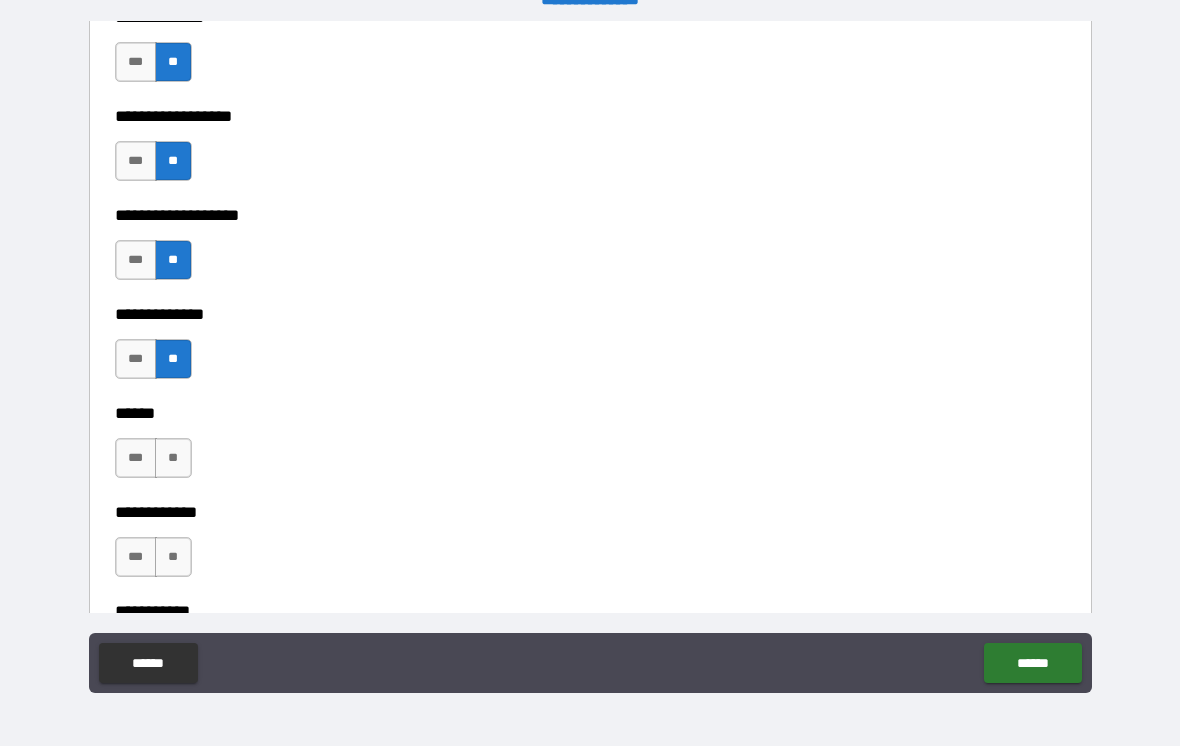 click on "**" at bounding box center [173, 458] 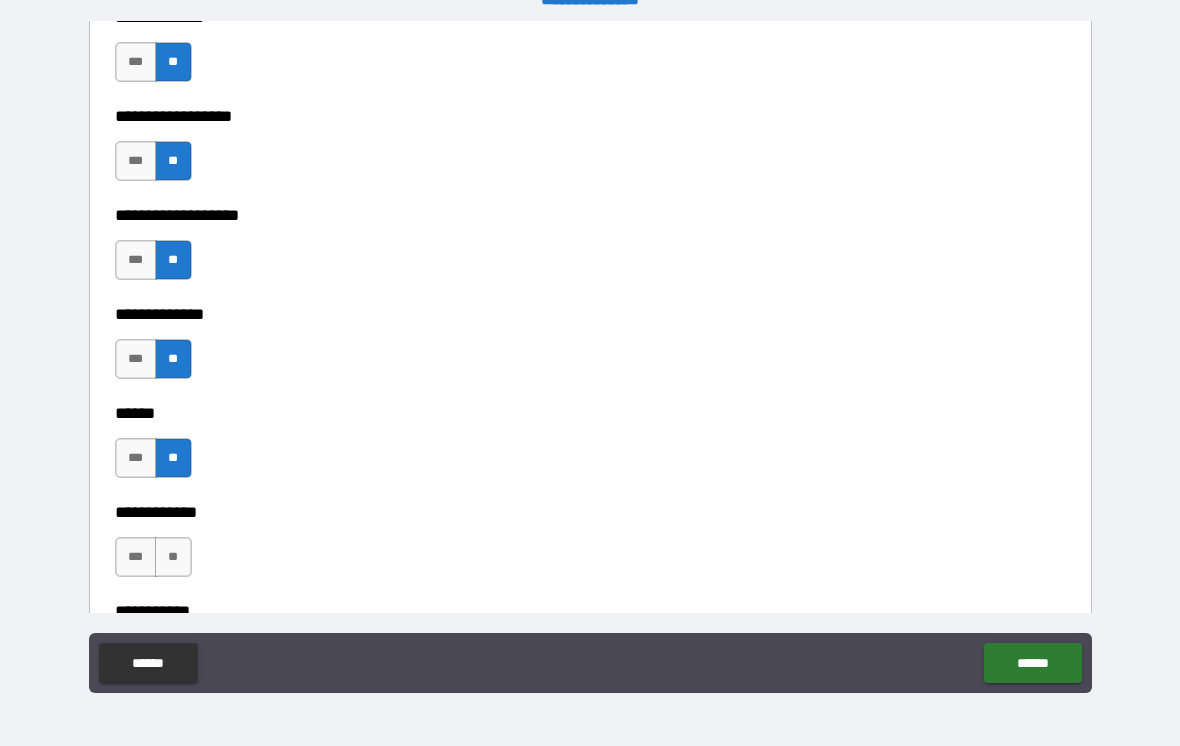 click on "**" at bounding box center [173, 557] 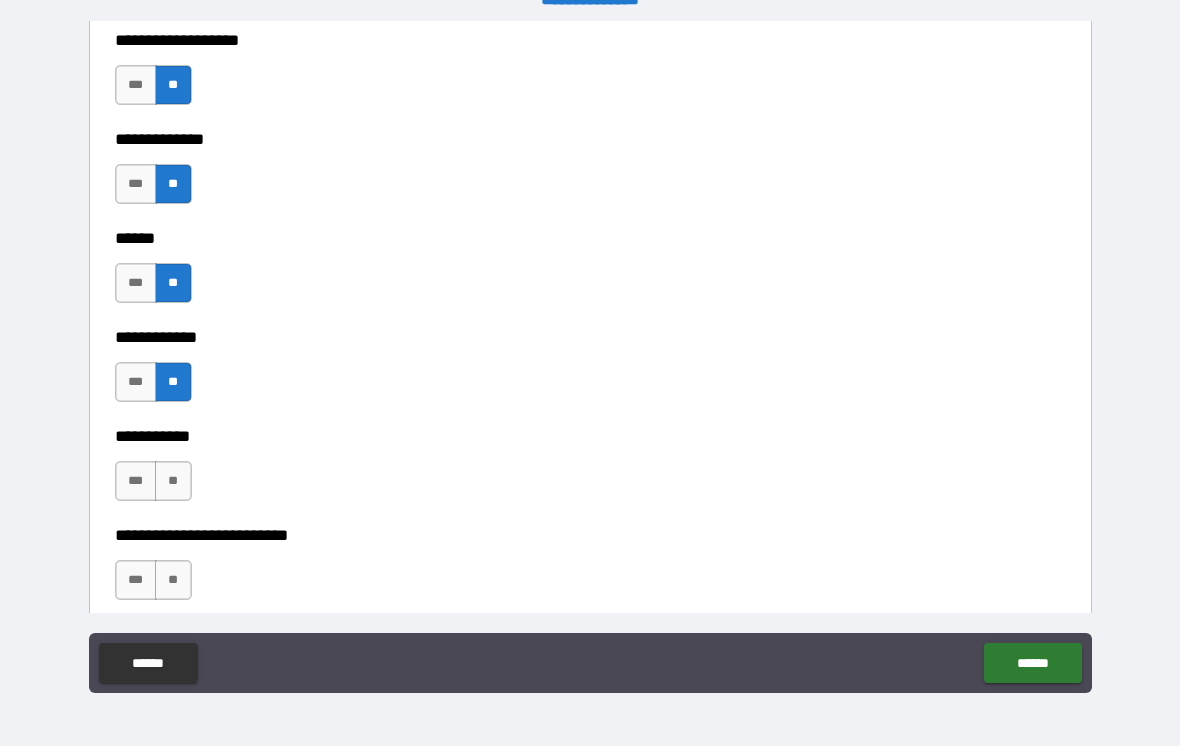 scroll, scrollTop: 3741, scrollLeft: 0, axis: vertical 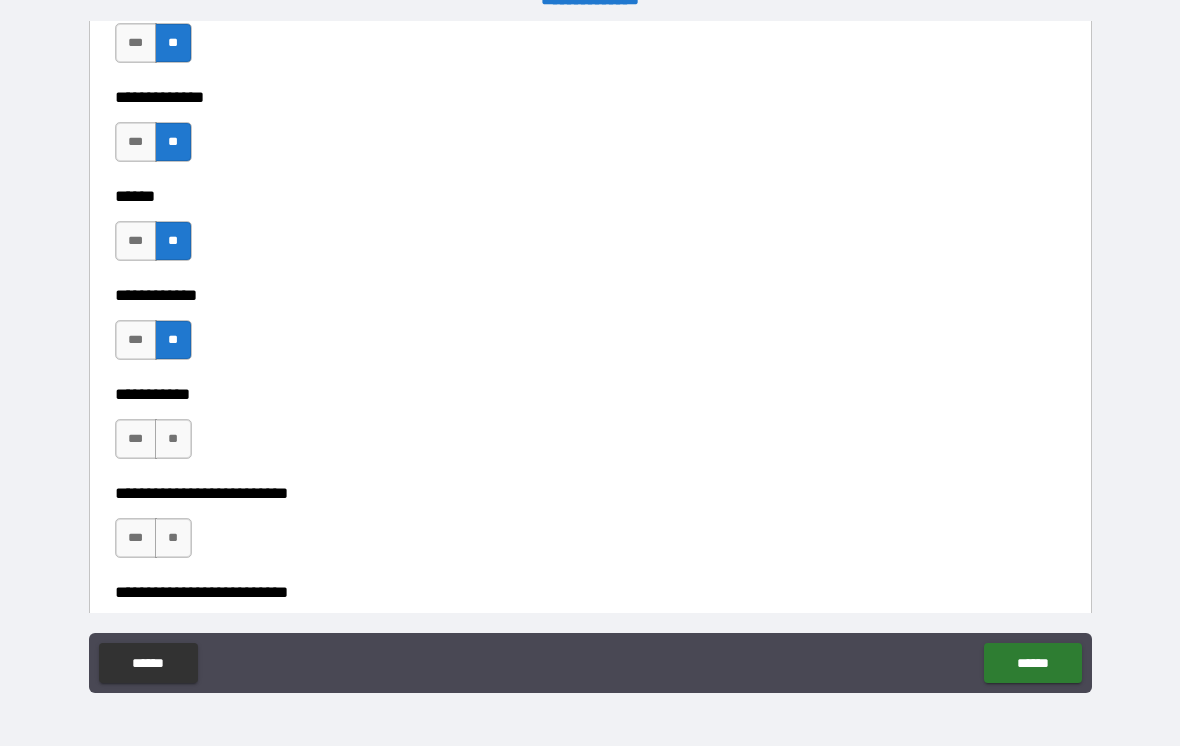 click on "**" at bounding box center [173, 439] 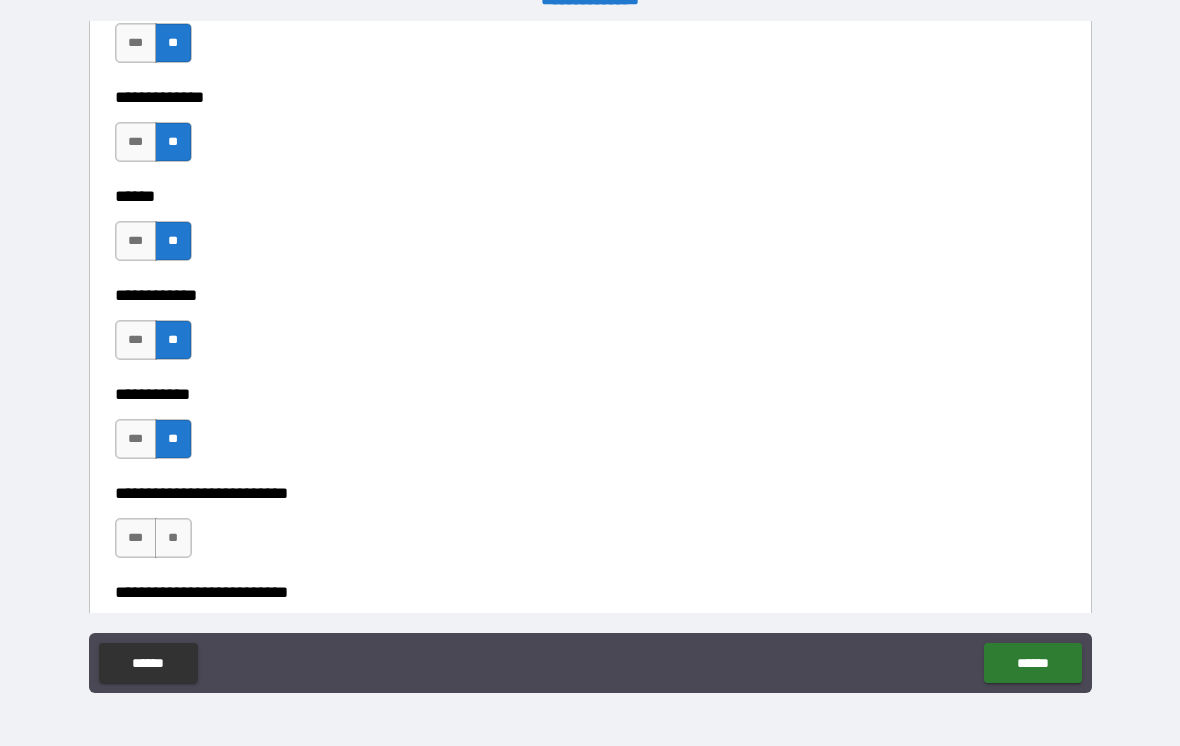 click on "**" at bounding box center (173, 538) 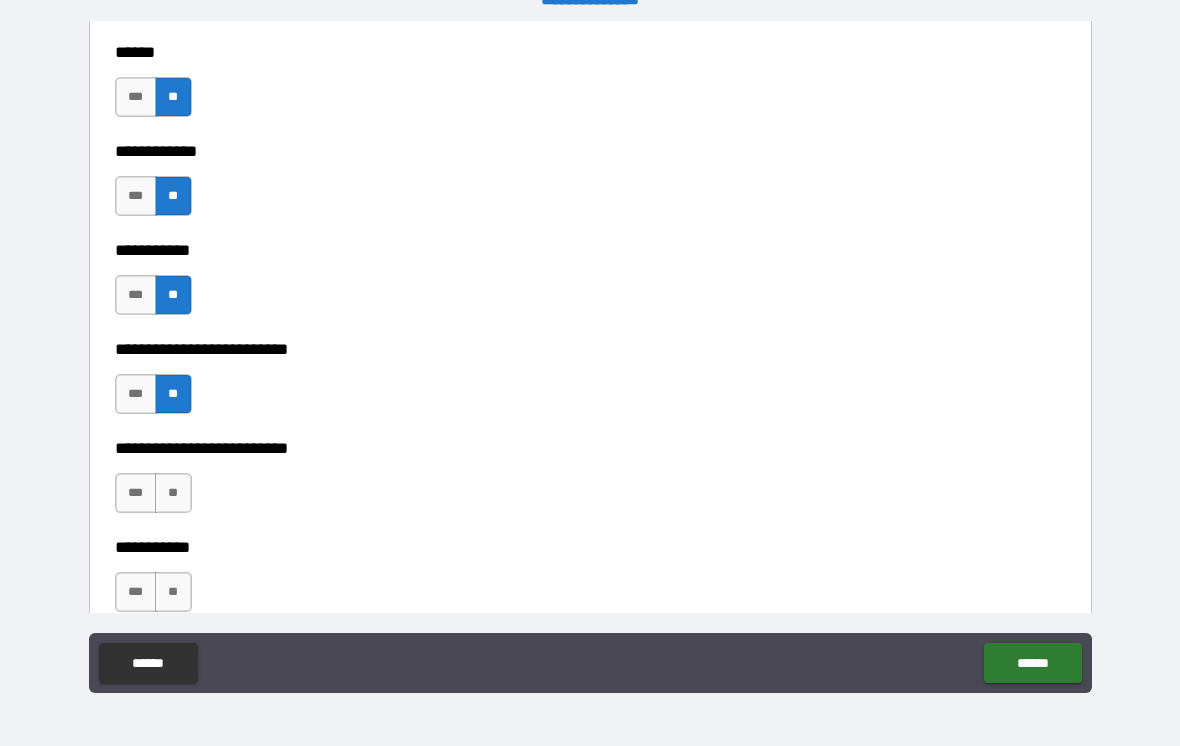 scroll, scrollTop: 3935, scrollLeft: 0, axis: vertical 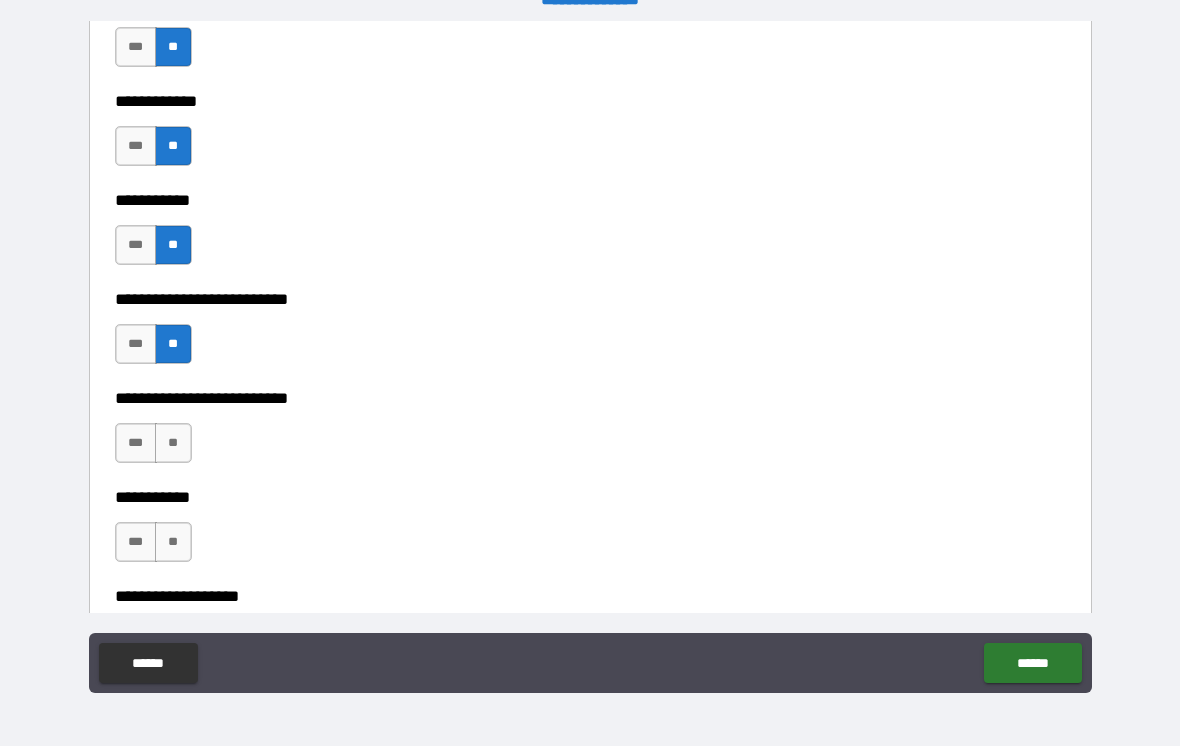 click on "**" at bounding box center (173, 443) 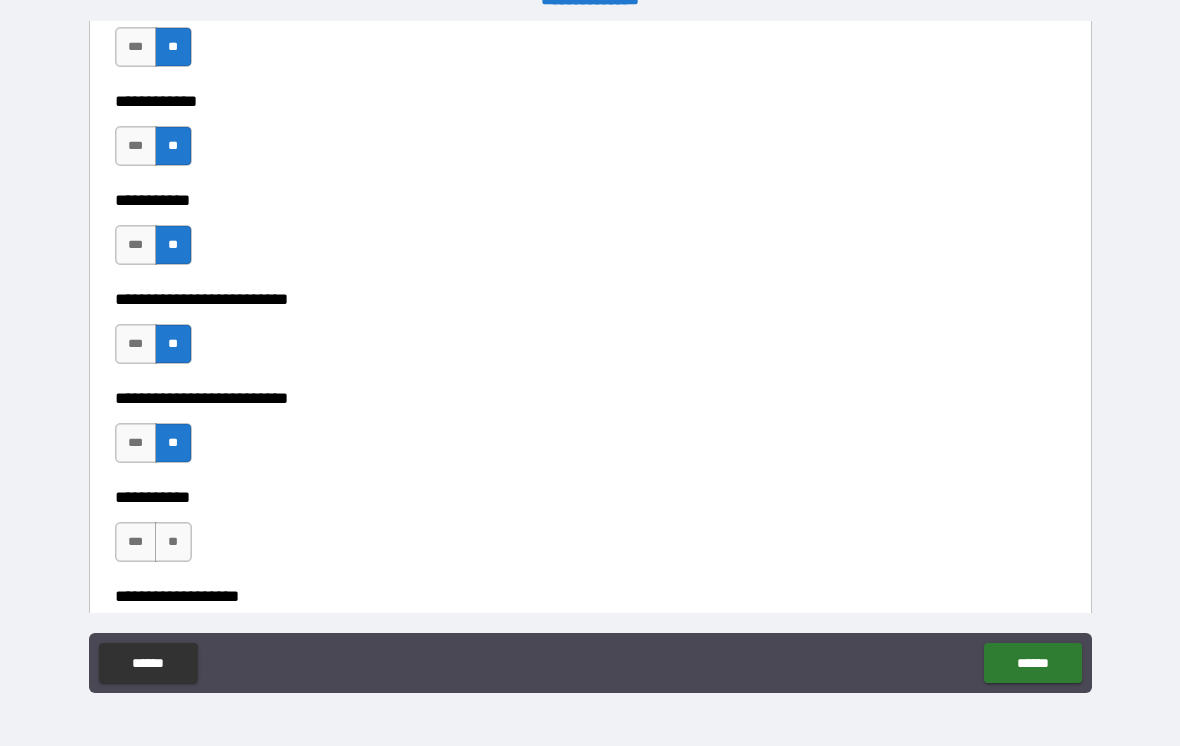 click on "**" at bounding box center (173, 542) 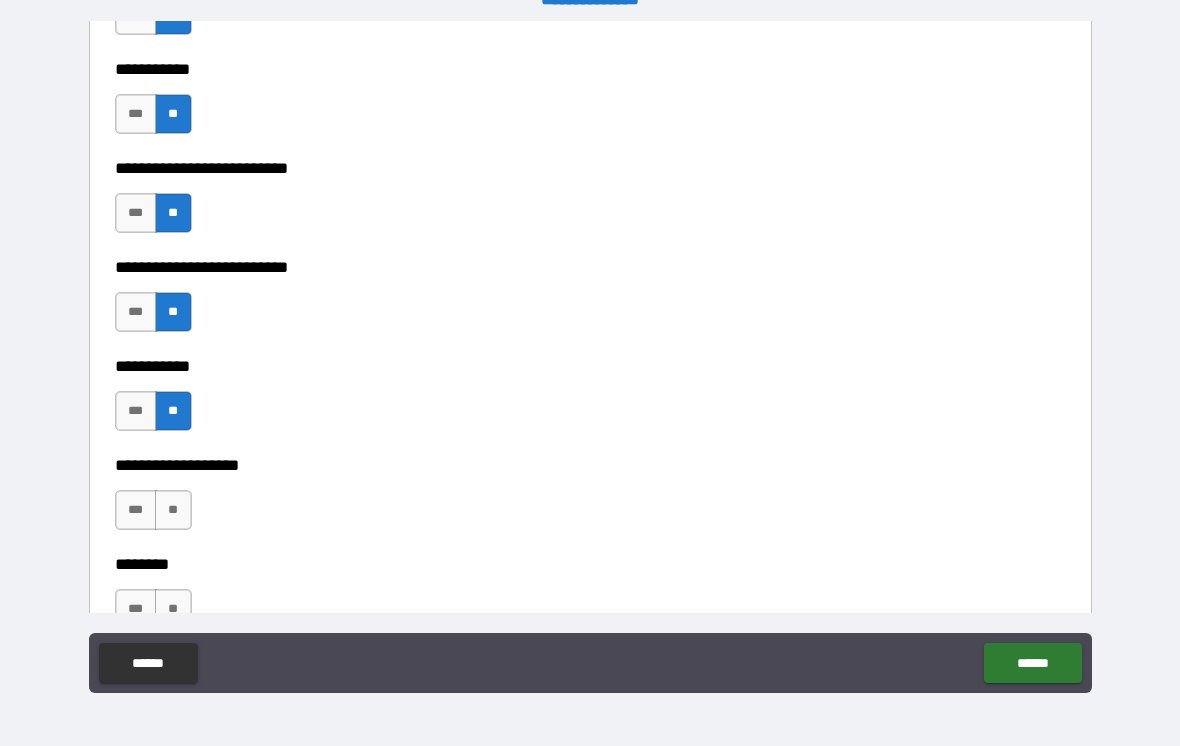 click on "**" at bounding box center (173, 510) 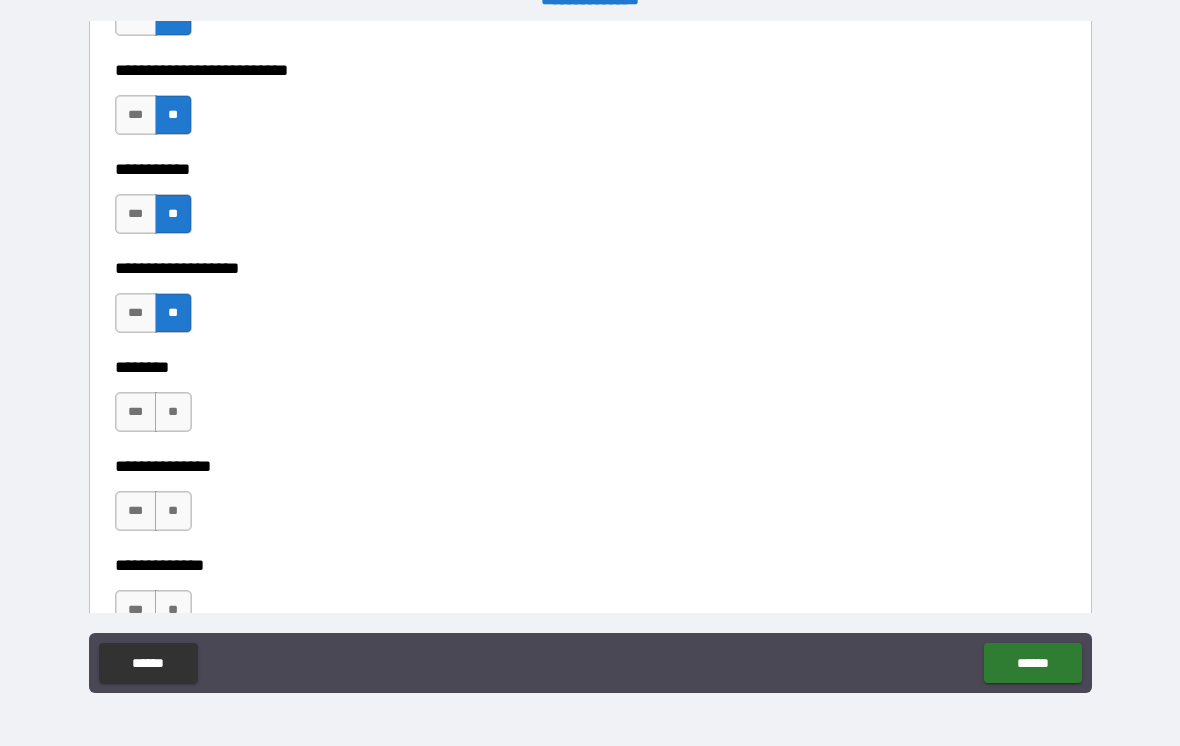 scroll, scrollTop: 4309, scrollLeft: 0, axis: vertical 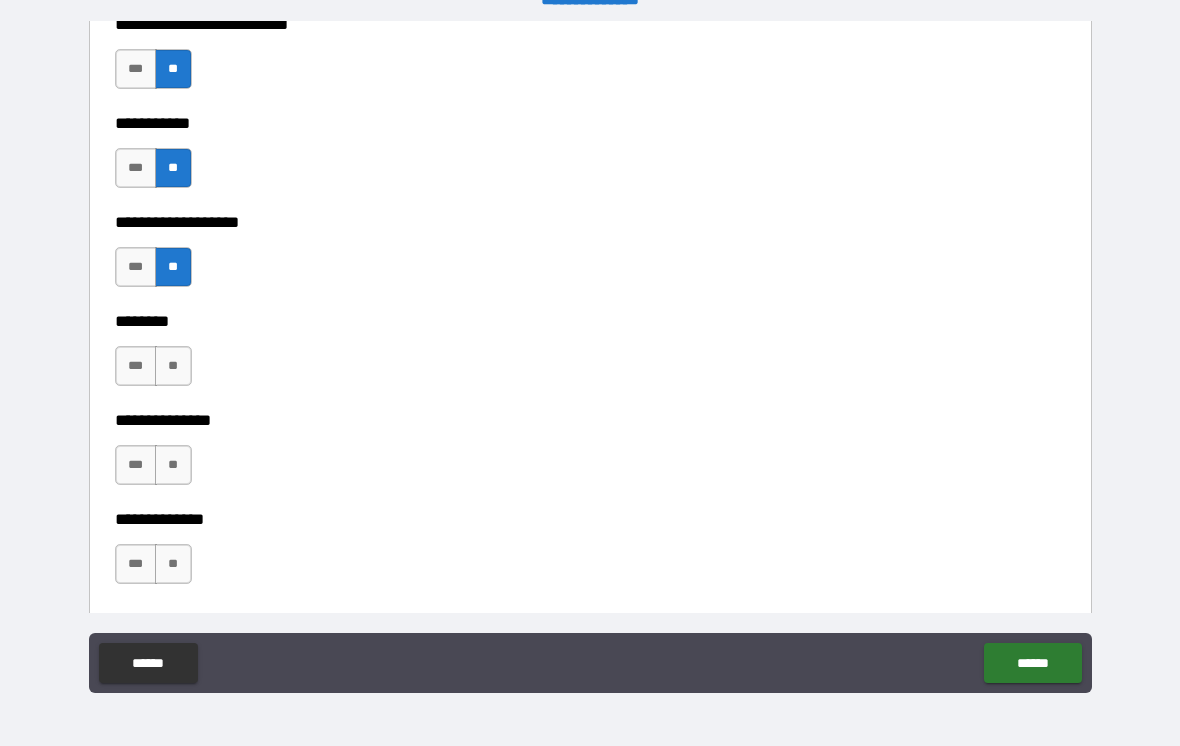 click on "**" at bounding box center [173, 366] 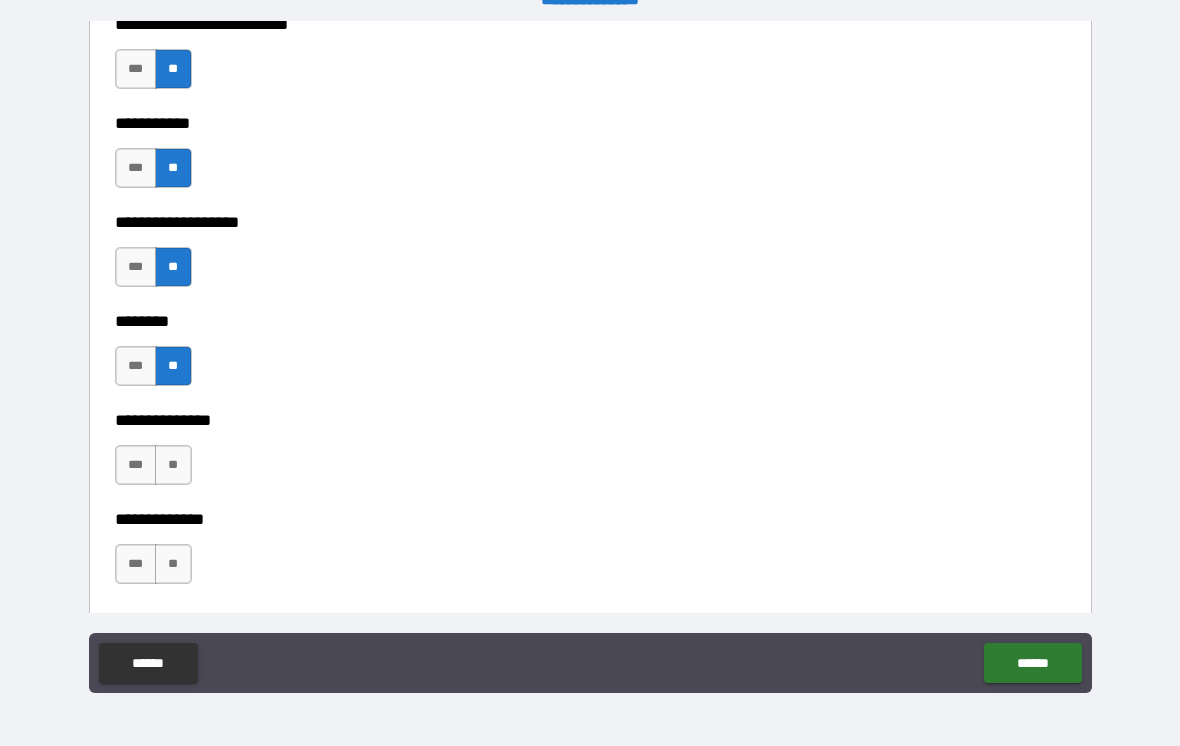 click on "**" at bounding box center [173, 465] 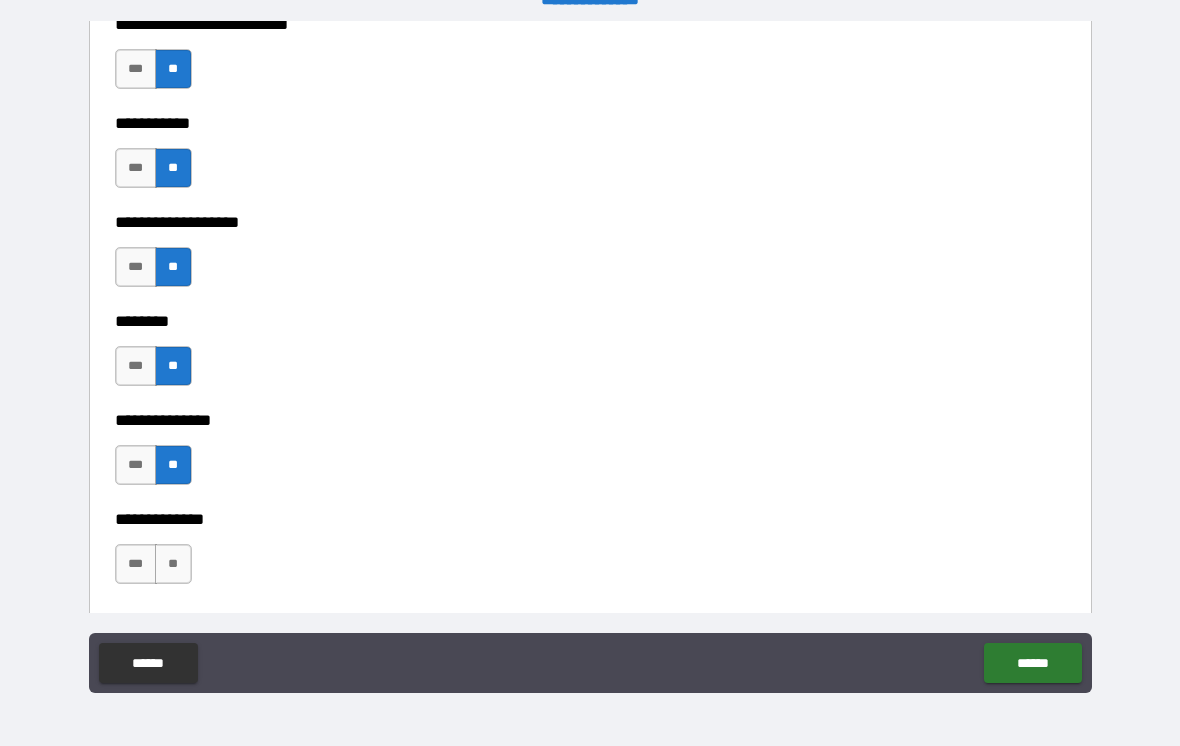 click on "**" at bounding box center [173, 564] 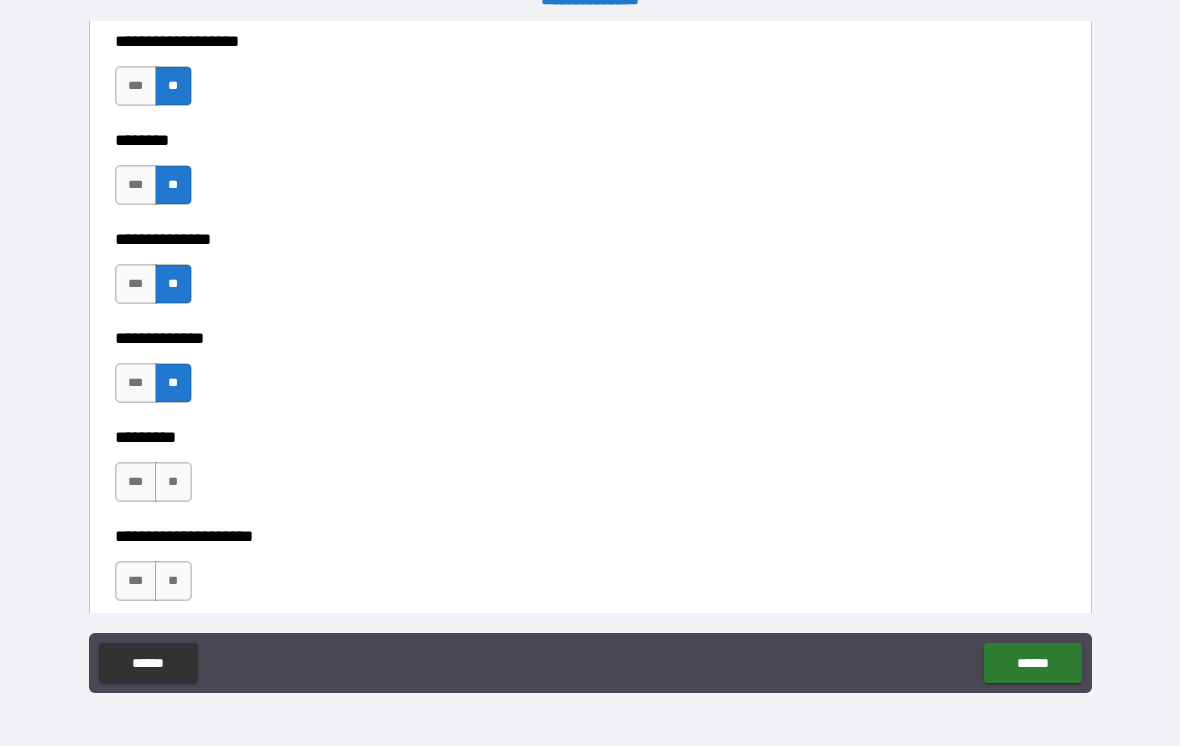 scroll, scrollTop: 4497, scrollLeft: 0, axis: vertical 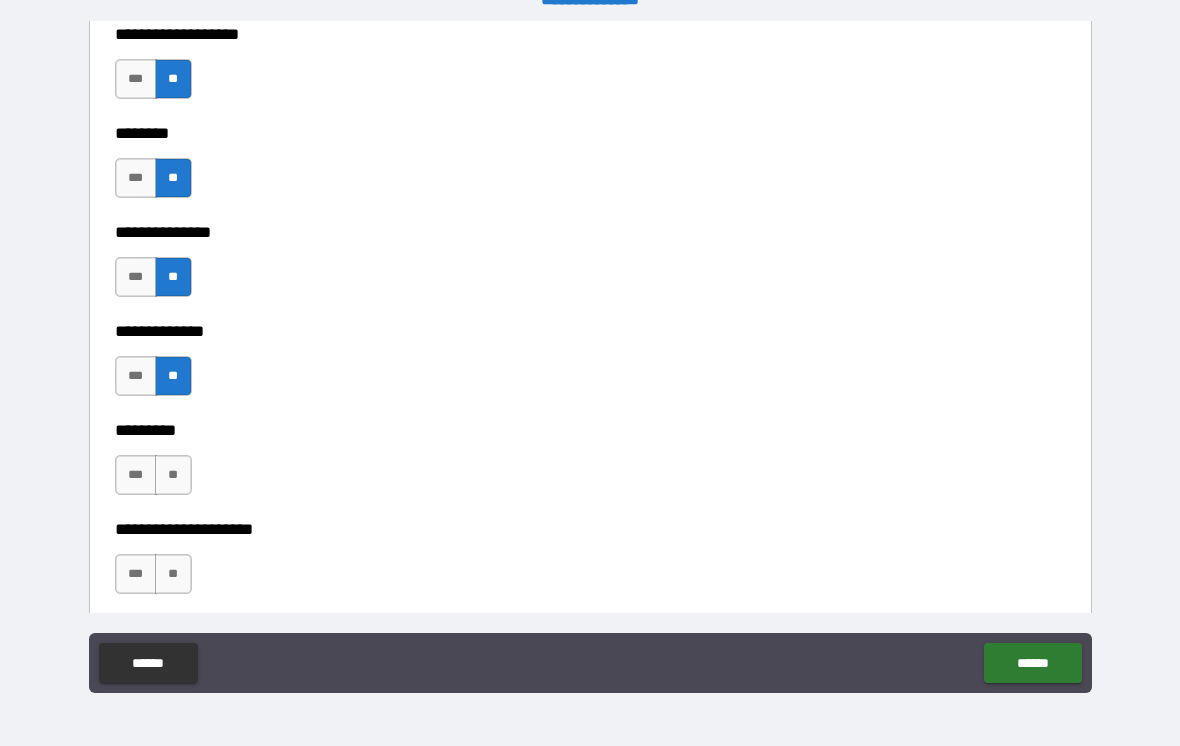 click on "**" at bounding box center (173, 475) 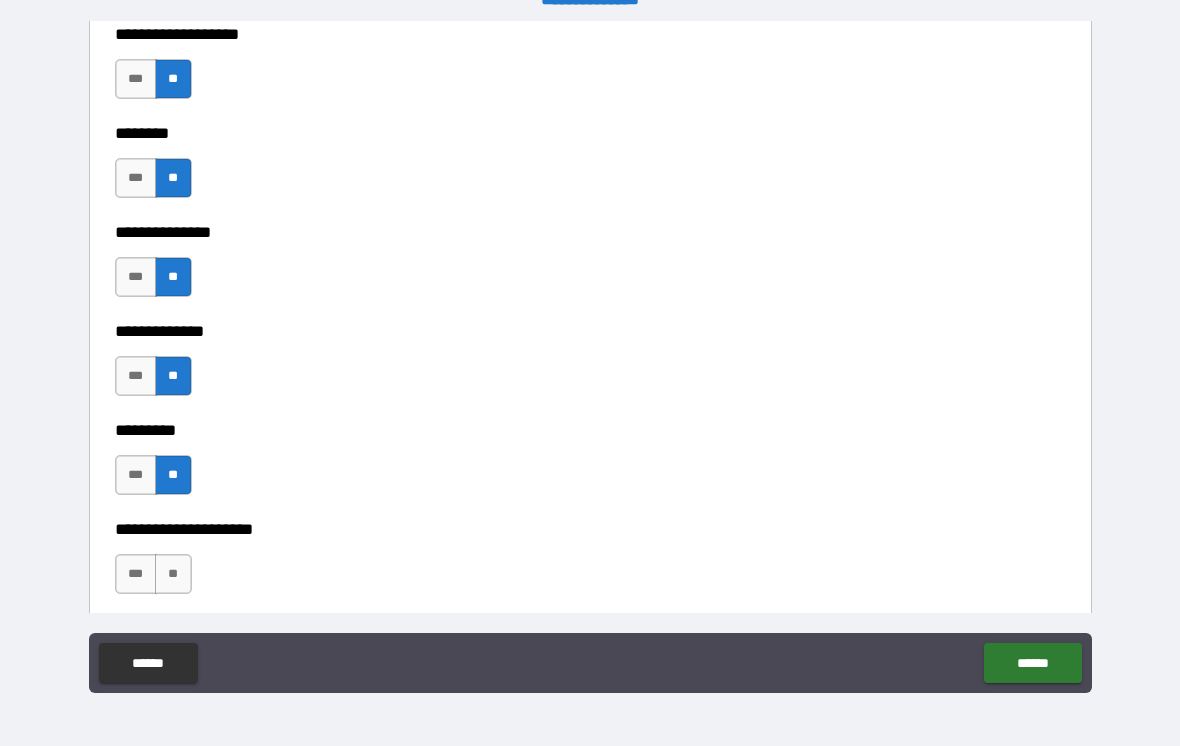 click on "**" at bounding box center (173, 574) 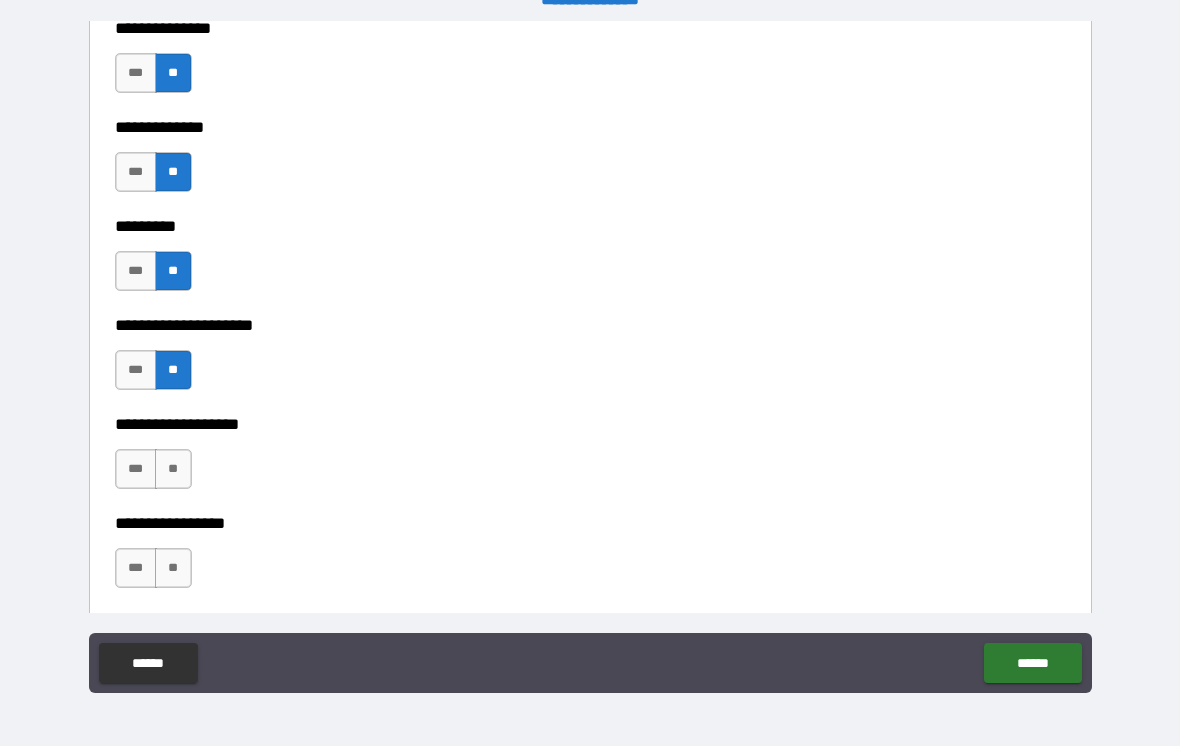 scroll, scrollTop: 4702, scrollLeft: 0, axis: vertical 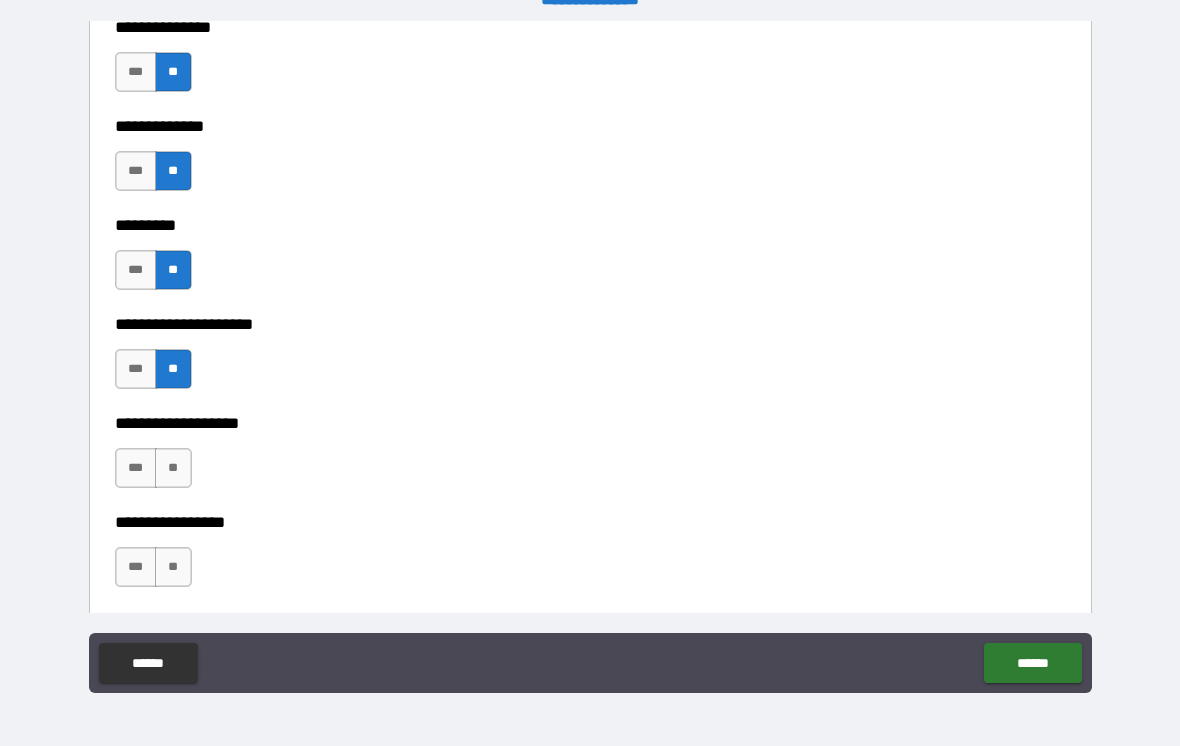 click on "**" at bounding box center [173, 468] 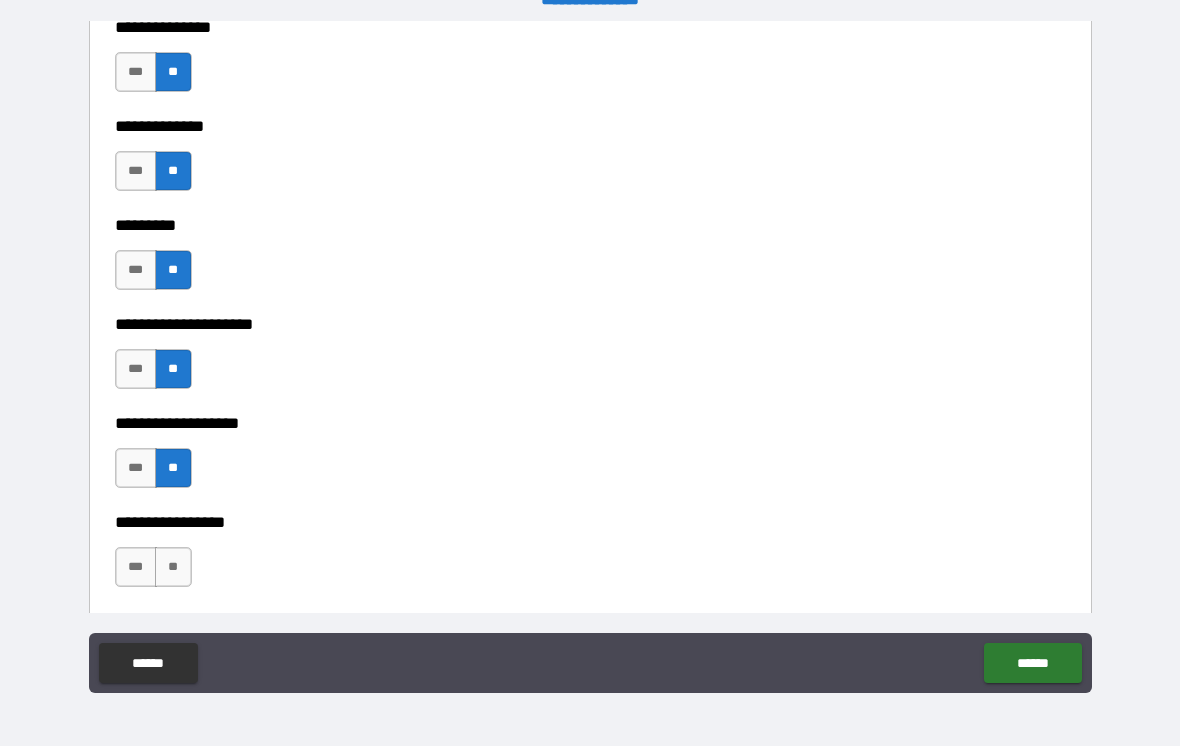 click on "**" at bounding box center (173, 567) 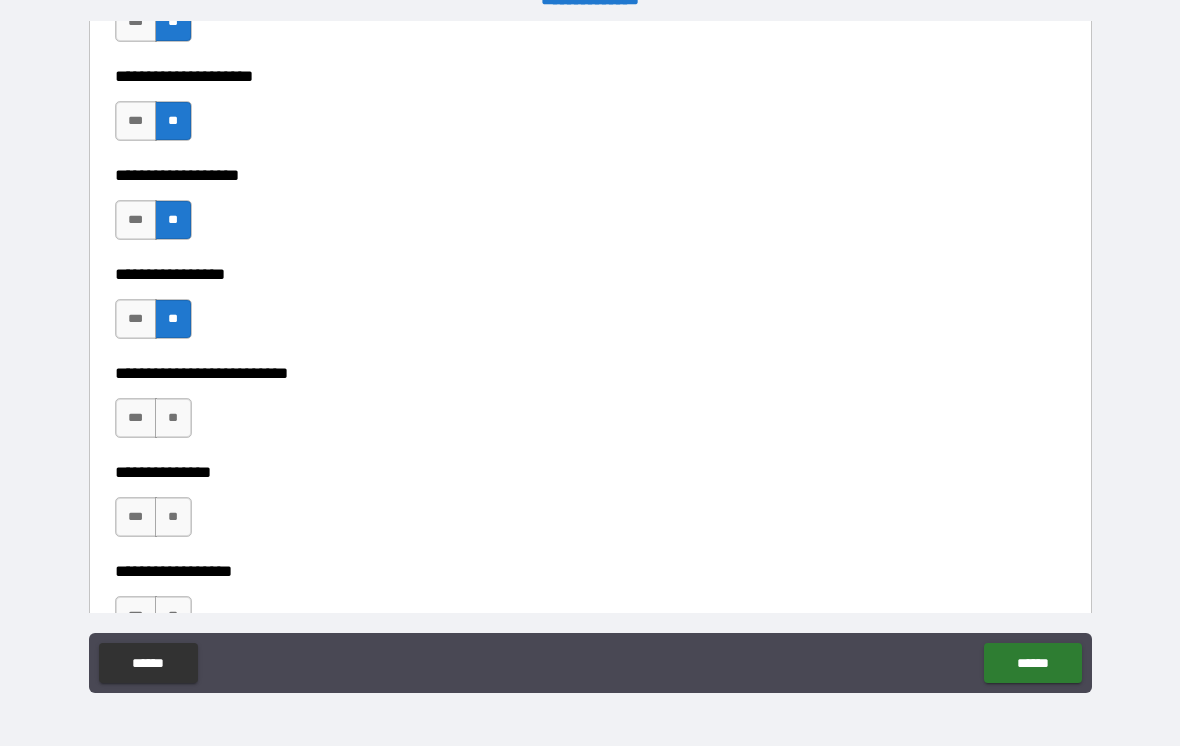 scroll, scrollTop: 4954, scrollLeft: 0, axis: vertical 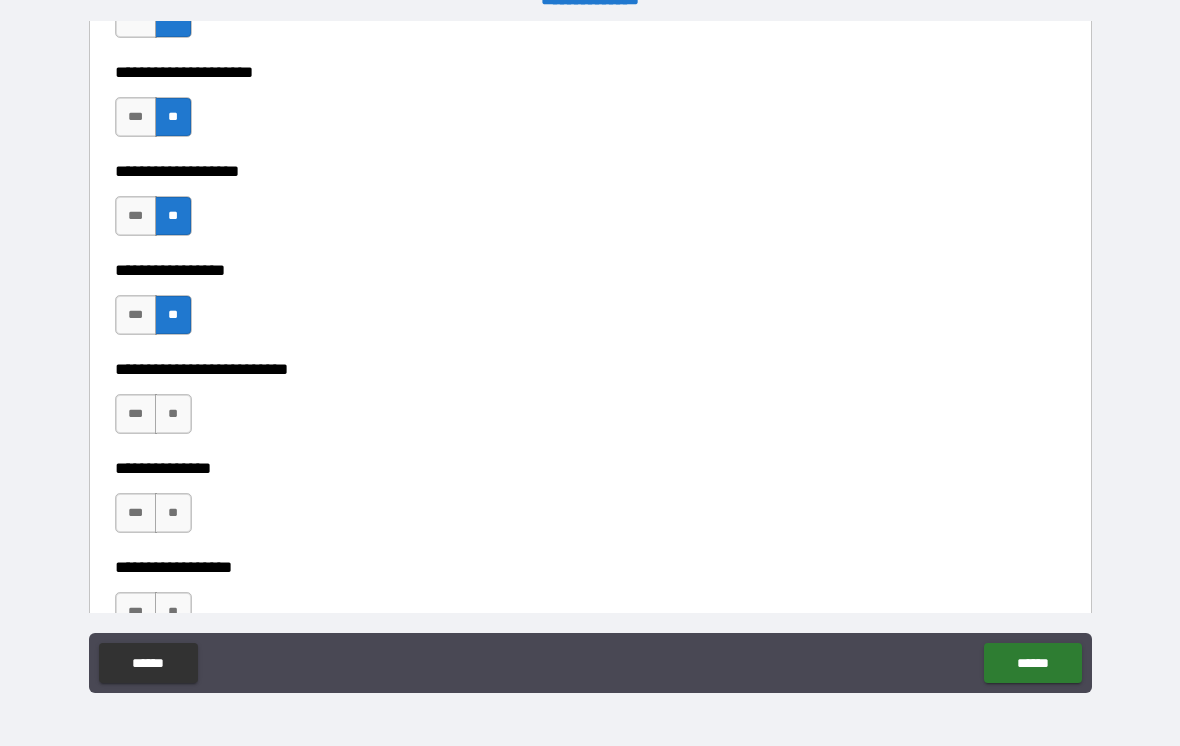click on "**" at bounding box center (173, 414) 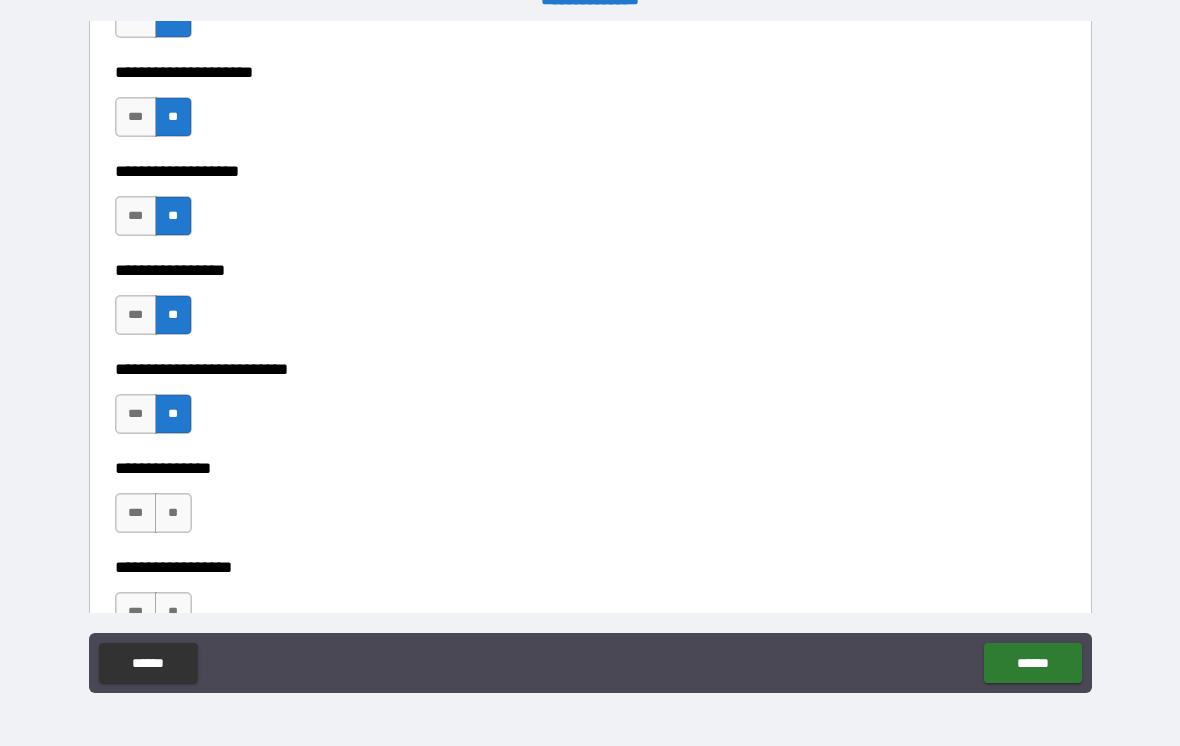 click on "**" at bounding box center (173, 513) 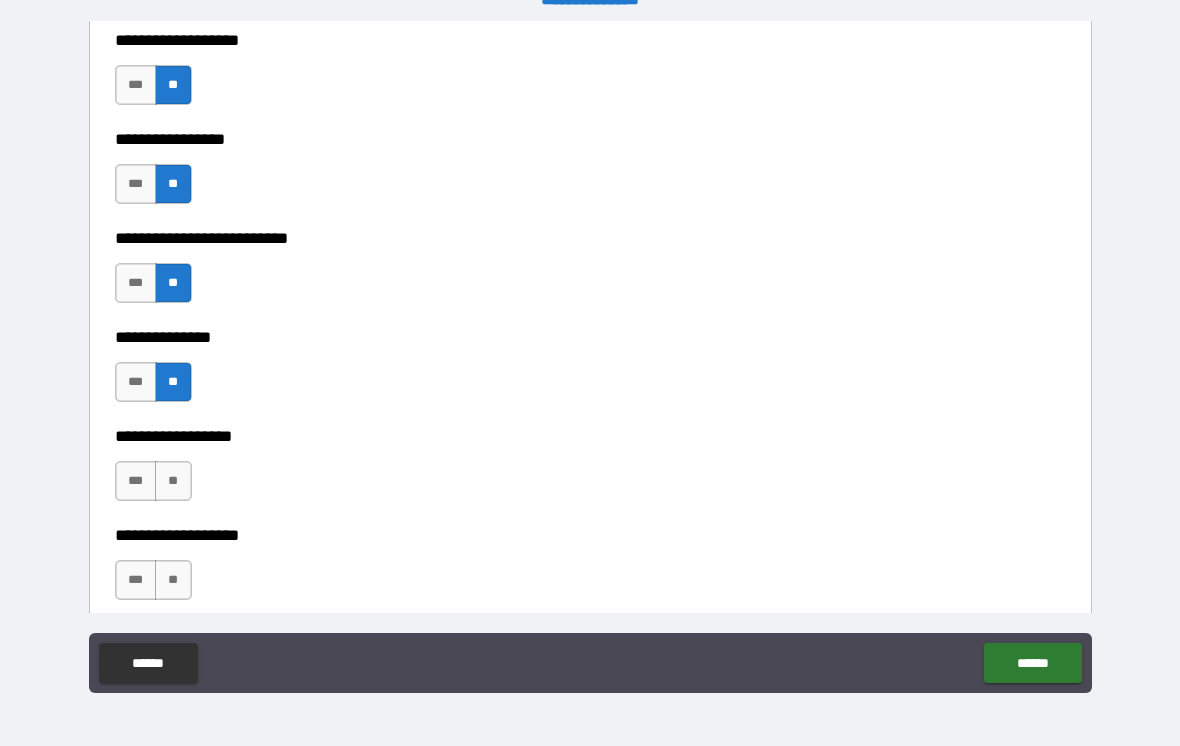 scroll, scrollTop: 5092, scrollLeft: 0, axis: vertical 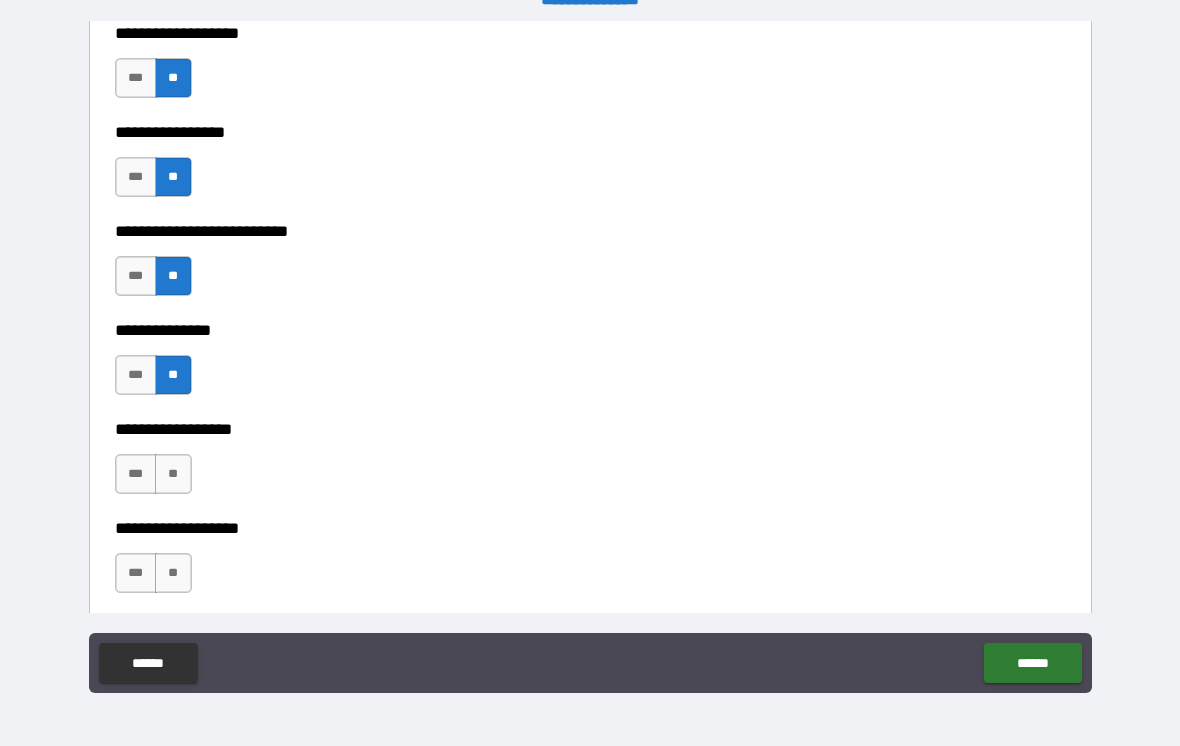 click on "**" at bounding box center [173, 474] 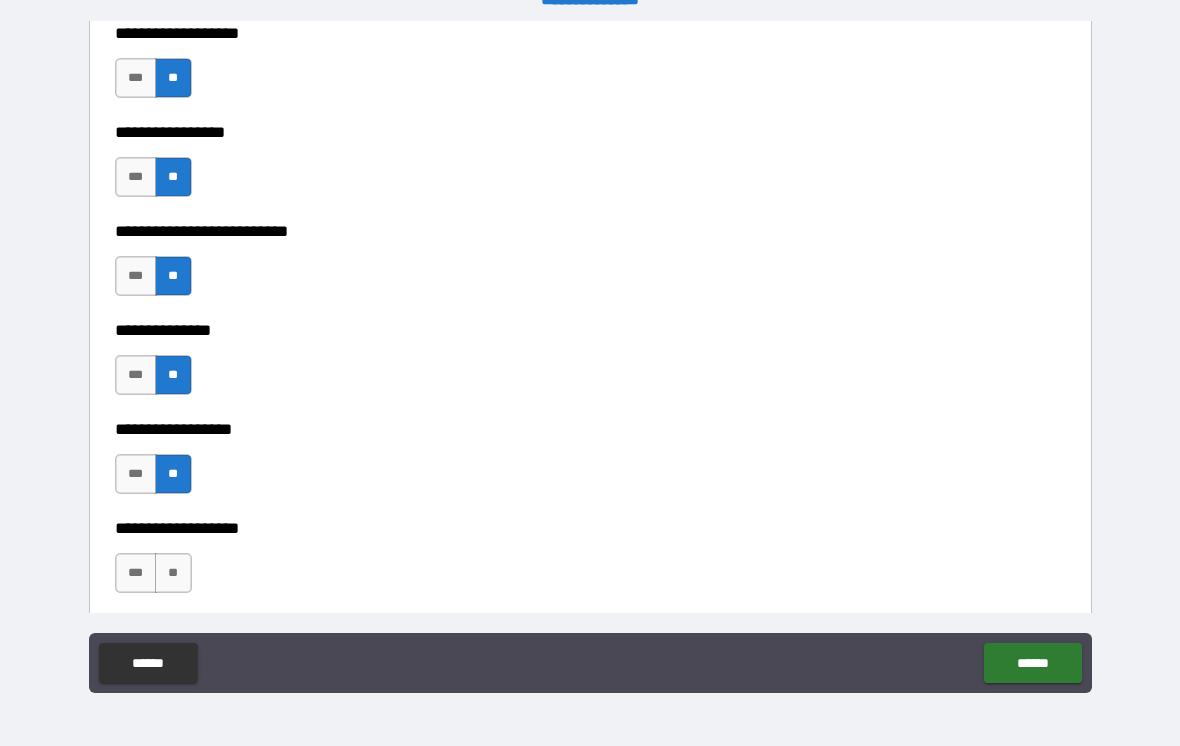 click on "**" at bounding box center [173, 573] 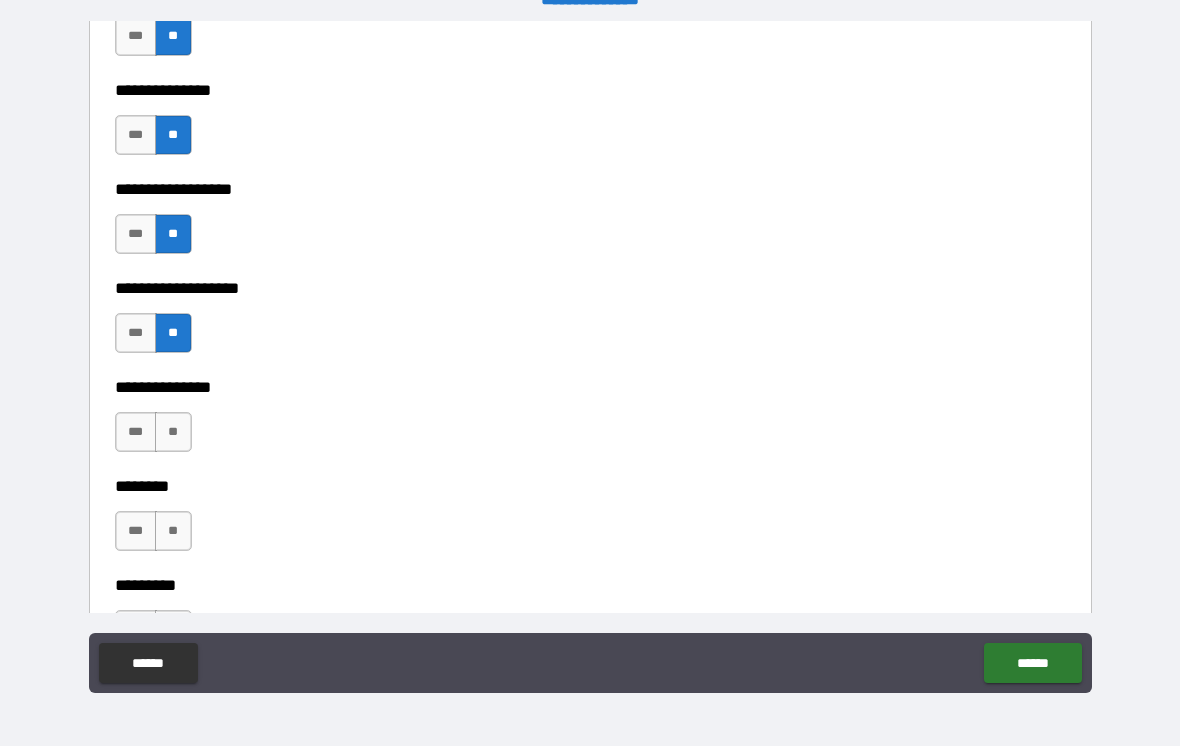 scroll, scrollTop: 5337, scrollLeft: 0, axis: vertical 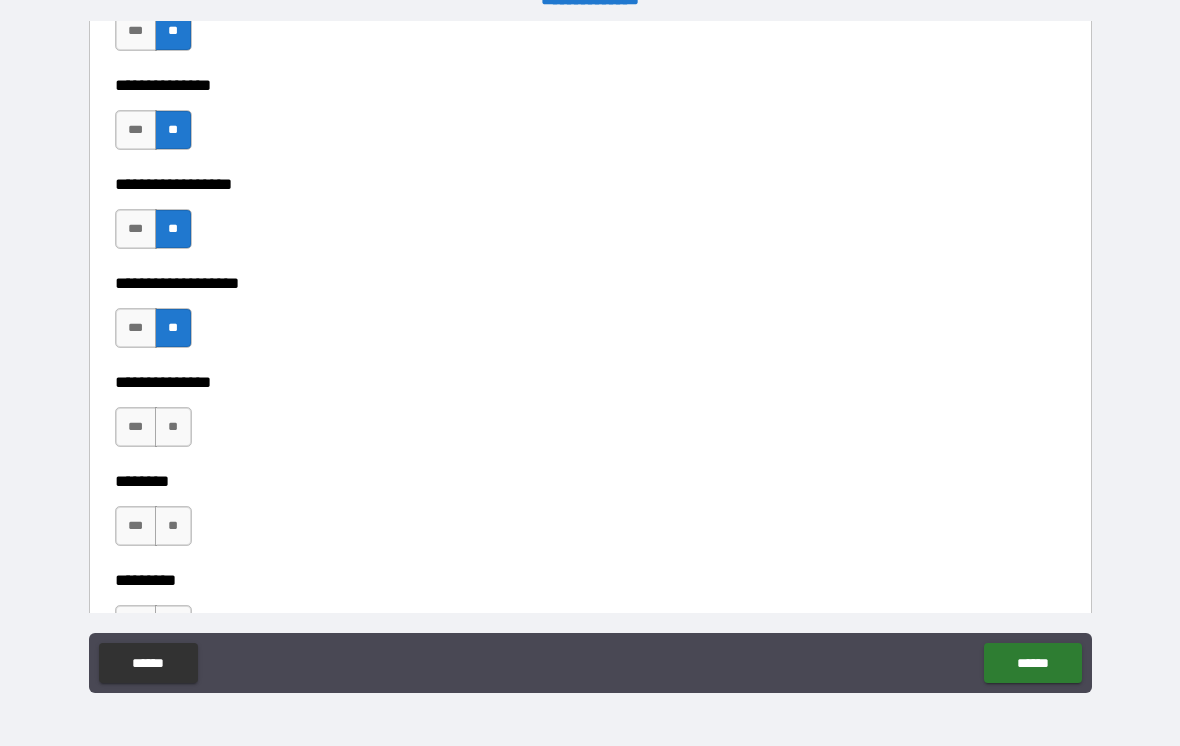 click on "**" at bounding box center [173, 427] 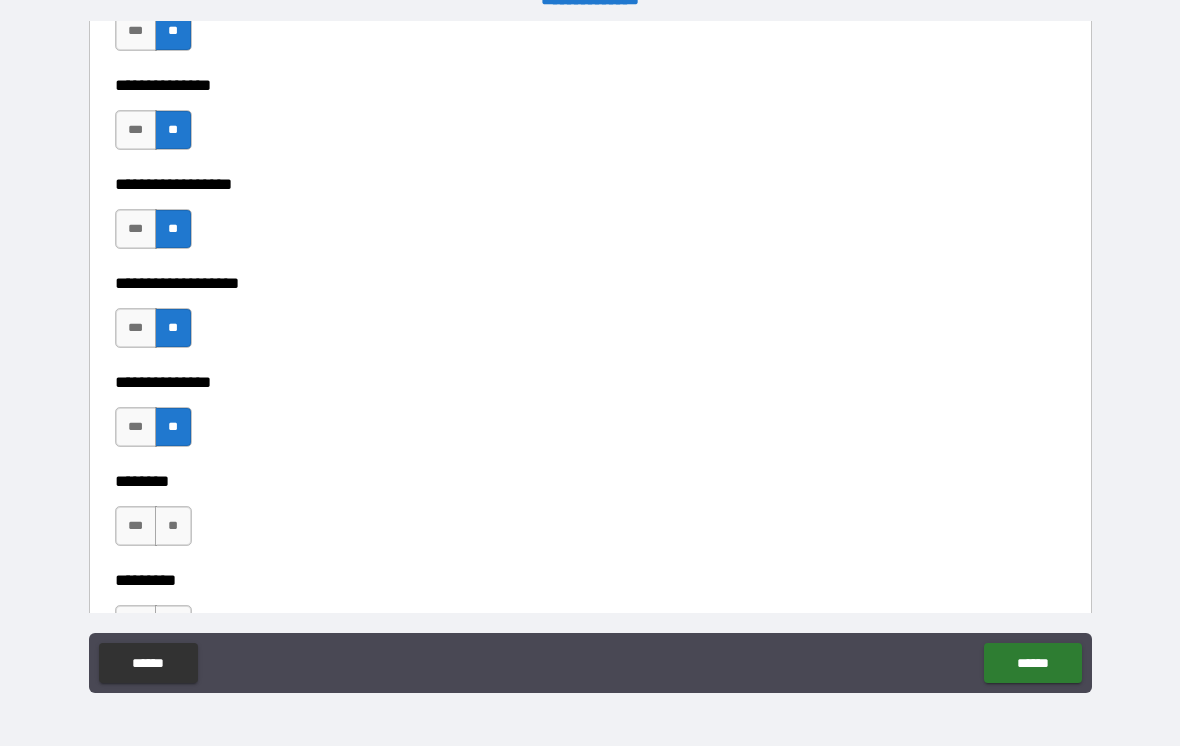 click on "**" at bounding box center [173, 526] 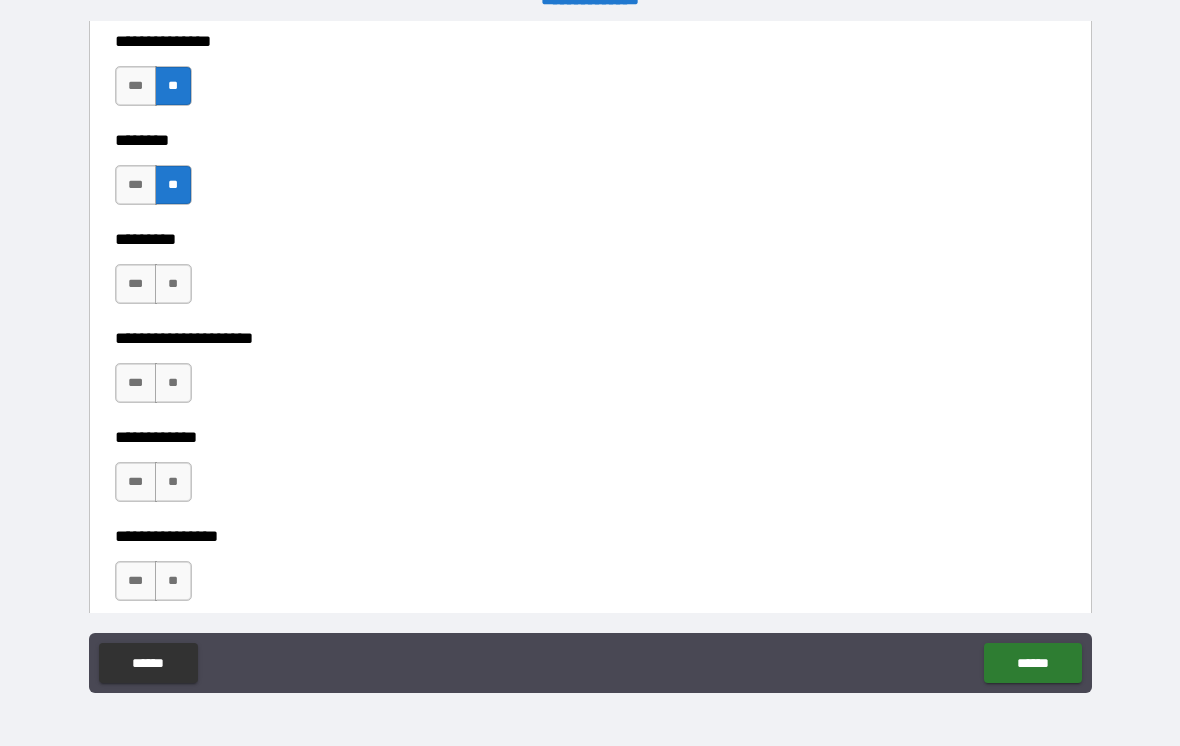 scroll, scrollTop: 5696, scrollLeft: 0, axis: vertical 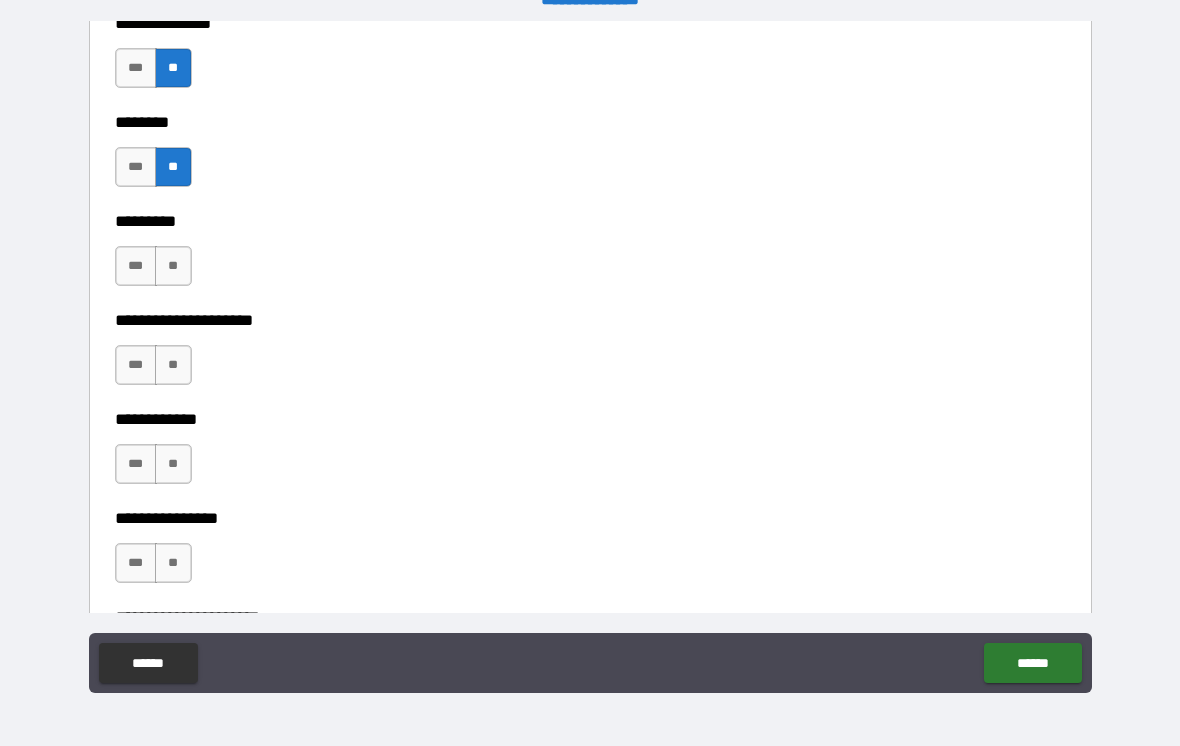 click on "**" at bounding box center [173, 266] 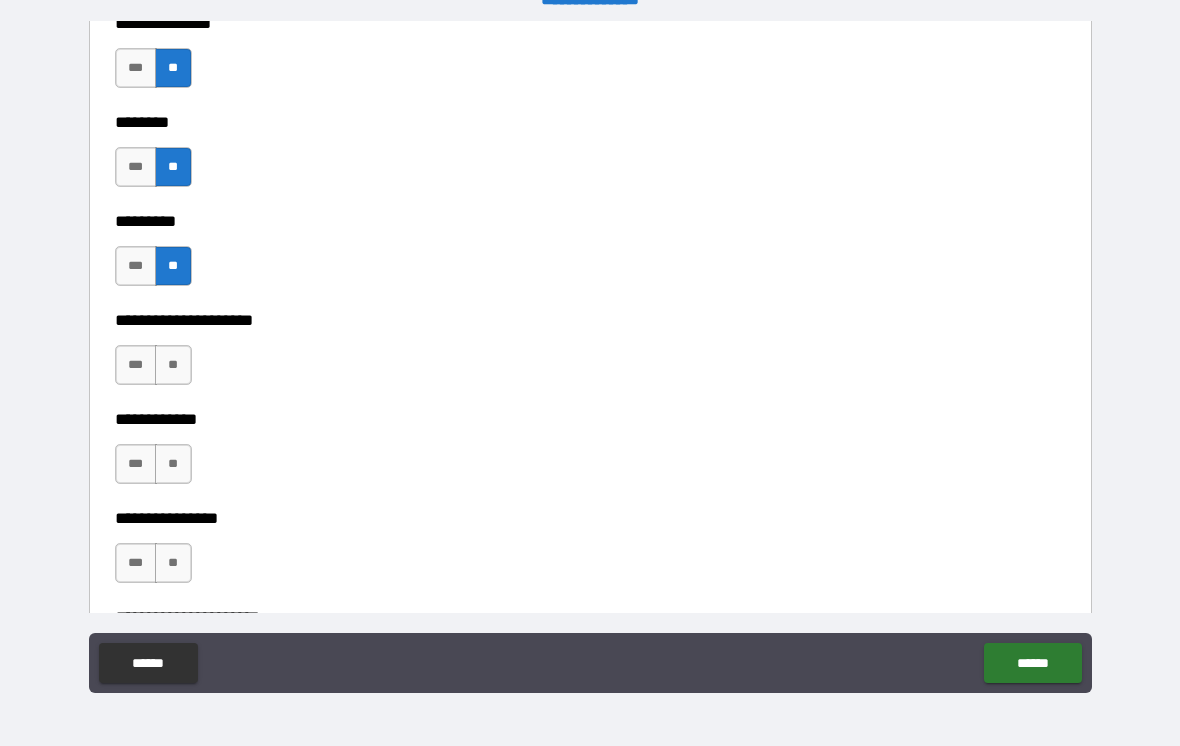 click on "**" at bounding box center [173, 365] 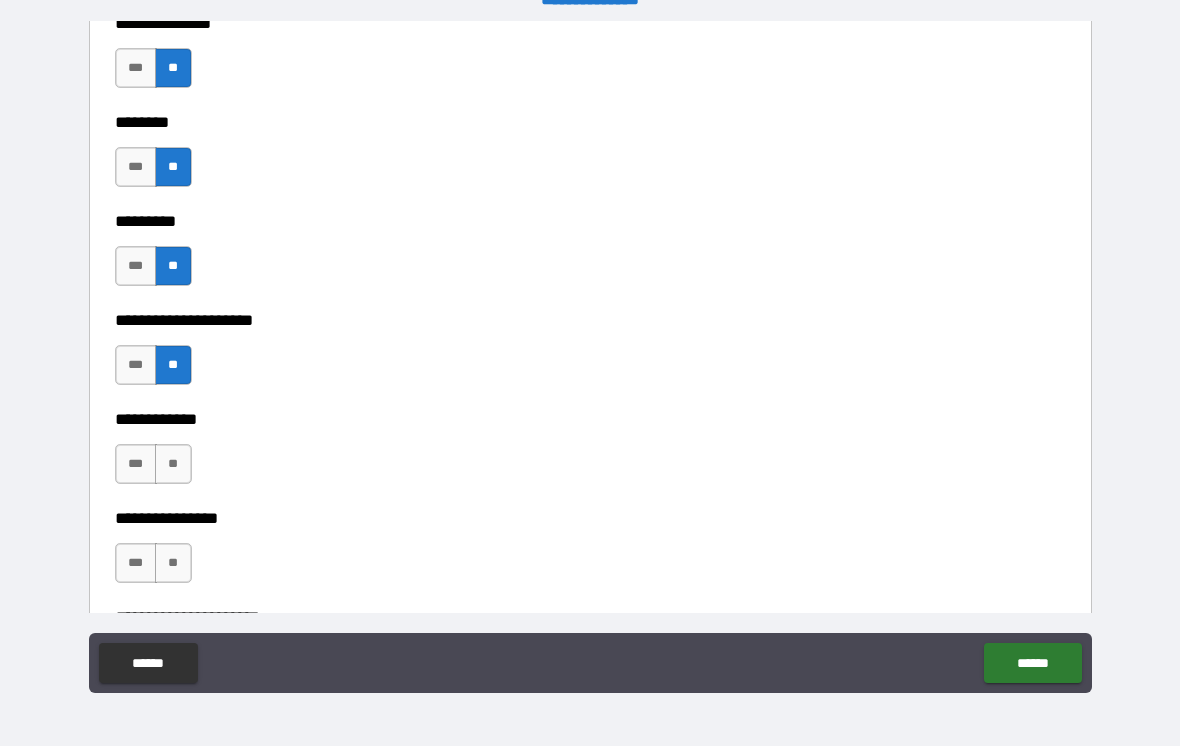 click on "**" at bounding box center [173, 464] 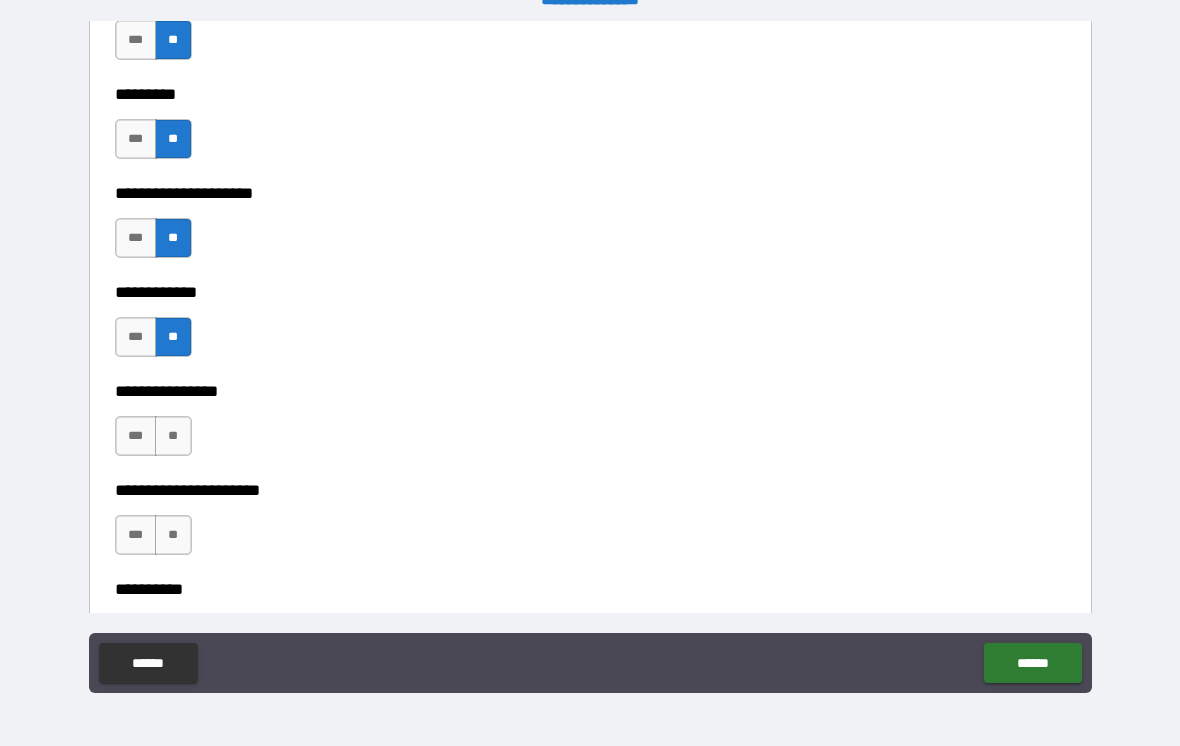 scroll, scrollTop: 5839, scrollLeft: 0, axis: vertical 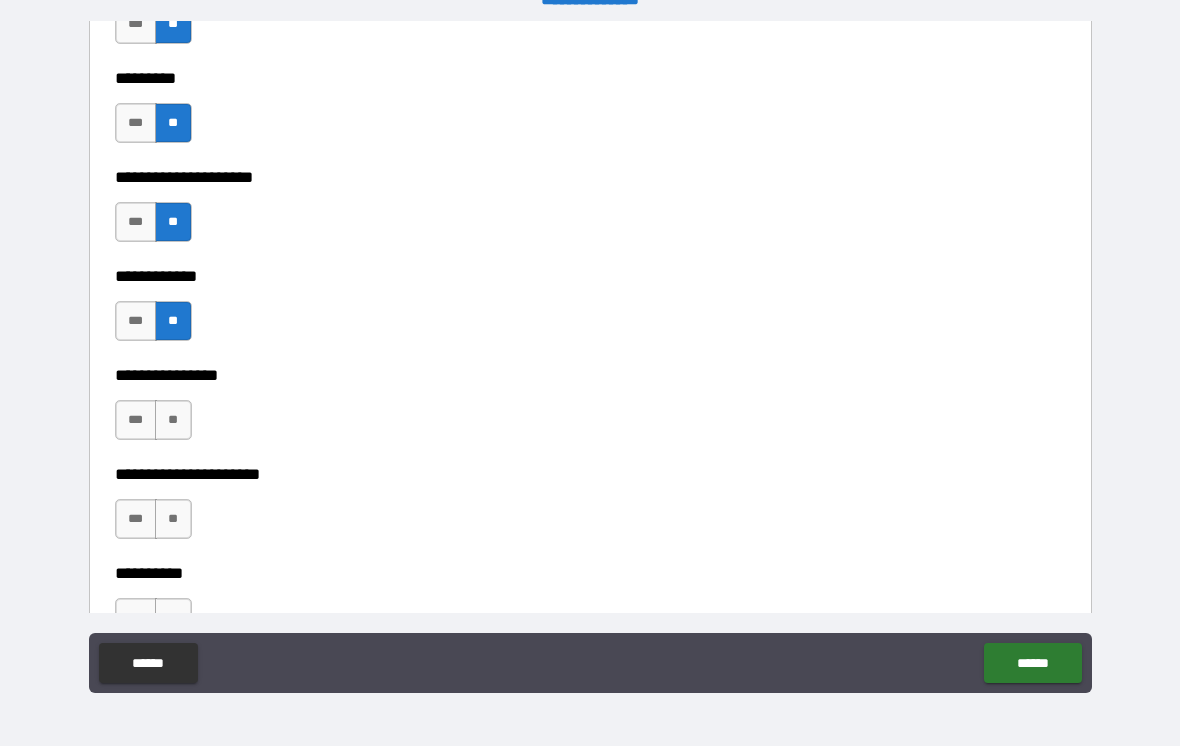 click on "**" at bounding box center (173, 420) 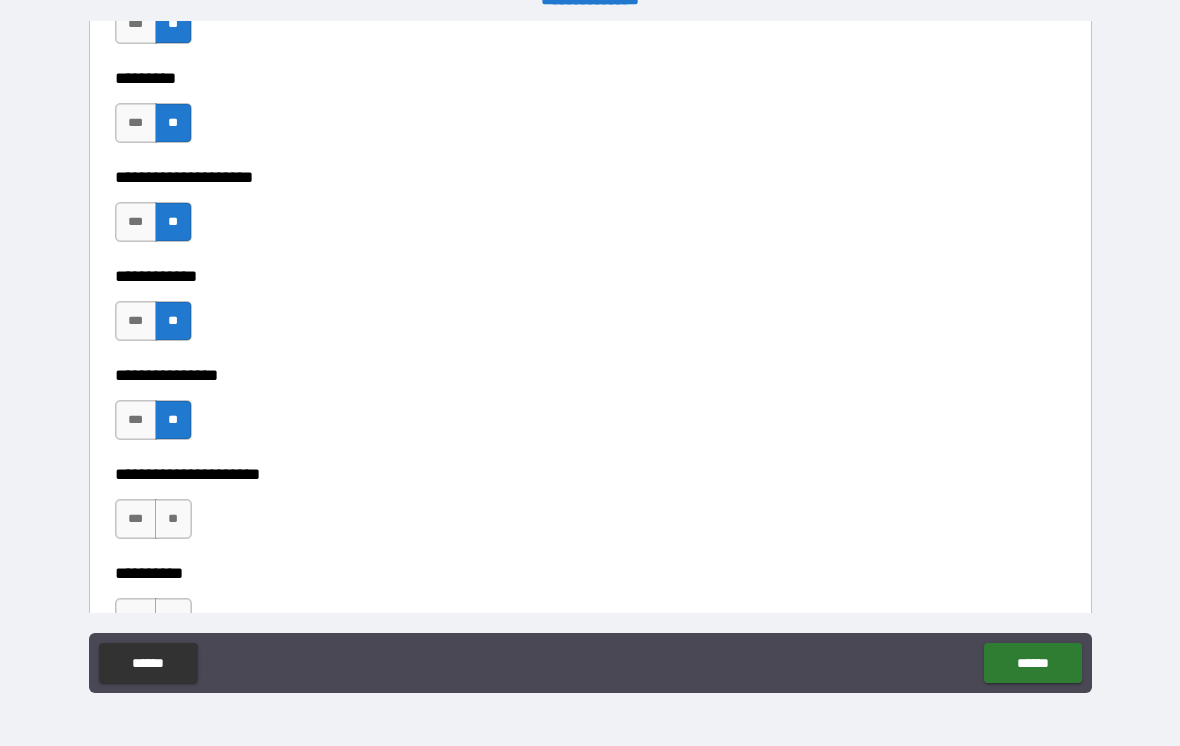 click on "**" at bounding box center (173, 519) 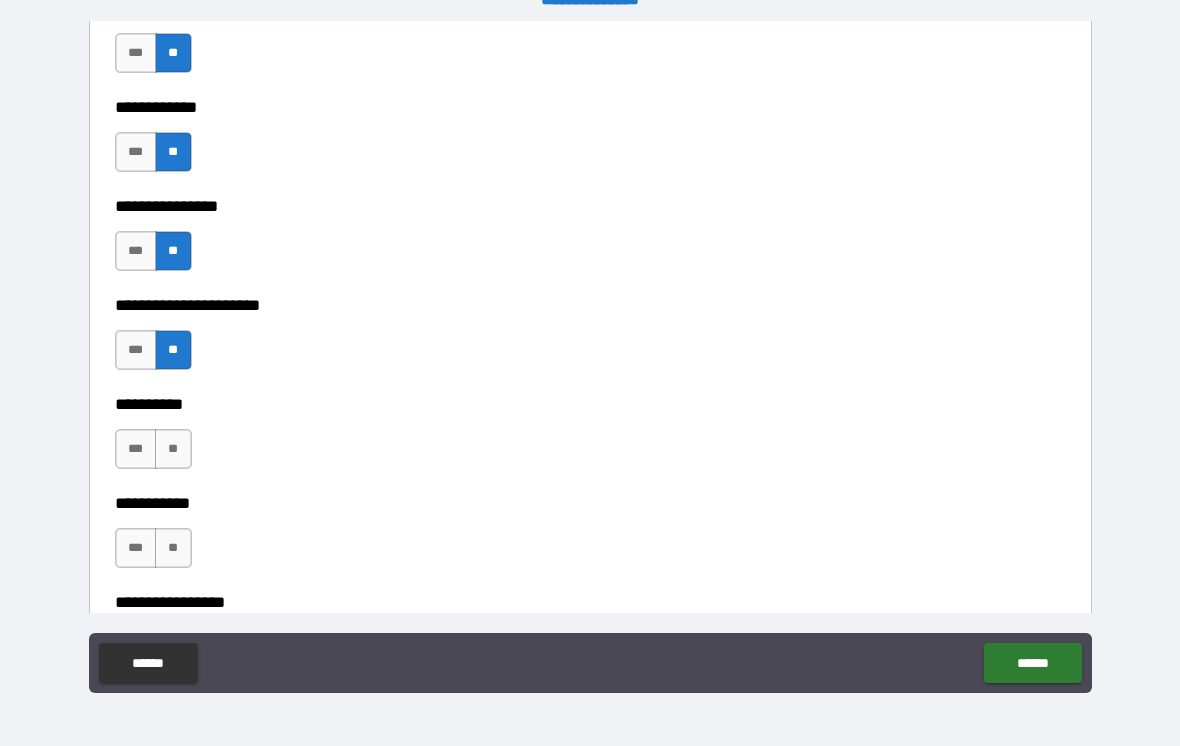 scroll, scrollTop: 6022, scrollLeft: 0, axis: vertical 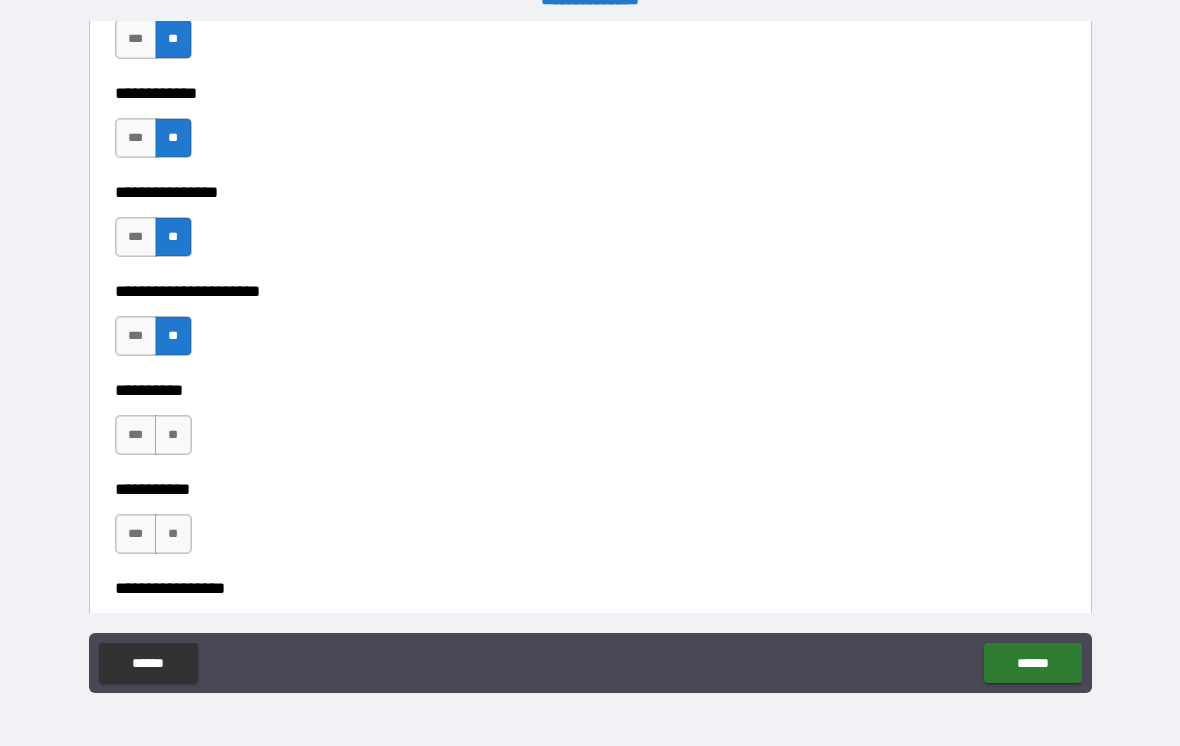 click on "**" at bounding box center [173, 435] 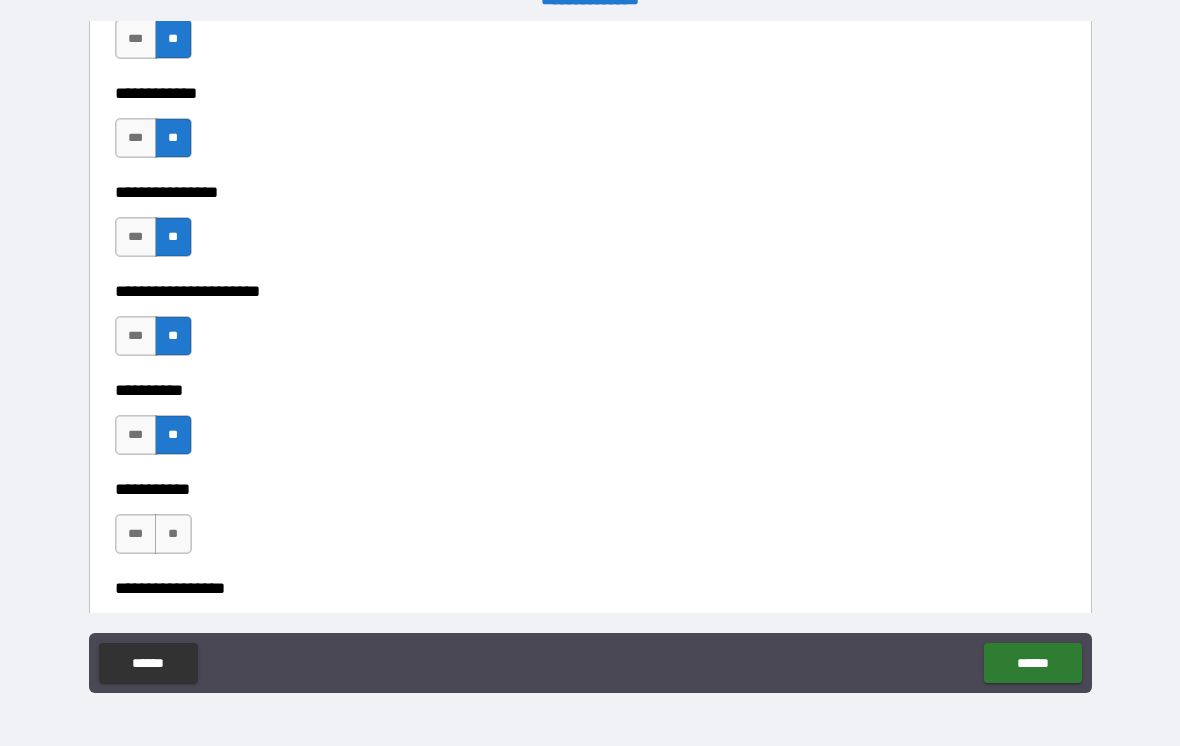 click on "**" at bounding box center [173, 534] 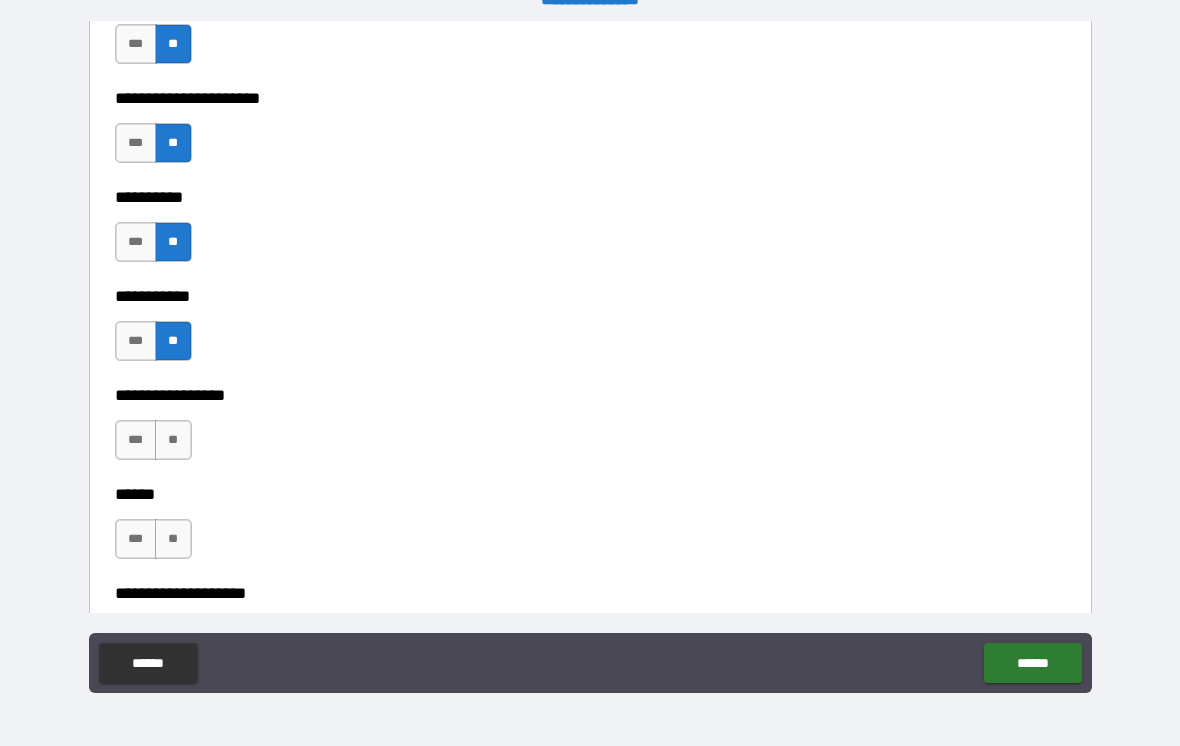 scroll, scrollTop: 6231, scrollLeft: 0, axis: vertical 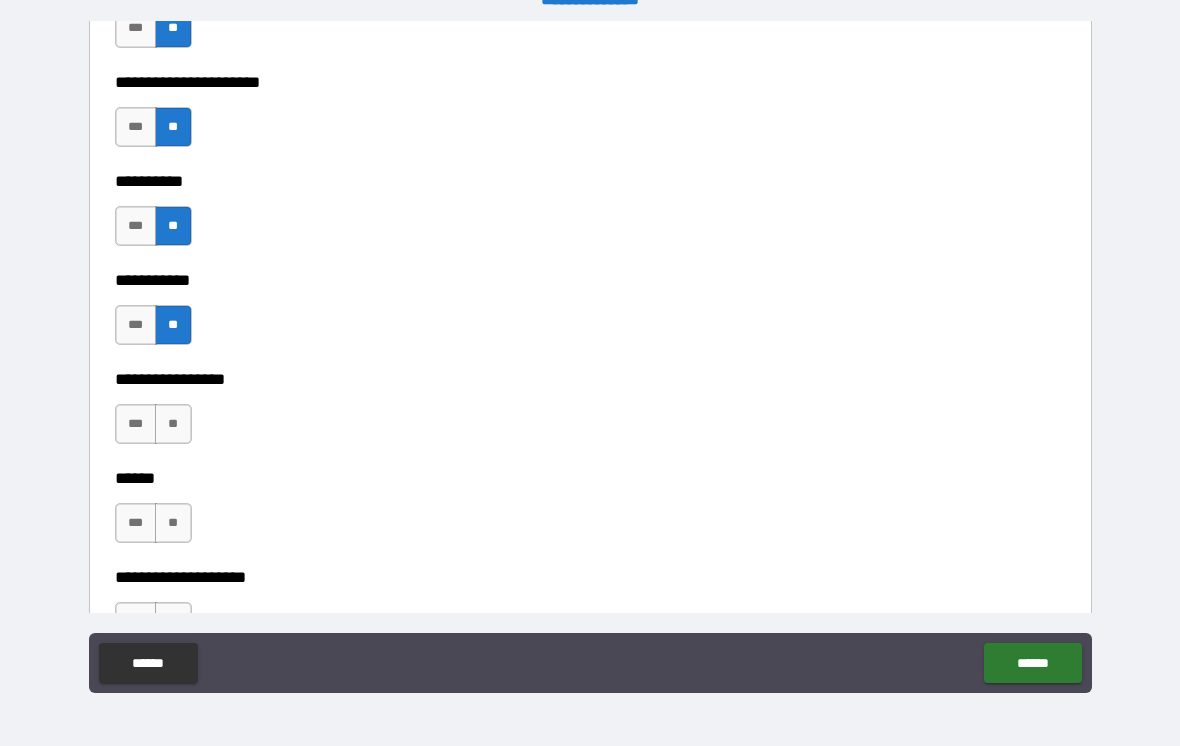 click on "**" at bounding box center [173, 424] 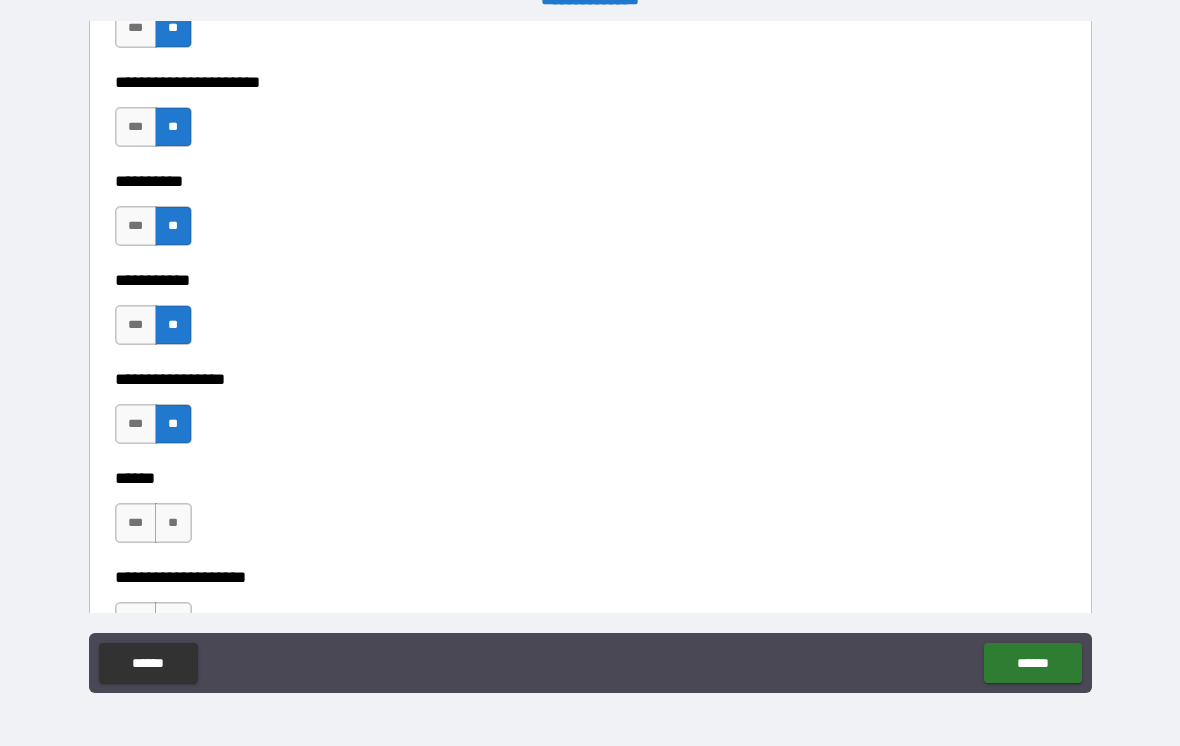 click on "**" at bounding box center (173, 523) 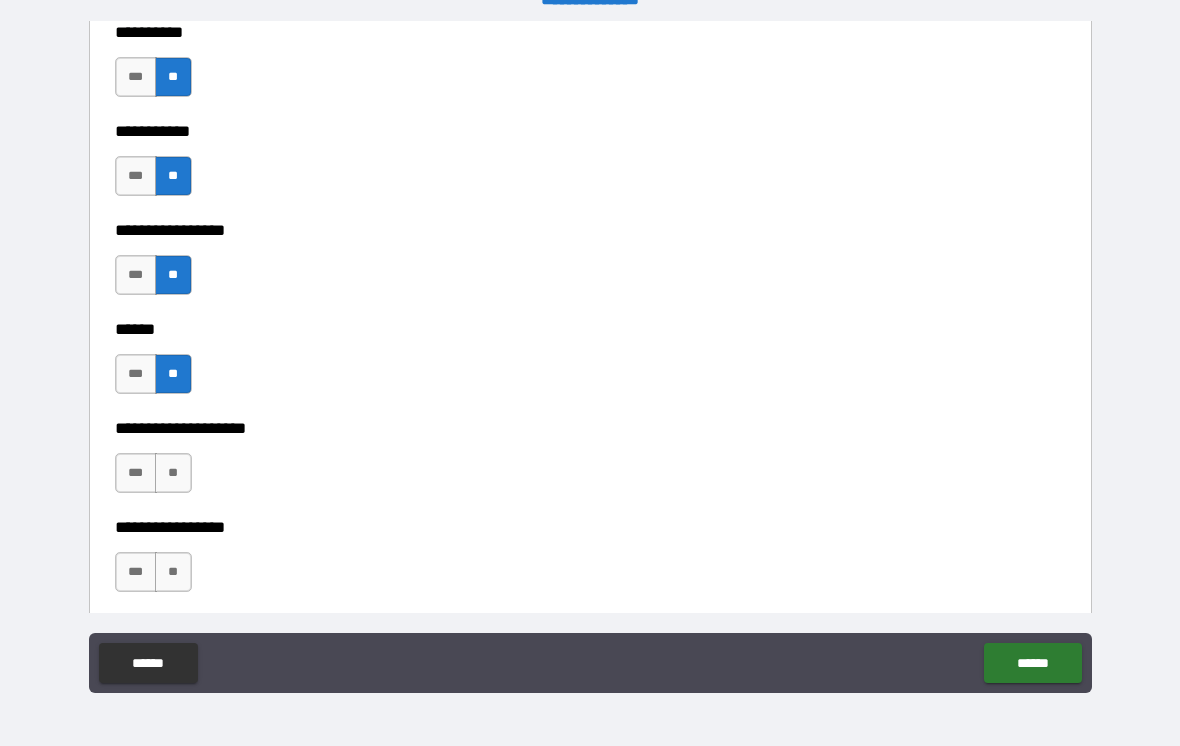 scroll, scrollTop: 6384, scrollLeft: 0, axis: vertical 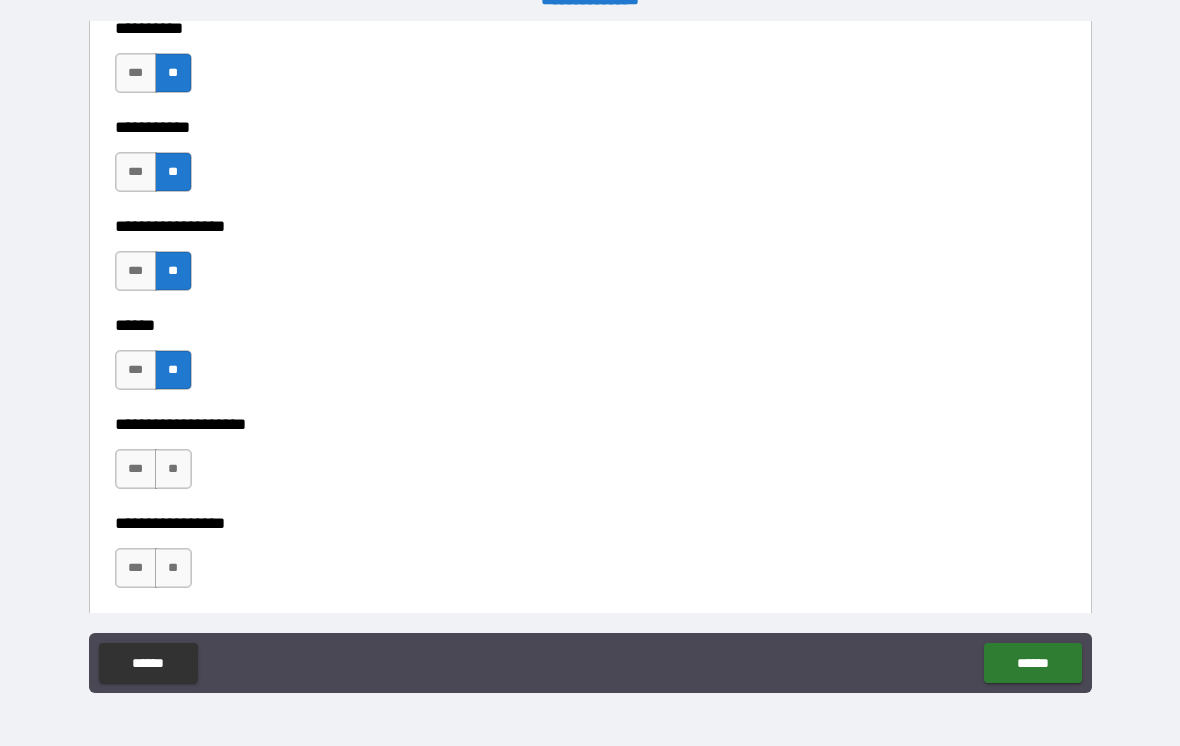 click on "**" at bounding box center [173, 469] 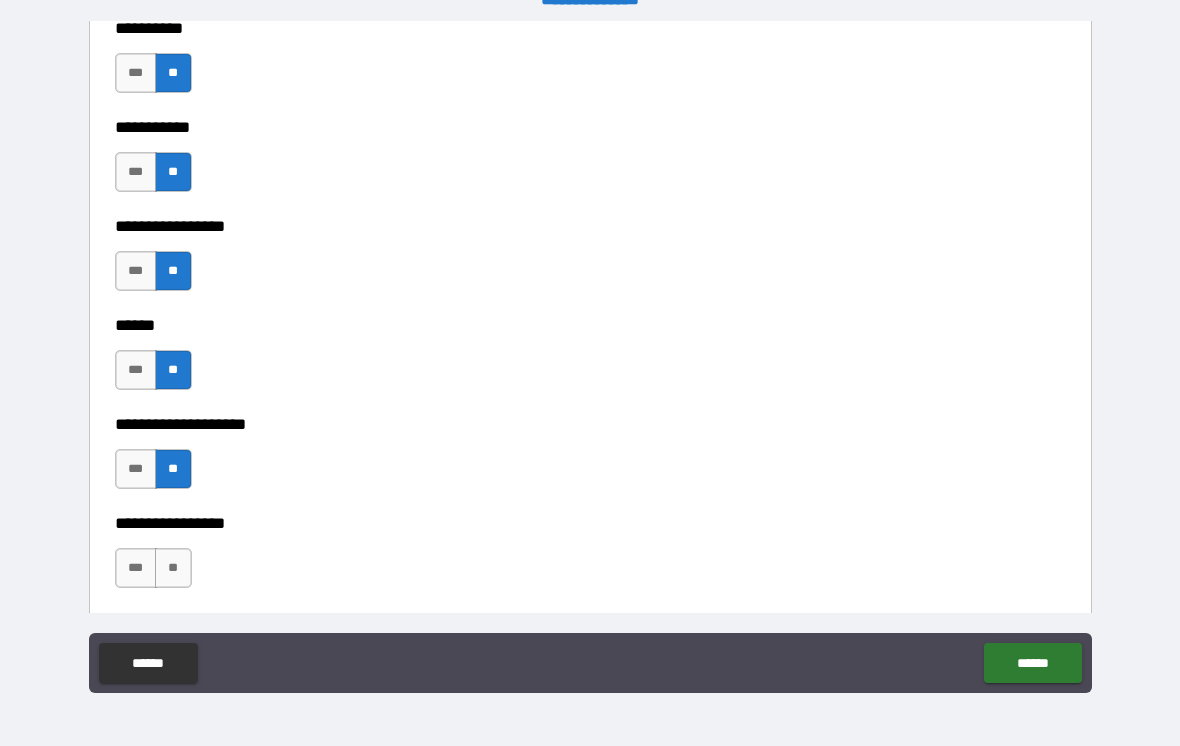 click on "**" at bounding box center (173, 568) 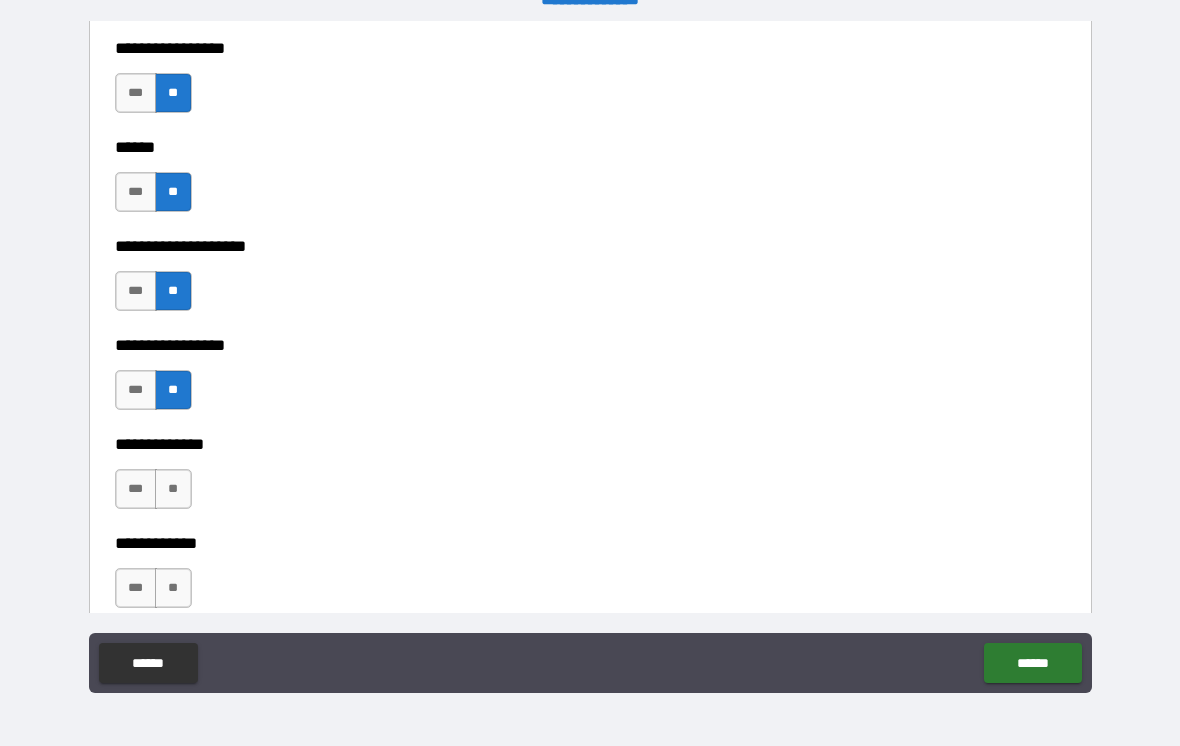 scroll, scrollTop: 6591, scrollLeft: 0, axis: vertical 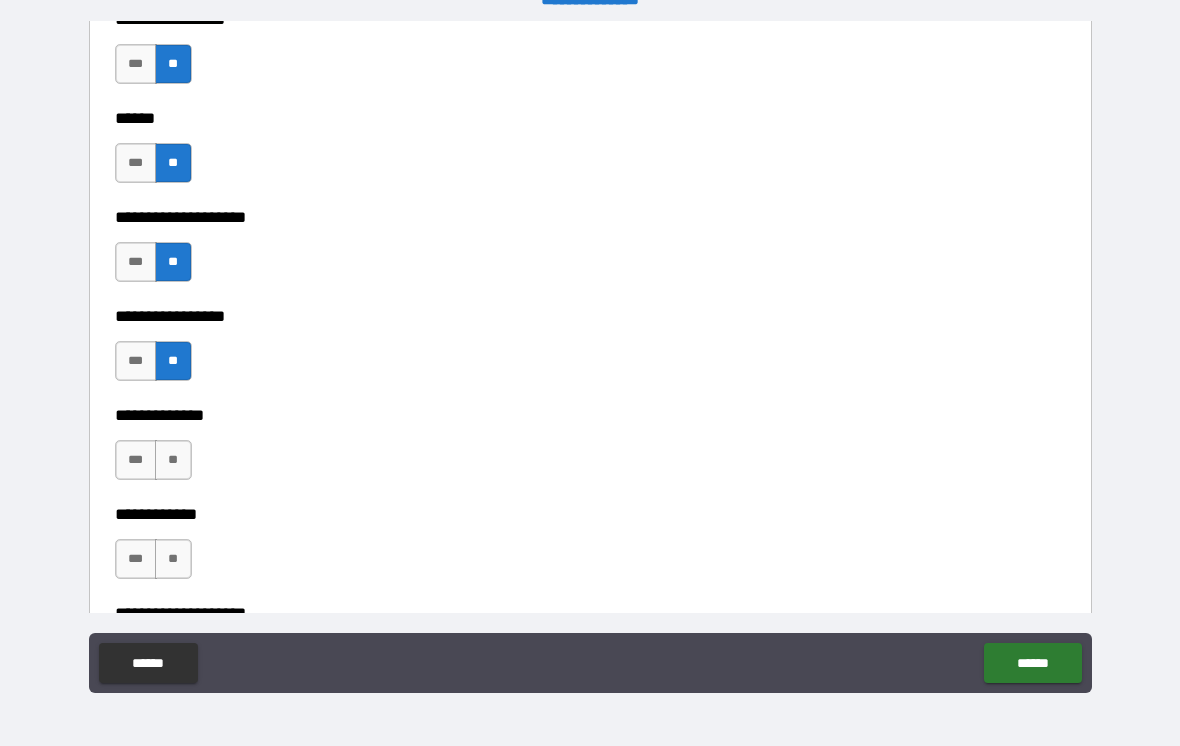 click on "**" at bounding box center [173, 460] 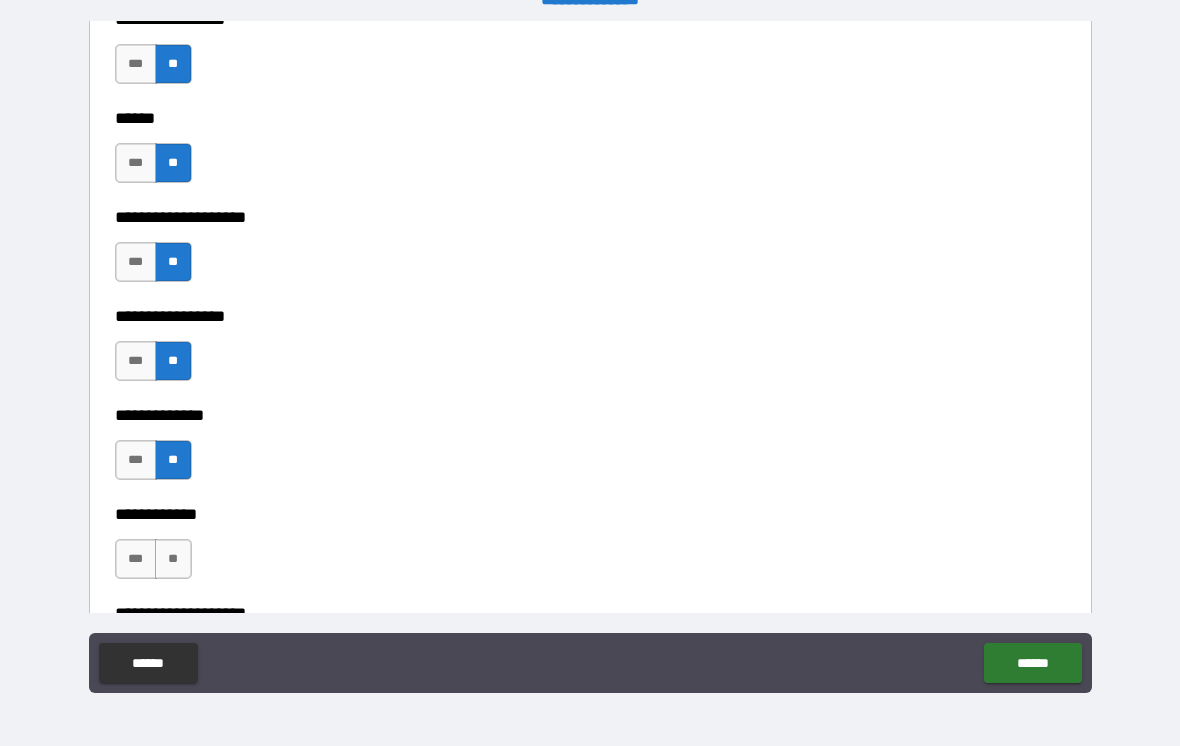 click on "**" at bounding box center (173, 559) 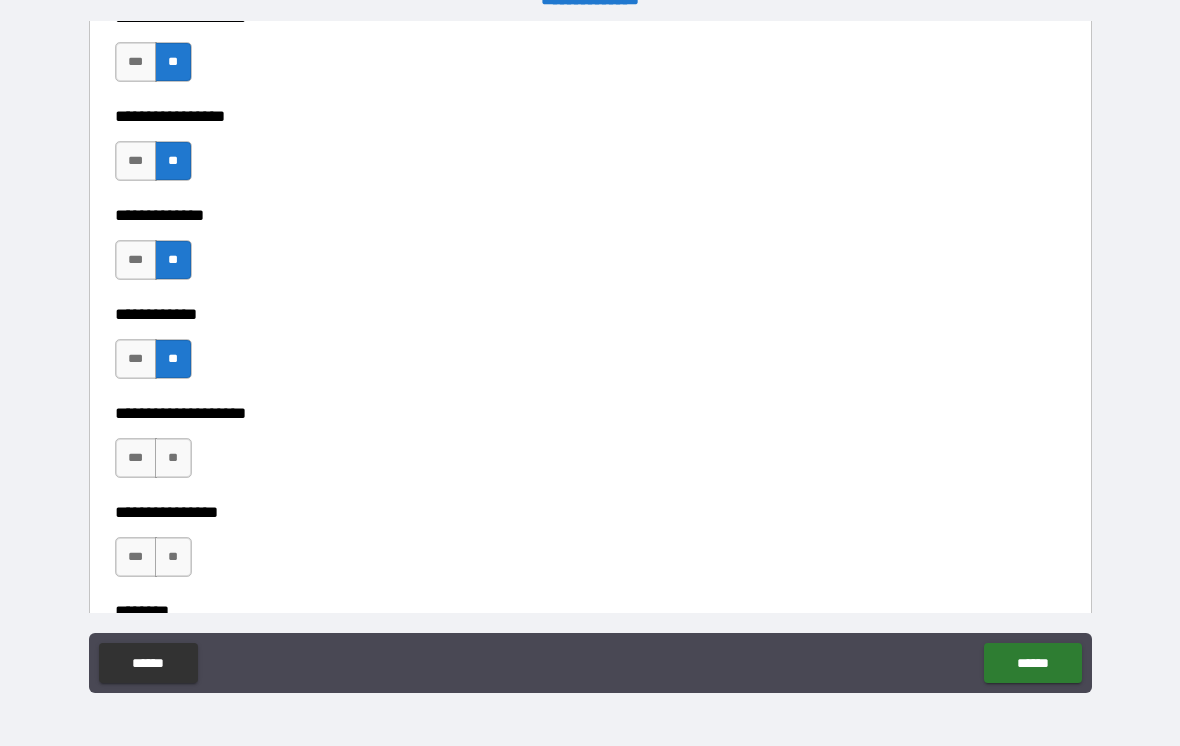 scroll, scrollTop: 6792, scrollLeft: 0, axis: vertical 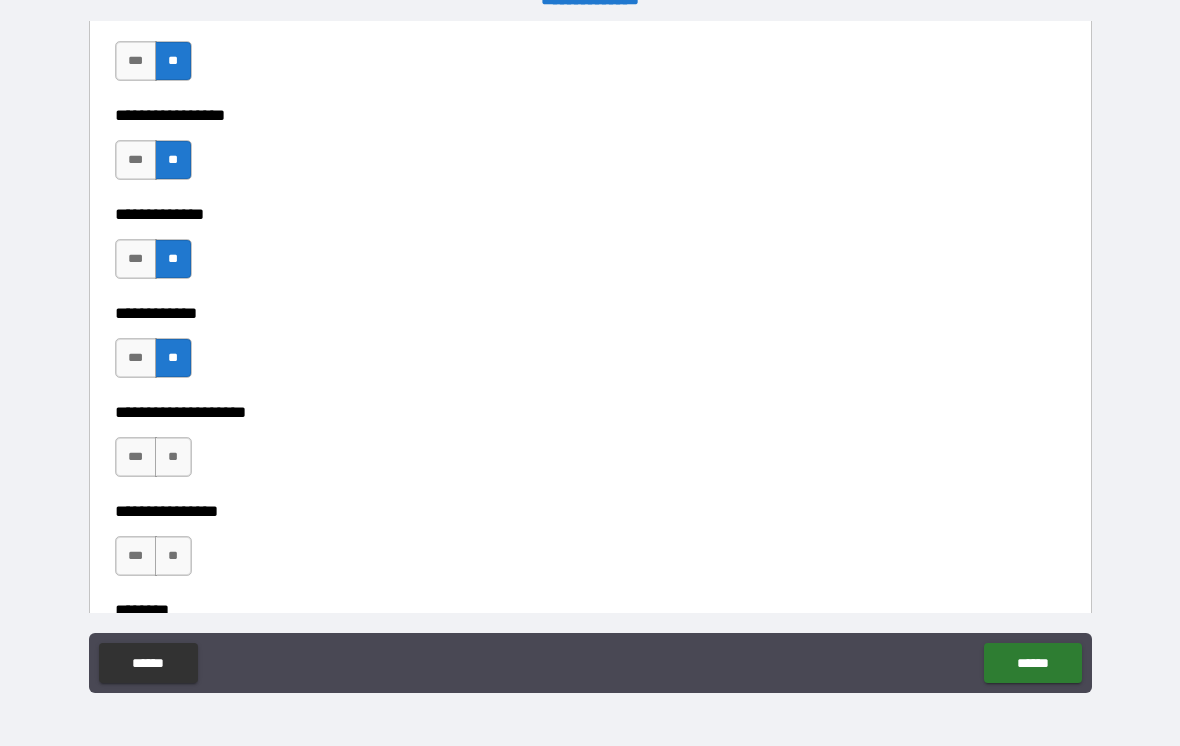 click on "**" at bounding box center [173, 457] 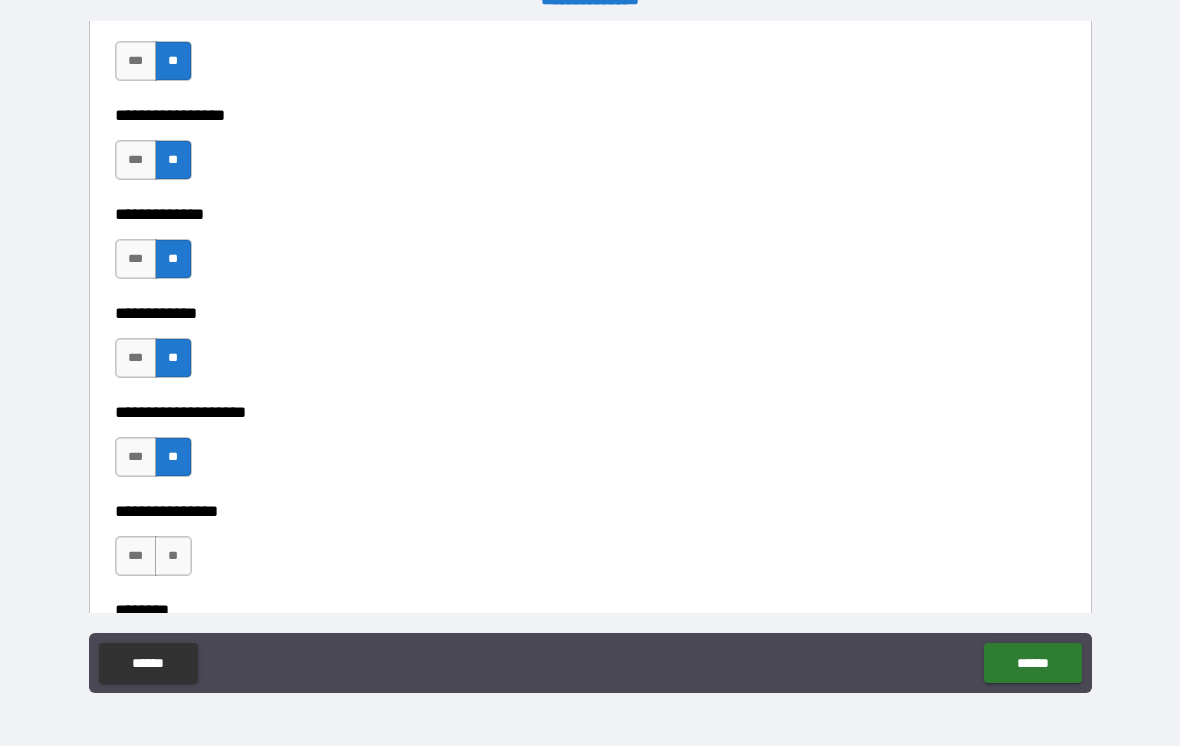 click on "**" at bounding box center (173, 556) 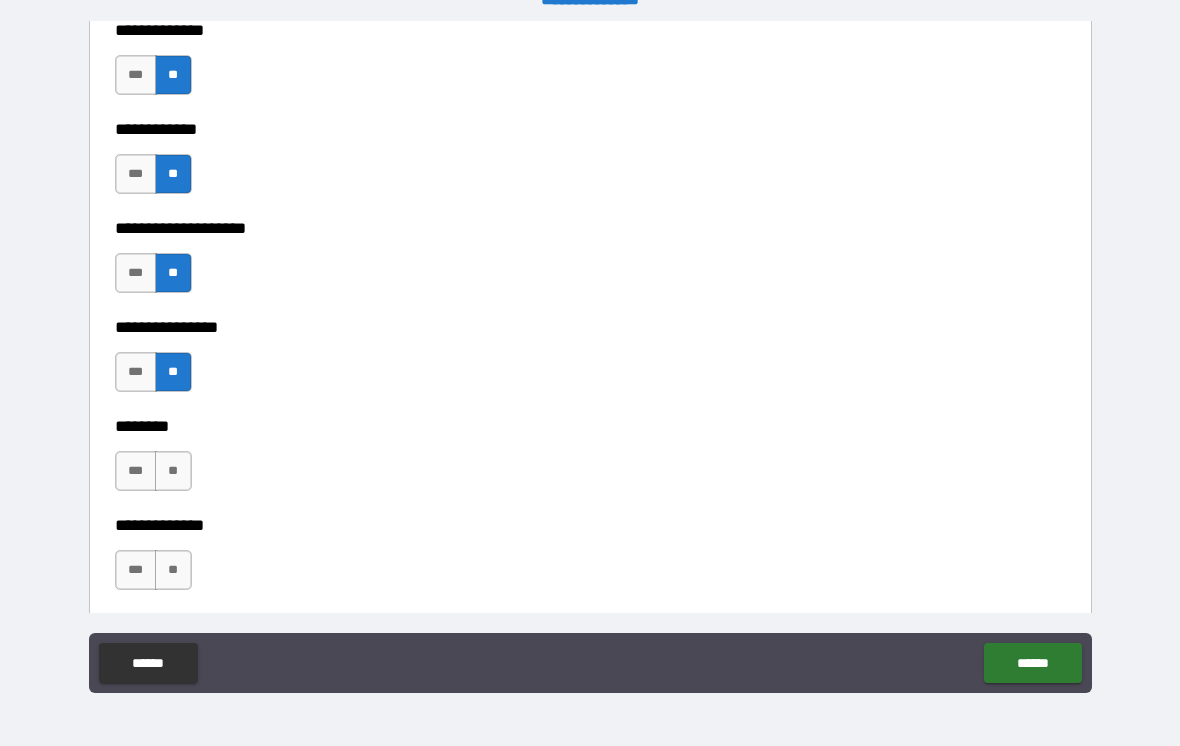 scroll, scrollTop: 6979, scrollLeft: 0, axis: vertical 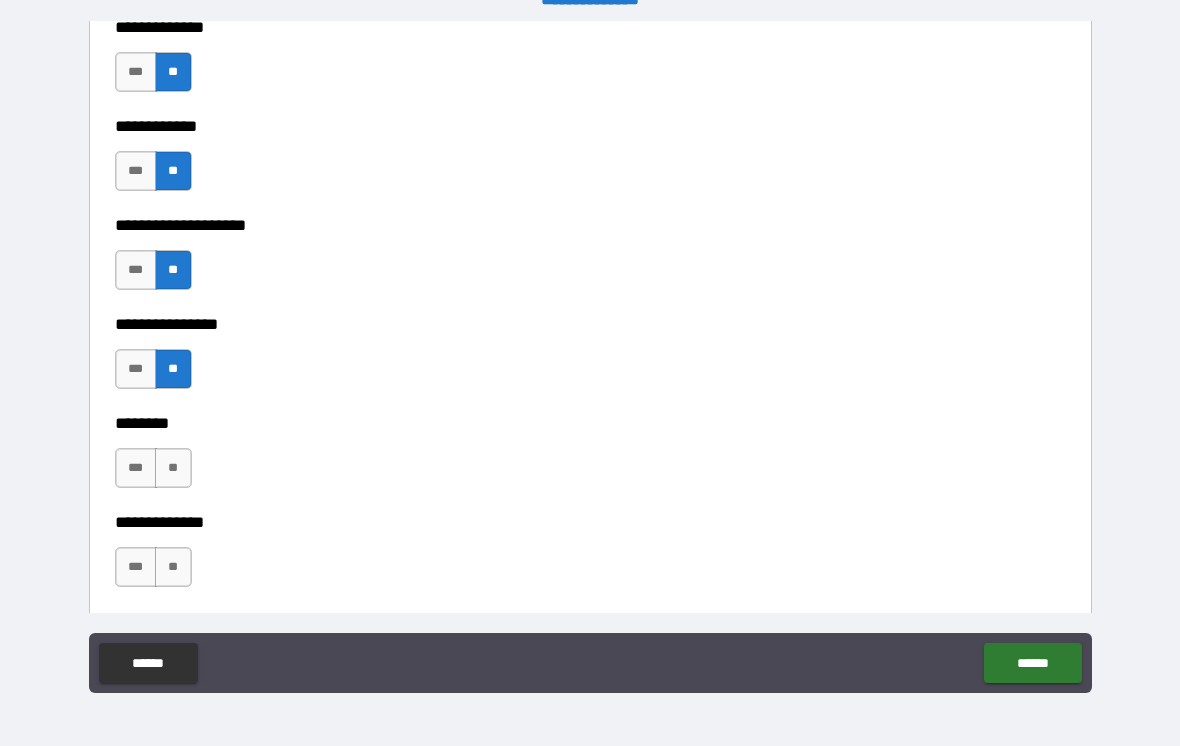 click on "**" at bounding box center [173, 468] 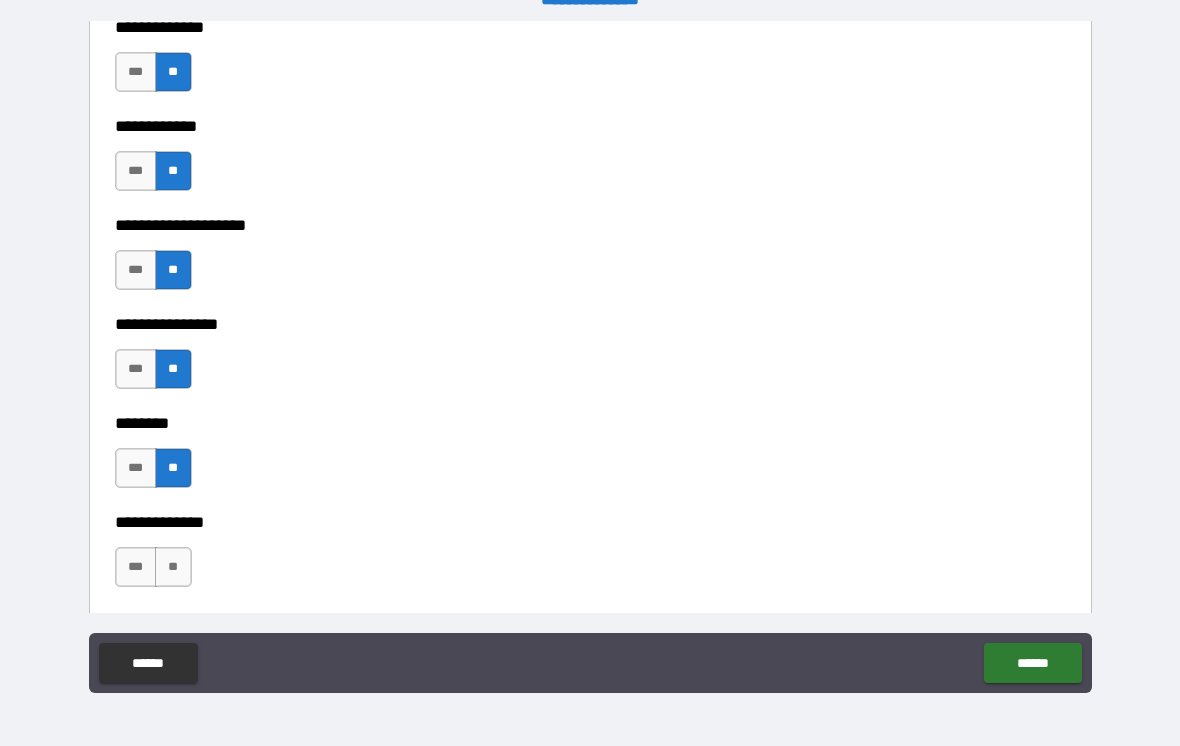 click on "**" at bounding box center [173, 567] 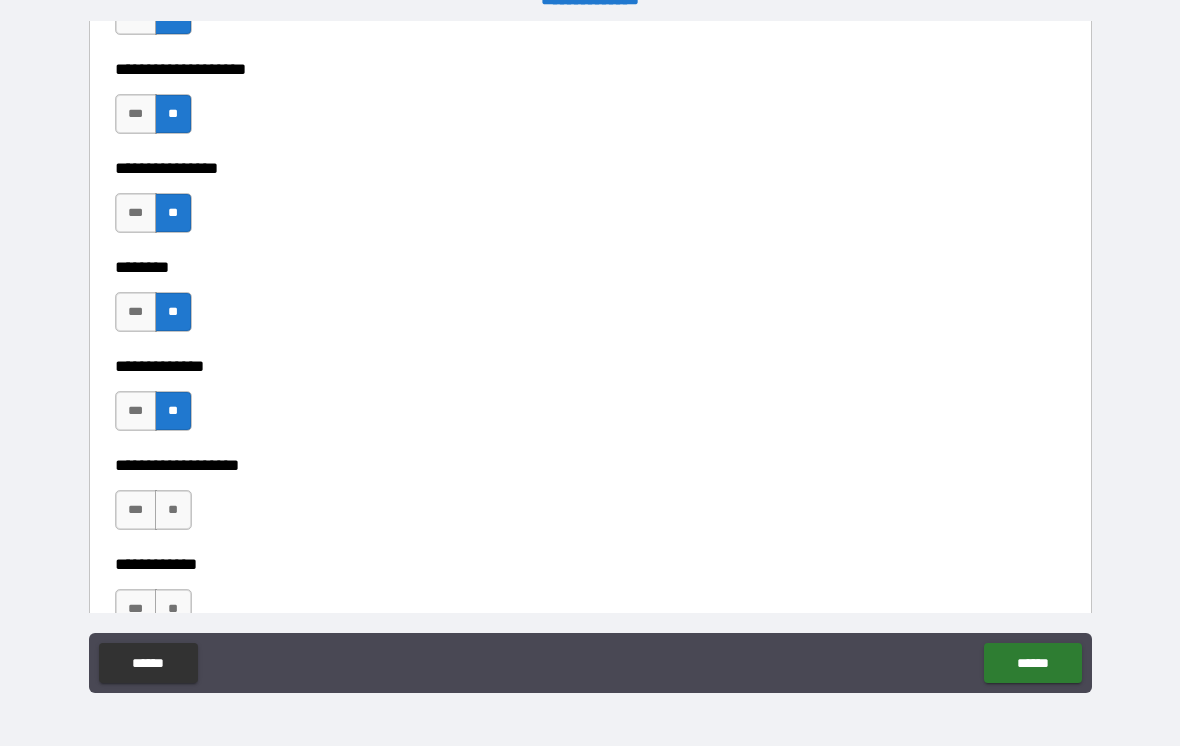 scroll, scrollTop: 7164, scrollLeft: 0, axis: vertical 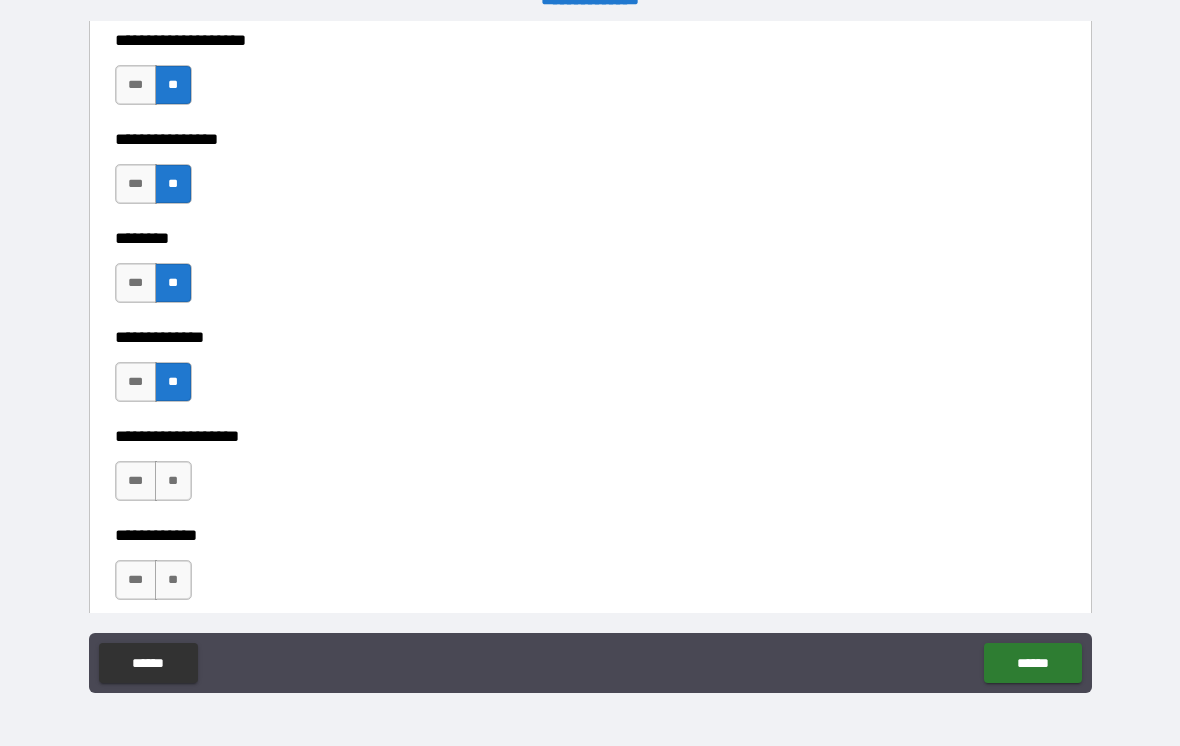 click on "**" at bounding box center [173, 481] 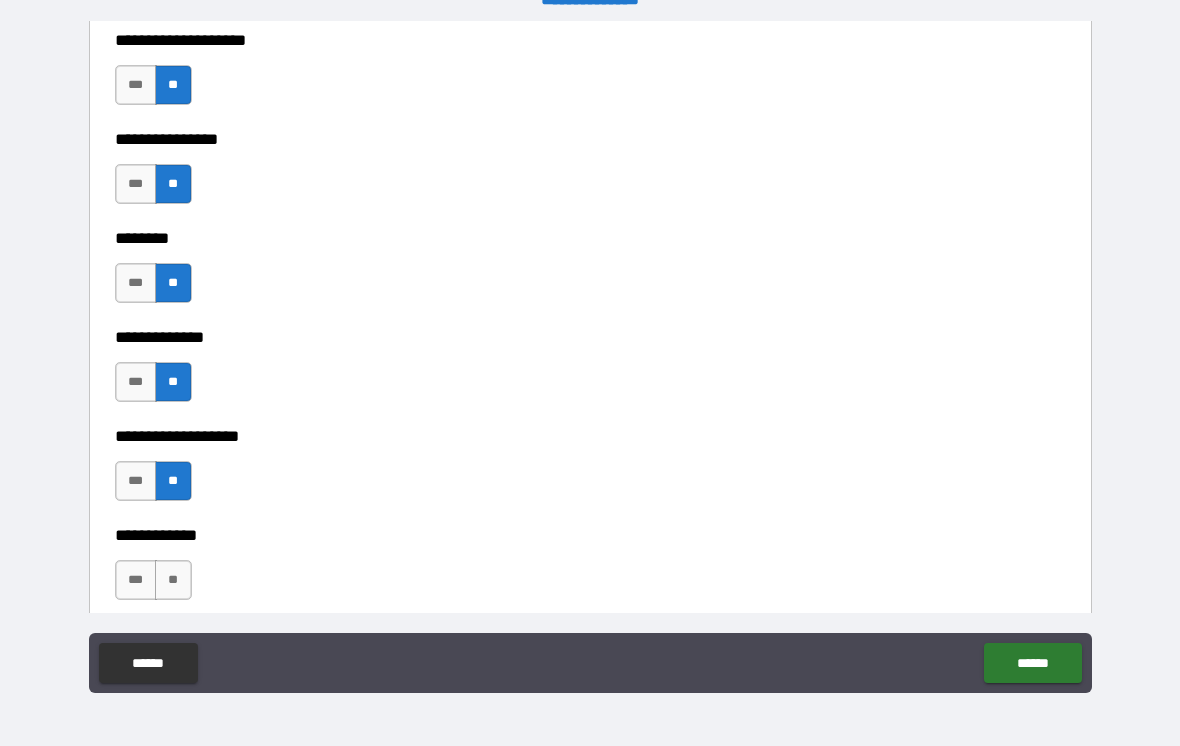 click on "**" at bounding box center (173, 580) 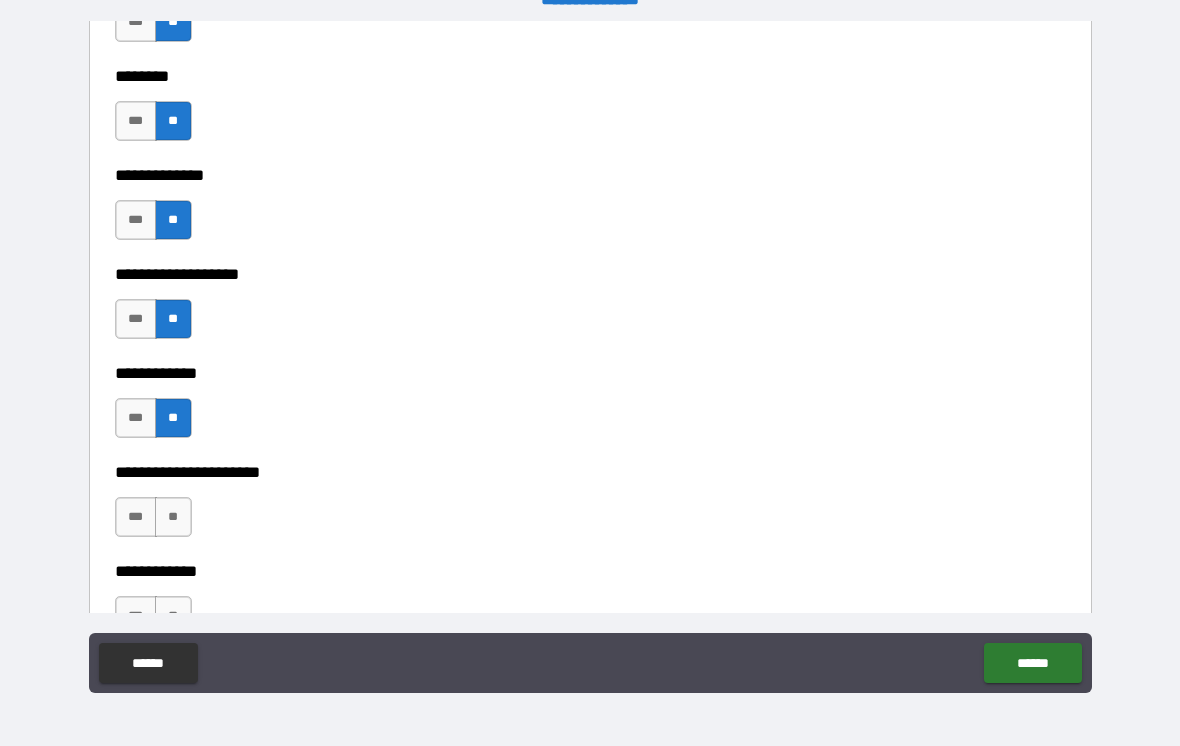 scroll, scrollTop: 7353, scrollLeft: 0, axis: vertical 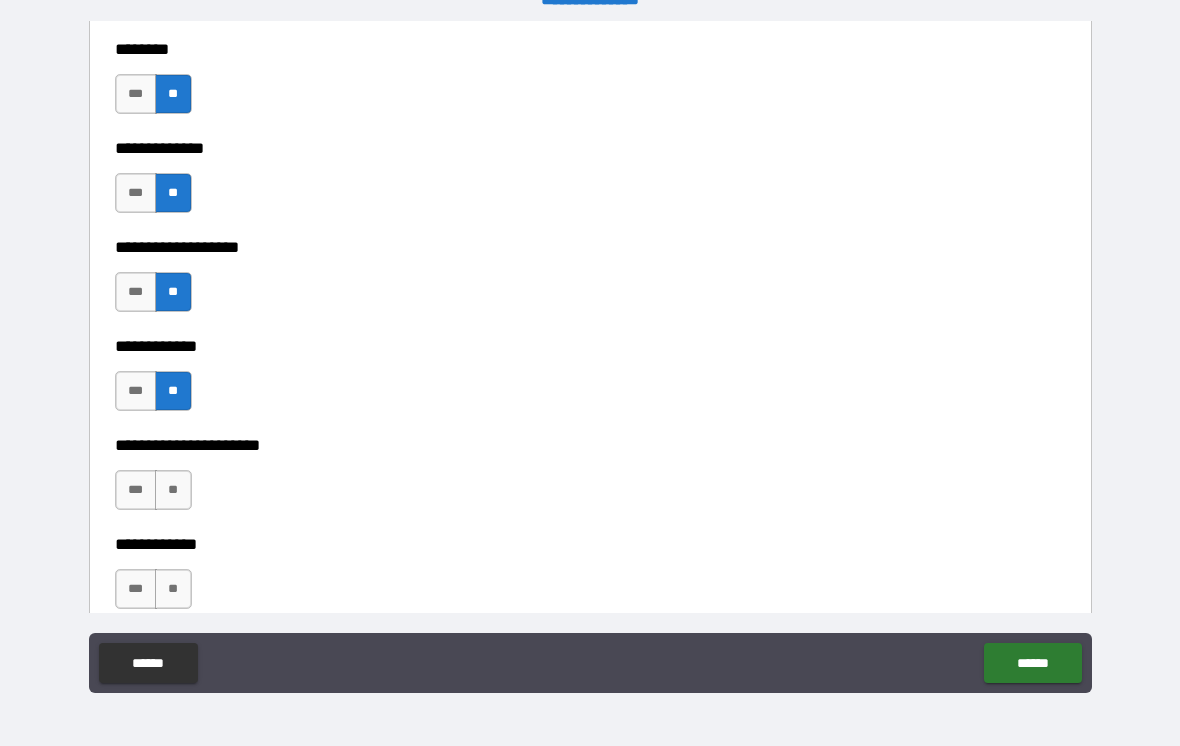 click on "**" at bounding box center [173, 490] 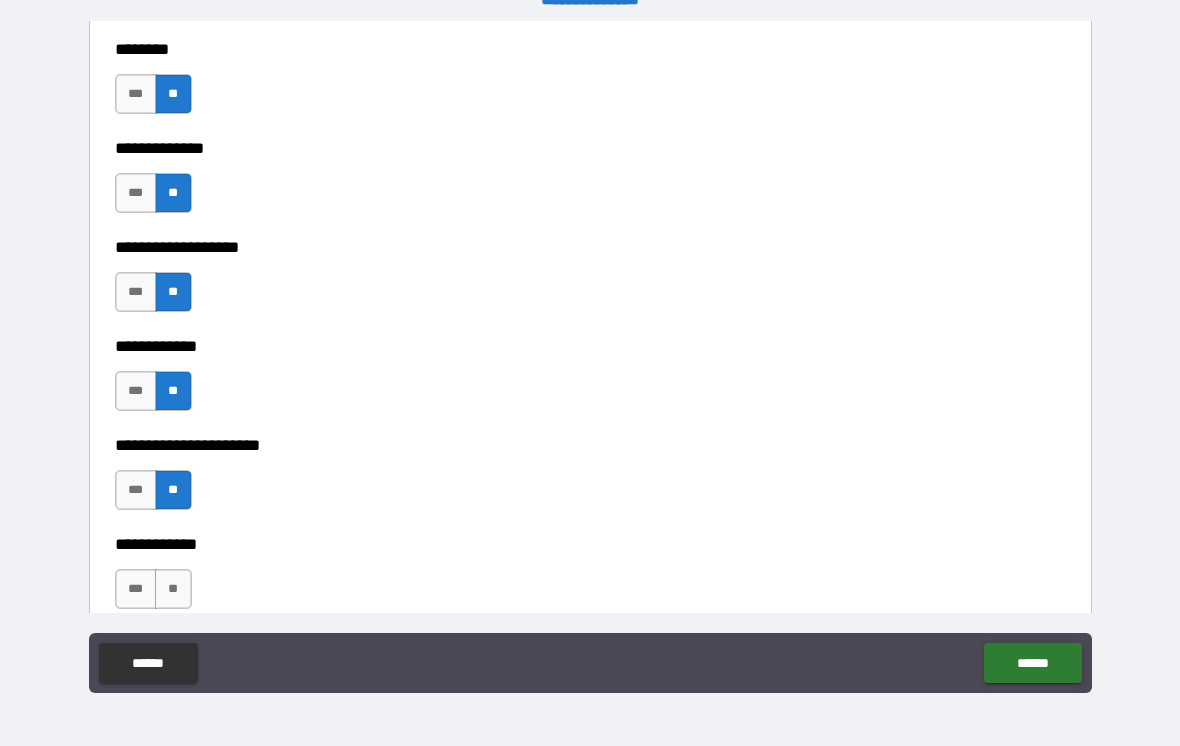 click on "**" at bounding box center (173, 589) 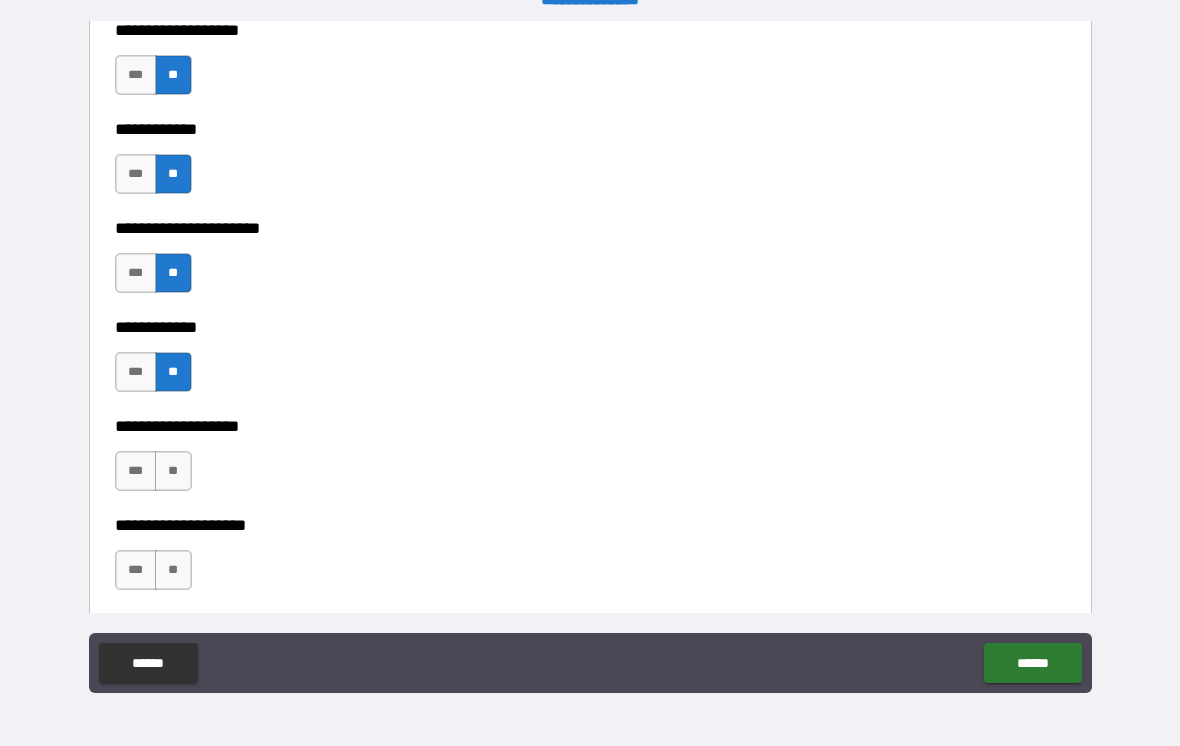 scroll, scrollTop: 7576, scrollLeft: 0, axis: vertical 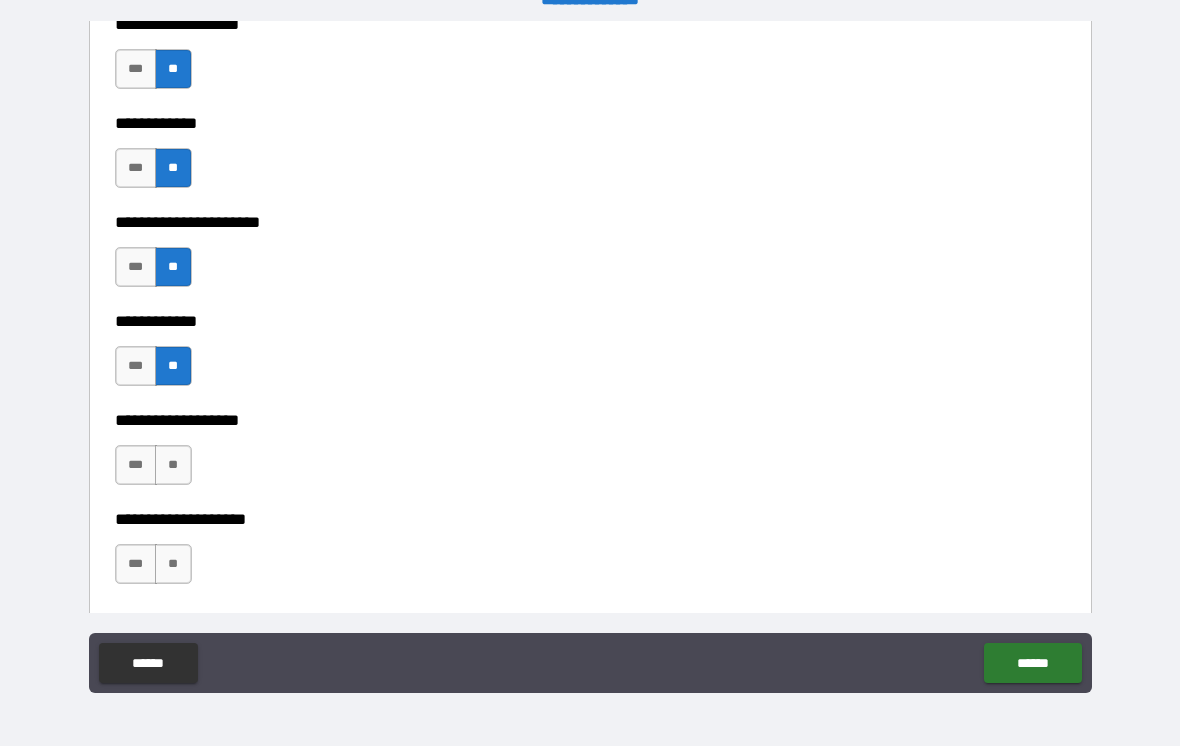 click on "**" at bounding box center (173, 465) 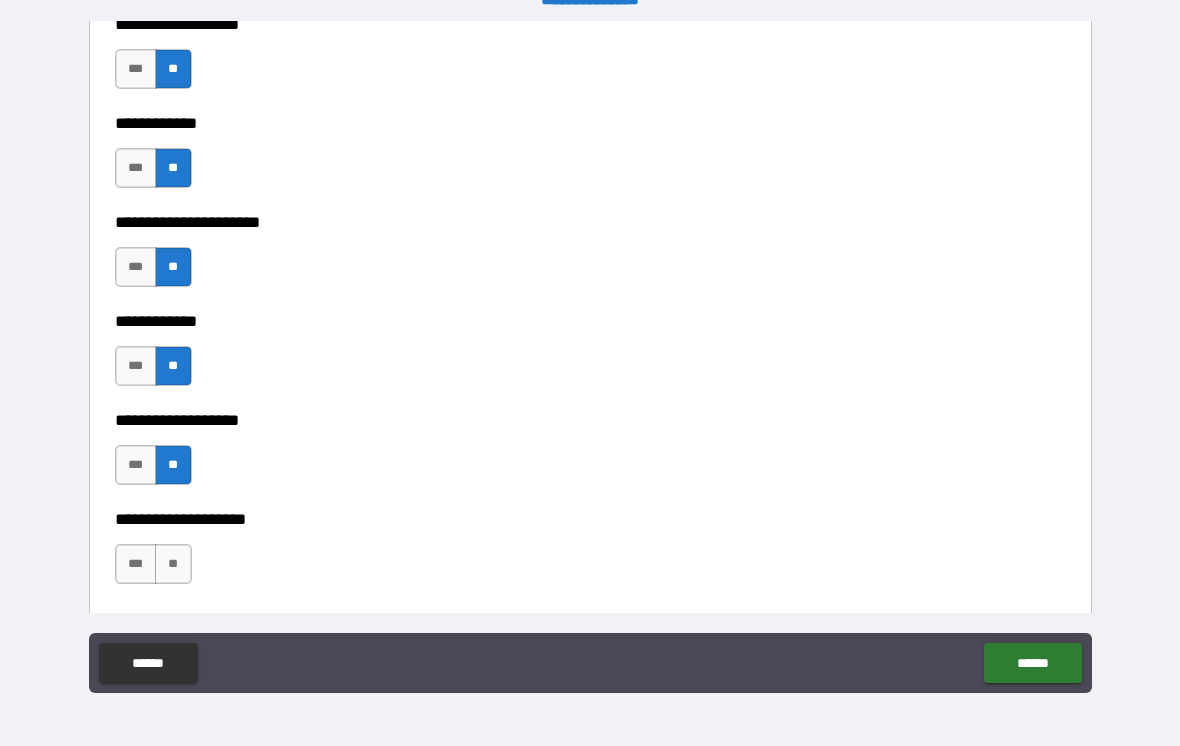 click on "**" at bounding box center (173, 564) 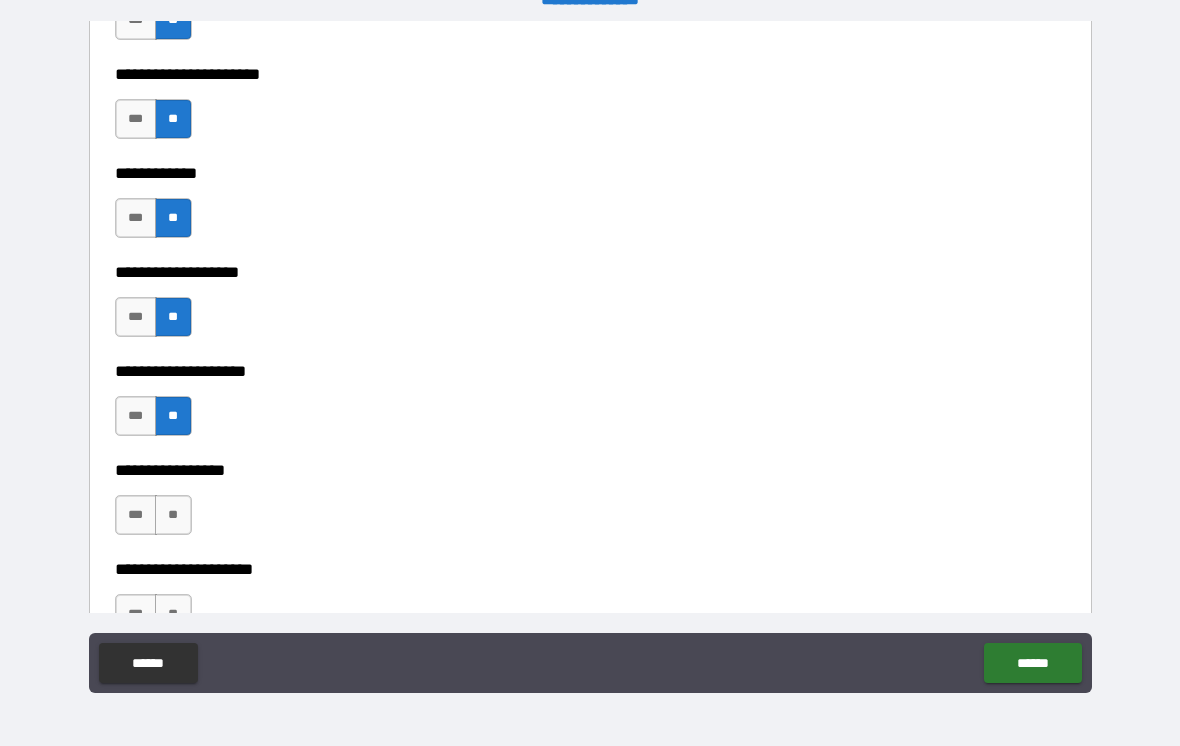 click on "**" at bounding box center [173, 515] 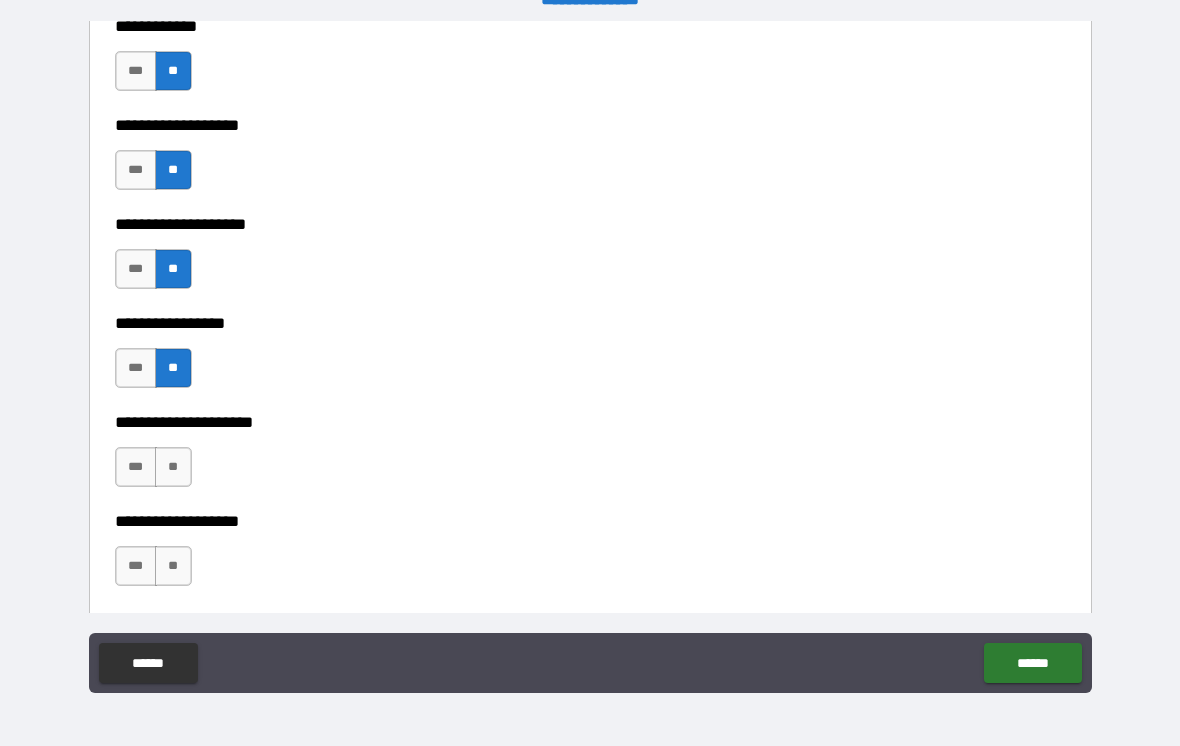 click on "**" at bounding box center [173, 467] 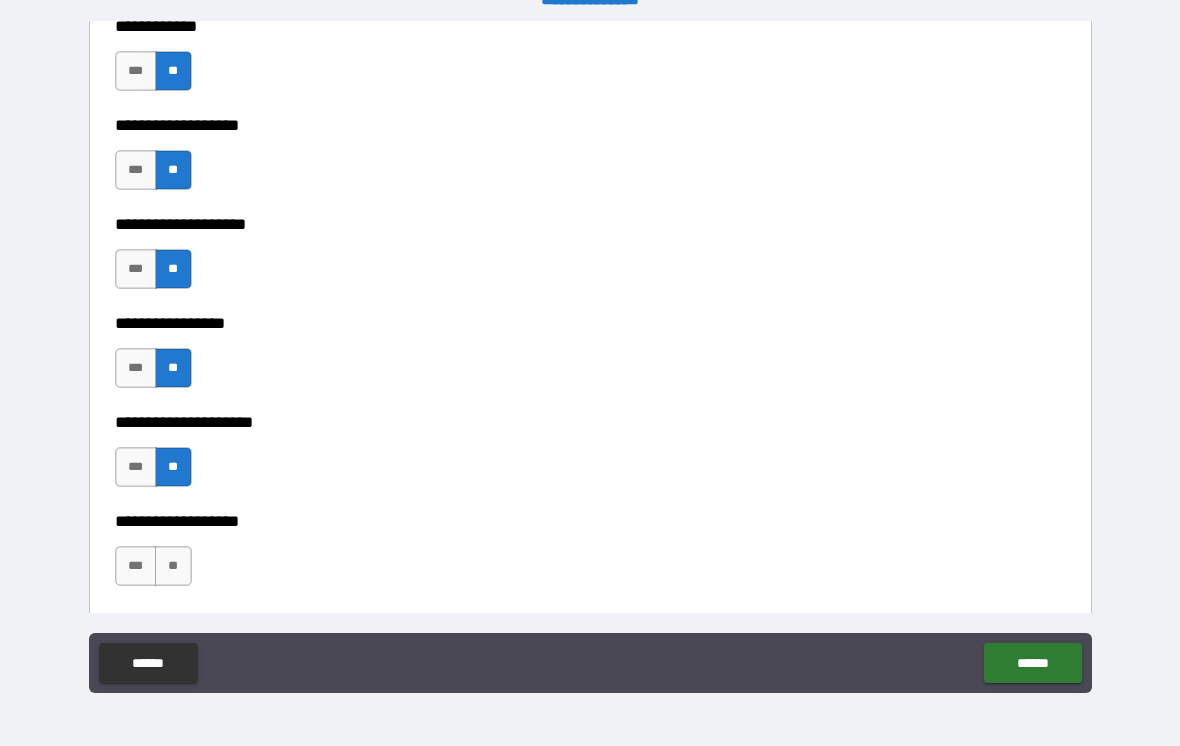click on "**" at bounding box center [173, 566] 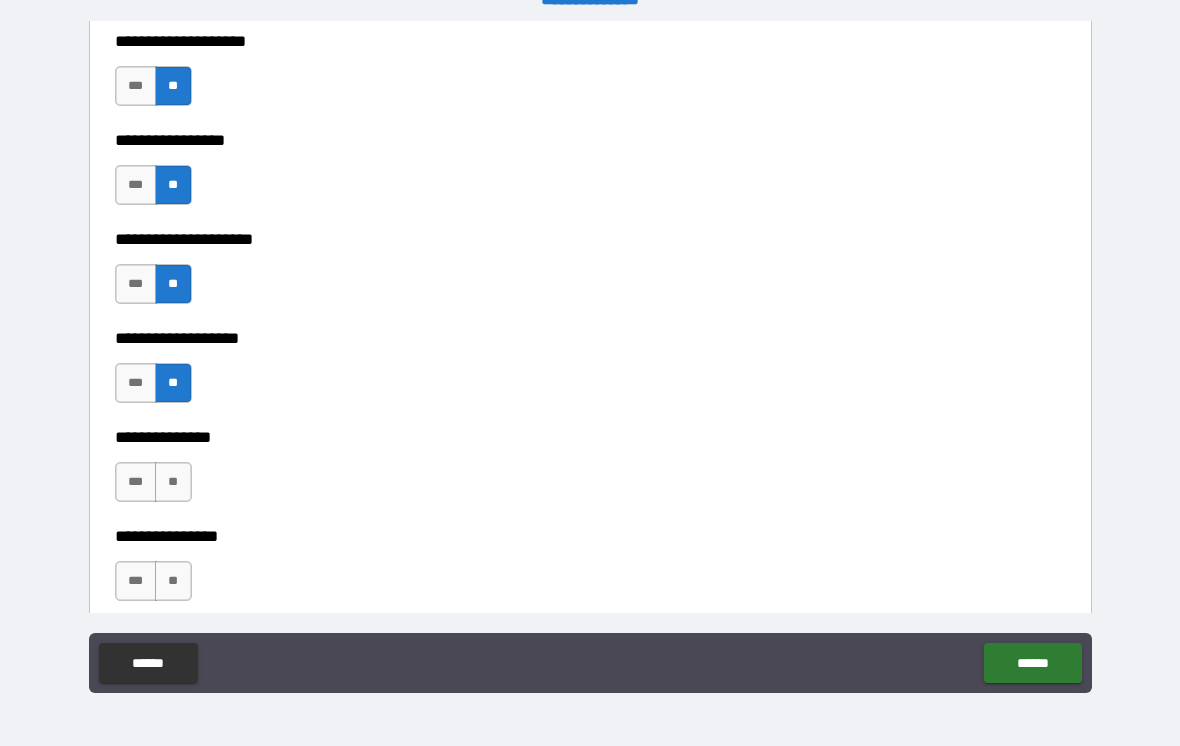 scroll, scrollTop: 8060, scrollLeft: 0, axis: vertical 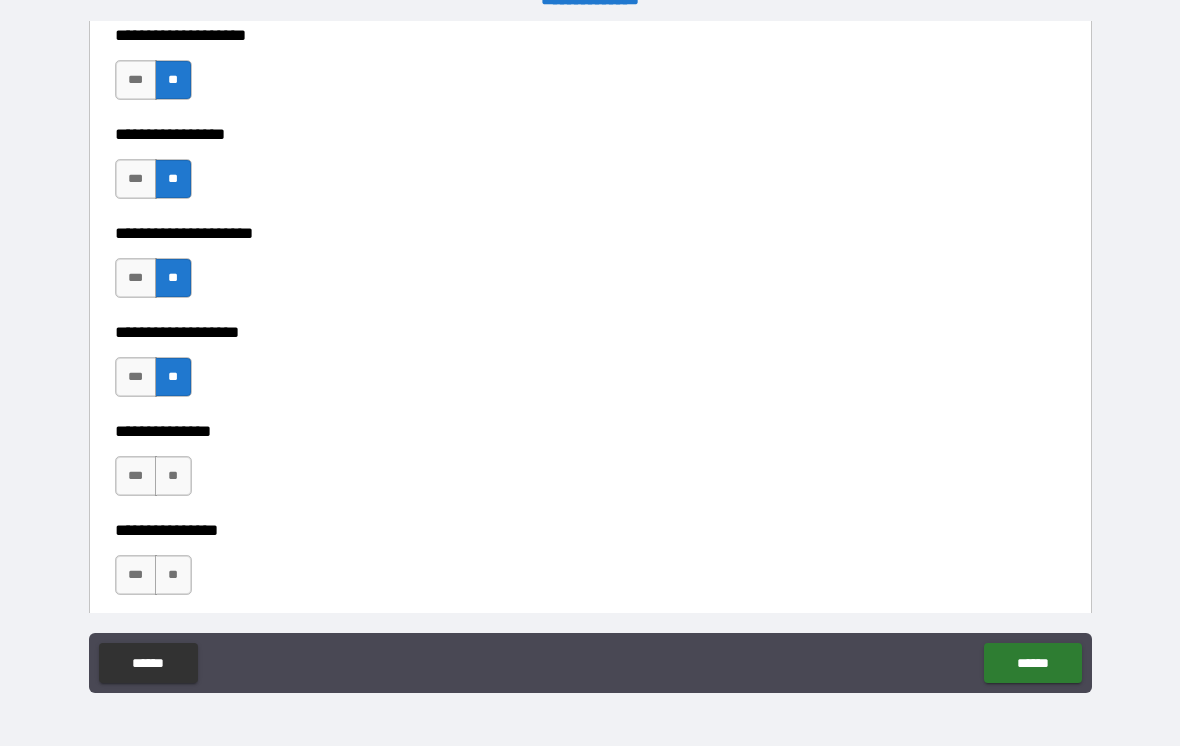 click on "**" at bounding box center (173, 476) 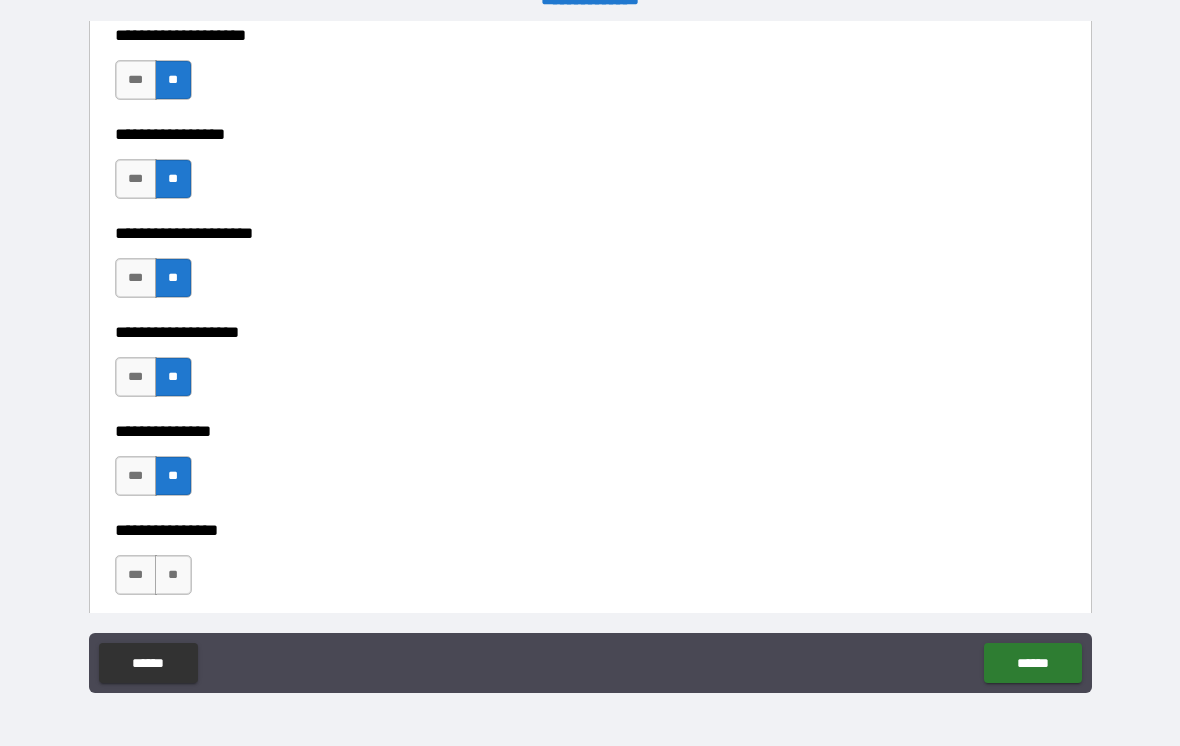 click on "**" at bounding box center [173, 575] 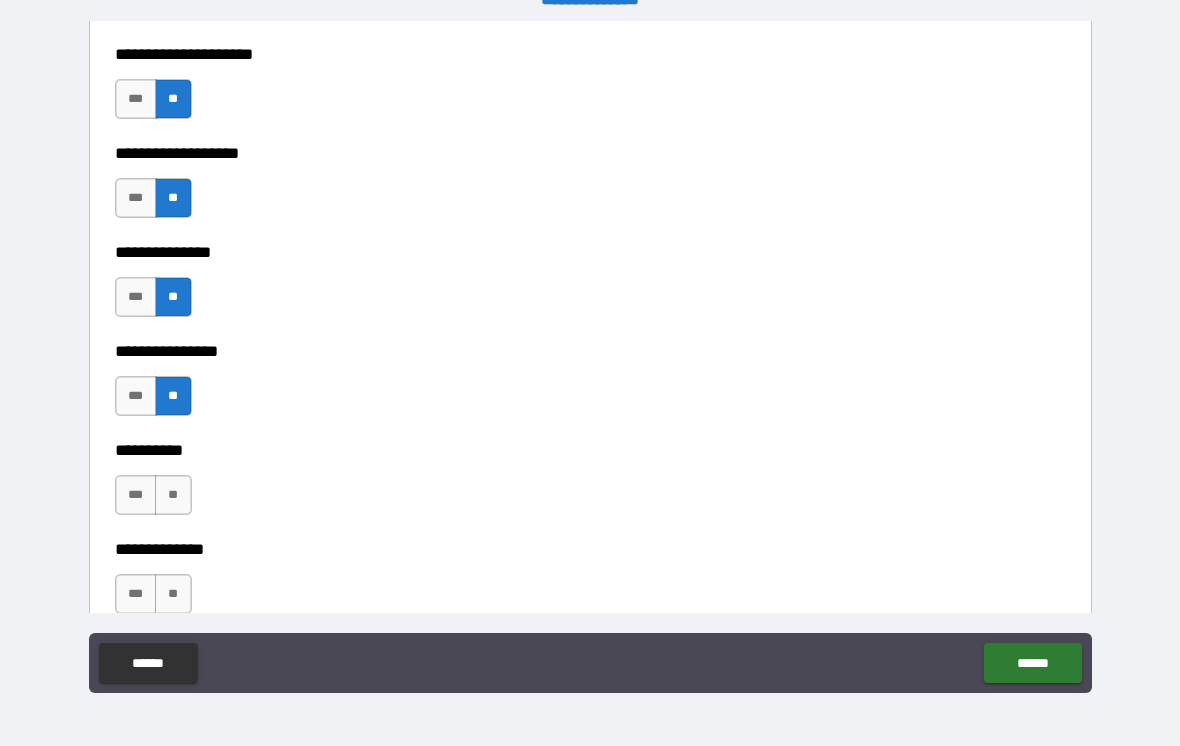 scroll, scrollTop: 8240, scrollLeft: 0, axis: vertical 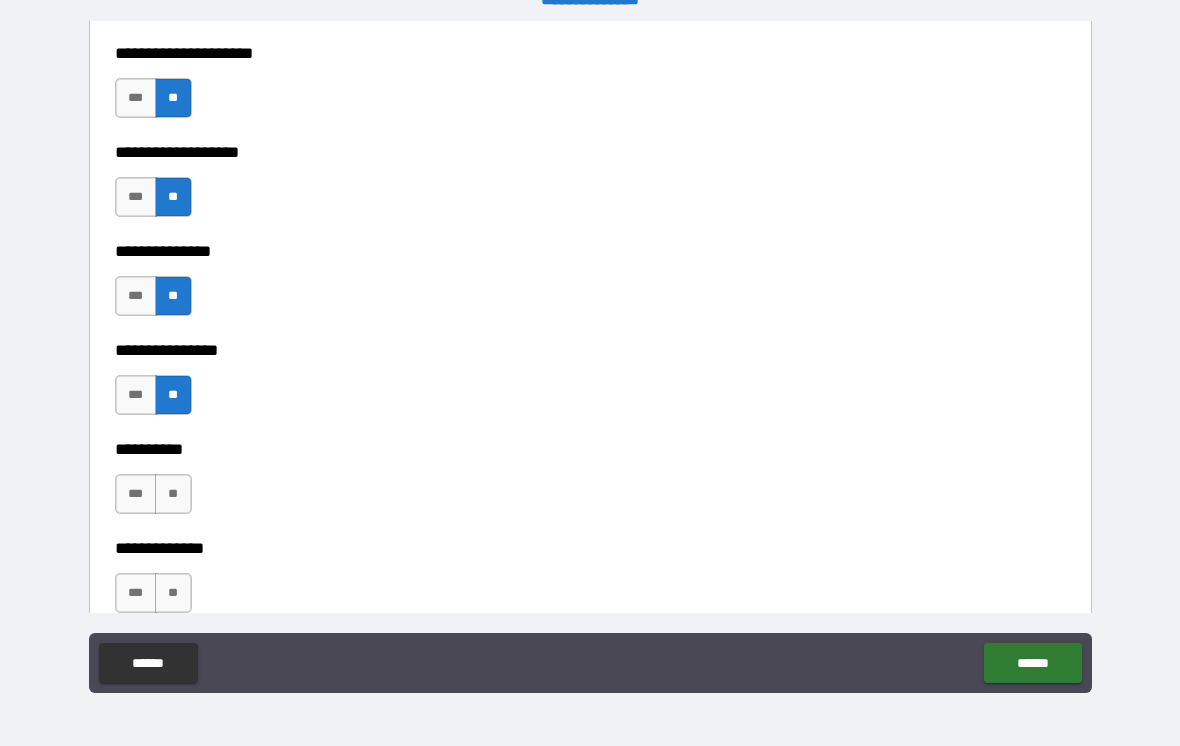 click on "**" at bounding box center [173, 494] 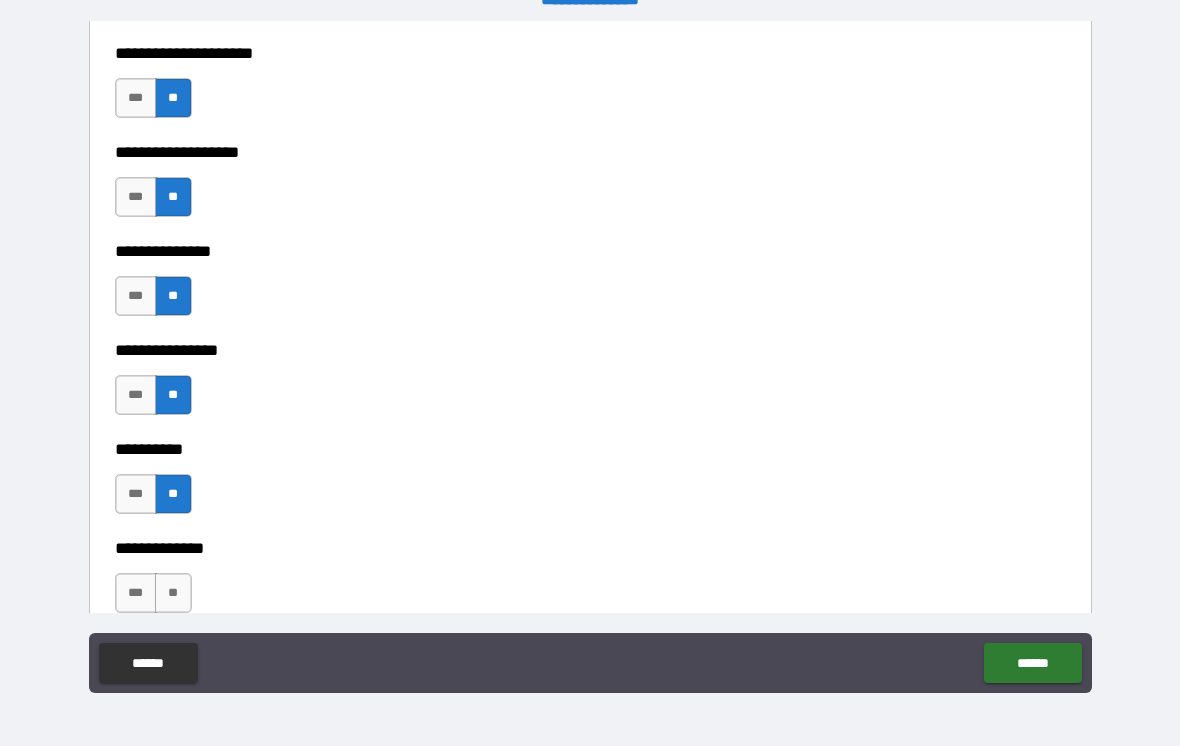 click on "**" at bounding box center (173, 593) 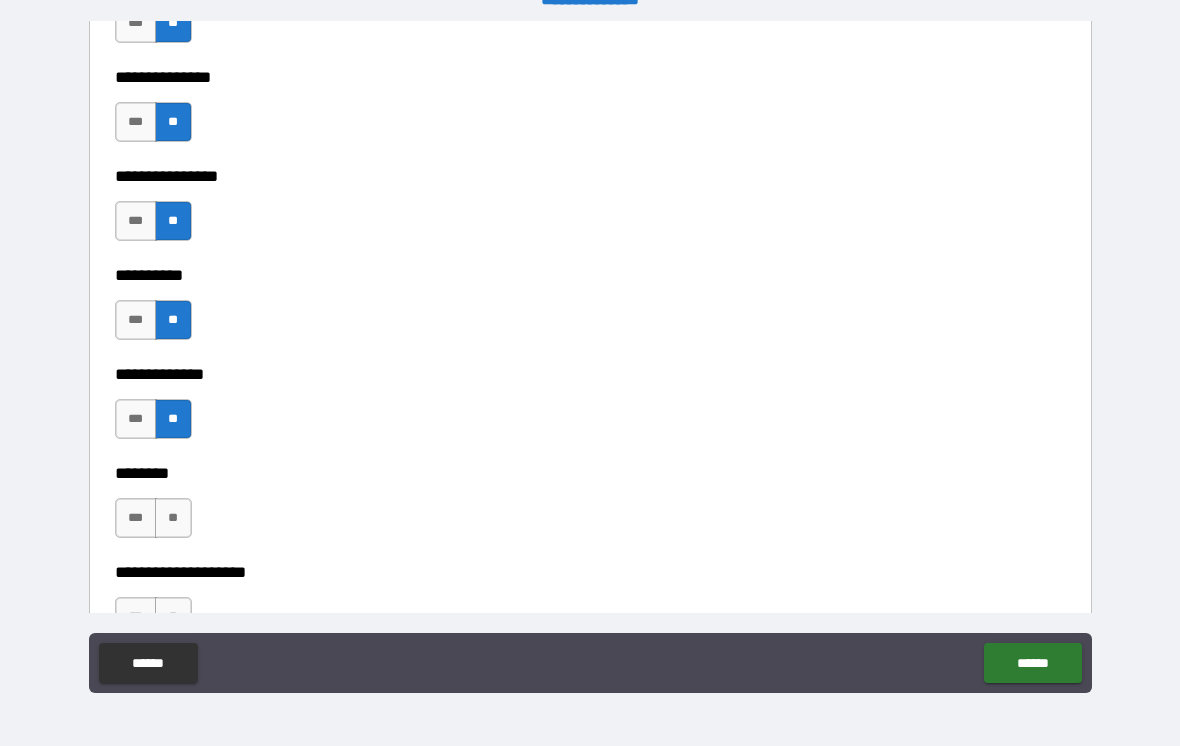 scroll 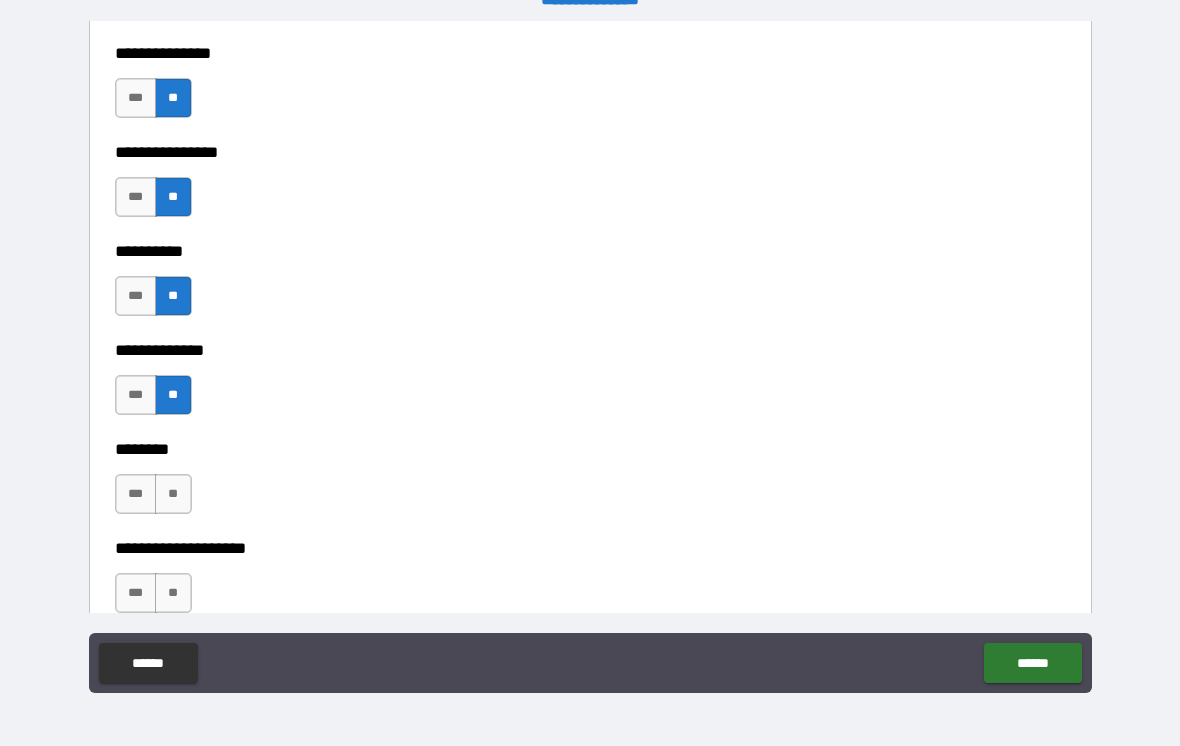 click on "**" at bounding box center (173, 494) 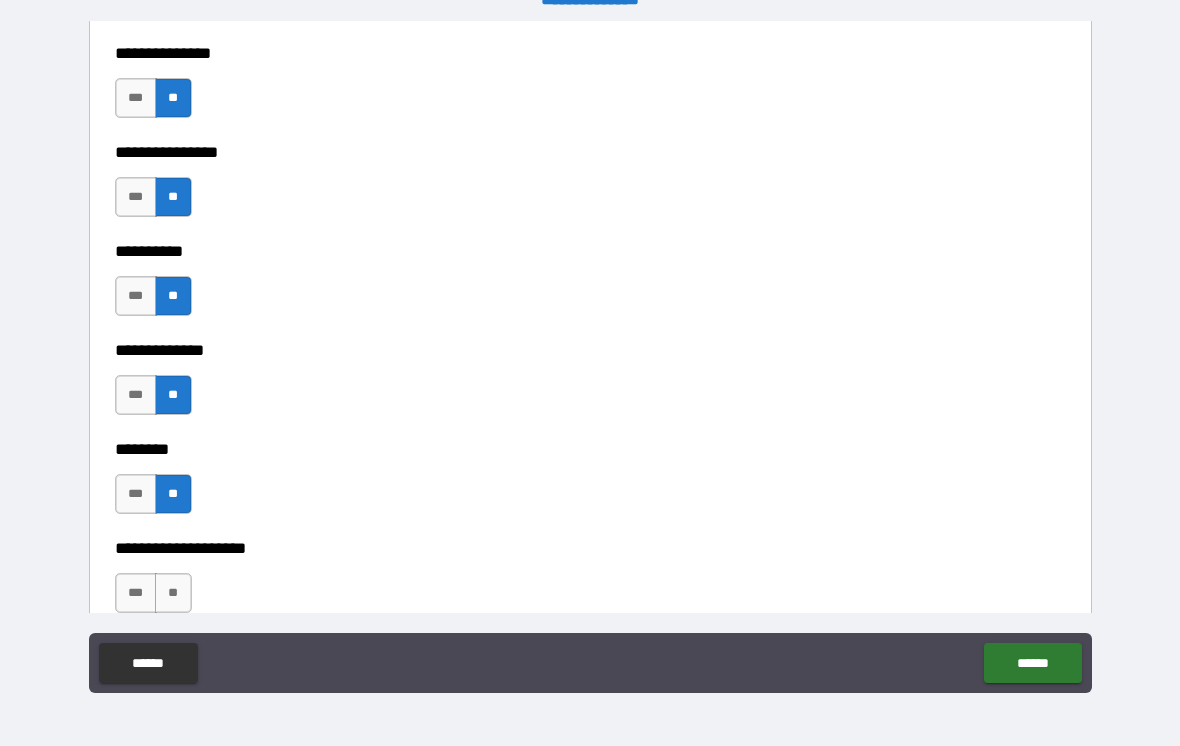 click on "**" at bounding box center [173, 593] 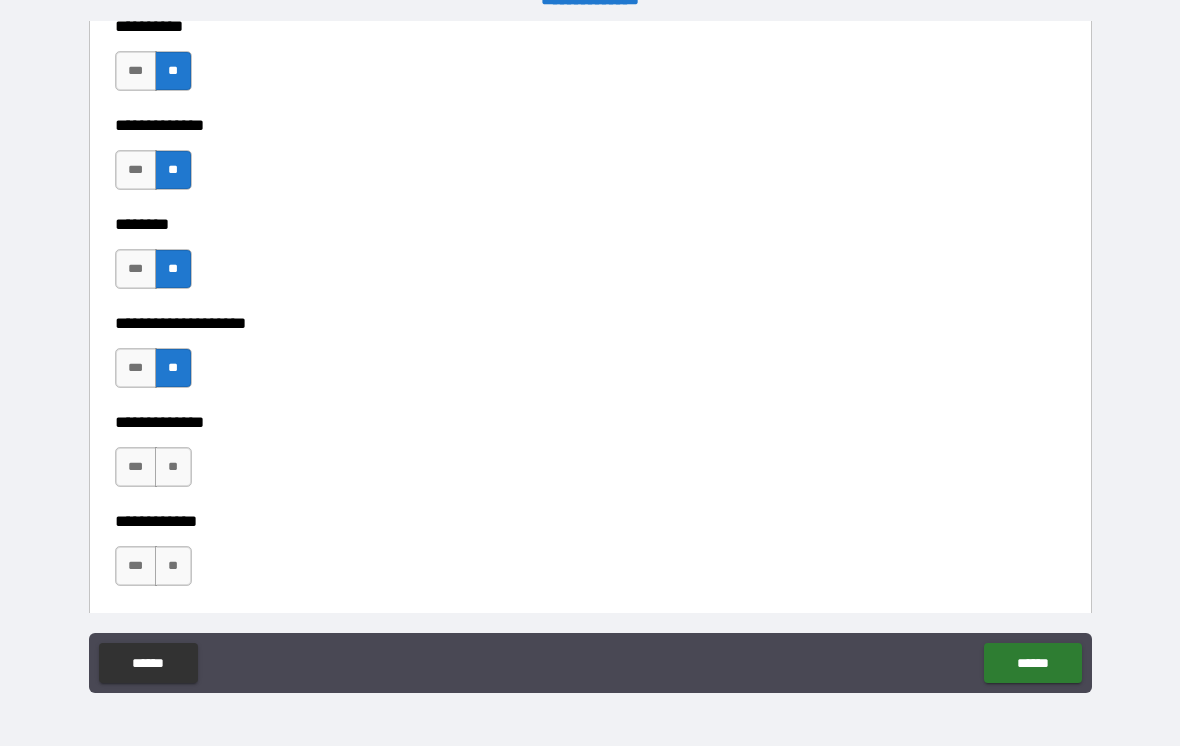 click on "**" at bounding box center (173, 467) 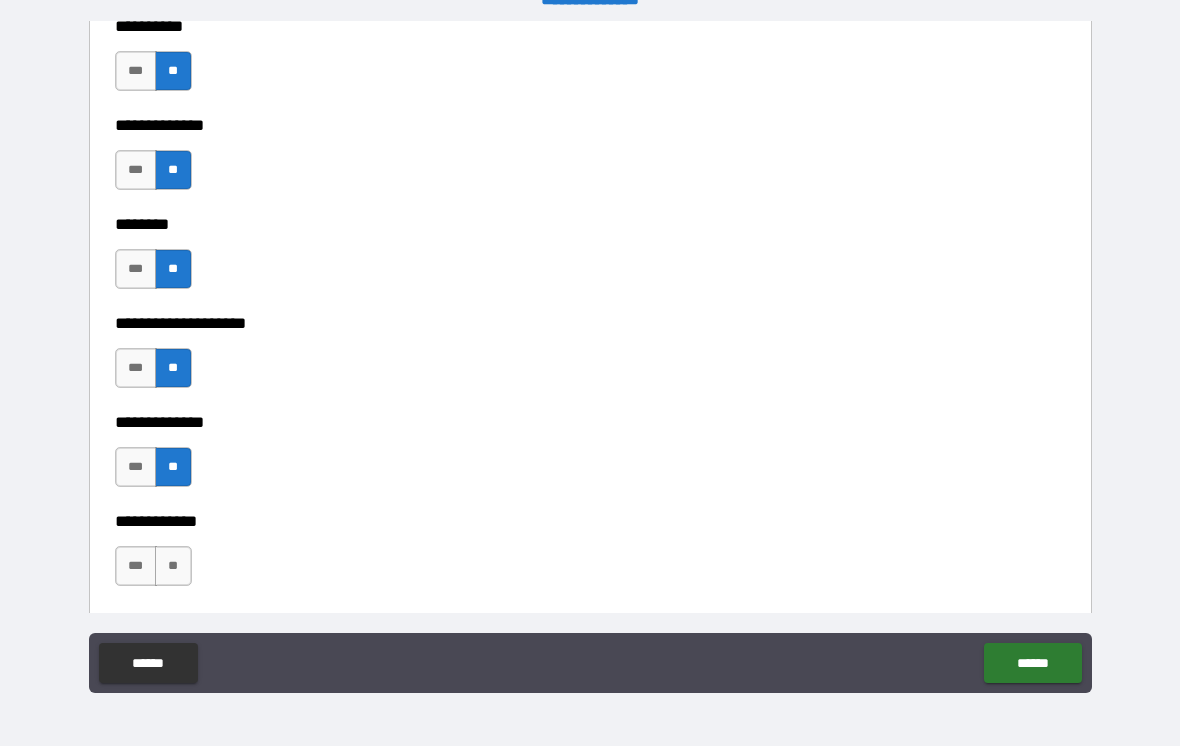click on "**" at bounding box center (173, 566) 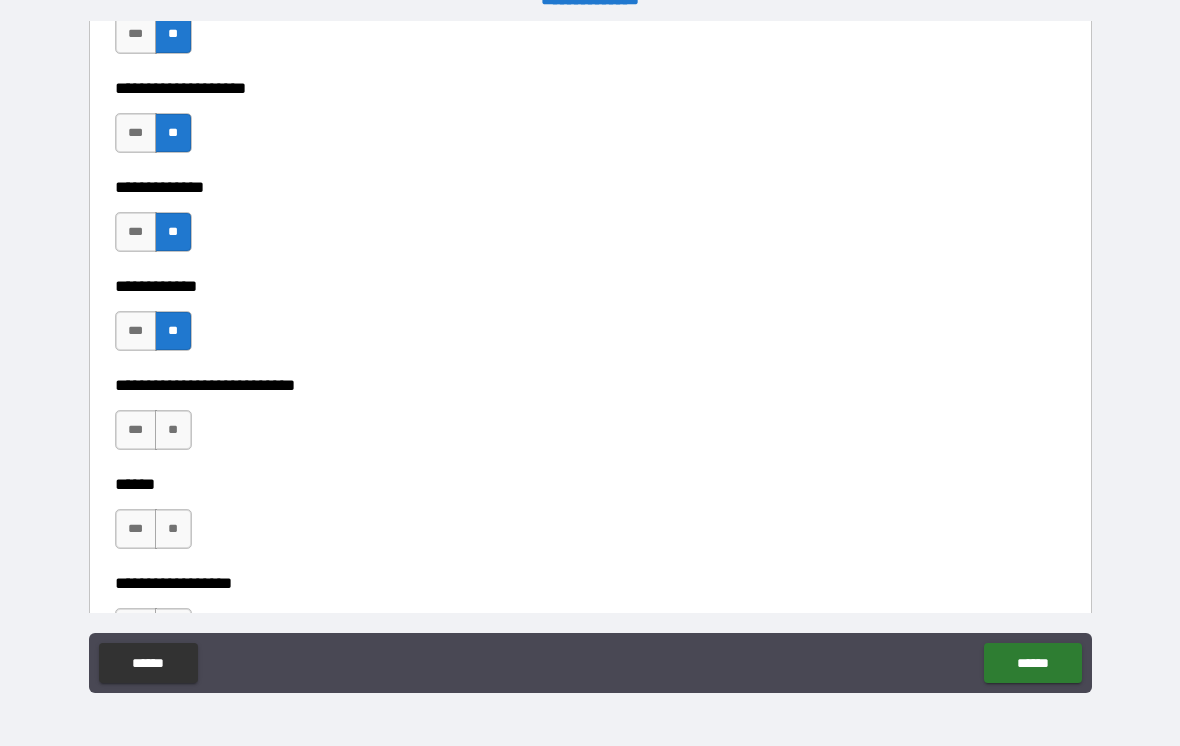 click on "**" at bounding box center [173, 430] 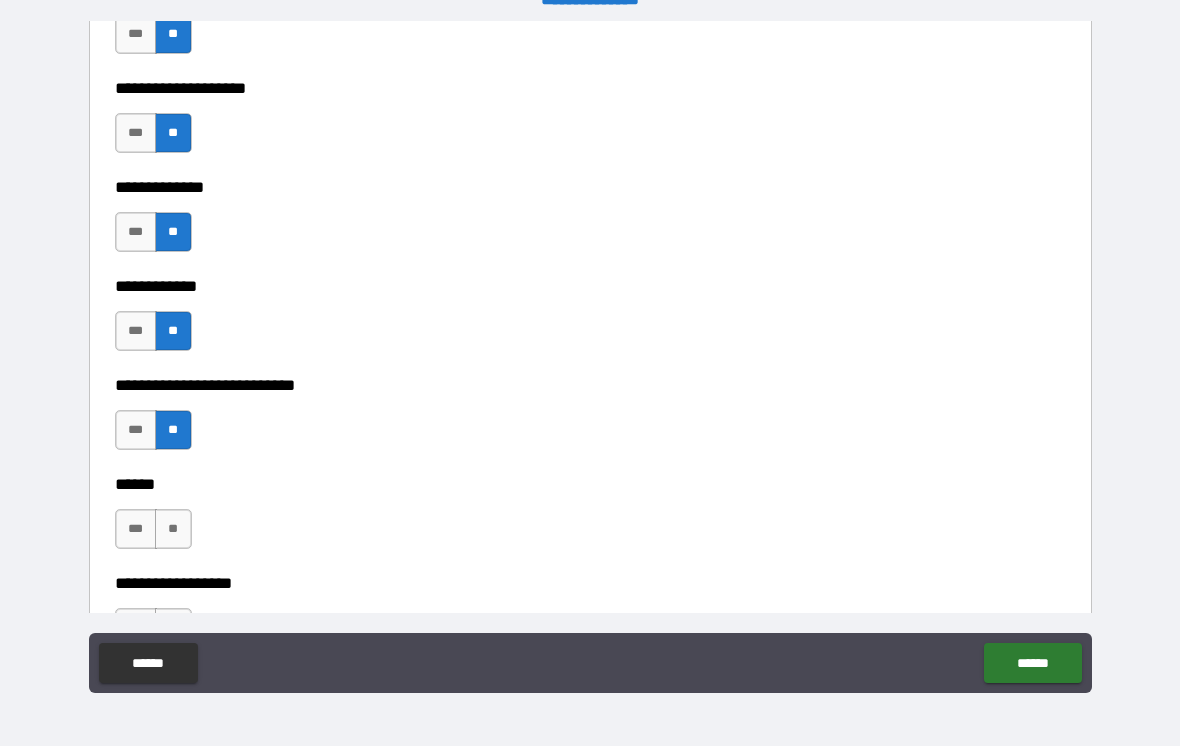 click on "**" at bounding box center (173, 529) 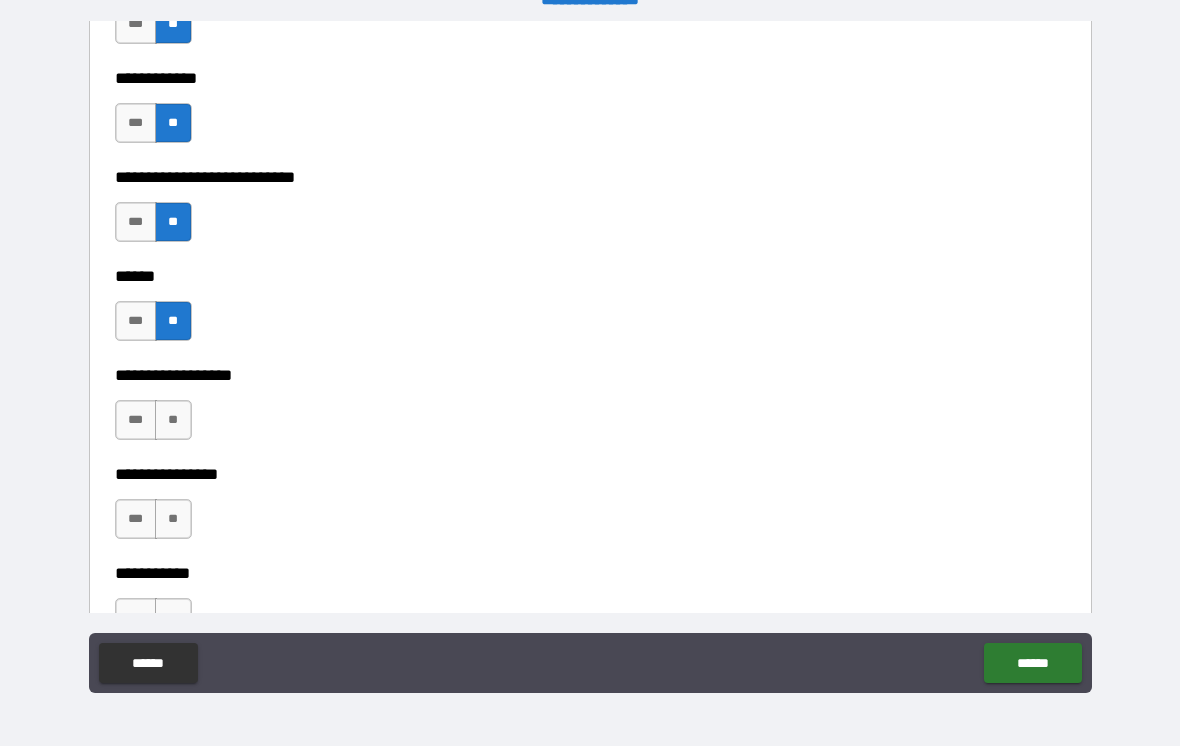 click on "**" at bounding box center [173, 420] 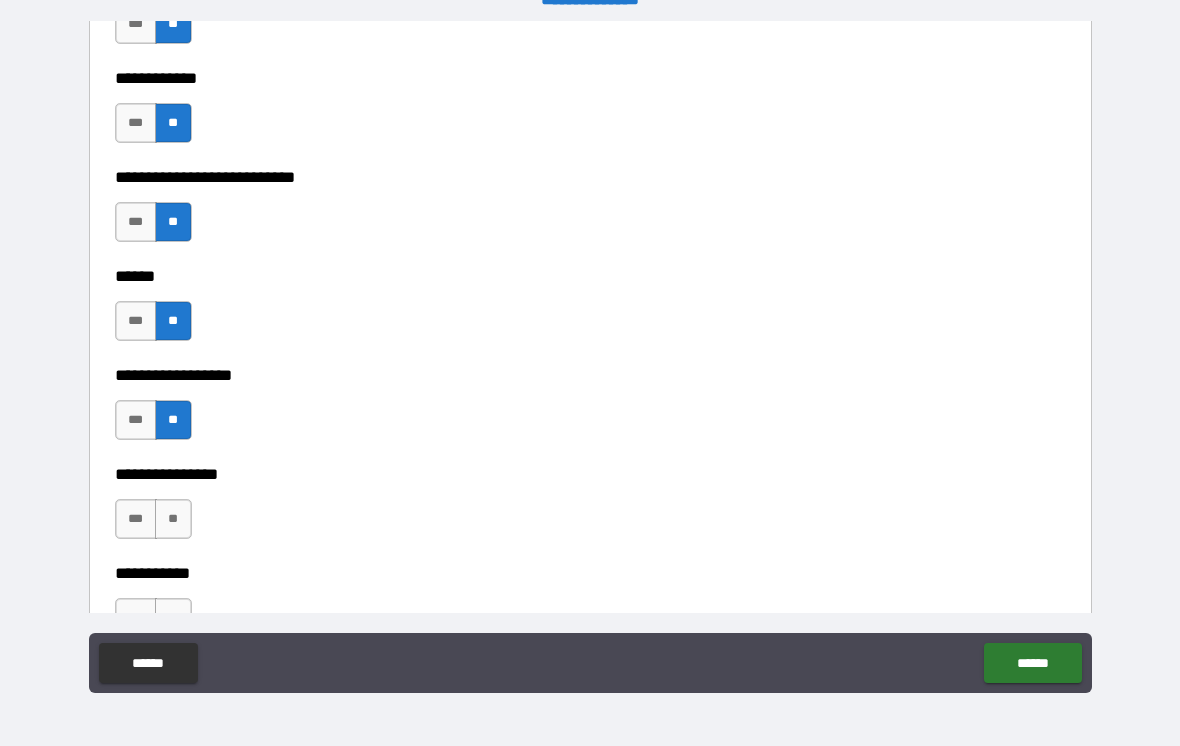click on "**" at bounding box center (173, 519) 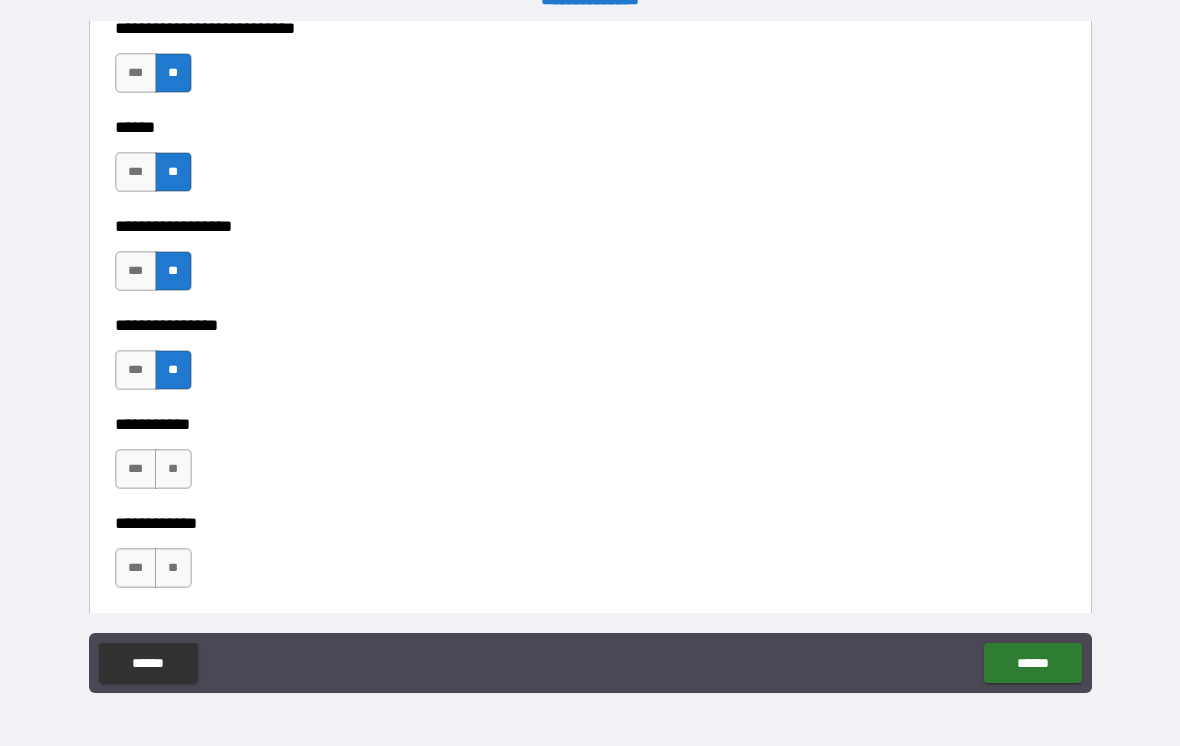 click on "**" at bounding box center (173, 469) 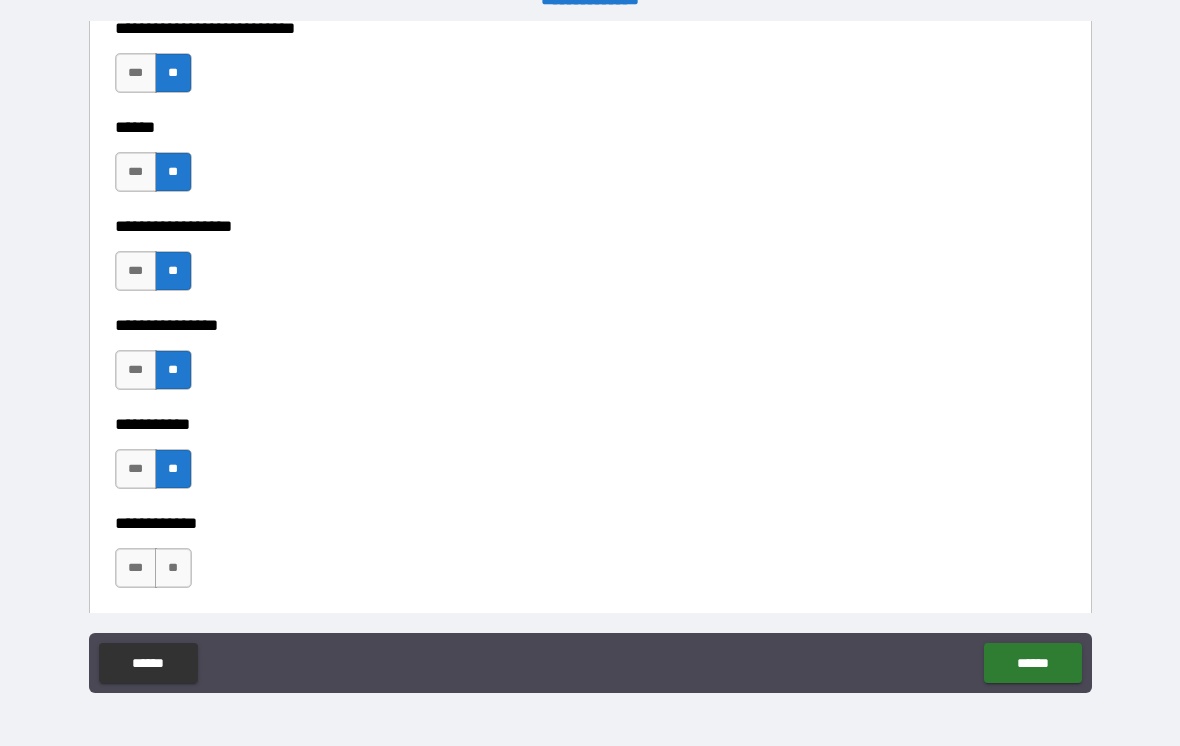 click on "**" at bounding box center (173, 568) 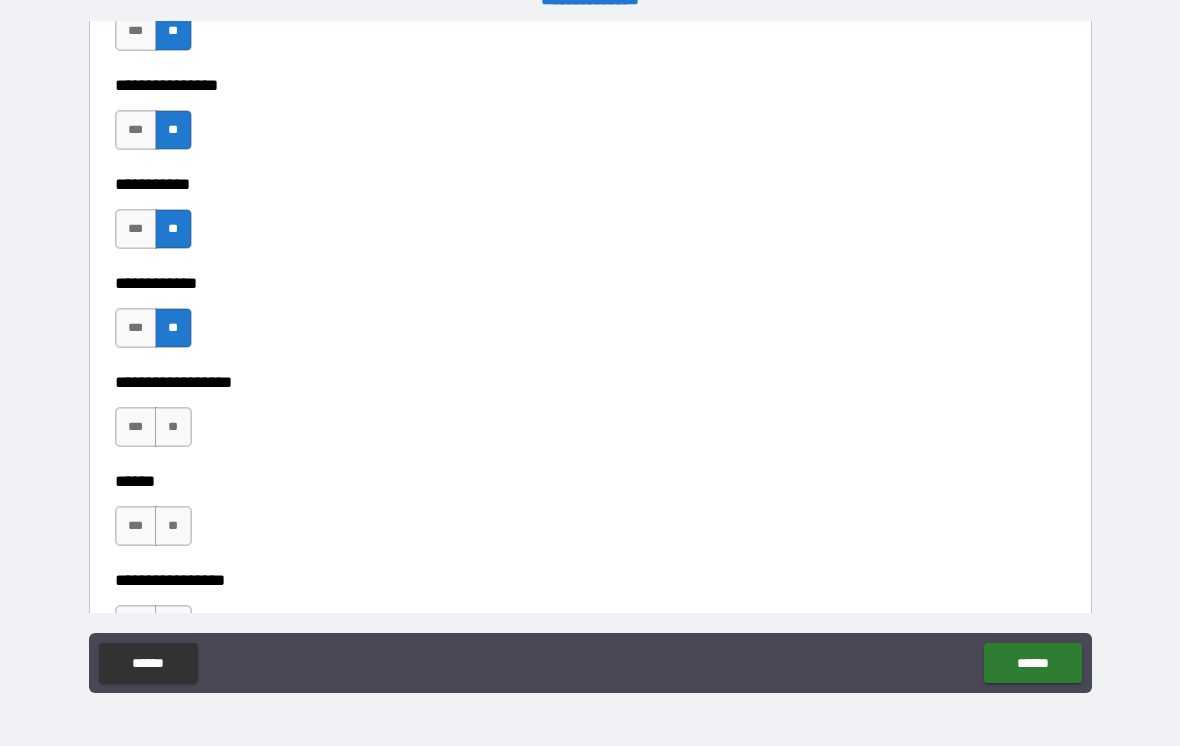 click on "**" at bounding box center (173, 427) 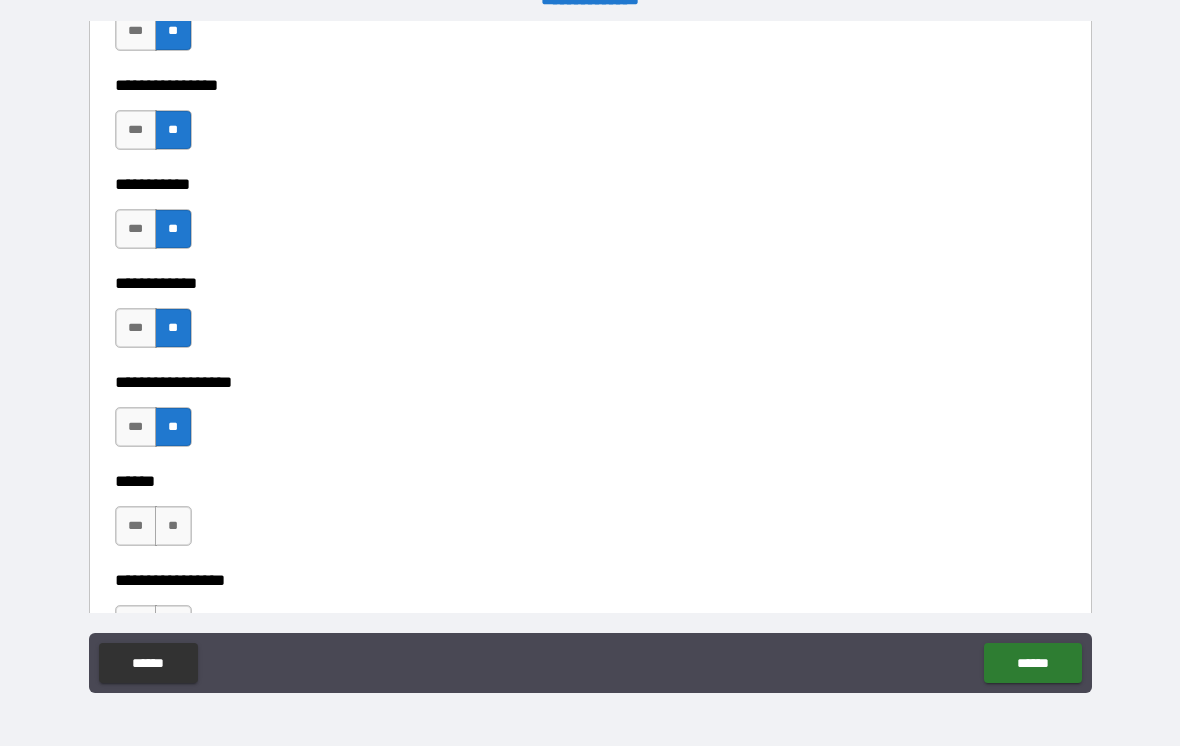 click on "**" at bounding box center (173, 526) 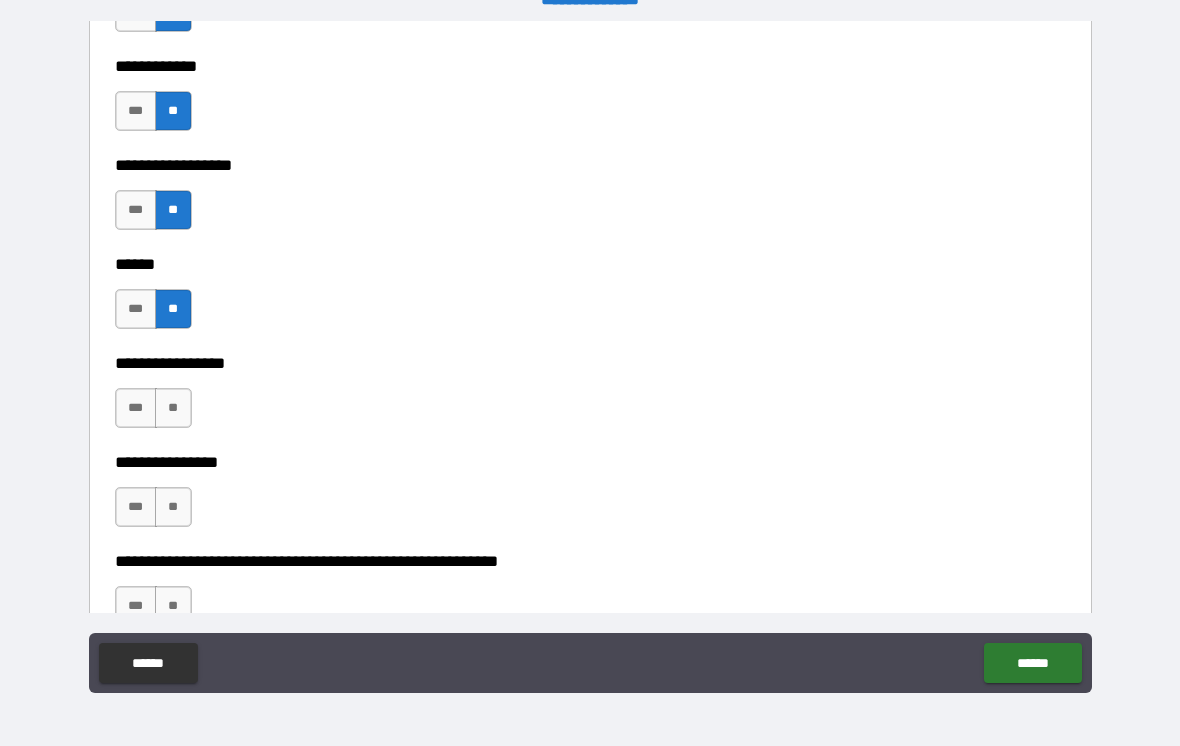 click on "**" at bounding box center [173, 408] 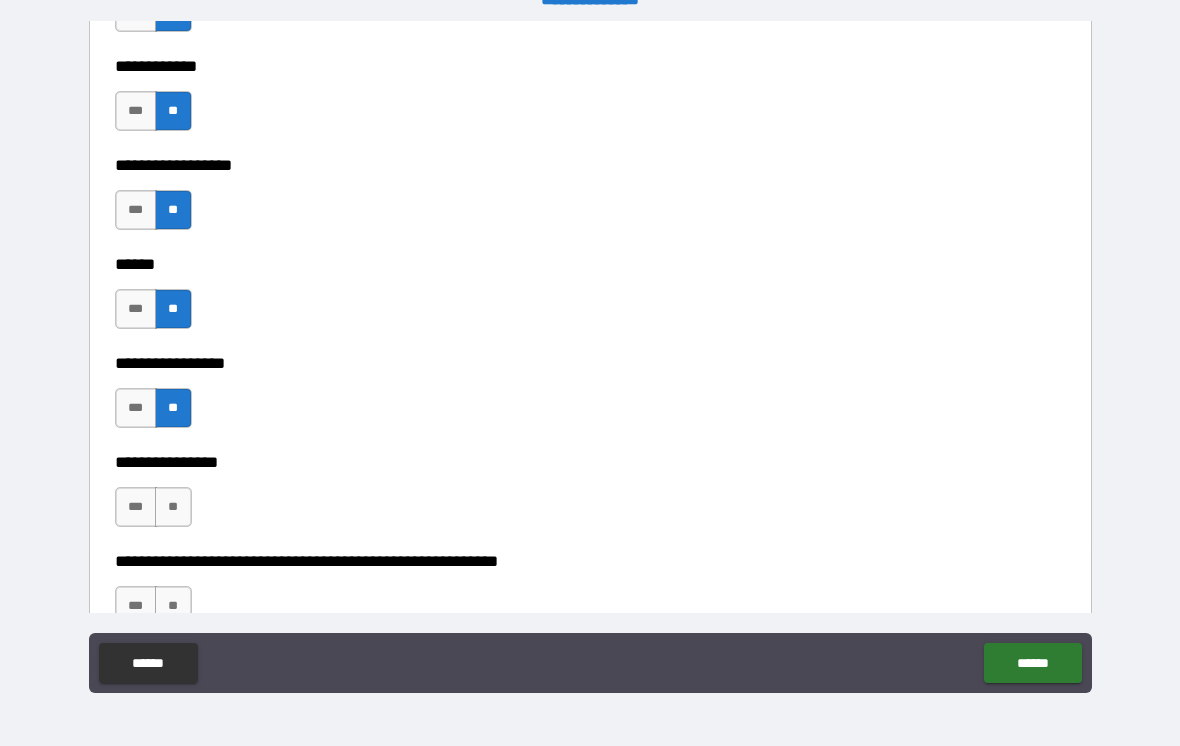 click on "**" at bounding box center (173, 507) 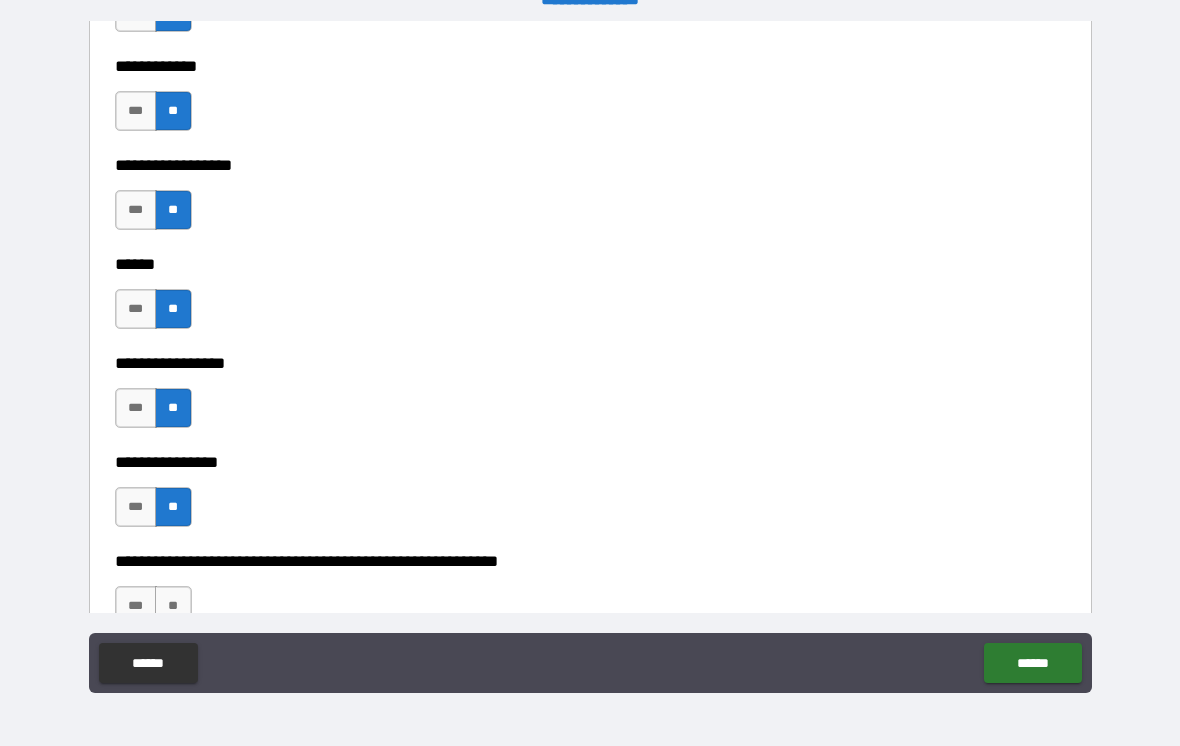 click on "**" at bounding box center (173, 606) 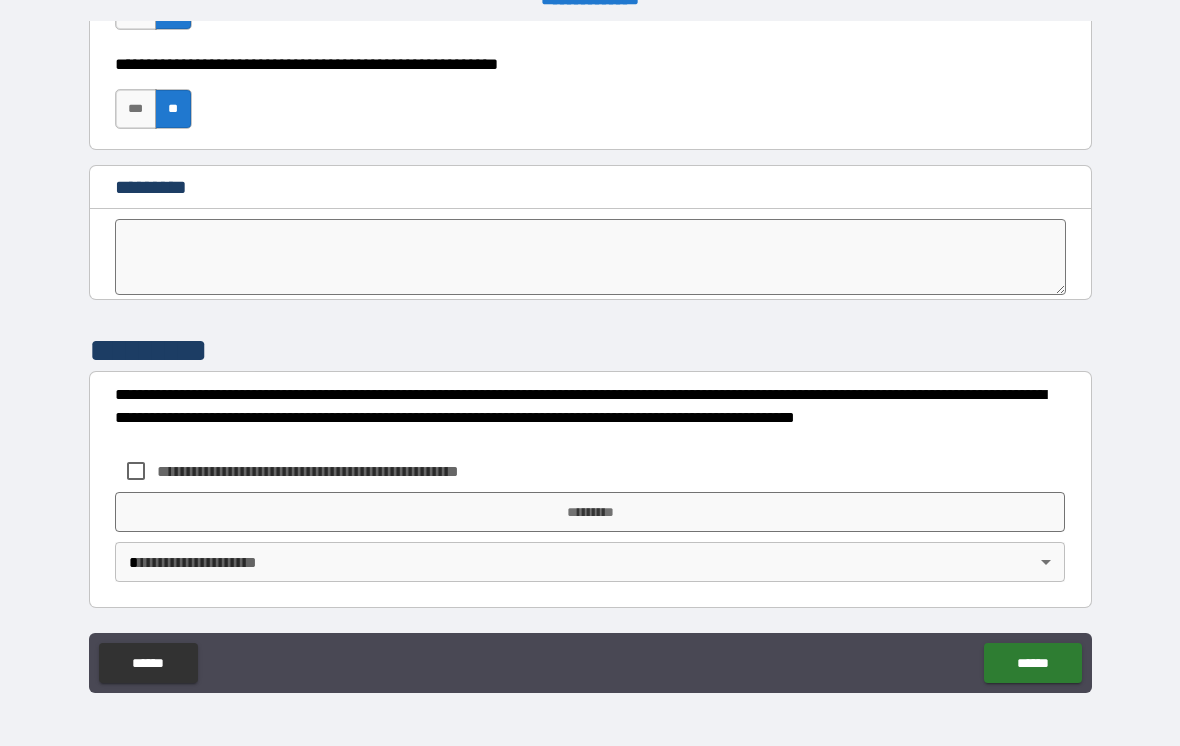 scroll, scrollTop: 10209, scrollLeft: 0, axis: vertical 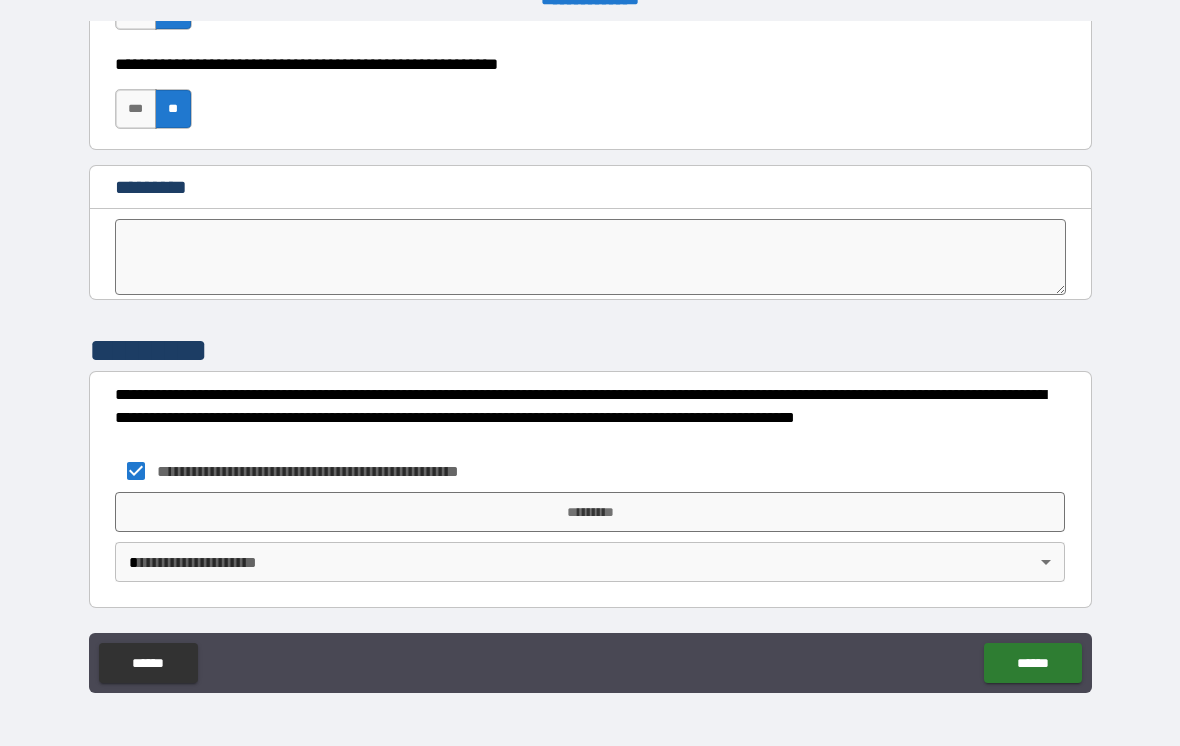 click on "*********" at bounding box center [590, 512] 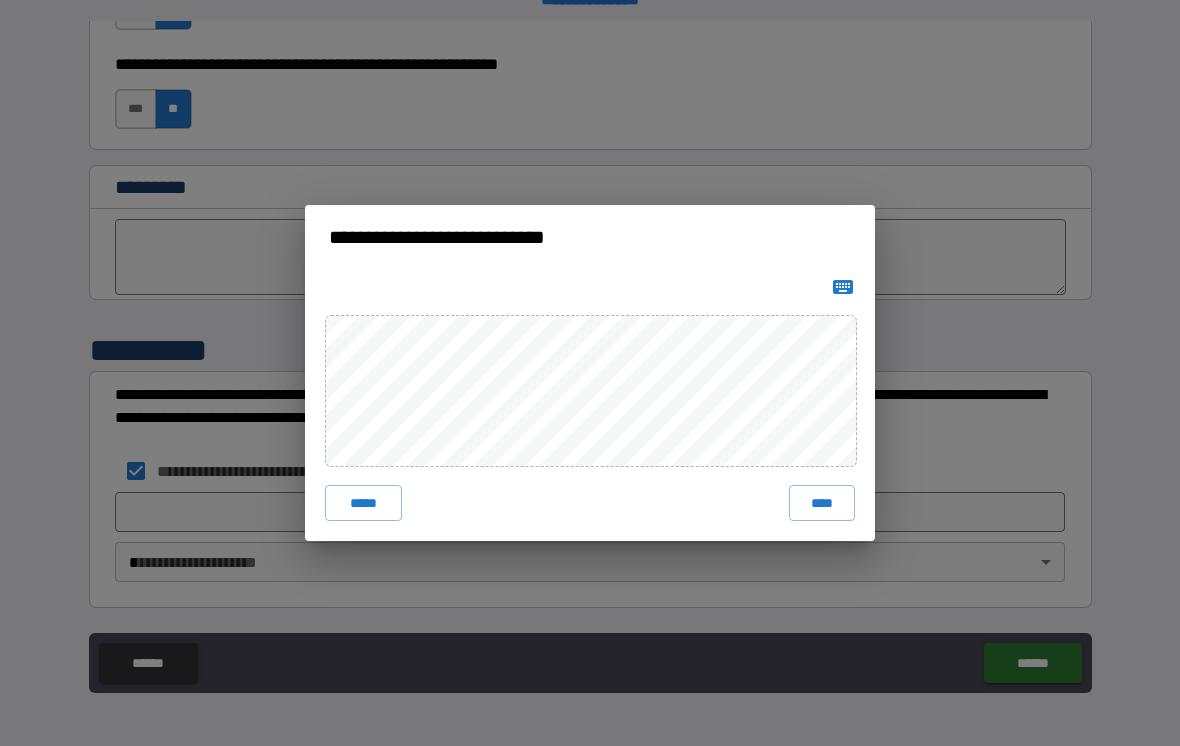 click on "****" at bounding box center (822, 503) 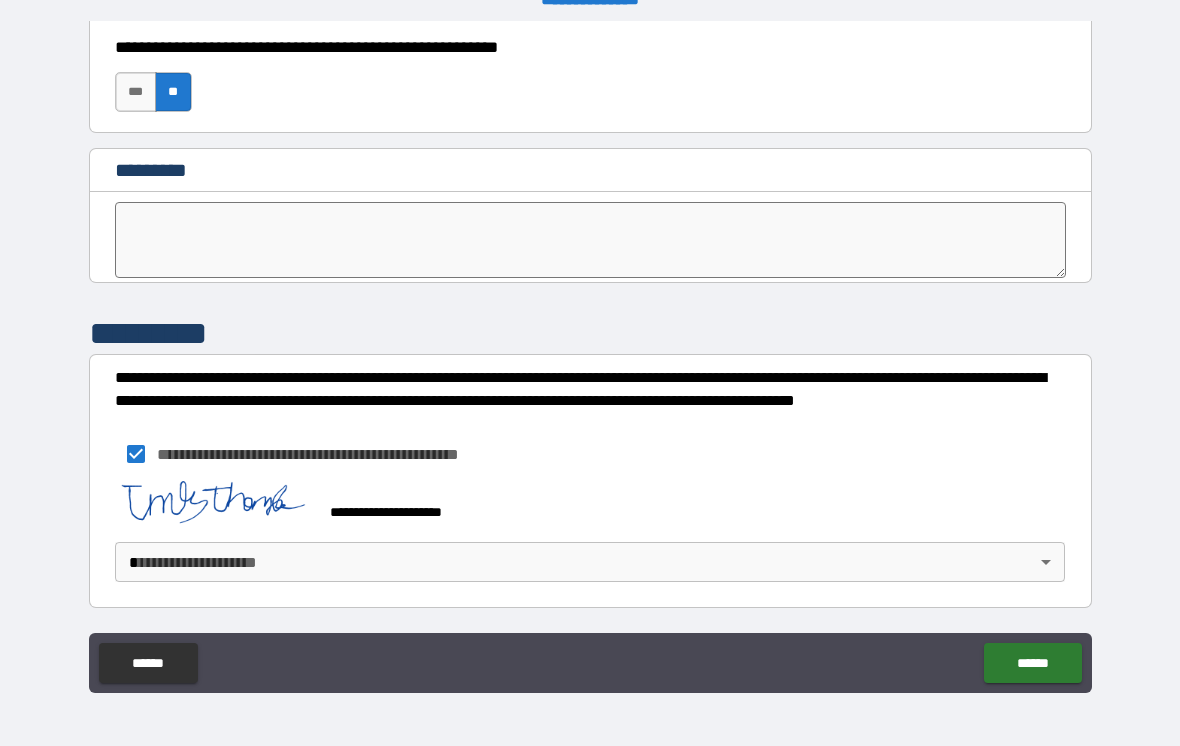 scroll, scrollTop: 10226, scrollLeft: 0, axis: vertical 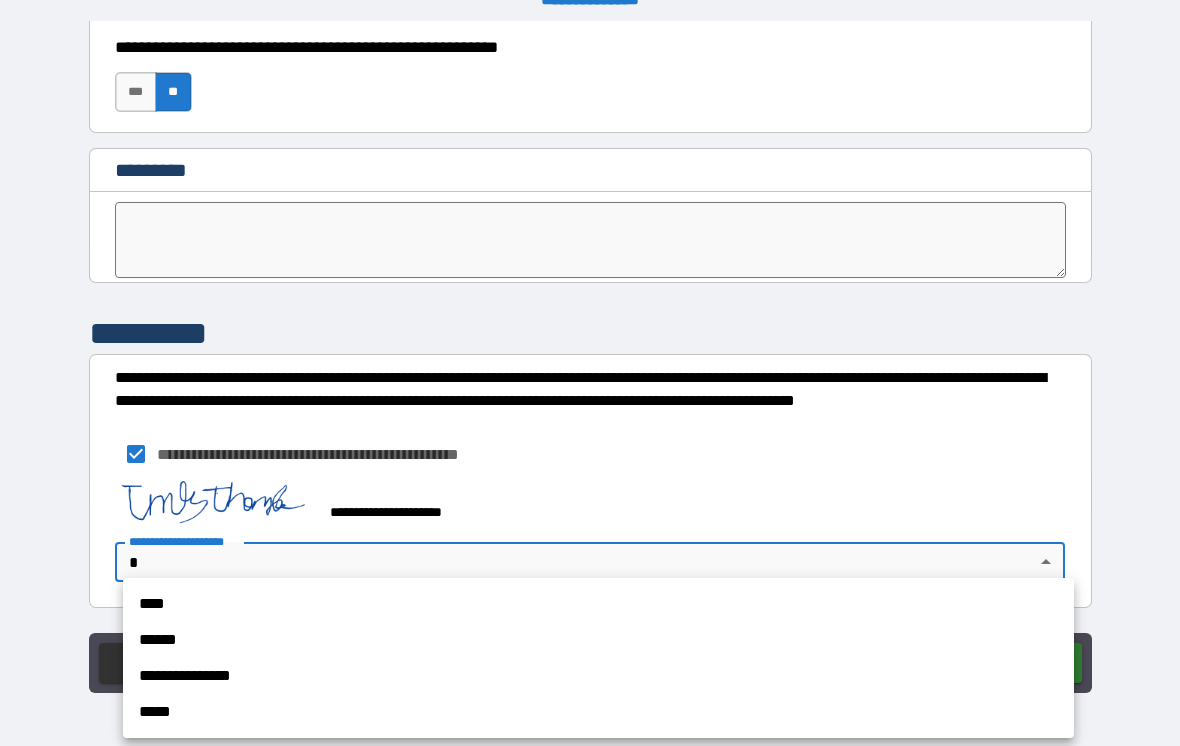click on "****" at bounding box center (598, 604) 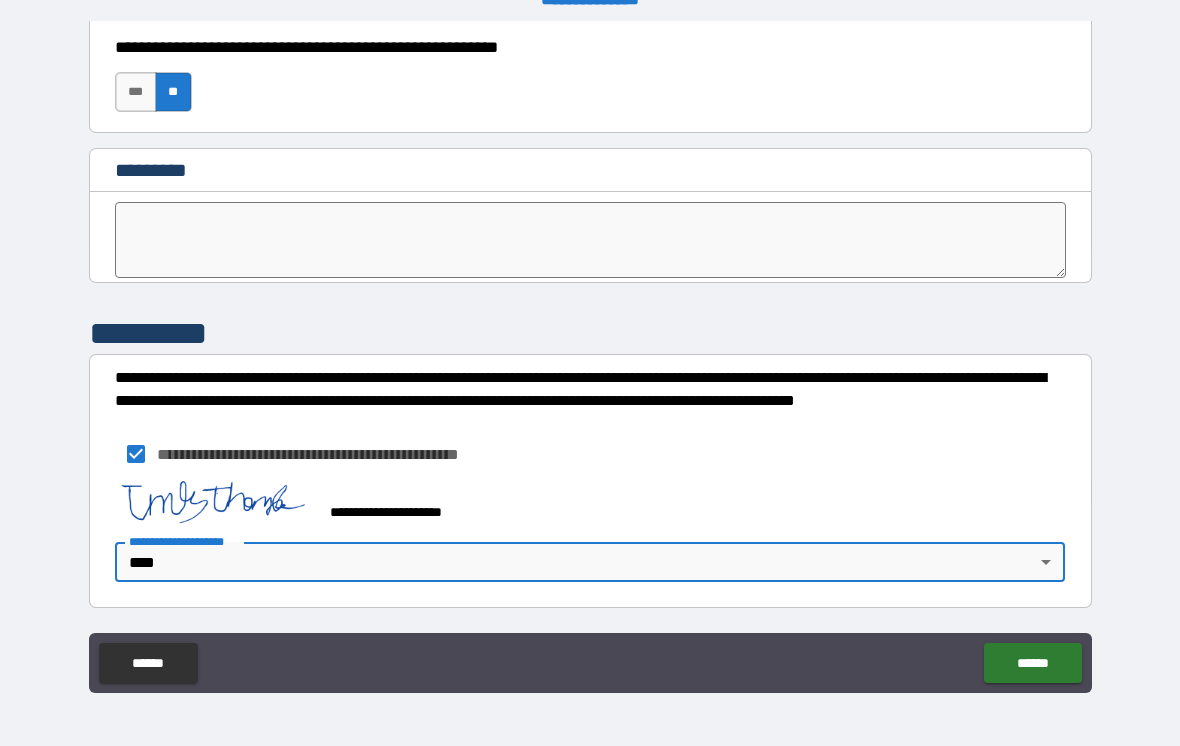type on "****" 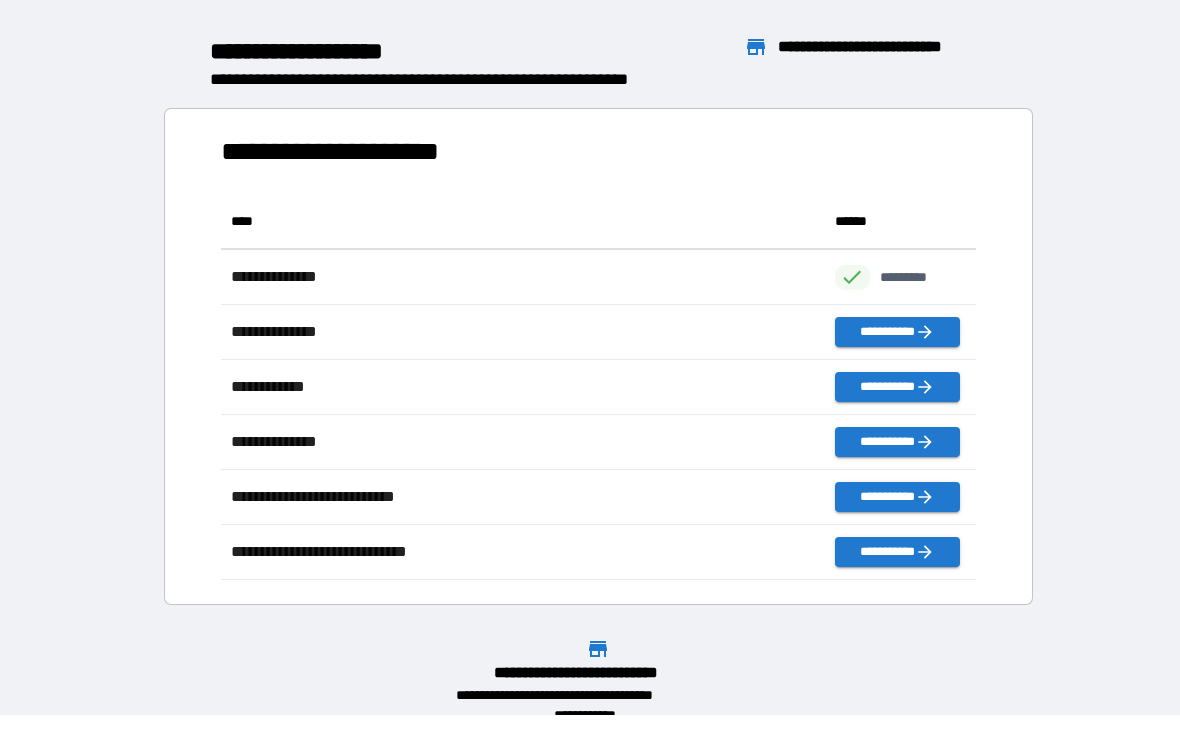 scroll, scrollTop: 1, scrollLeft: 1, axis: both 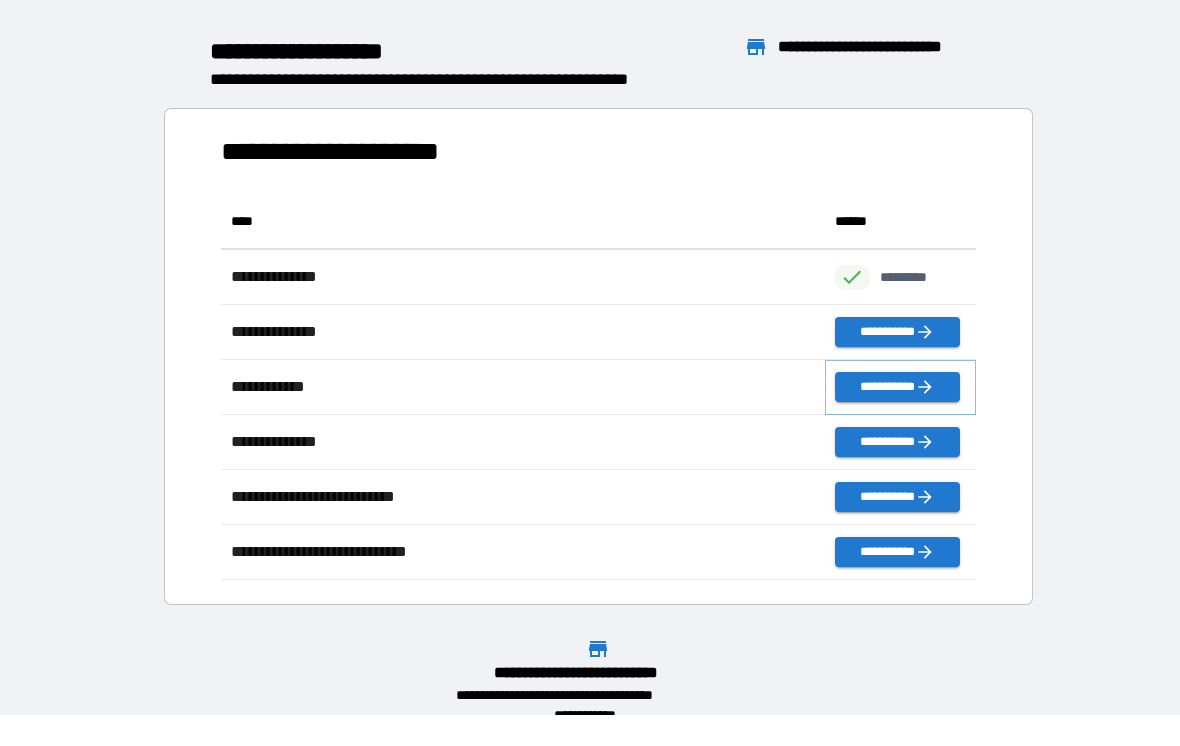 click on "**********" at bounding box center [897, 387] 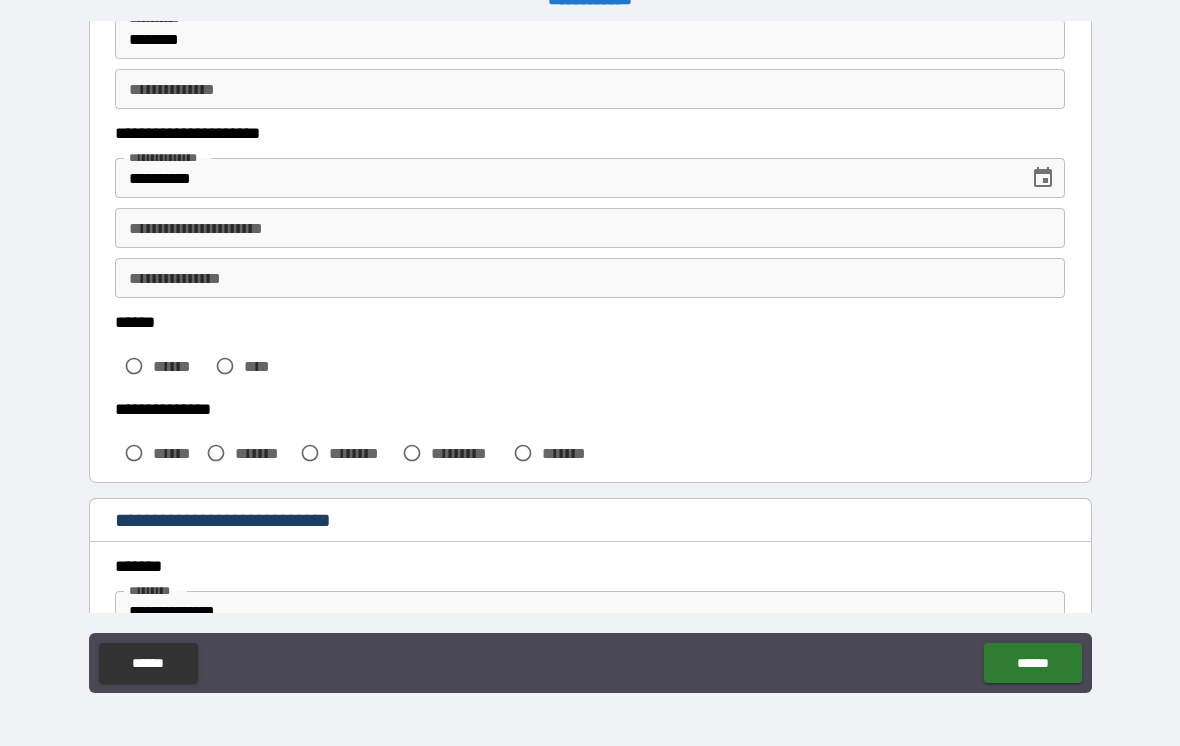 scroll, scrollTop: 253, scrollLeft: 0, axis: vertical 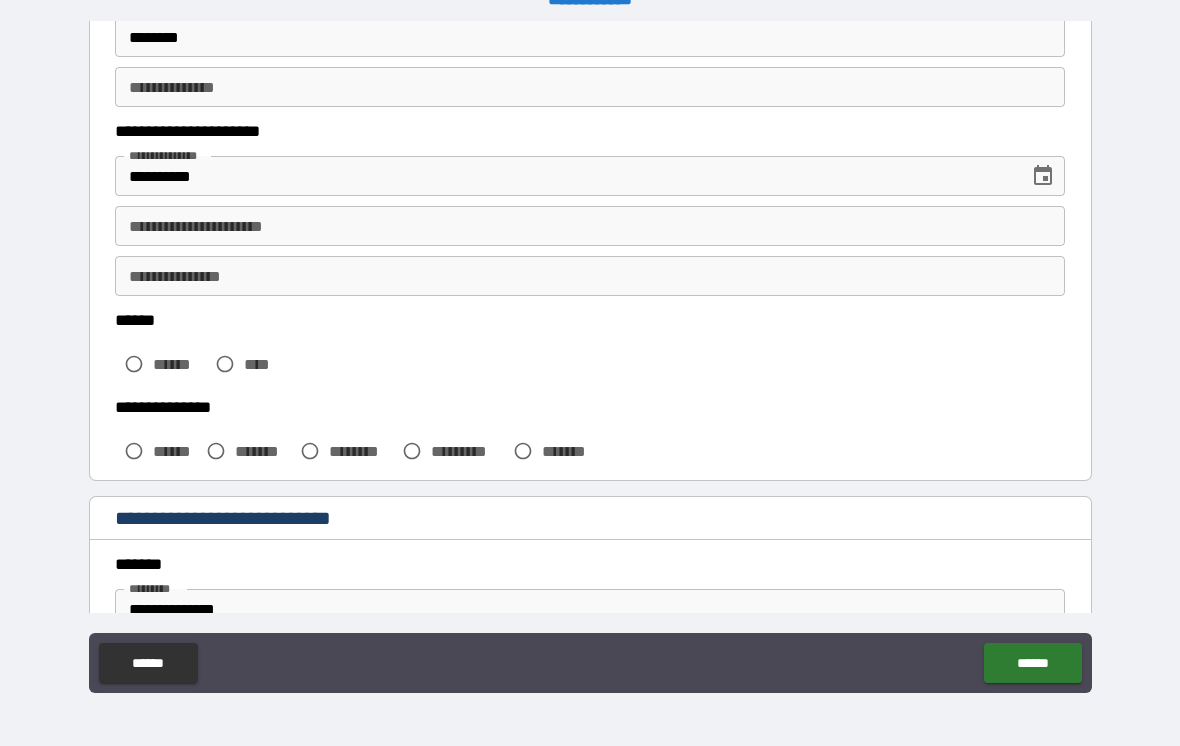 click on "**********" at bounding box center [590, 226] 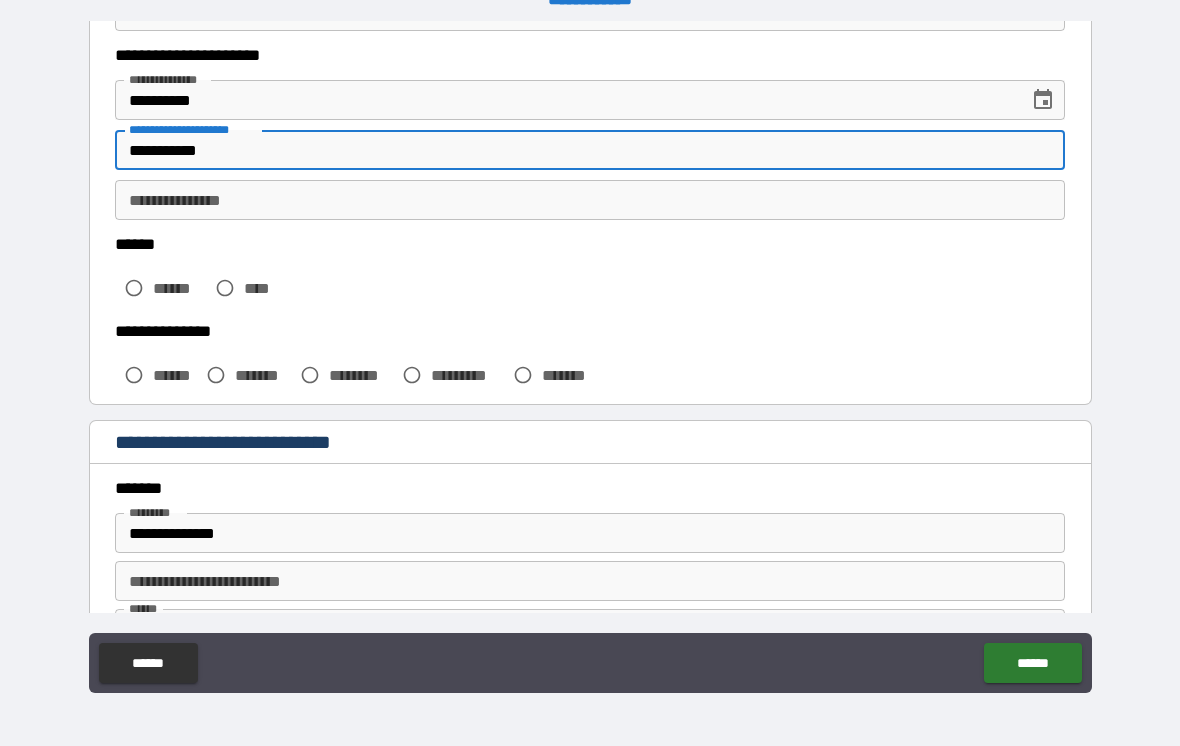 scroll, scrollTop: 330, scrollLeft: 0, axis: vertical 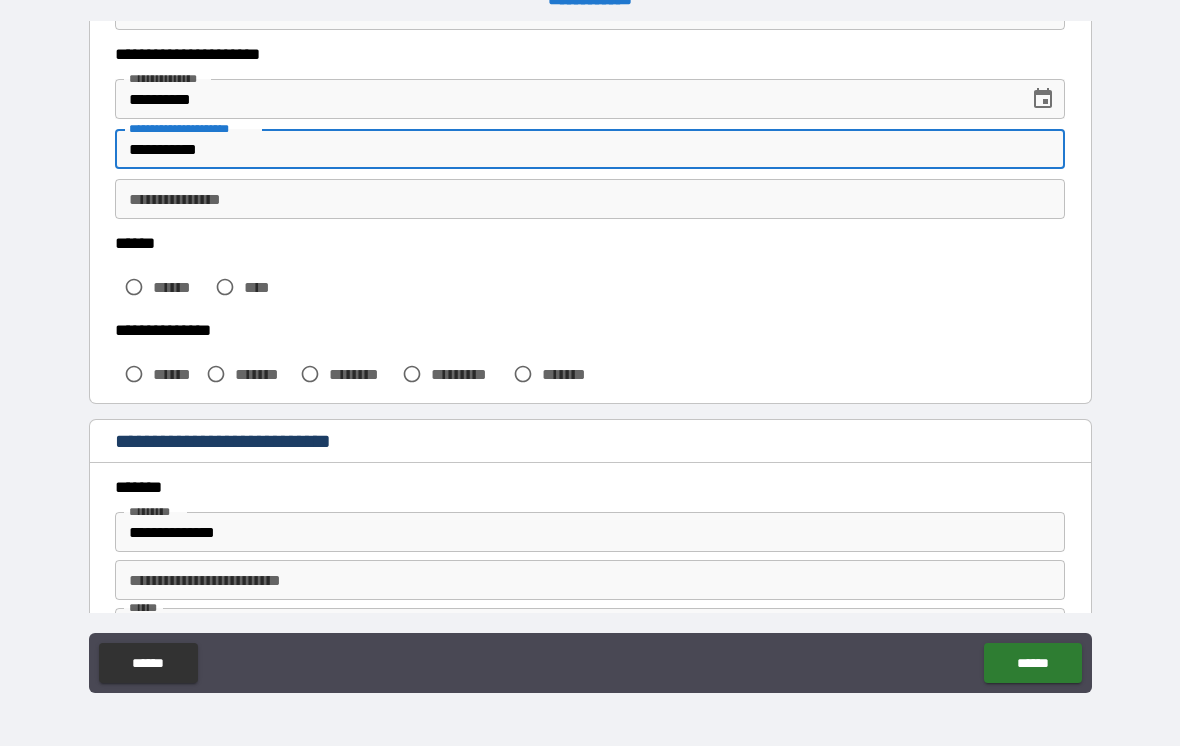 type on "**********" 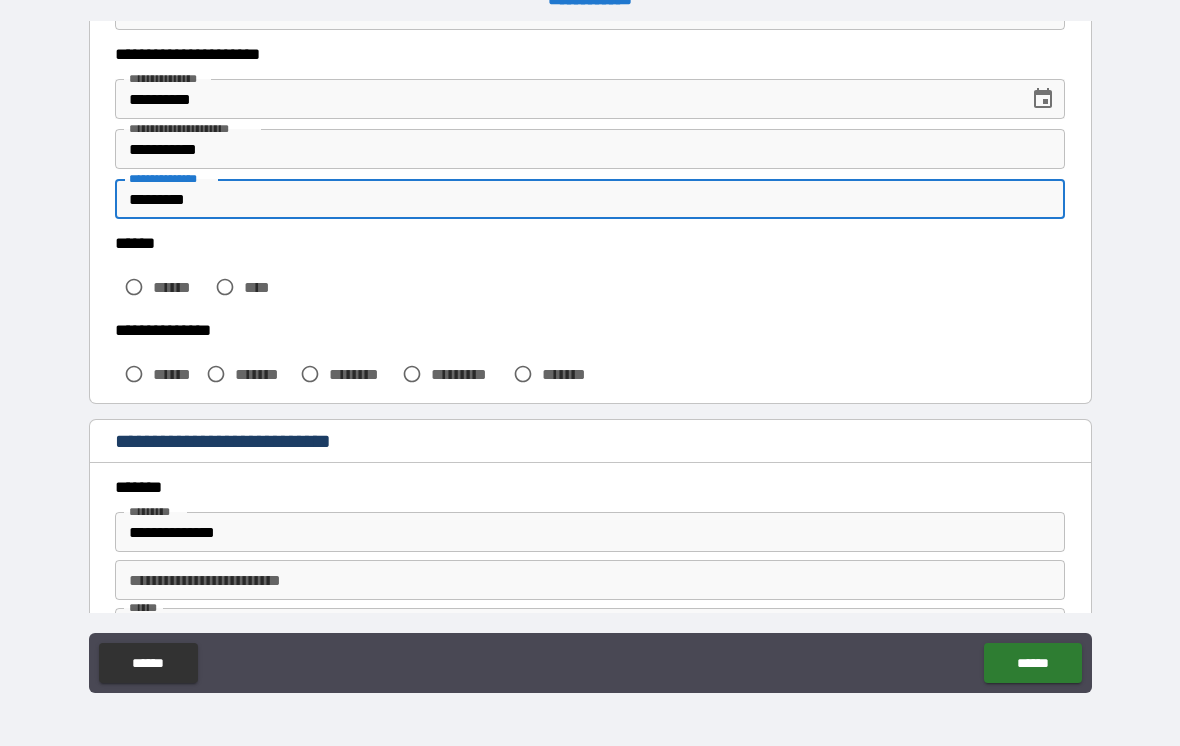 type on "*********" 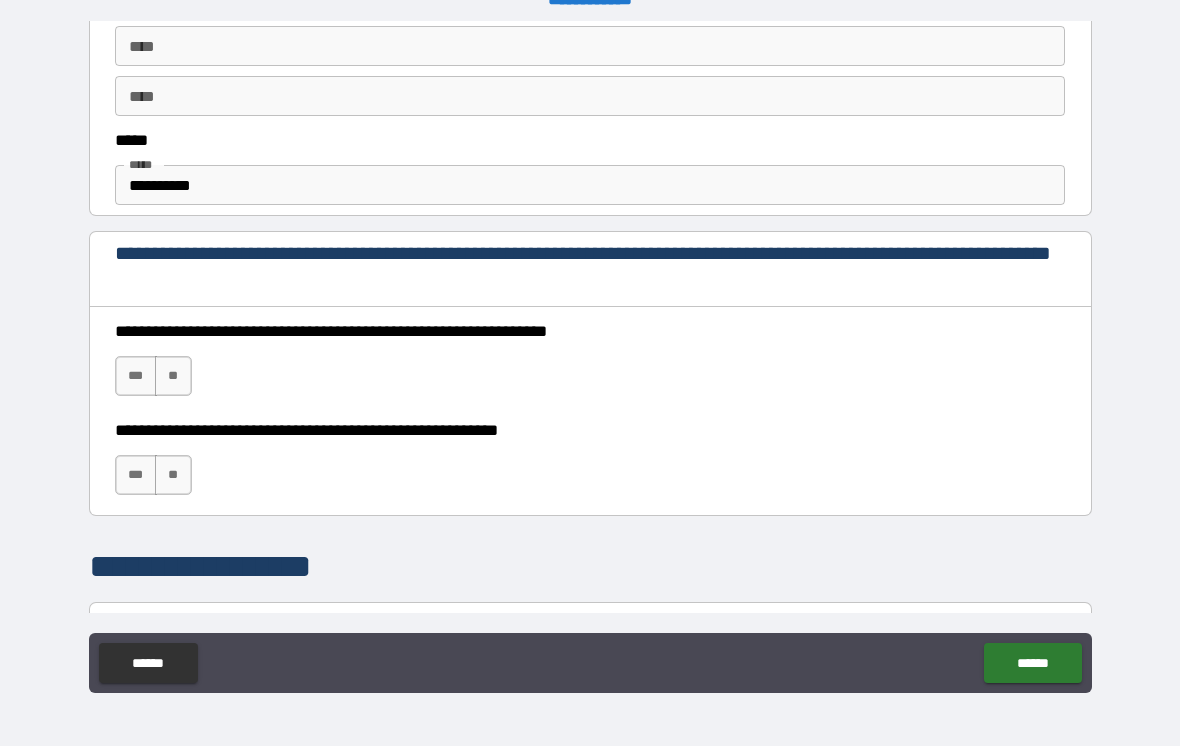scroll, scrollTop: 1149, scrollLeft: 0, axis: vertical 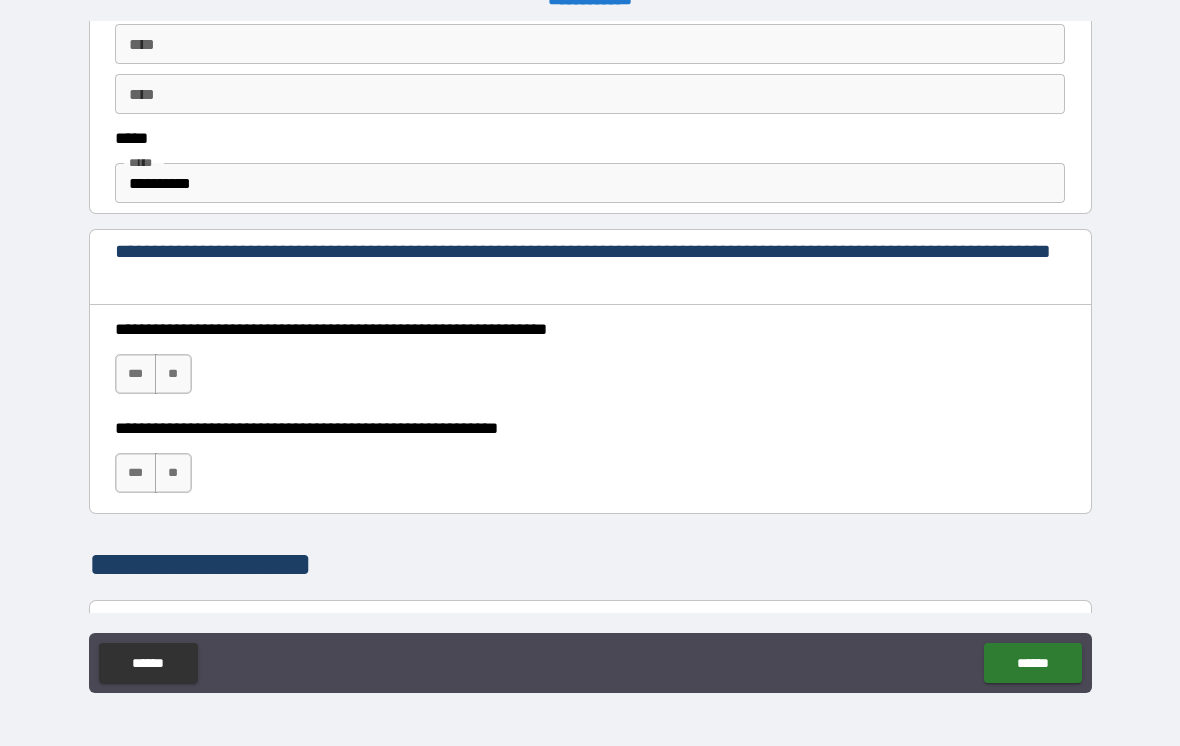click on "***" at bounding box center [136, 374] 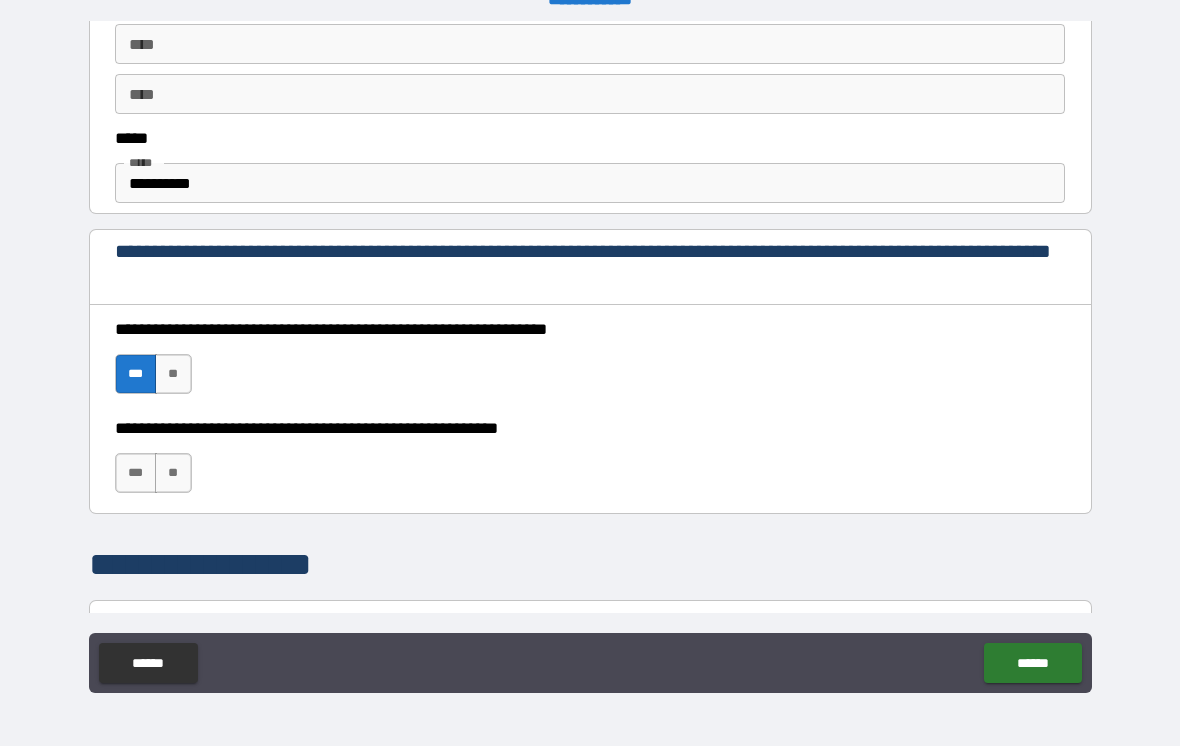 click on "**" at bounding box center [173, 473] 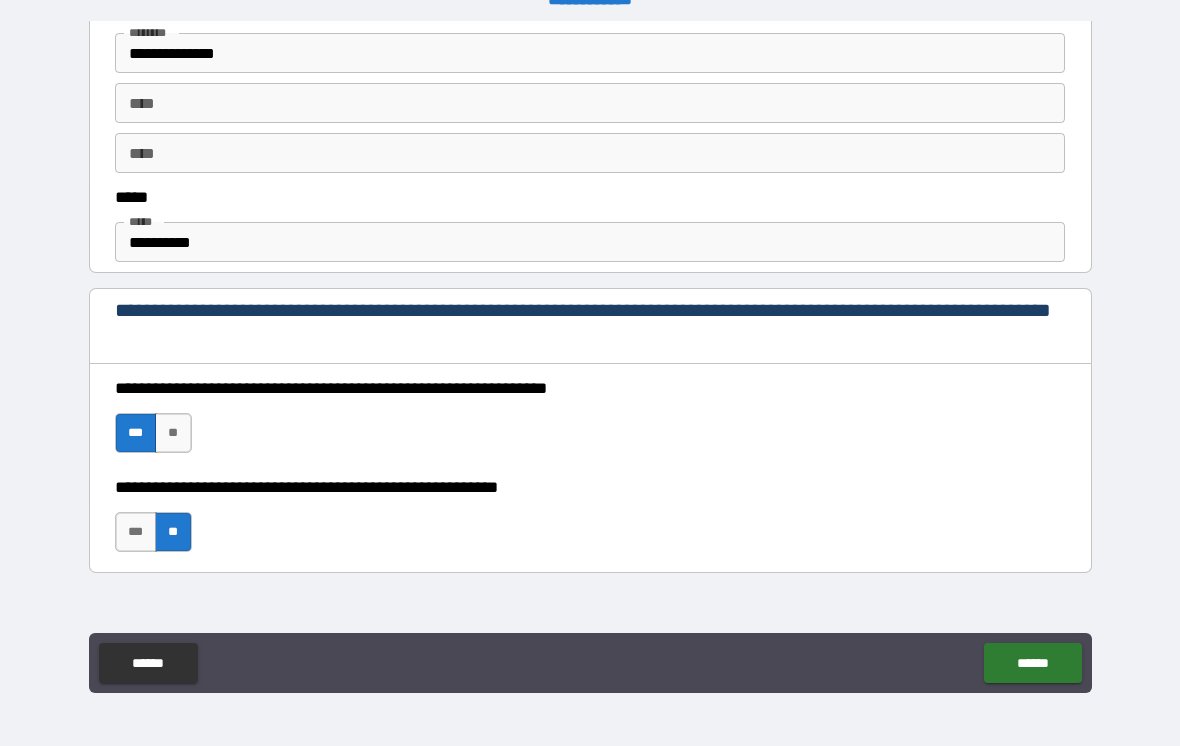 scroll, scrollTop: 1061, scrollLeft: 0, axis: vertical 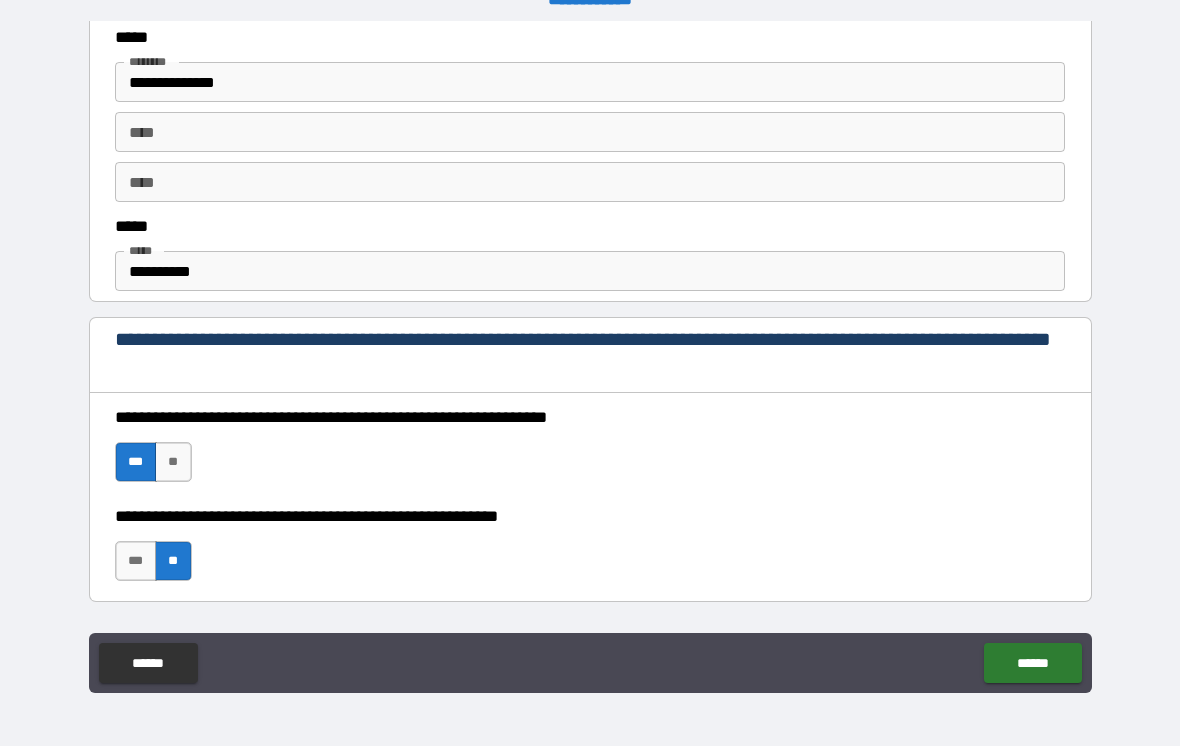 click on "**********" at bounding box center (590, 271) 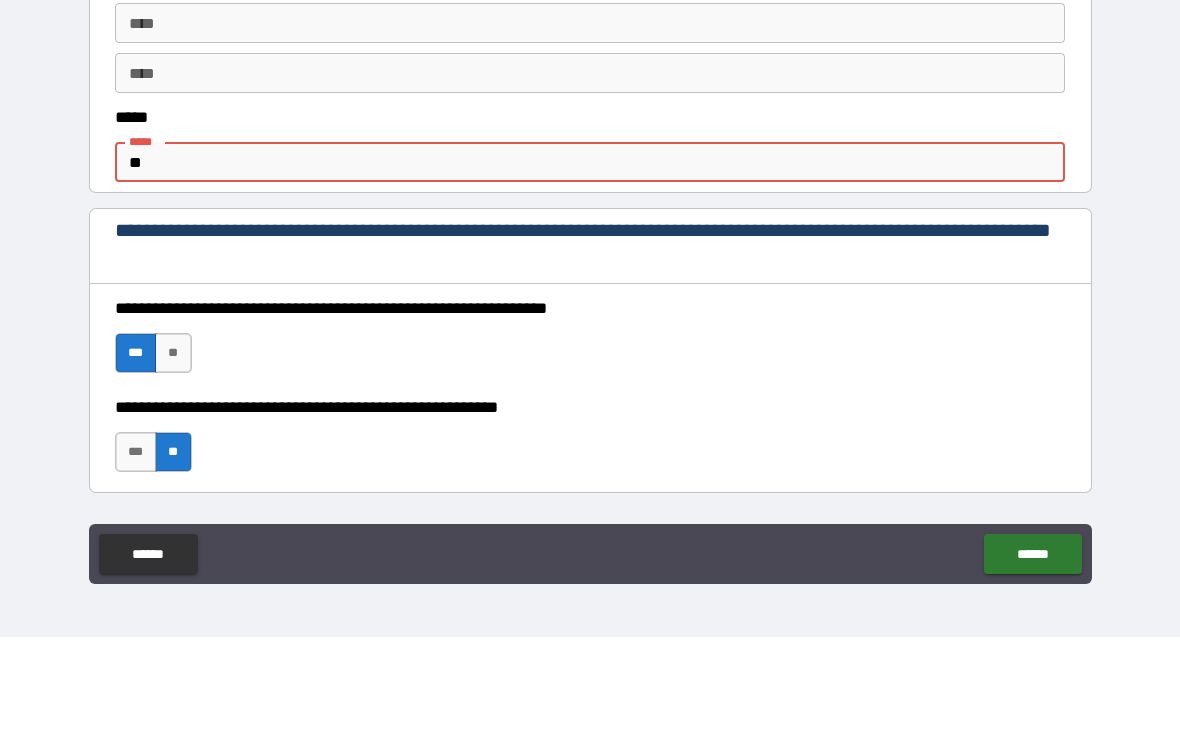 type on "*" 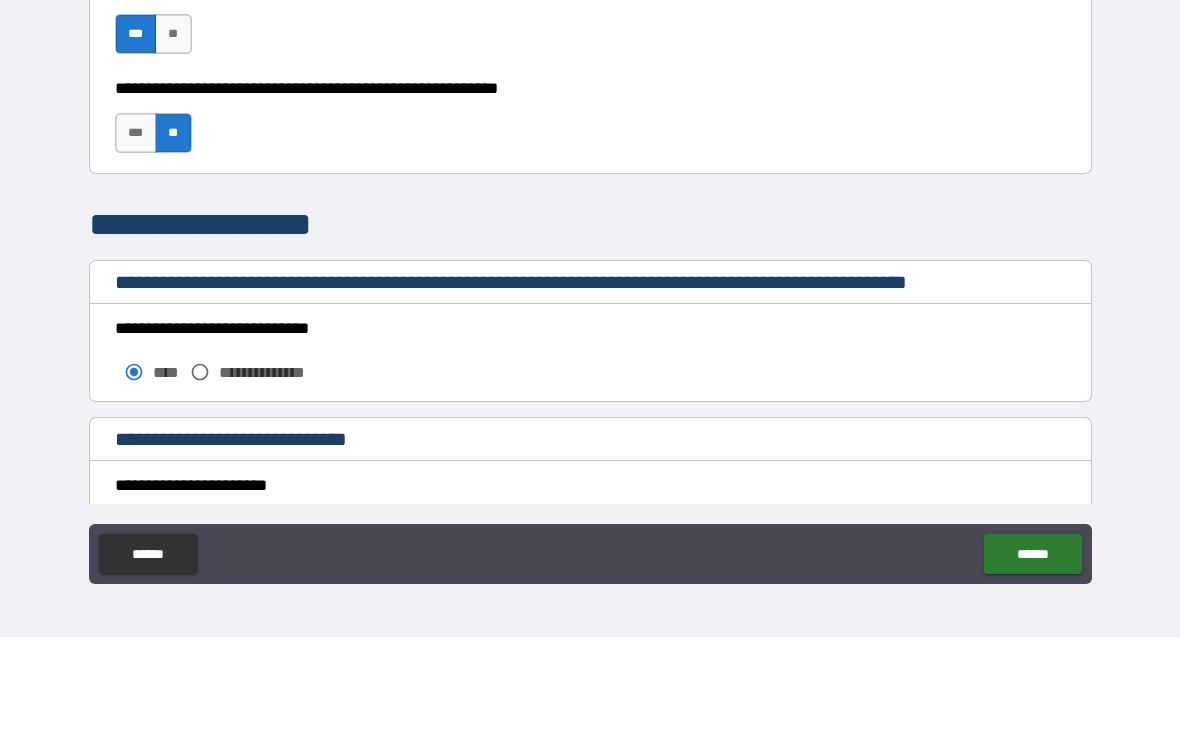 scroll, scrollTop: 1405, scrollLeft: 0, axis: vertical 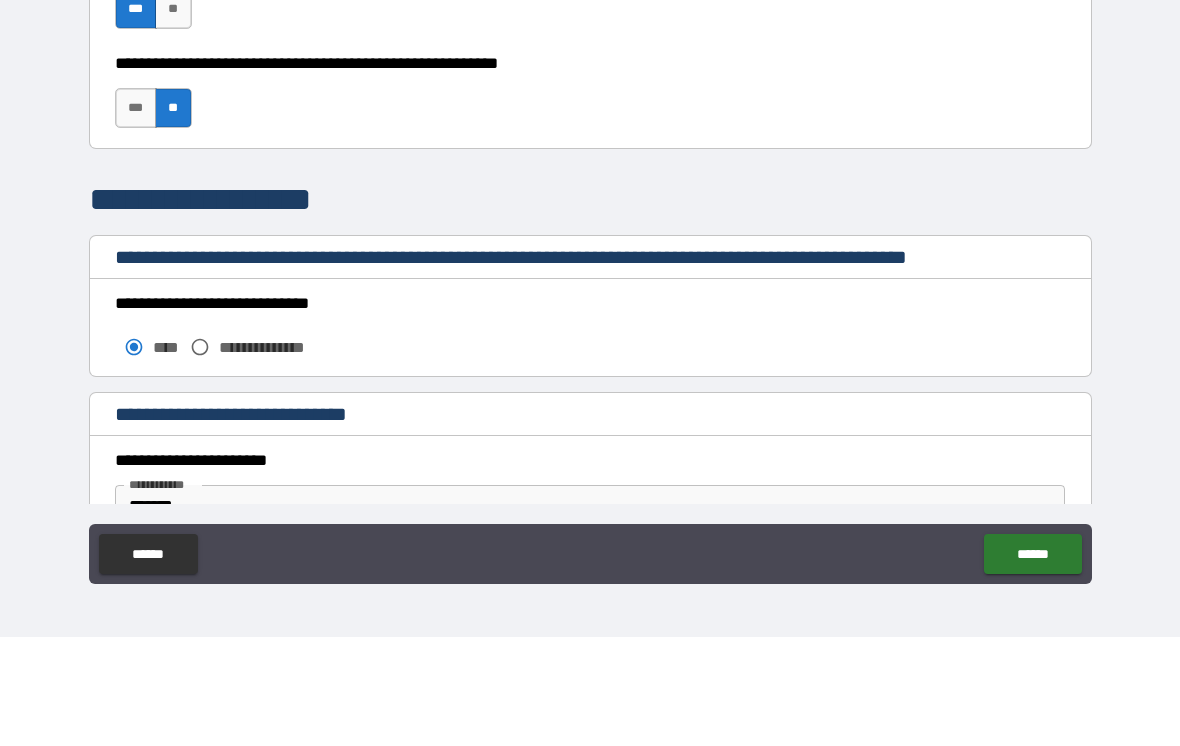 type on "**********" 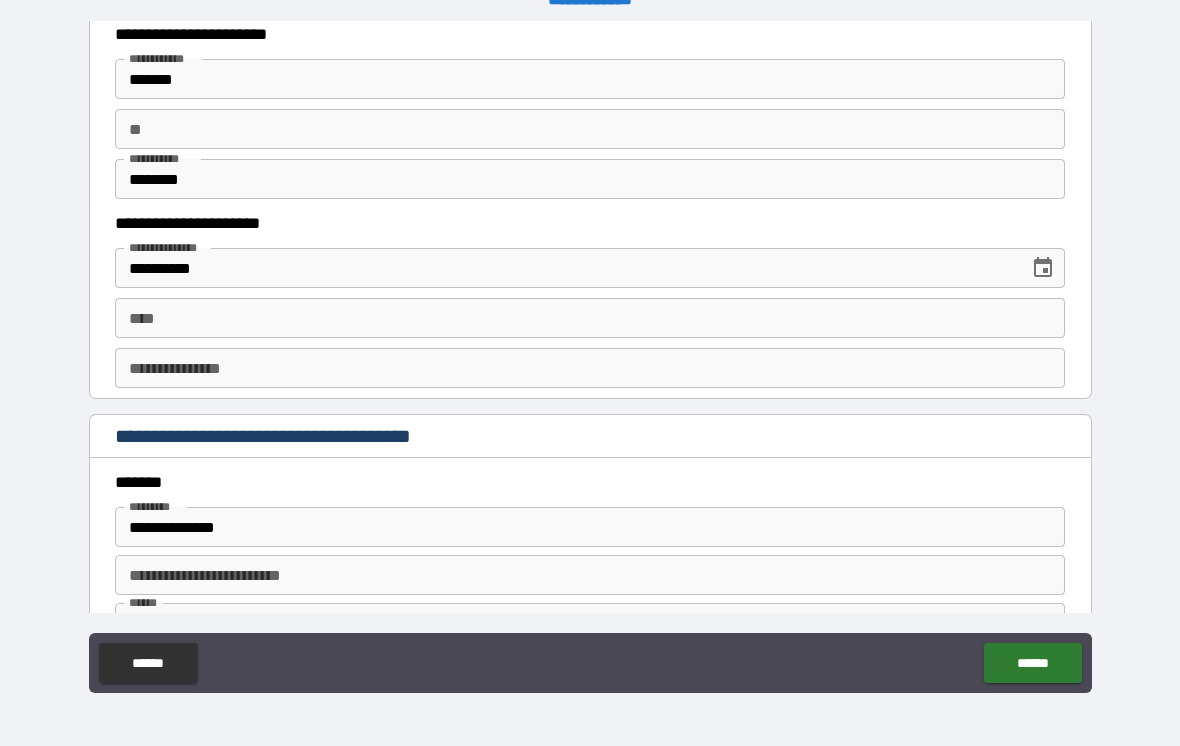scroll, scrollTop: 1942, scrollLeft: 0, axis: vertical 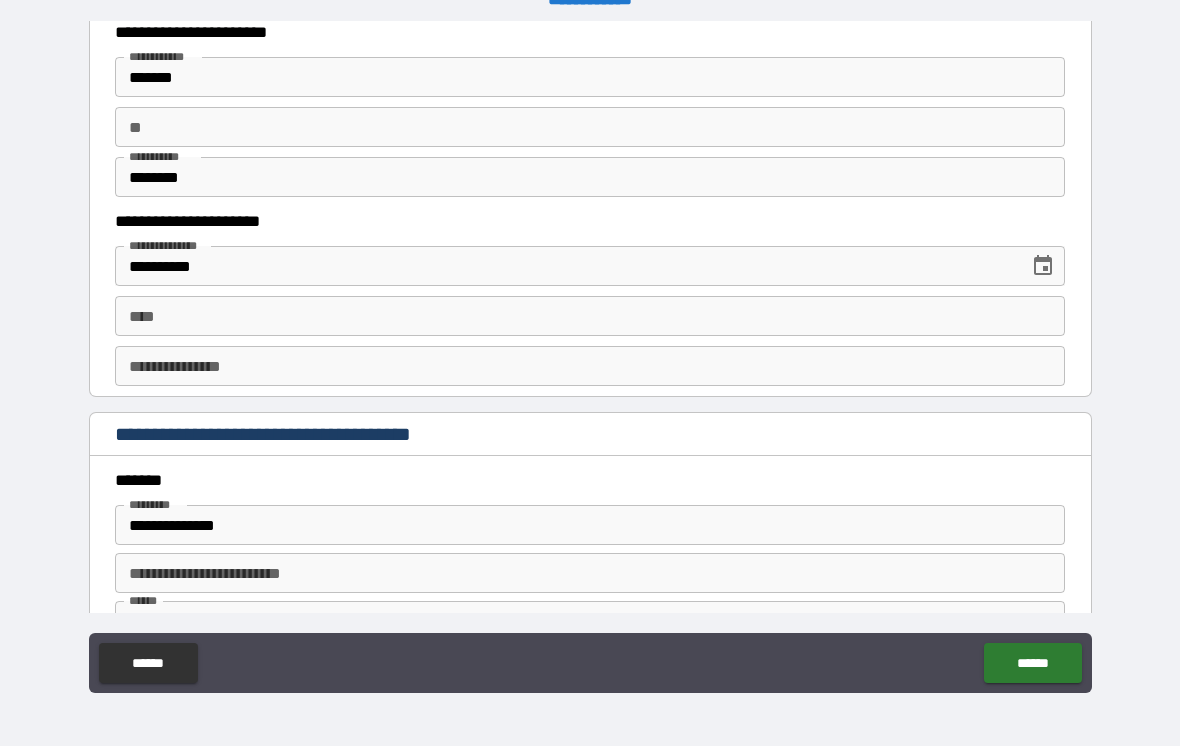 click on "****" at bounding box center (590, 316) 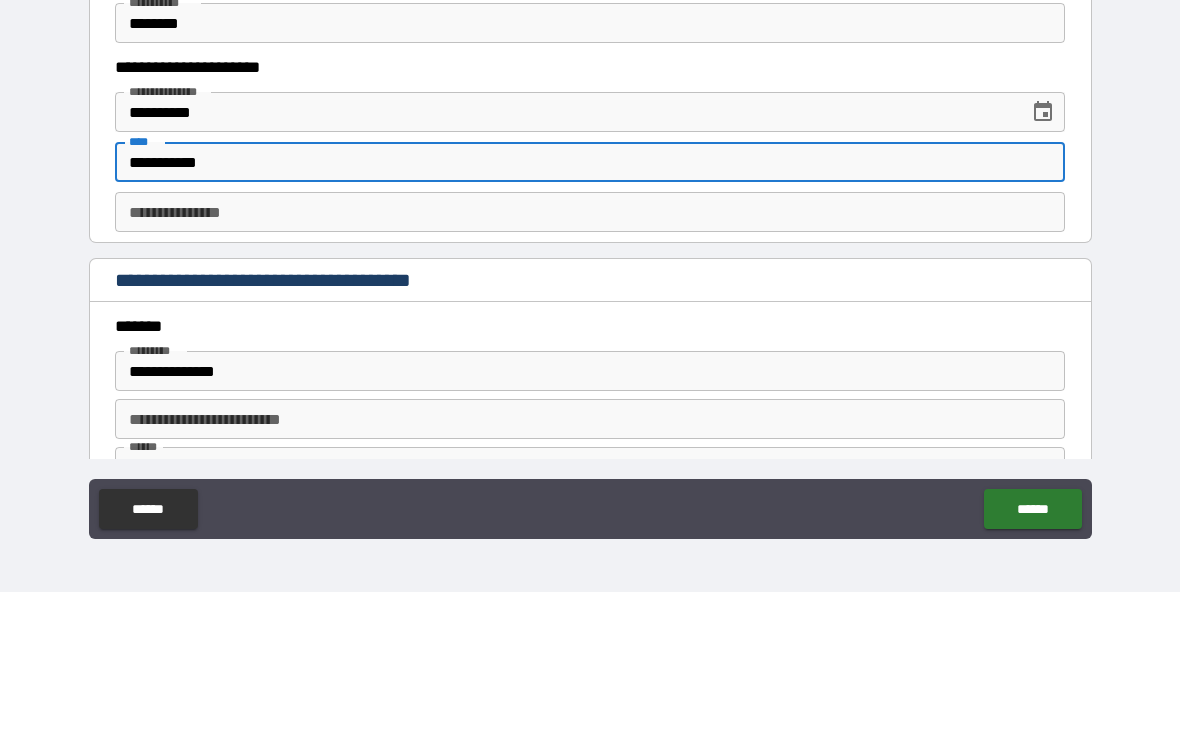 type on "**********" 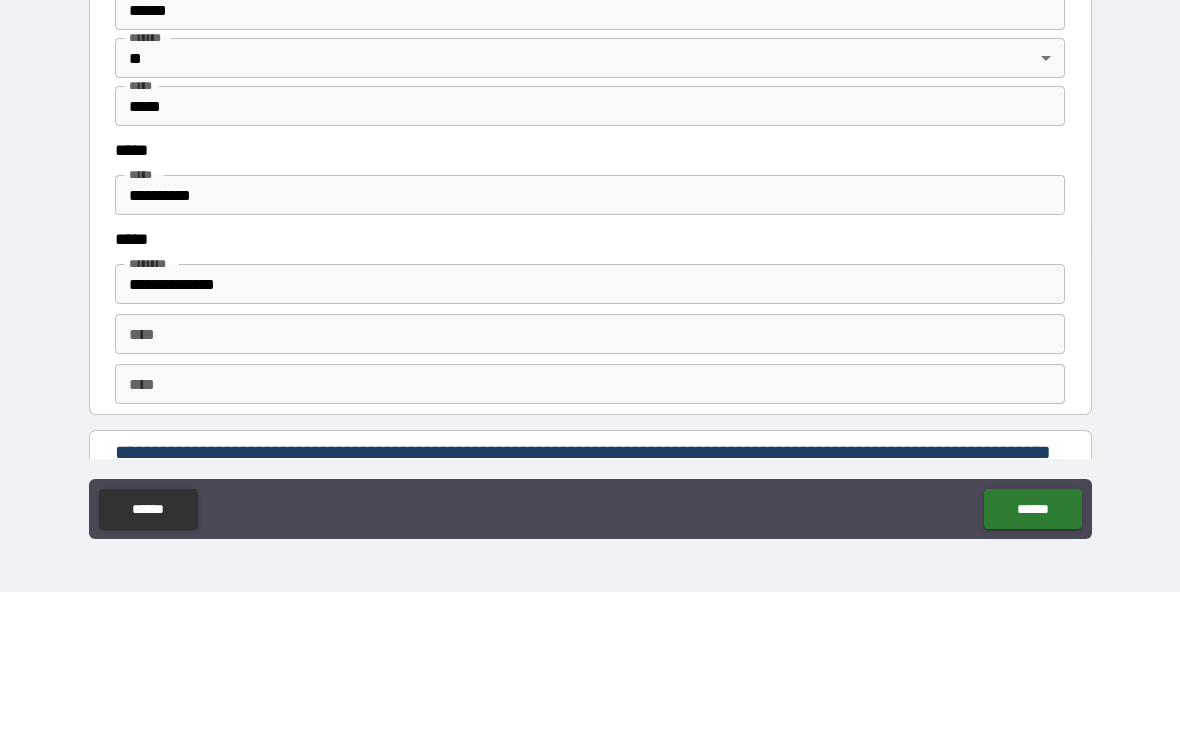 scroll, scrollTop: 2407, scrollLeft: 0, axis: vertical 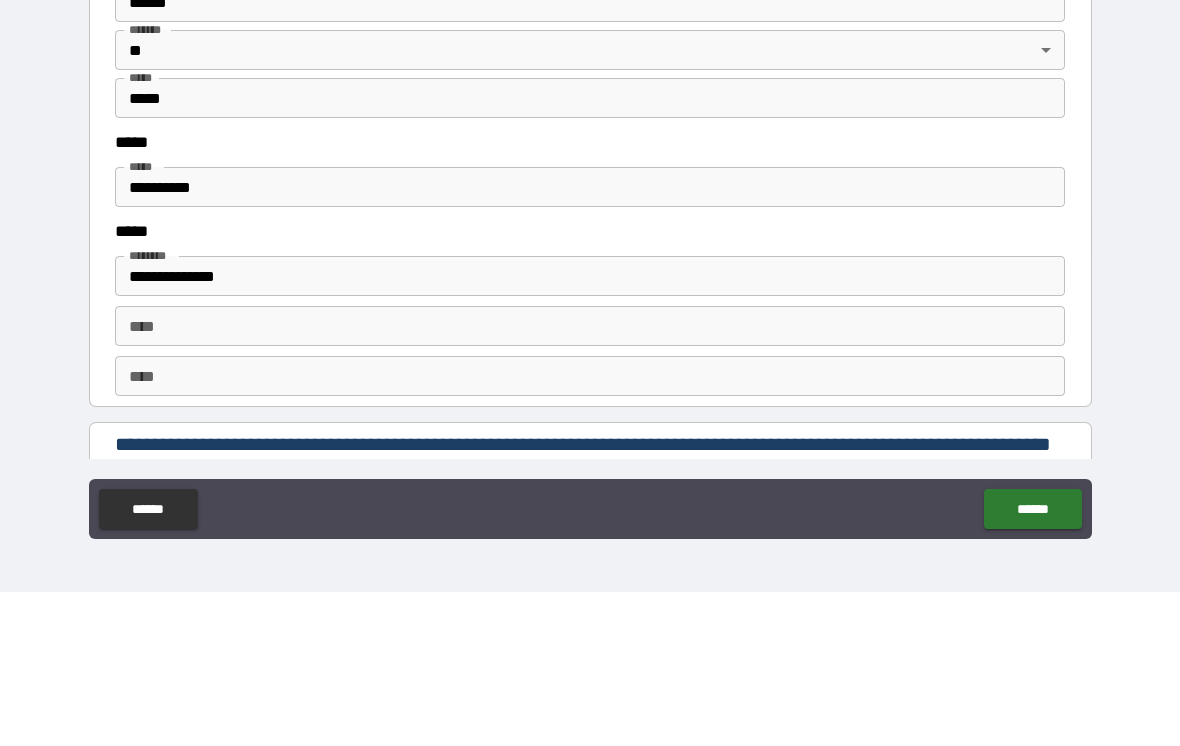 type on "*********" 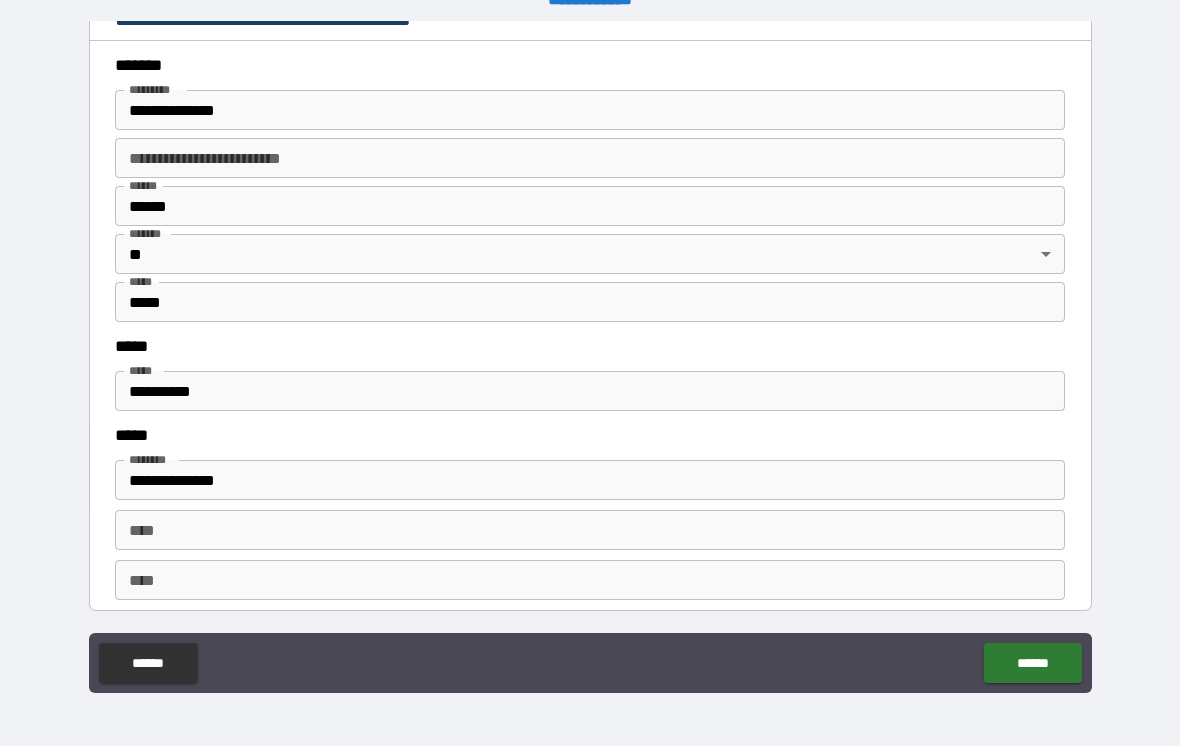 scroll, scrollTop: 2346, scrollLeft: 0, axis: vertical 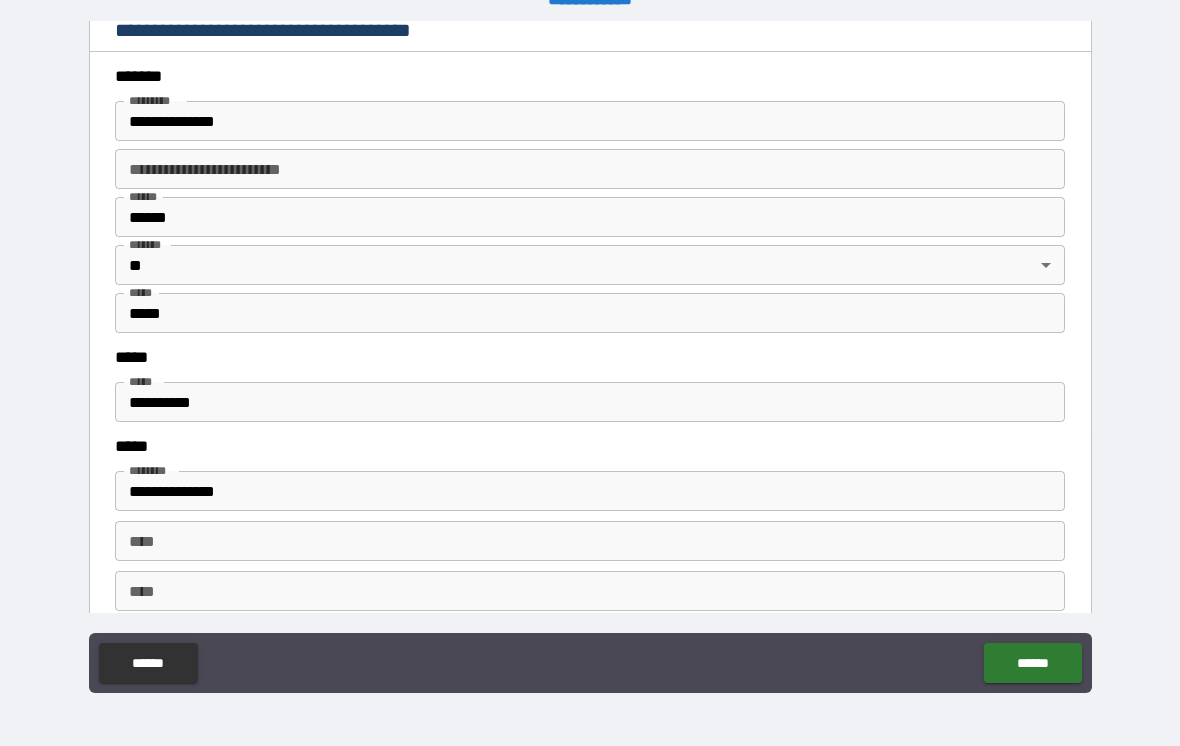 click on "*****" at bounding box center (590, 357) 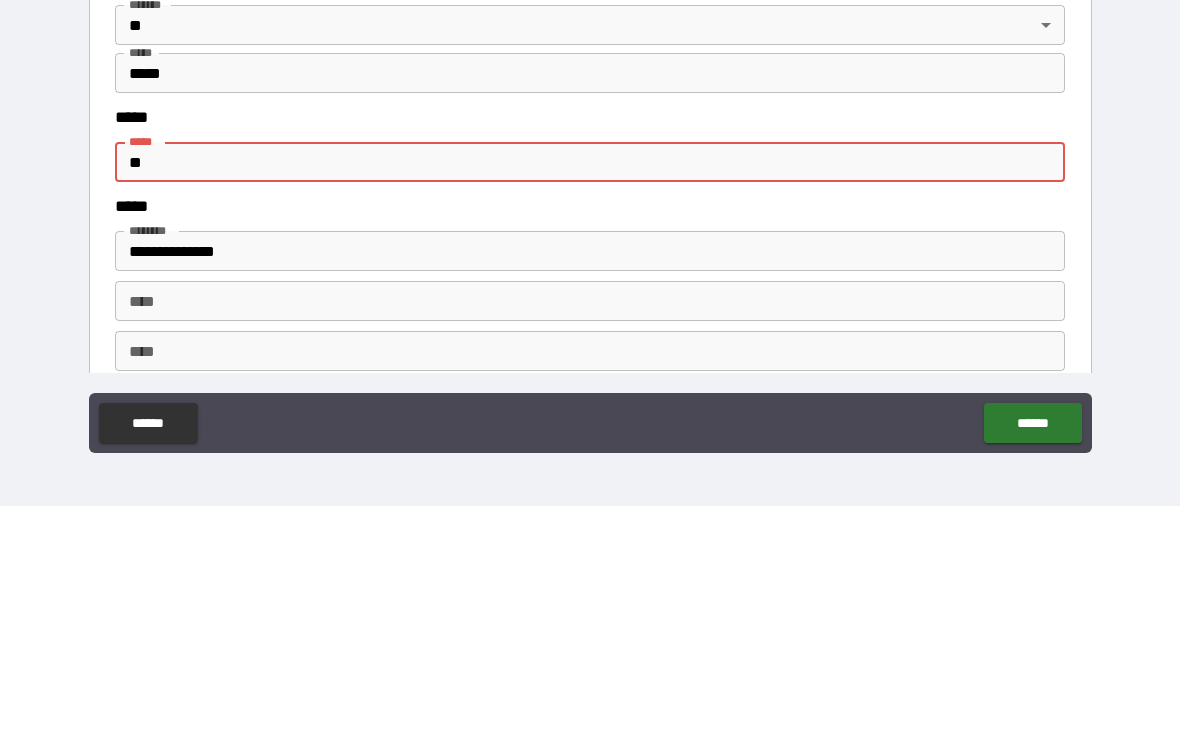 type on "*" 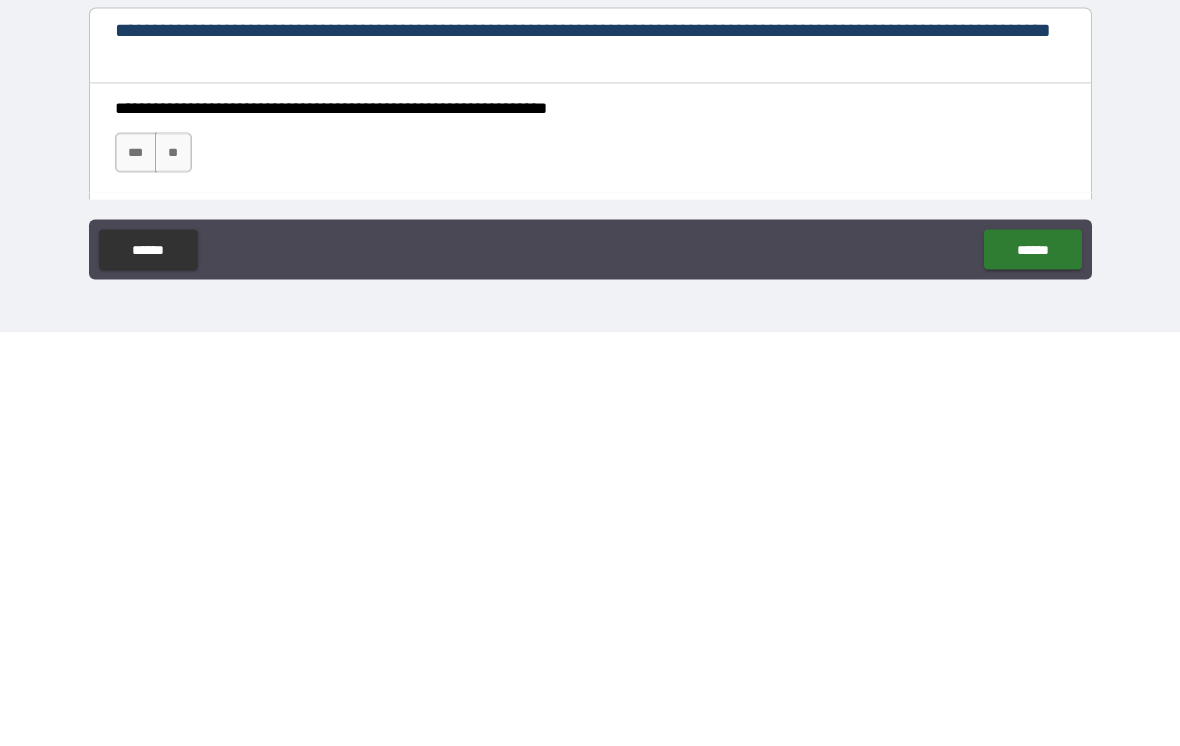 scroll, scrollTop: 2593, scrollLeft: 0, axis: vertical 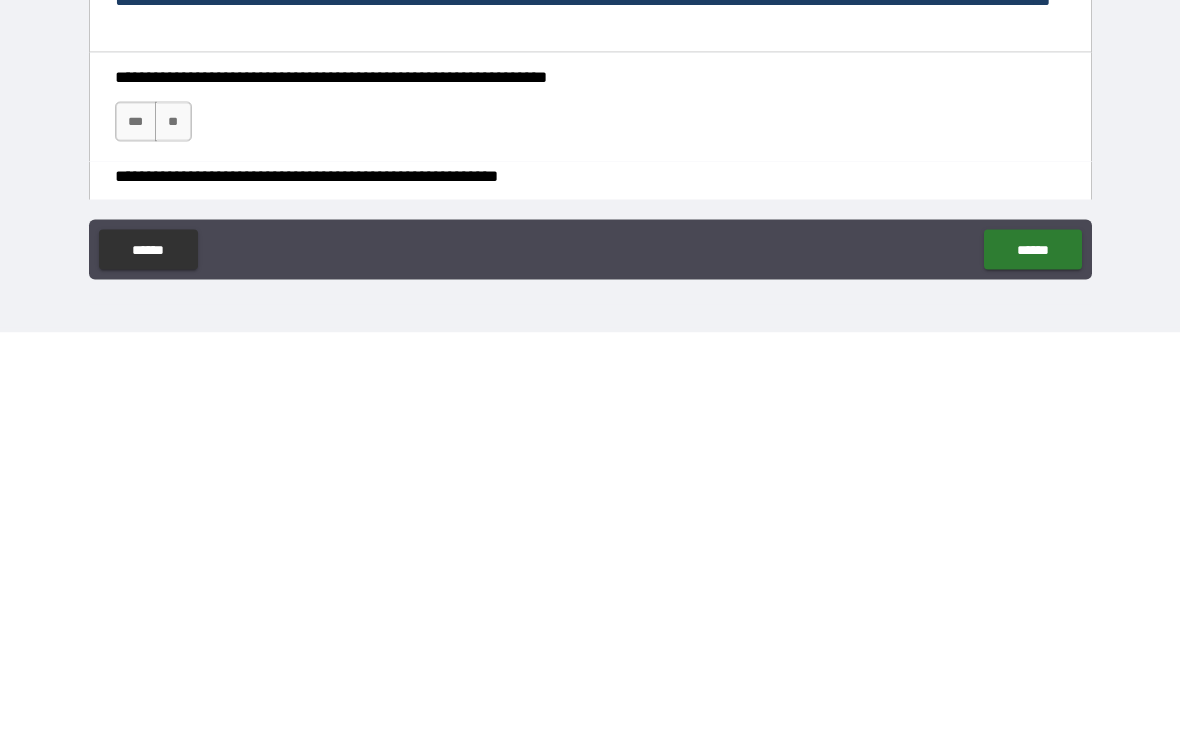 type on "**********" 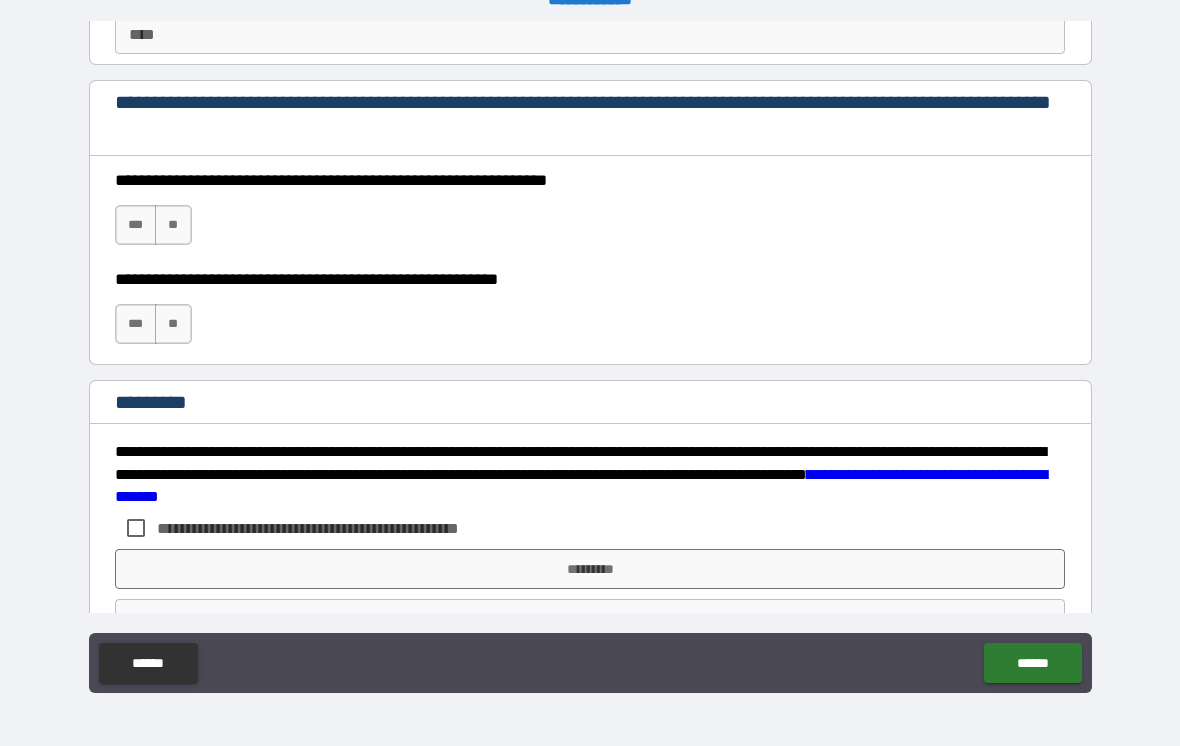 scroll, scrollTop: 2902, scrollLeft: 0, axis: vertical 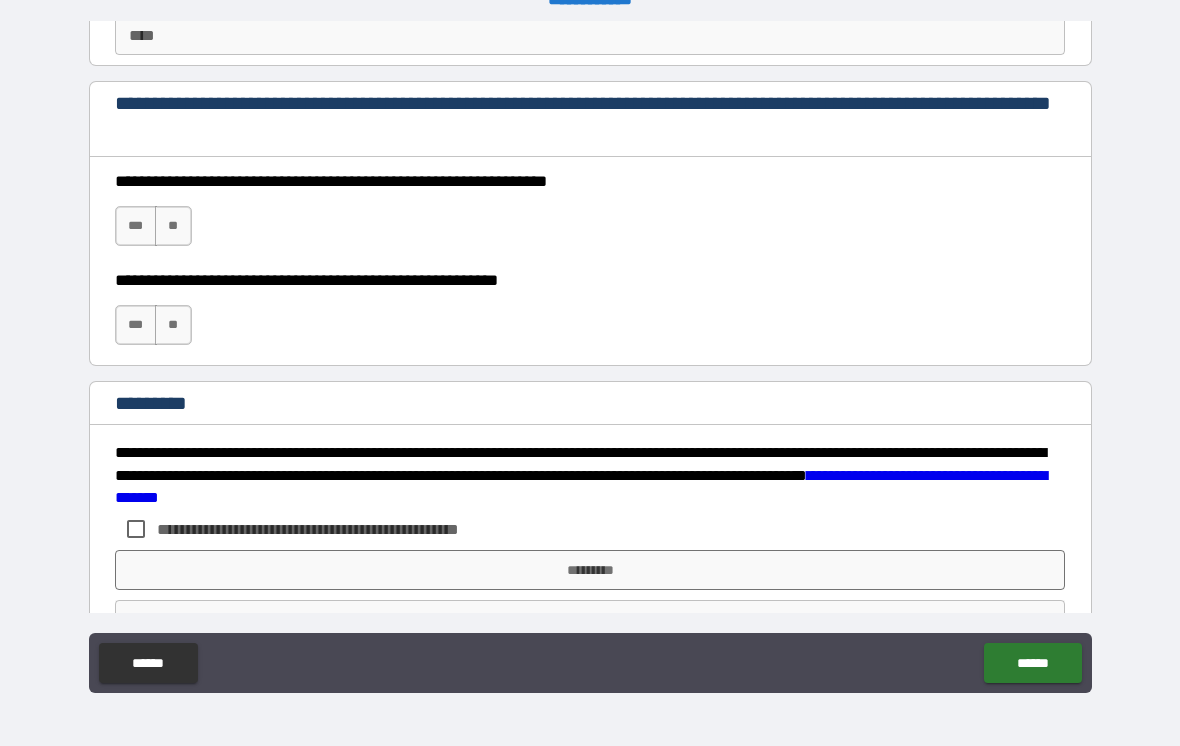click on "***" at bounding box center (136, 226) 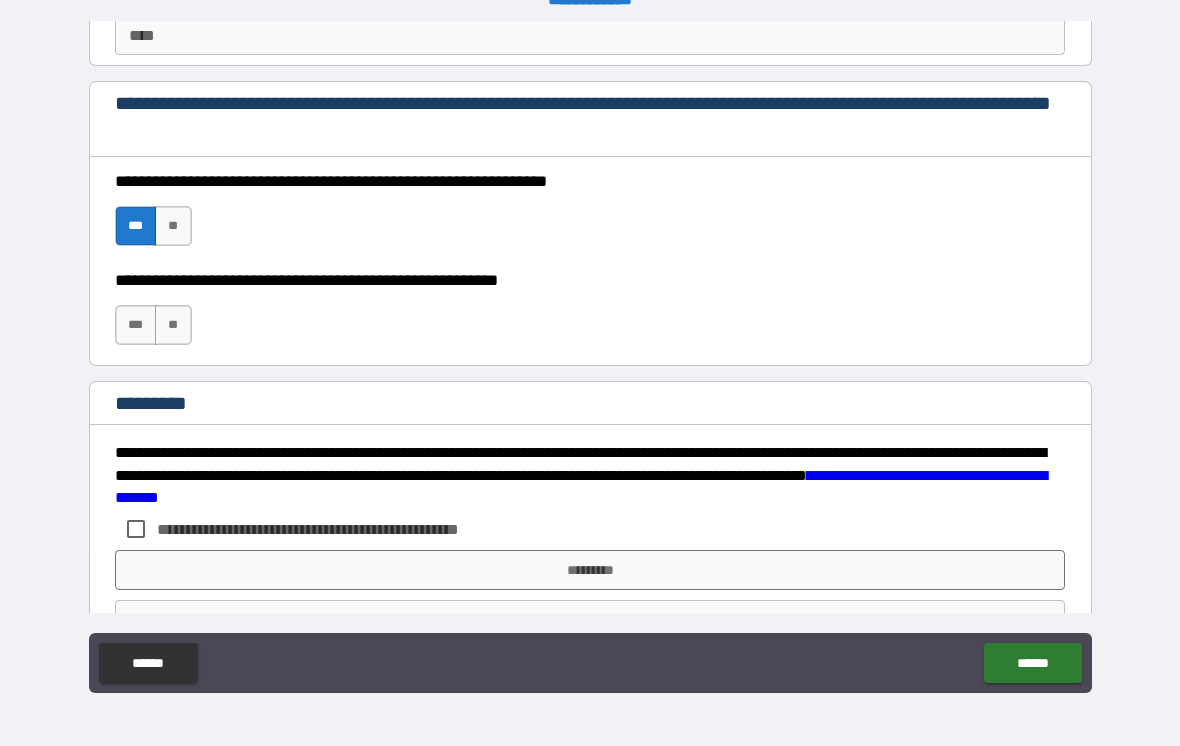 click on "**" at bounding box center (173, 325) 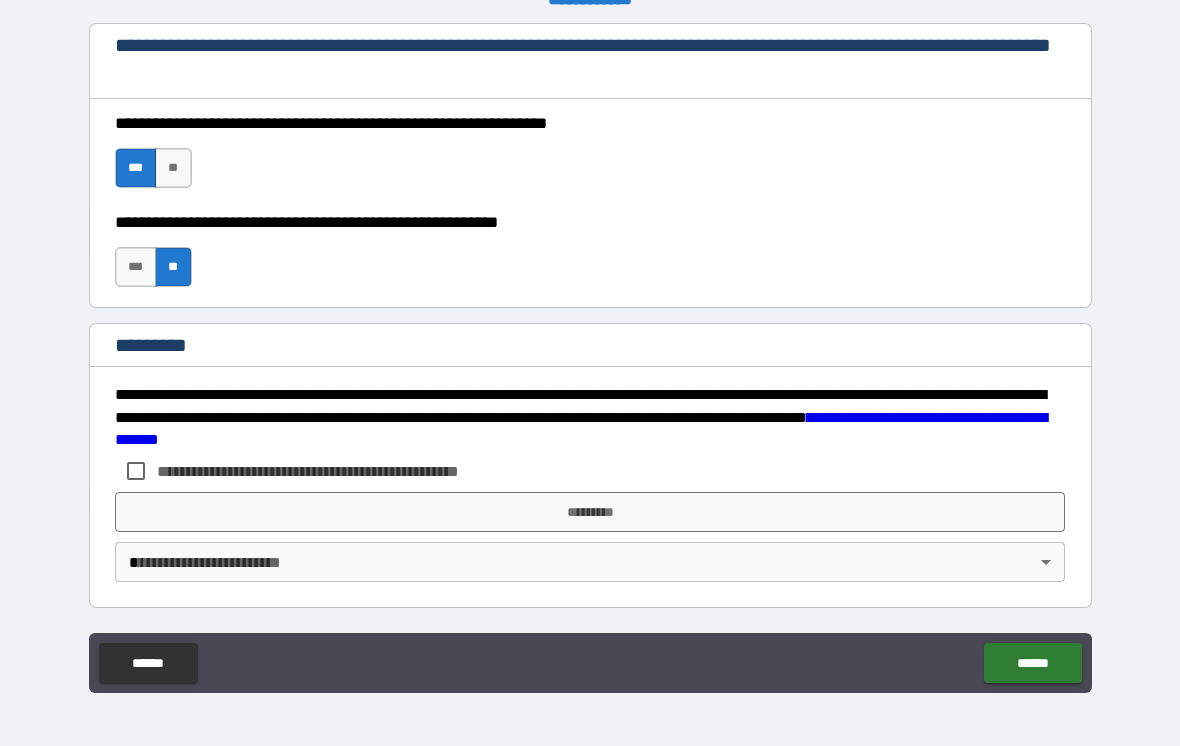 scroll, scrollTop: 2960, scrollLeft: 0, axis: vertical 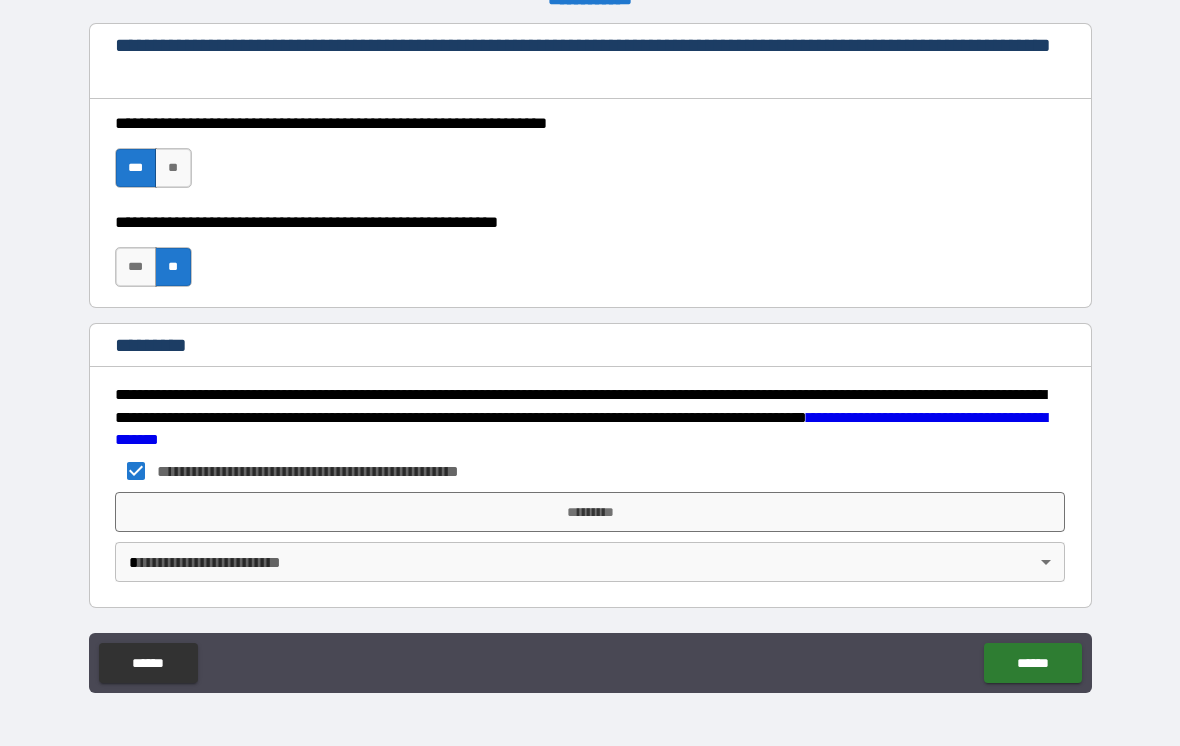 click on "*********" at bounding box center (590, 512) 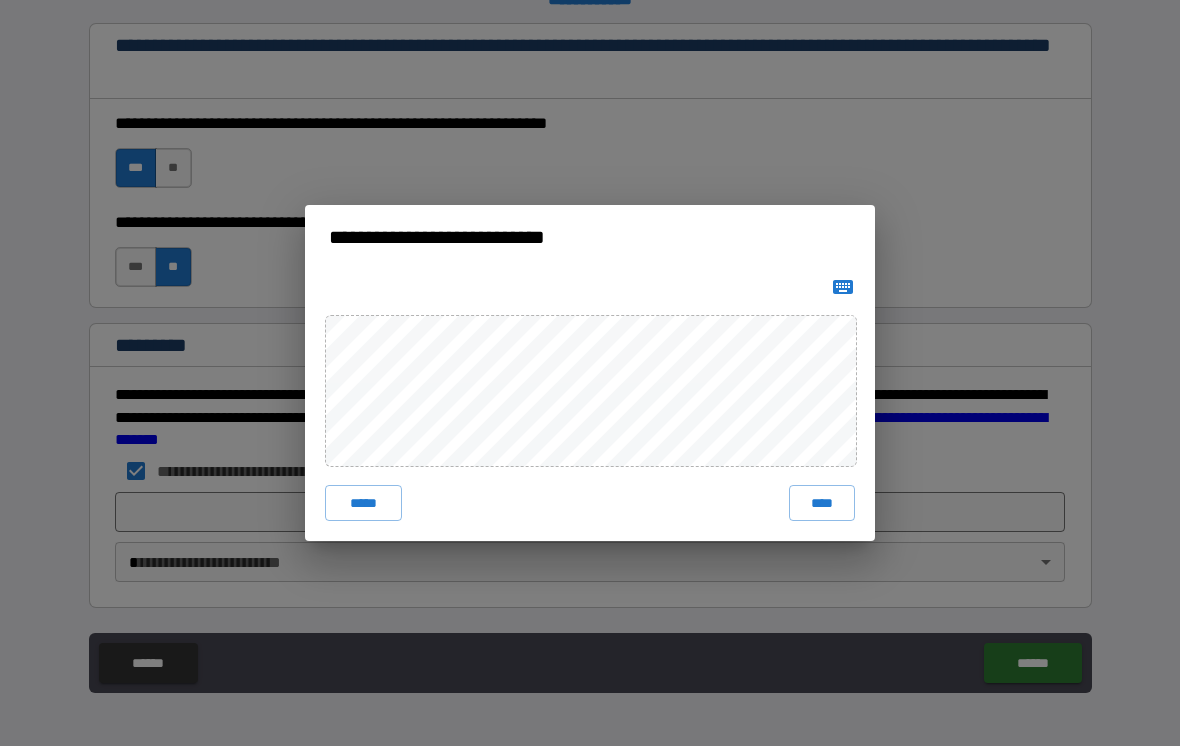 click on "****" at bounding box center [822, 503] 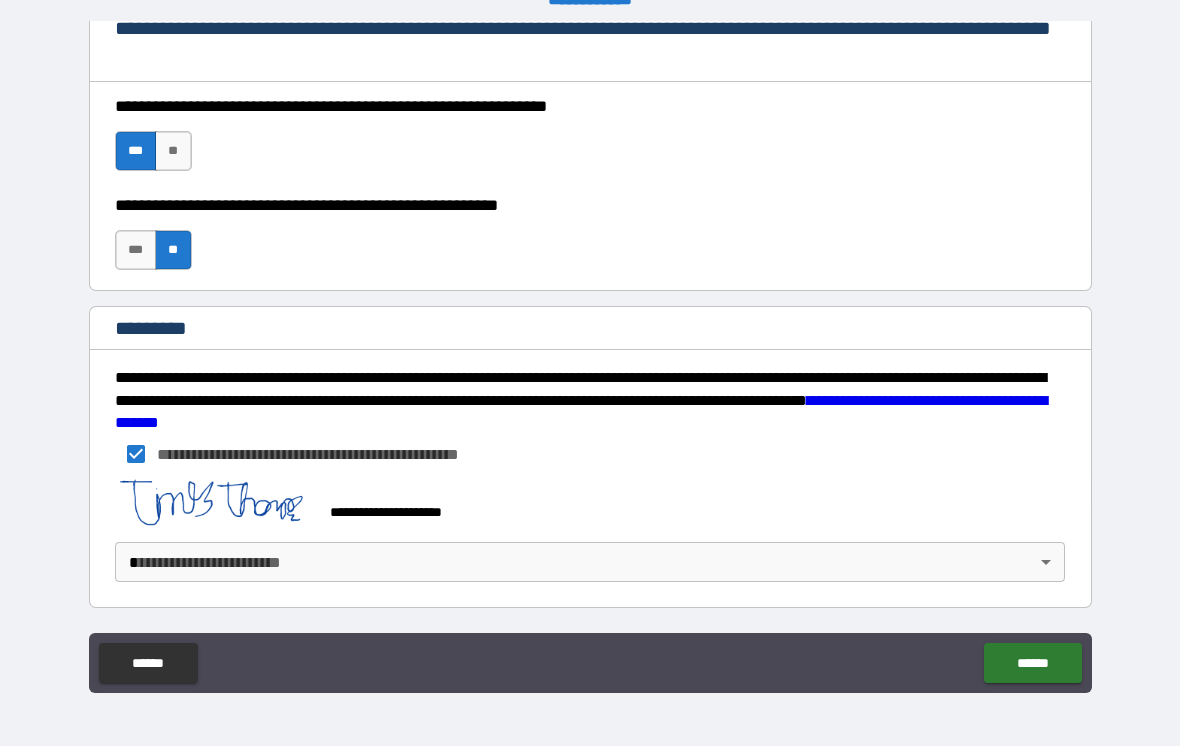 scroll, scrollTop: 2977, scrollLeft: 0, axis: vertical 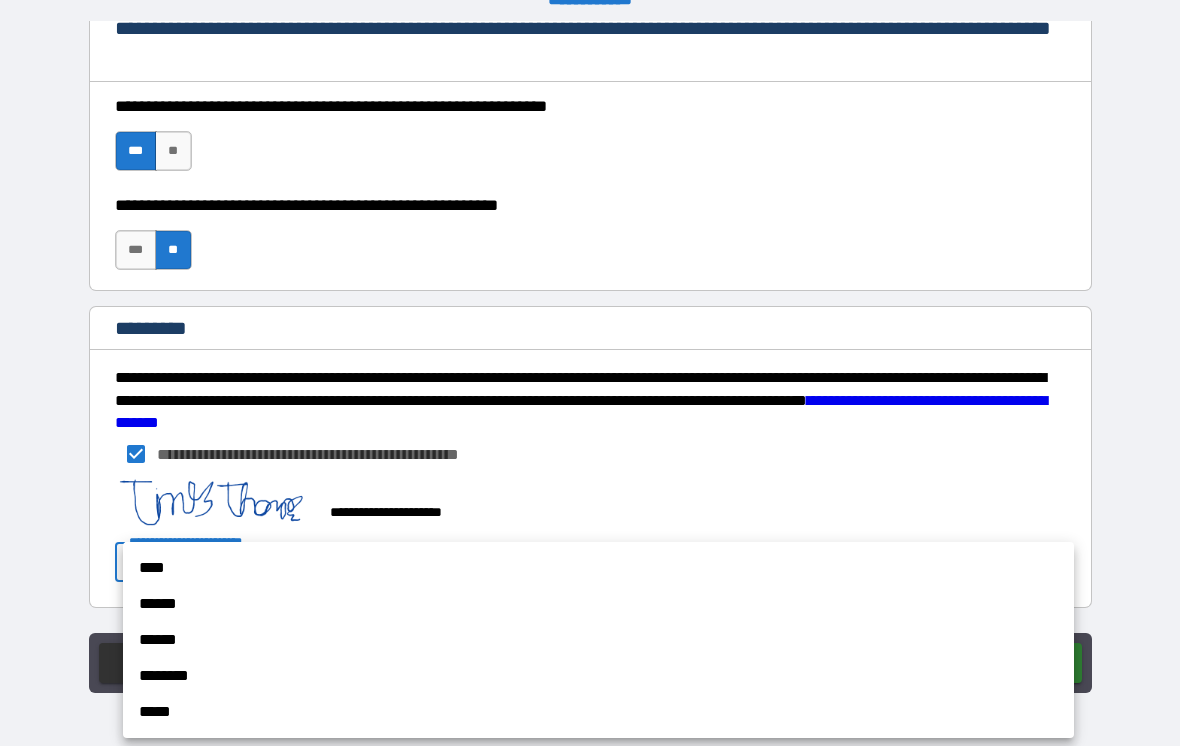 click on "****" at bounding box center (598, 568) 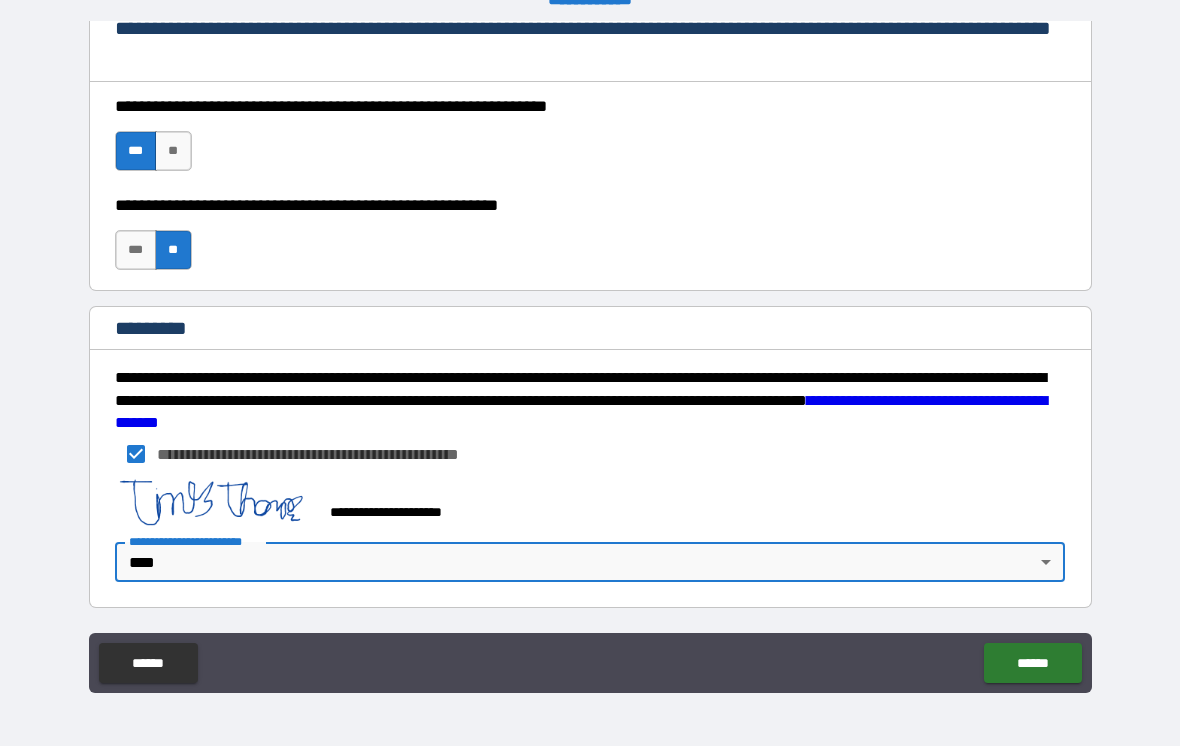 click on "******" at bounding box center [1032, 663] 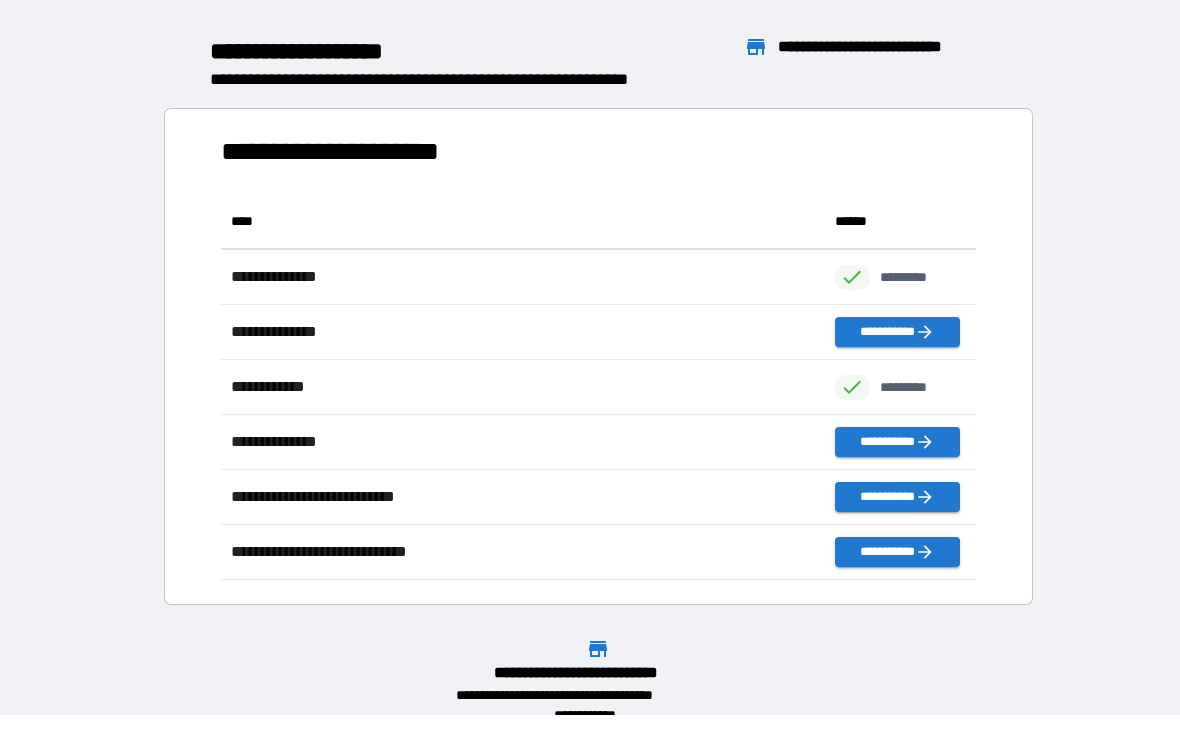 scroll, scrollTop: 1, scrollLeft: 1, axis: both 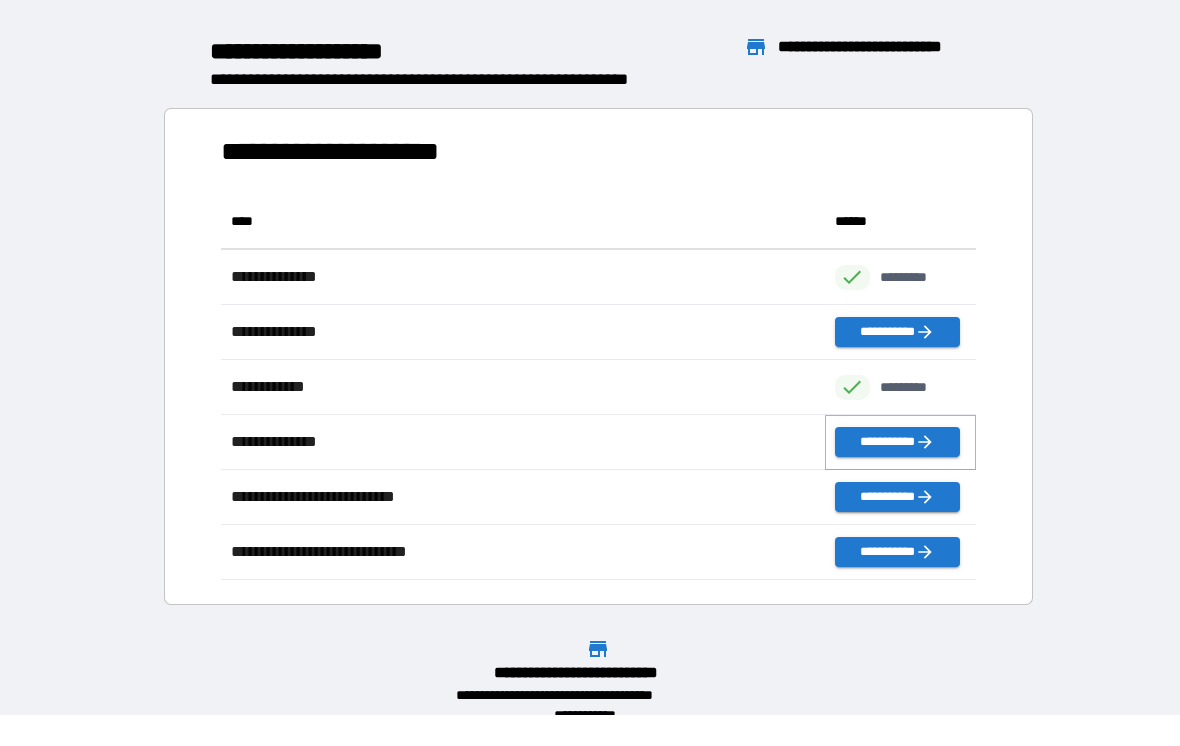 click on "**********" at bounding box center (897, 442) 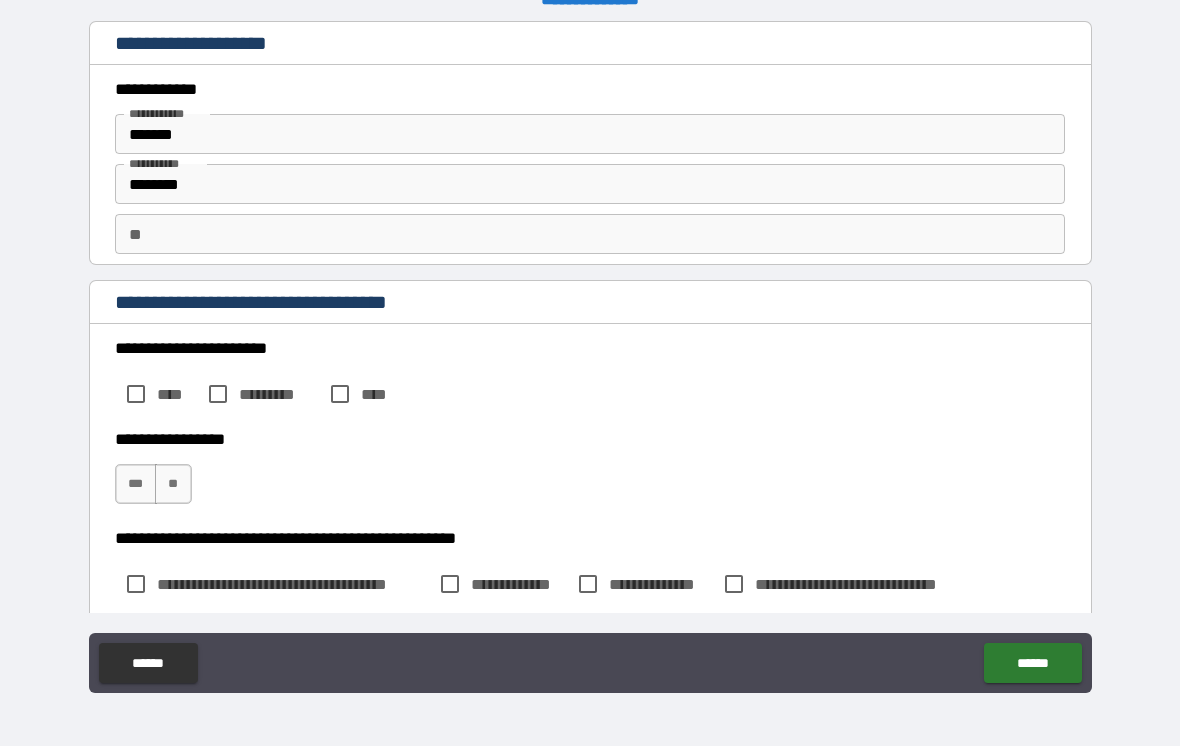 type on "*" 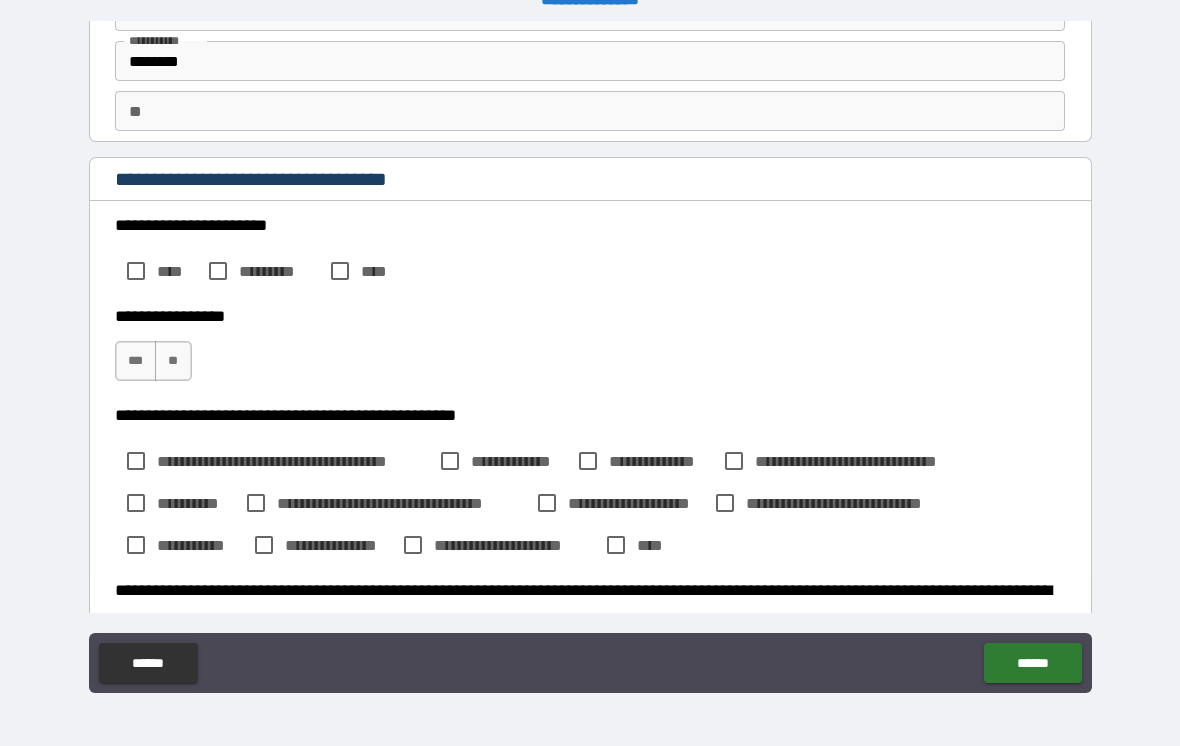 scroll, scrollTop: 124, scrollLeft: 0, axis: vertical 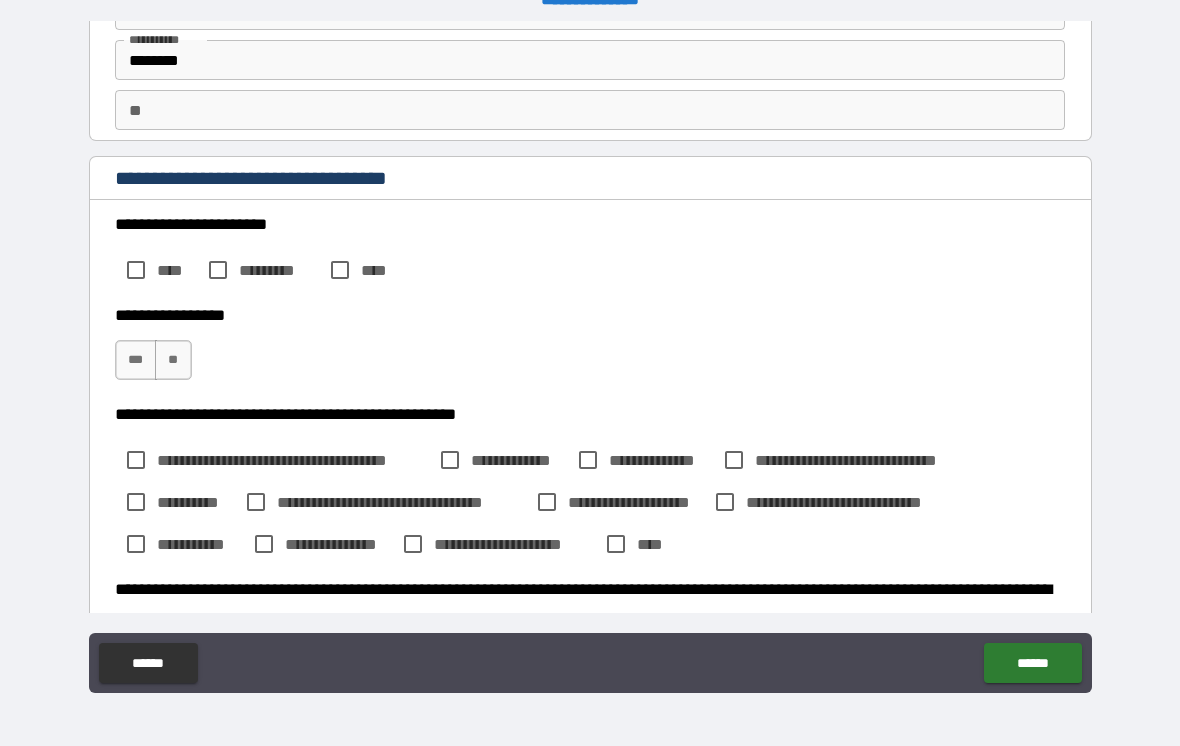 type on "*" 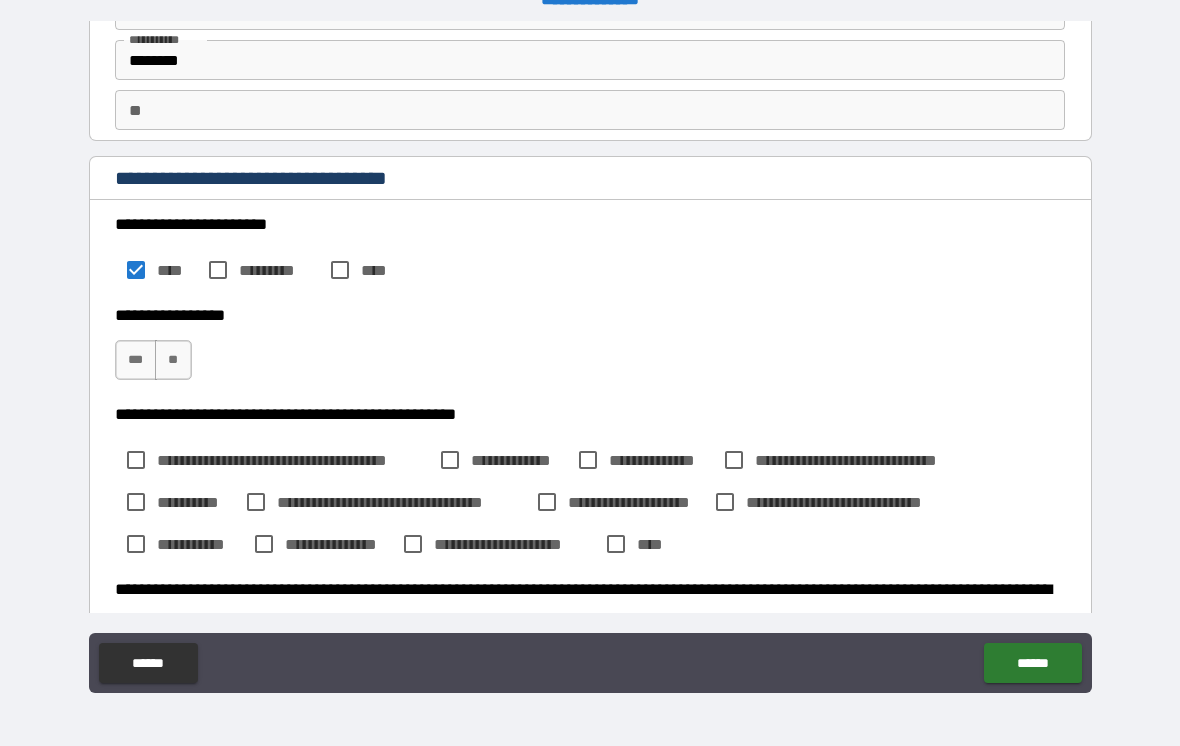 type on "*" 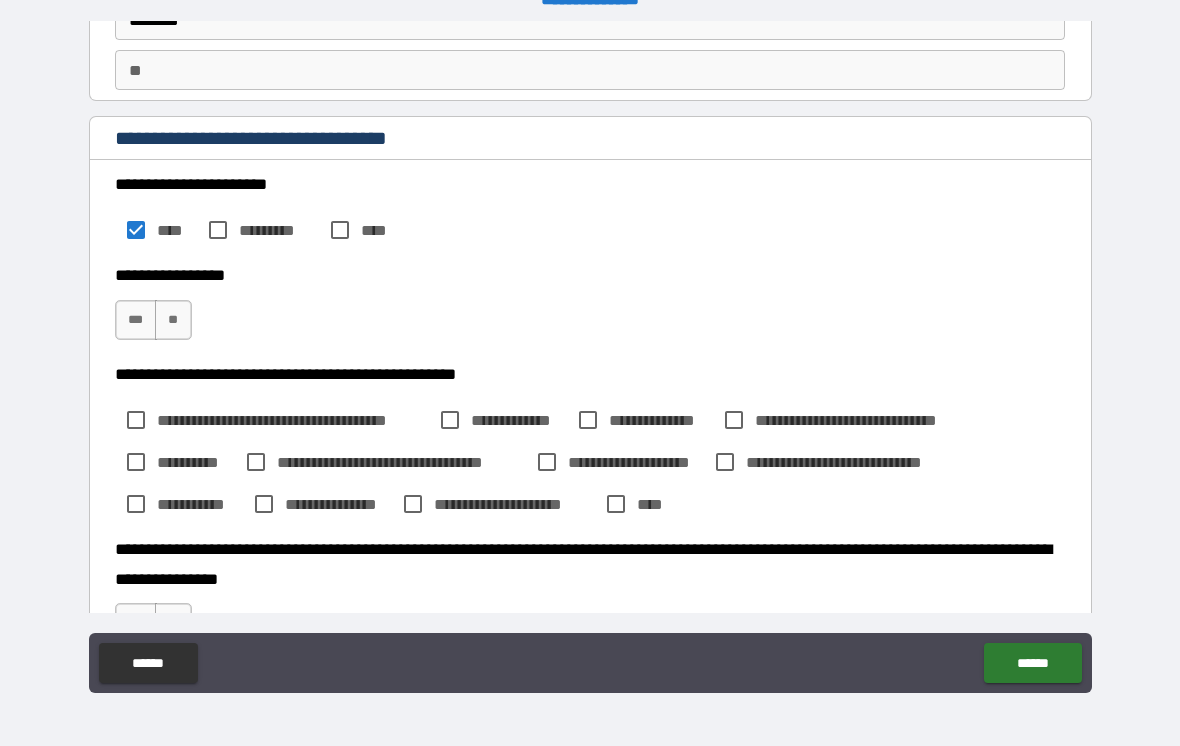 scroll, scrollTop: 170, scrollLeft: 0, axis: vertical 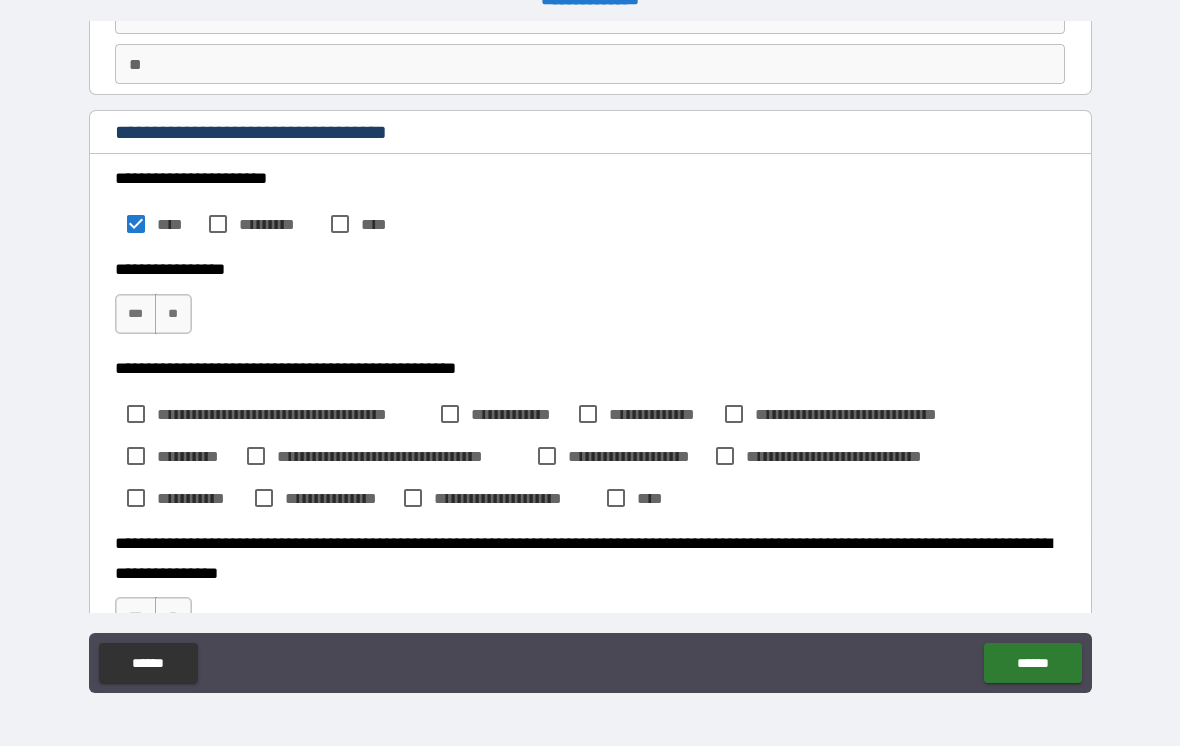 click on "**" at bounding box center [173, 314] 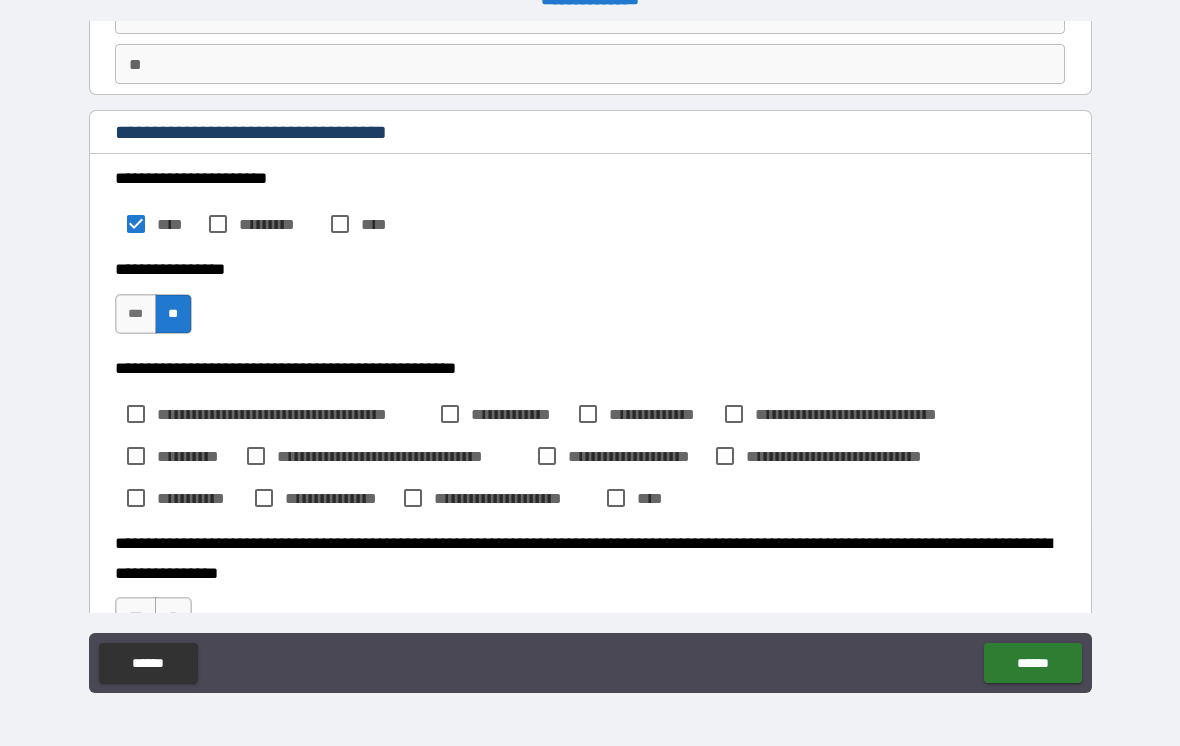 type on "*" 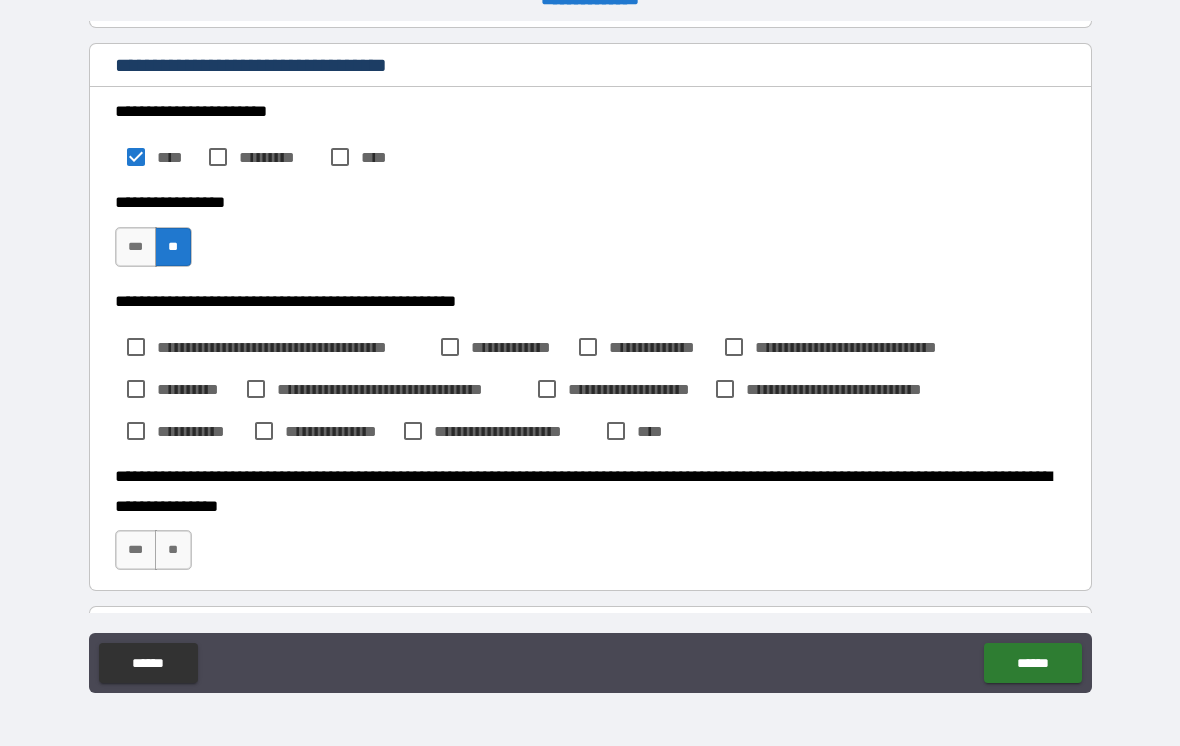 scroll, scrollTop: 243, scrollLeft: 0, axis: vertical 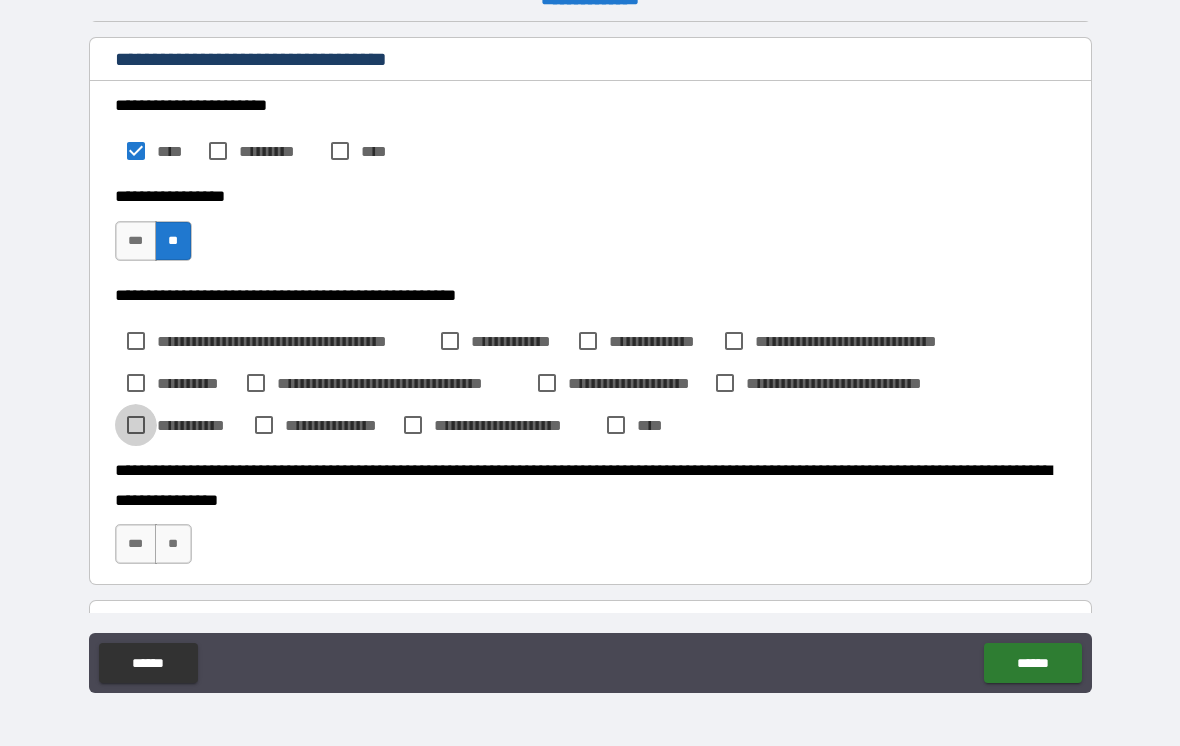type on "*" 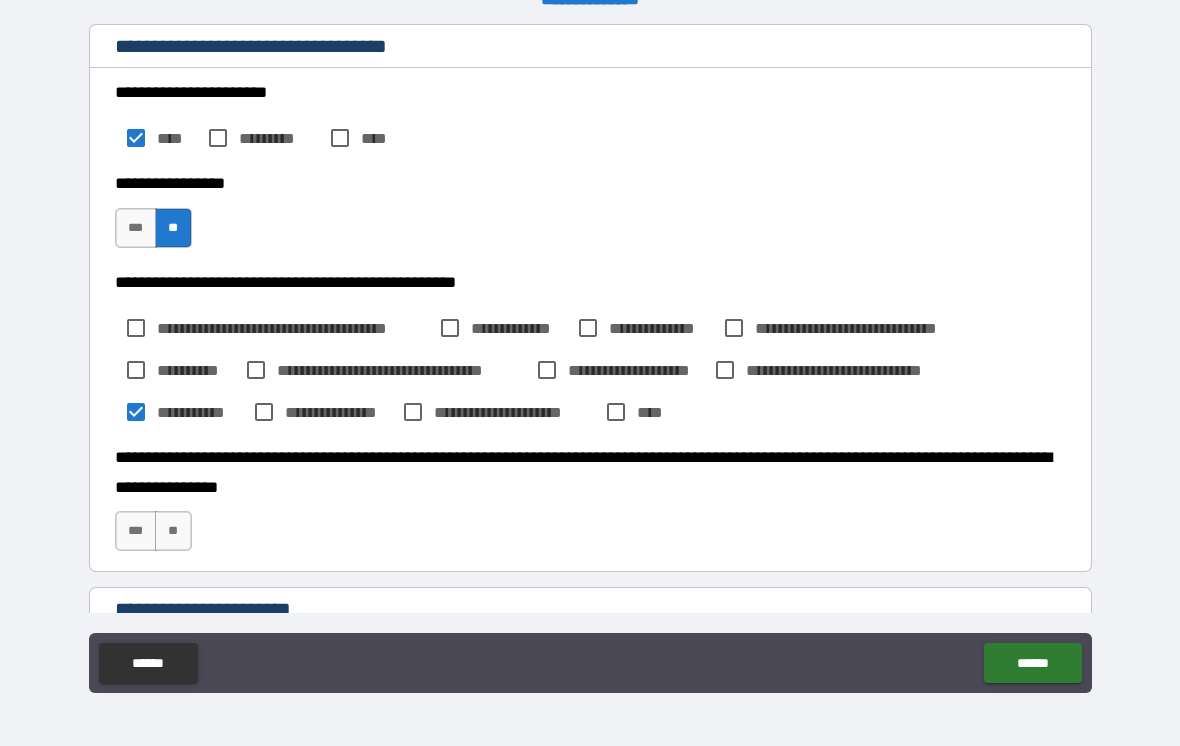 scroll, scrollTop: 254, scrollLeft: 0, axis: vertical 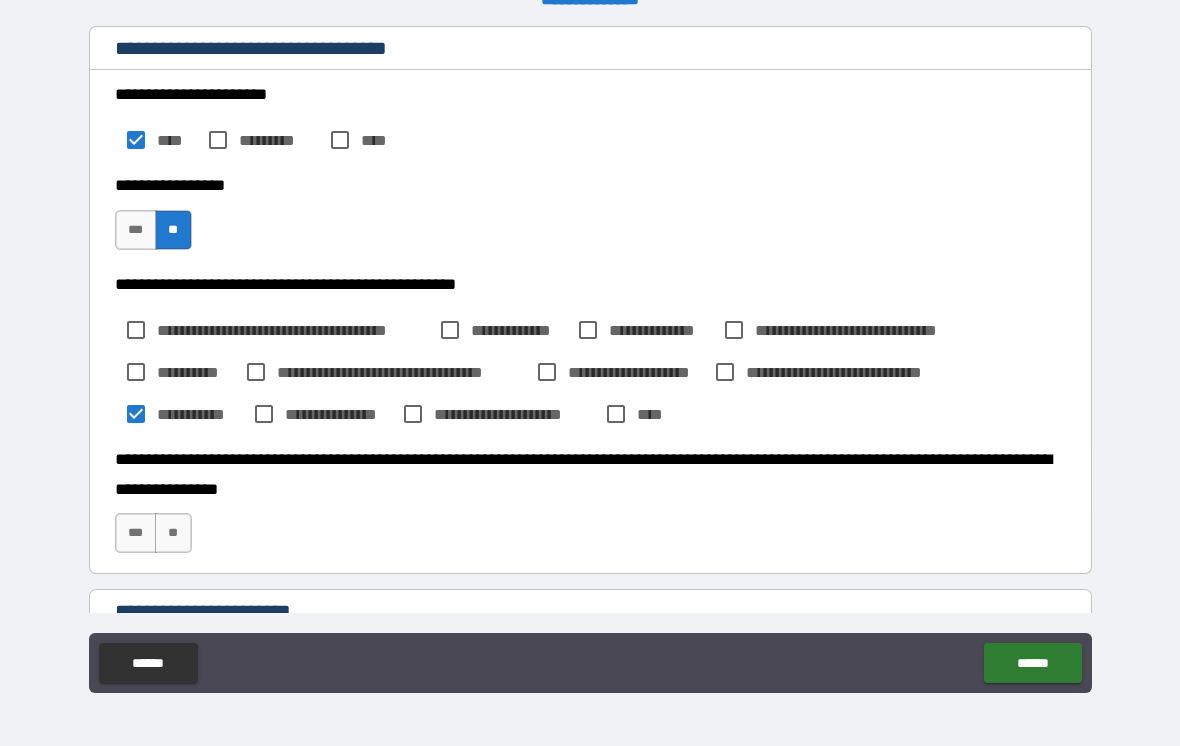 type on "*" 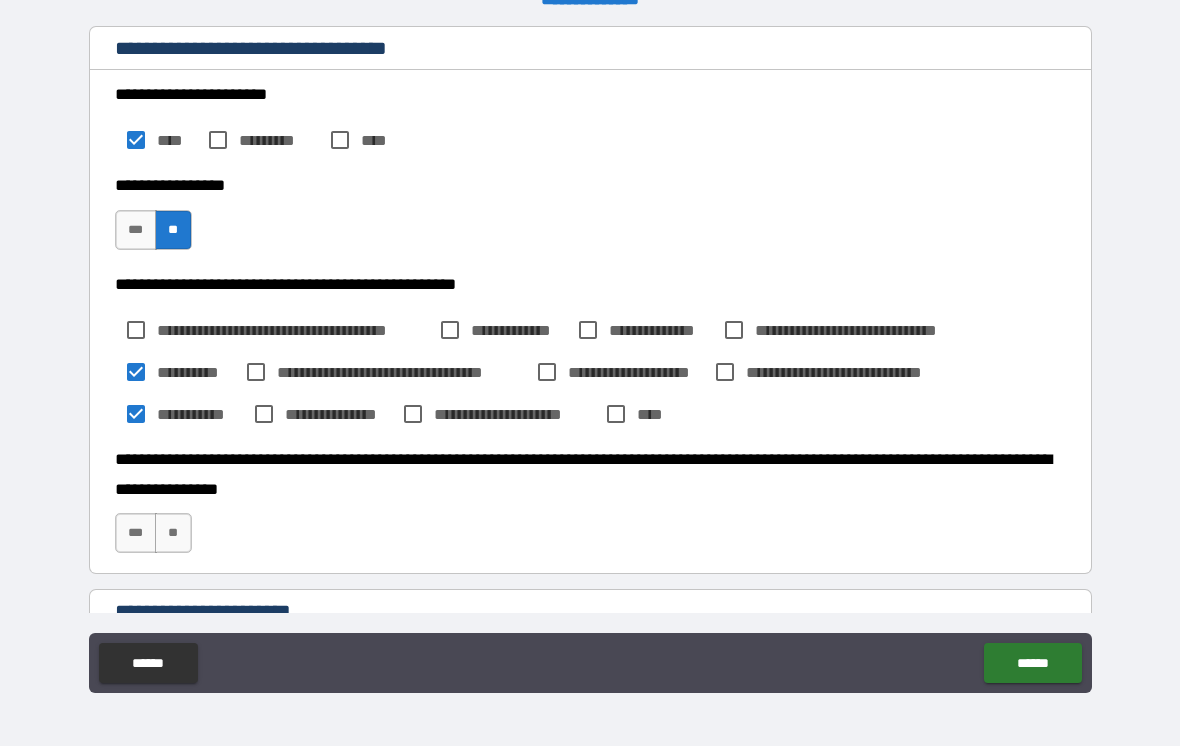 type on "*" 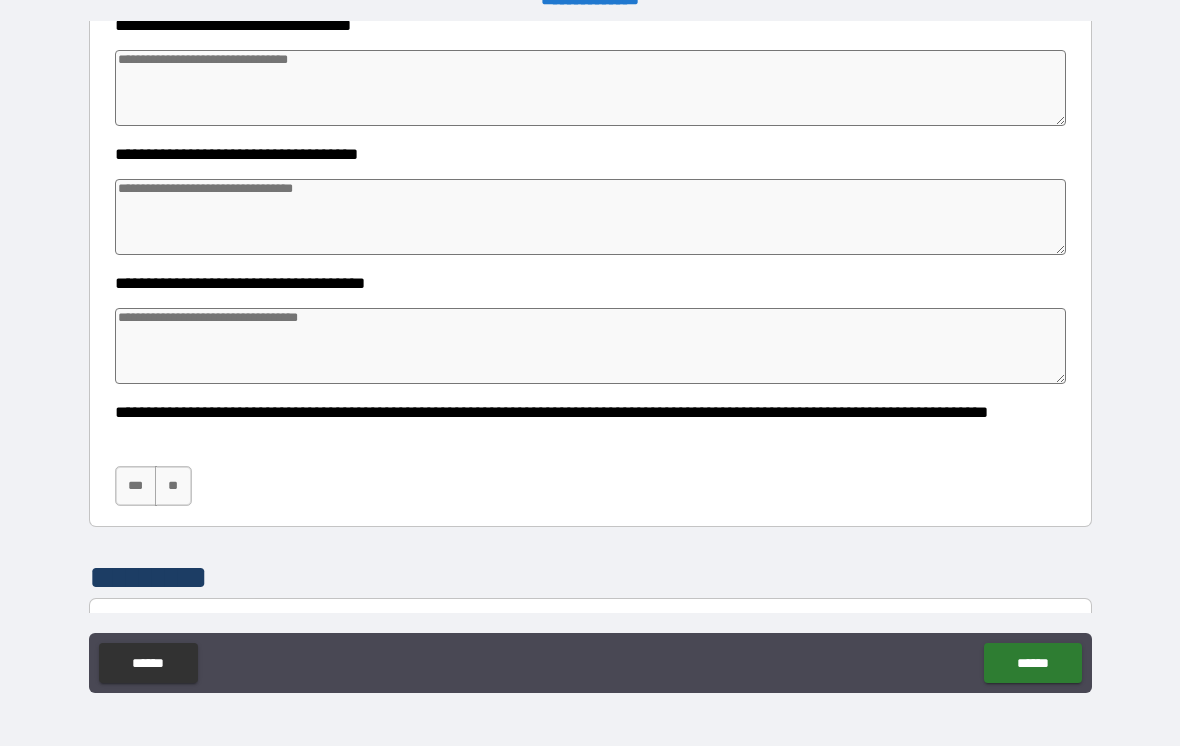 scroll, scrollTop: 884, scrollLeft: 0, axis: vertical 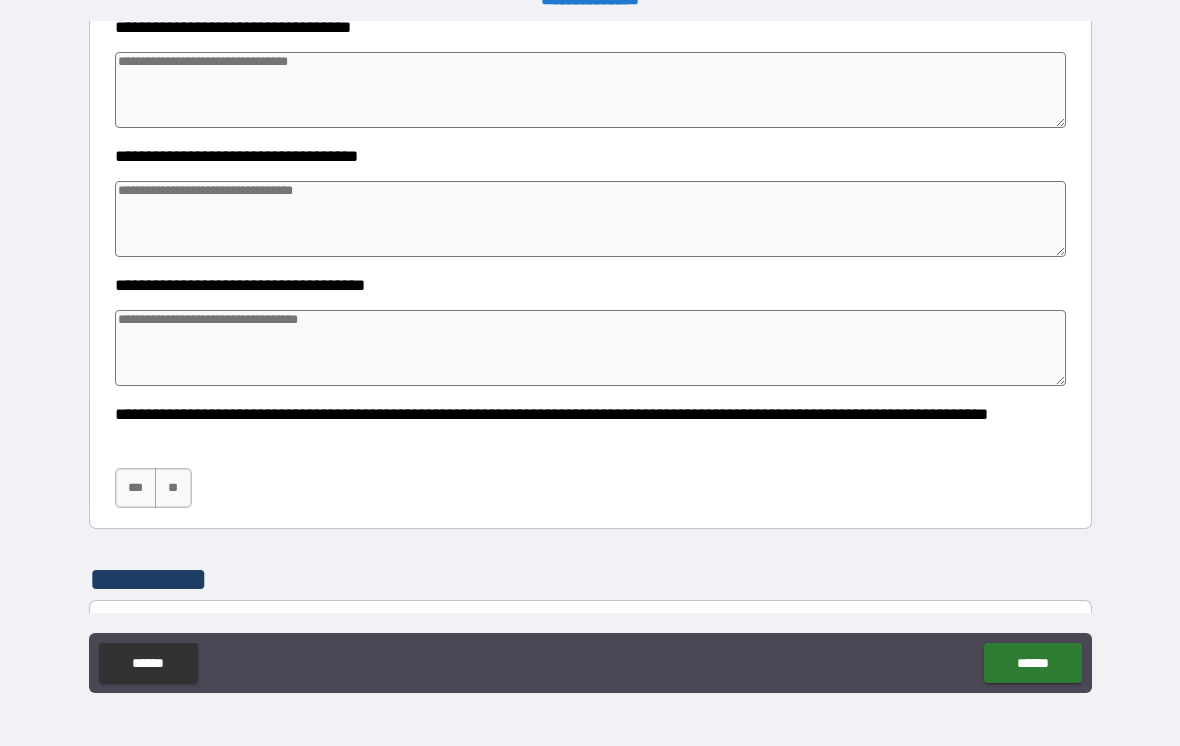 type on "*" 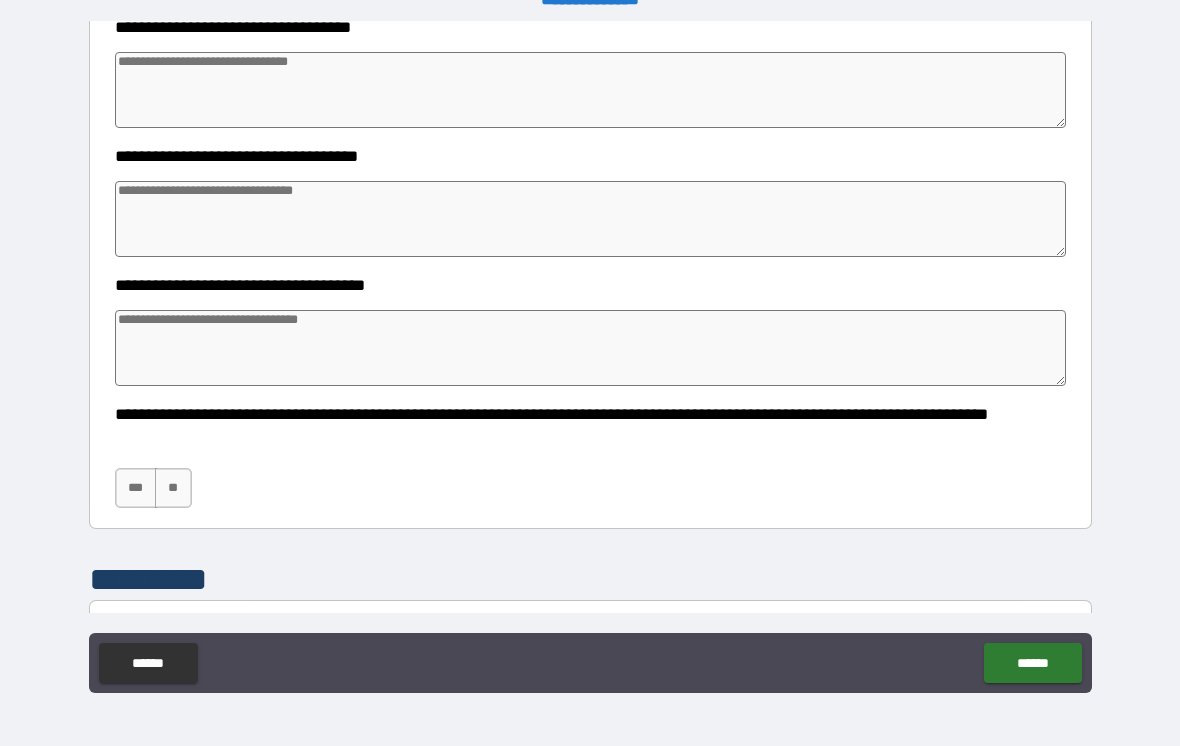 type on "*" 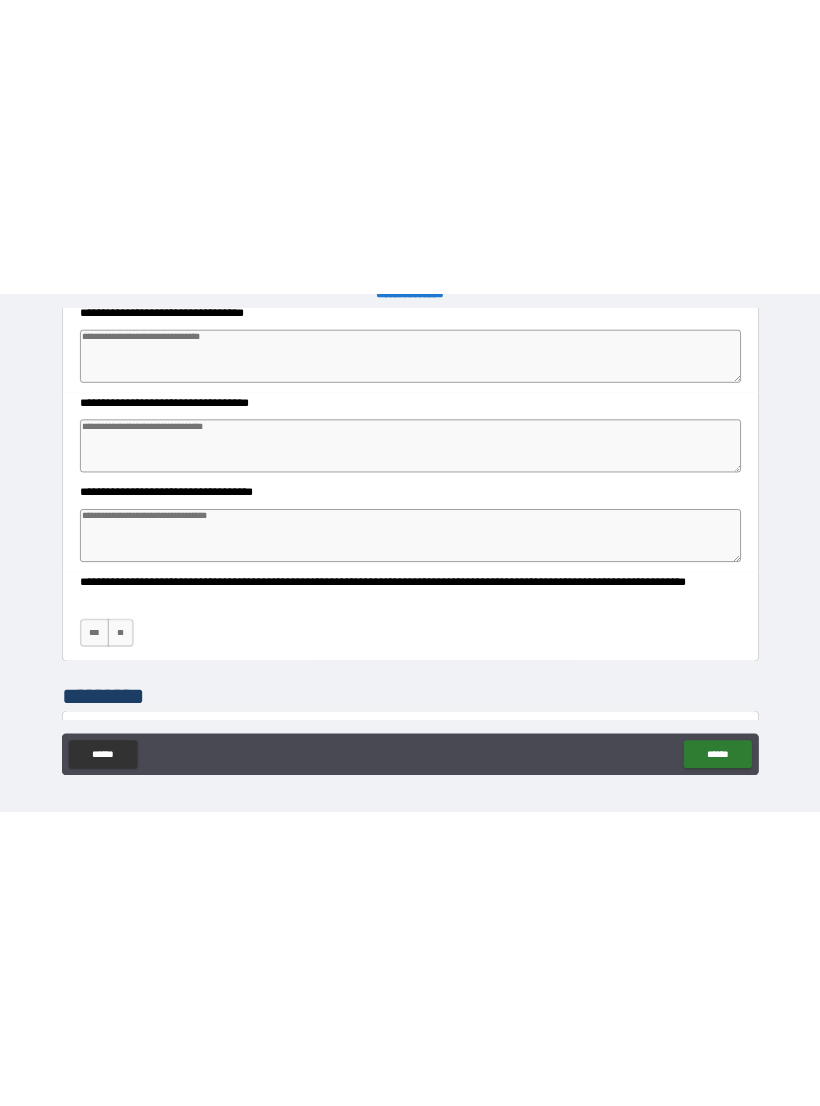 scroll, scrollTop: 0, scrollLeft: 0, axis: both 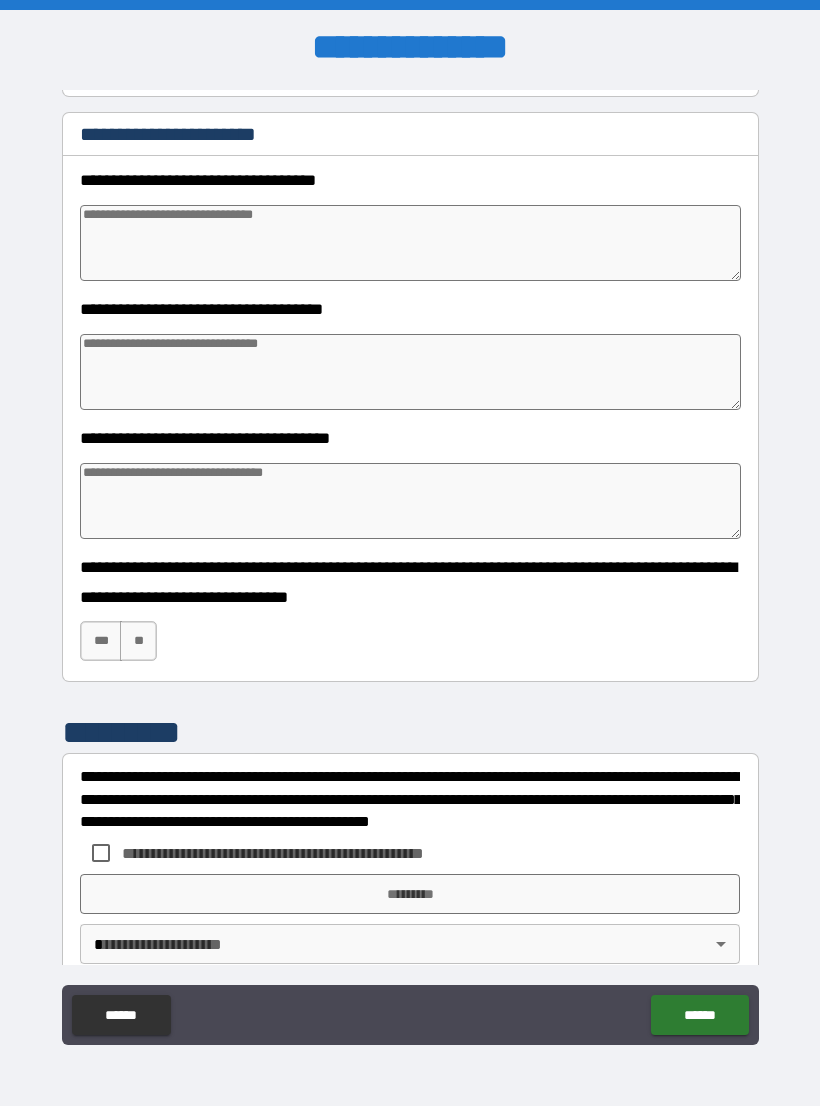 type on "*" 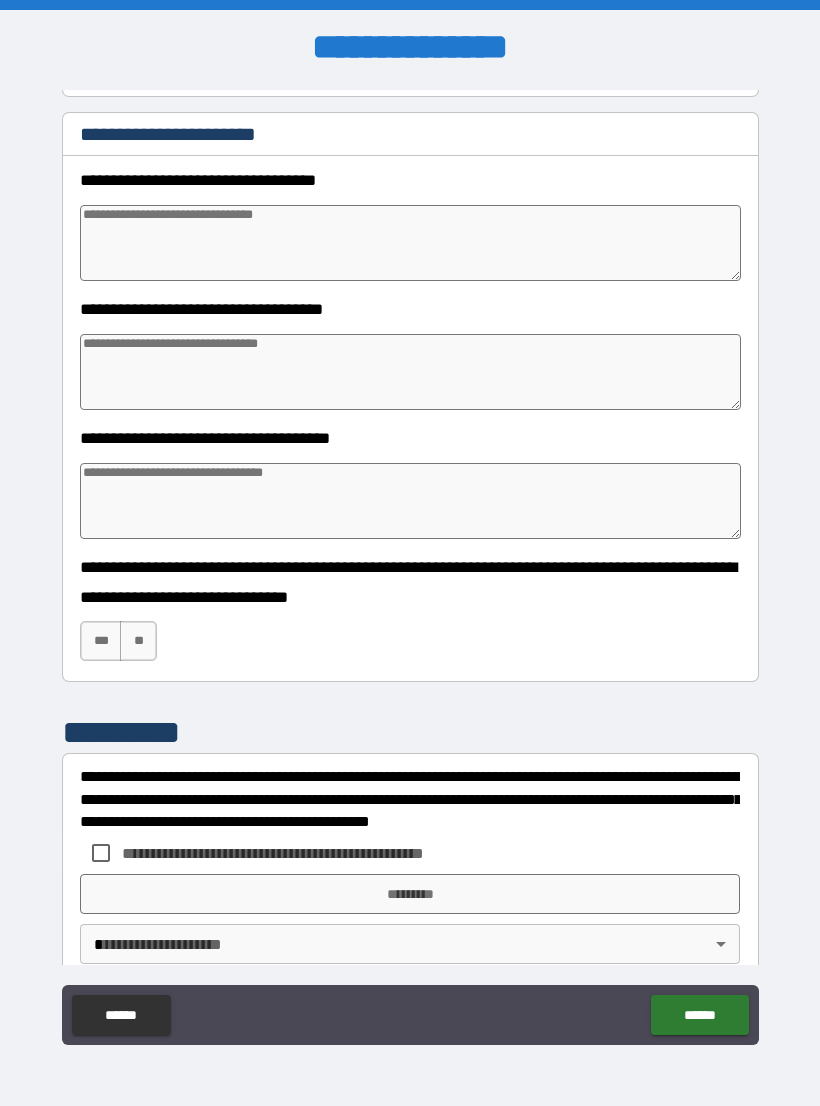 type on "*" 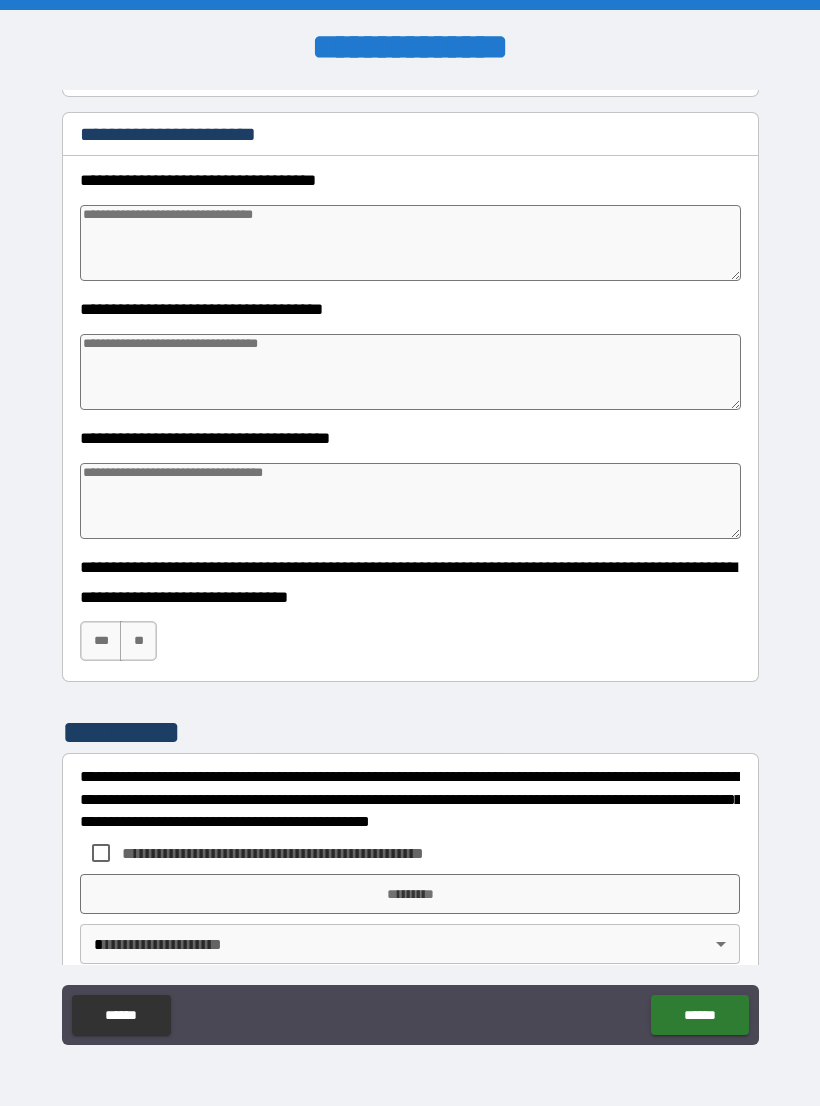 type on "*" 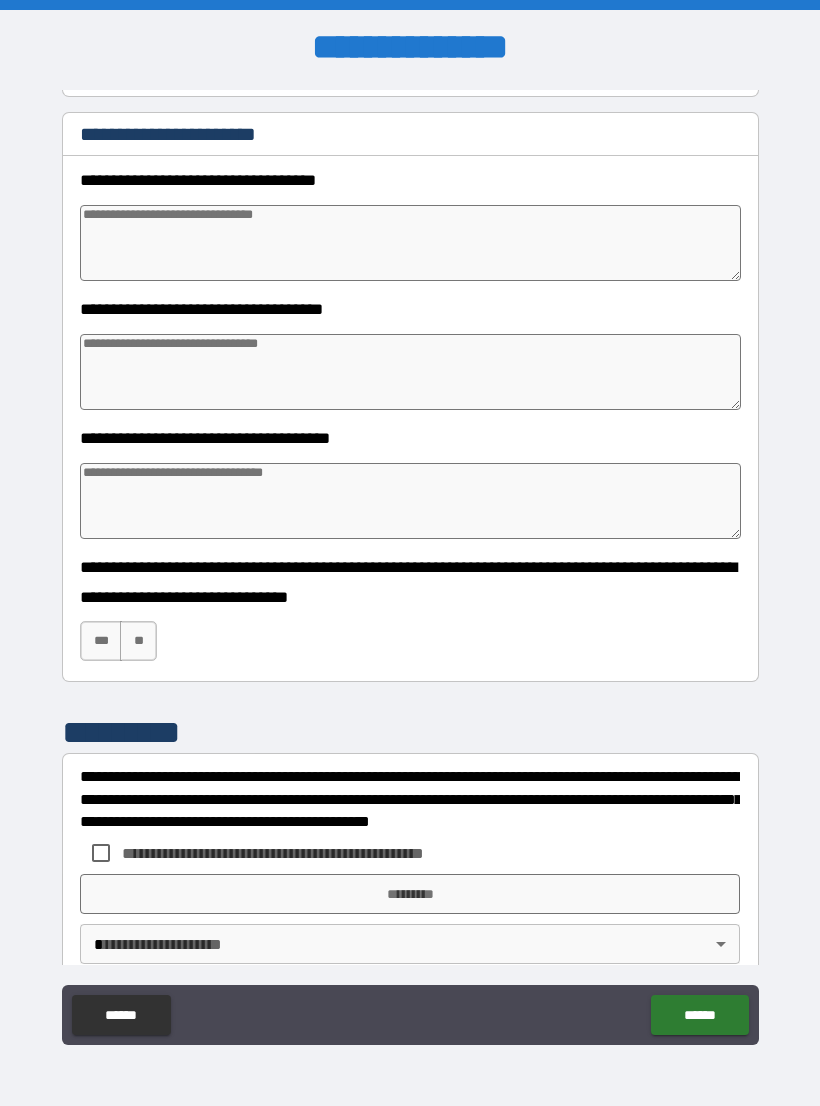 type on "*" 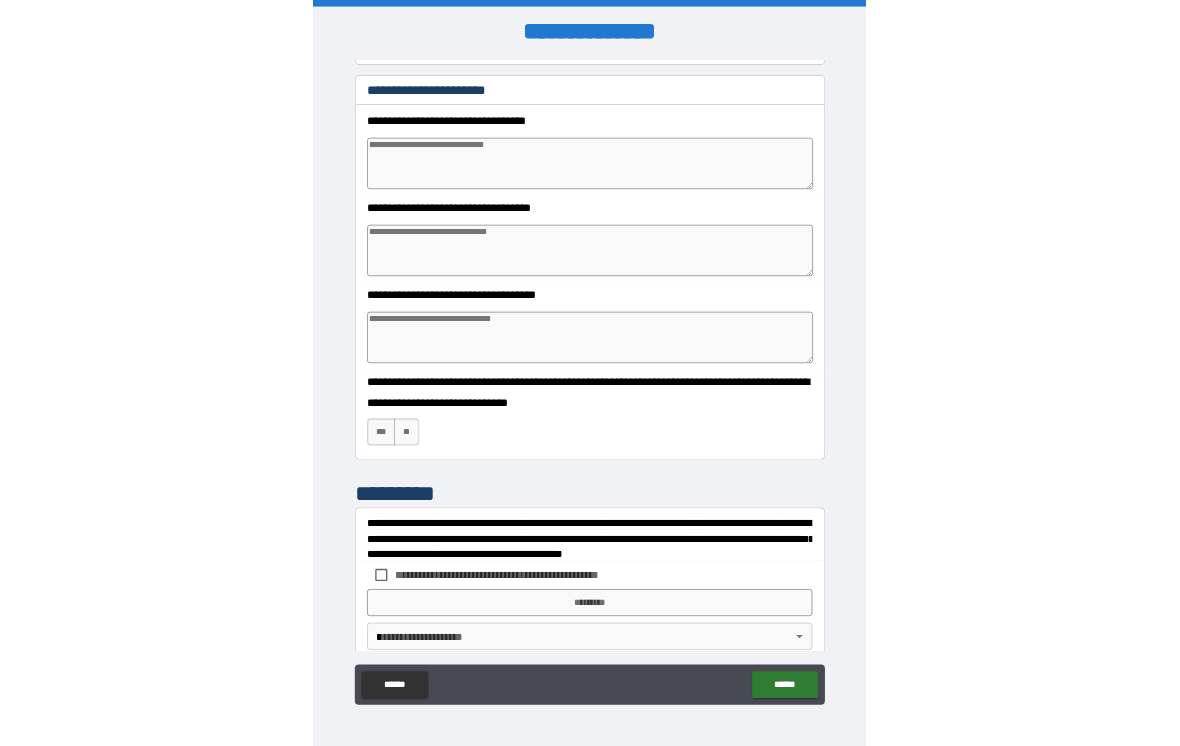 scroll, scrollTop: 31, scrollLeft: 0, axis: vertical 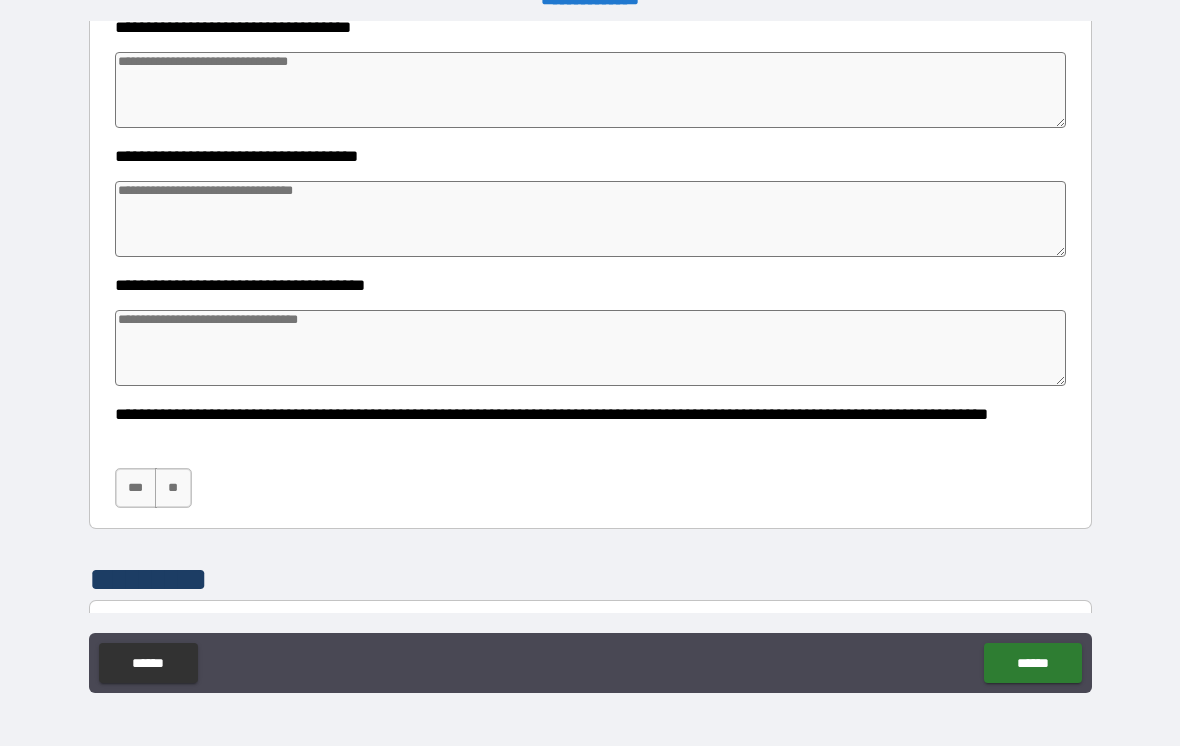 type on "*" 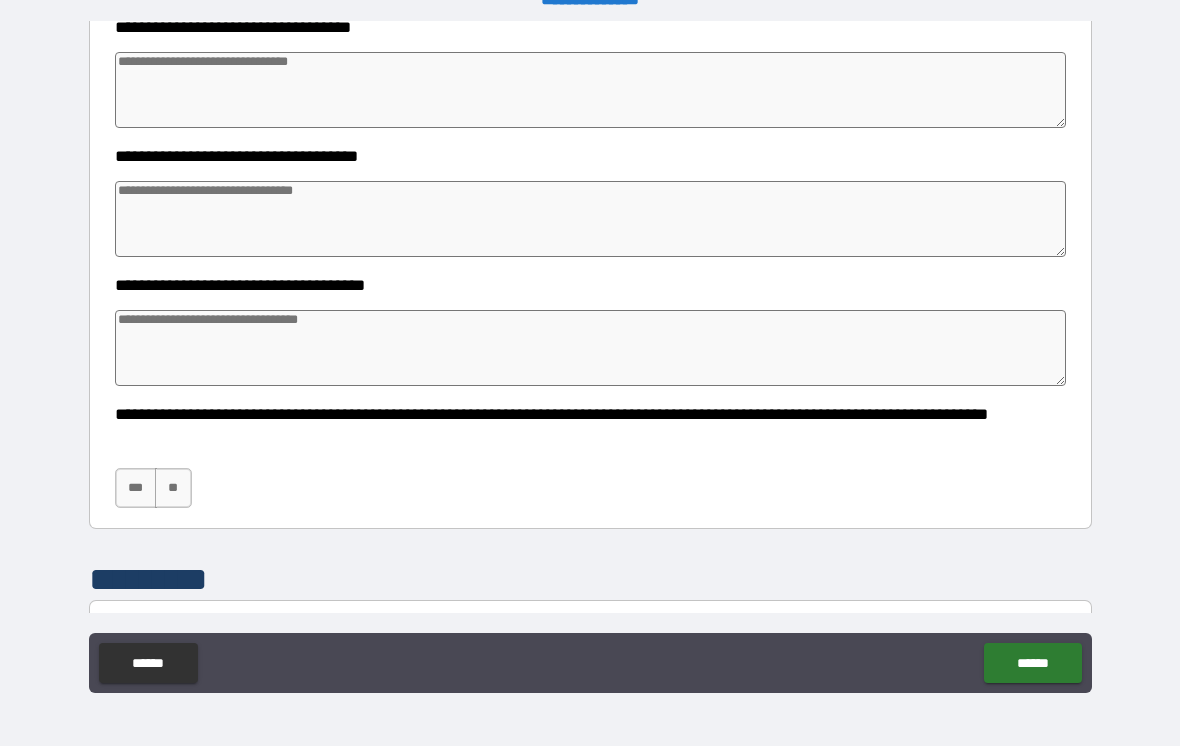 type on "*" 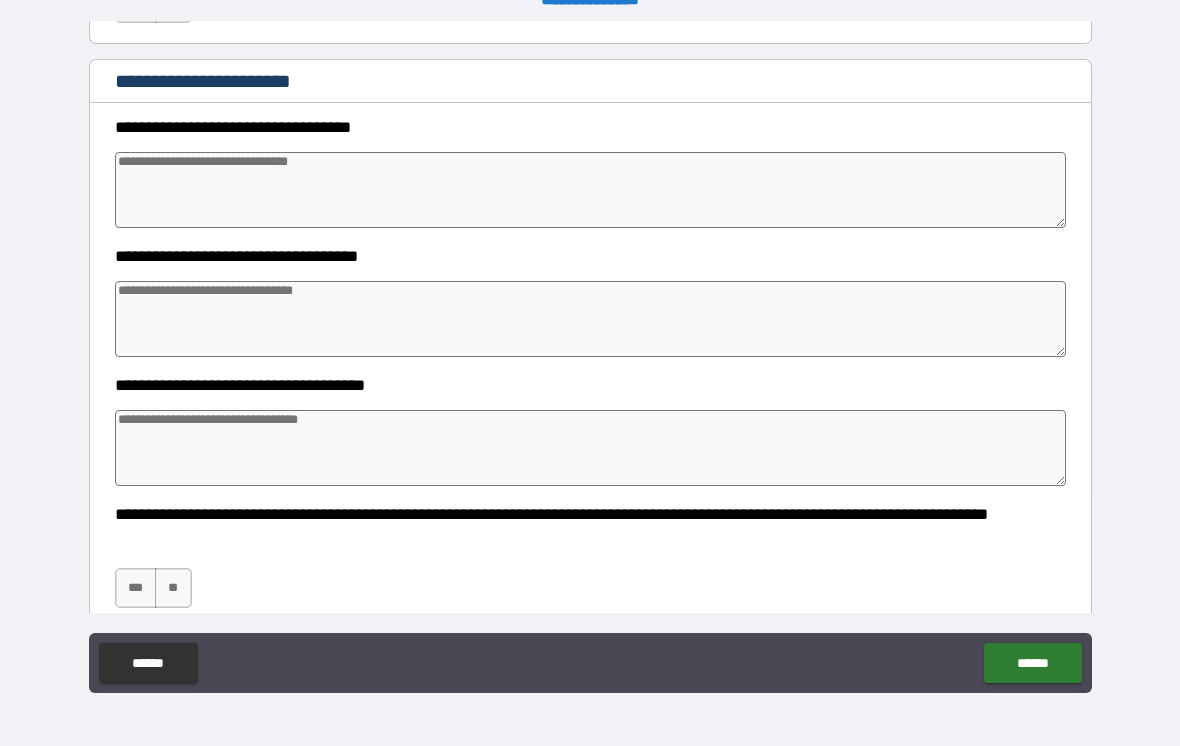 scroll, scrollTop: 779, scrollLeft: 0, axis: vertical 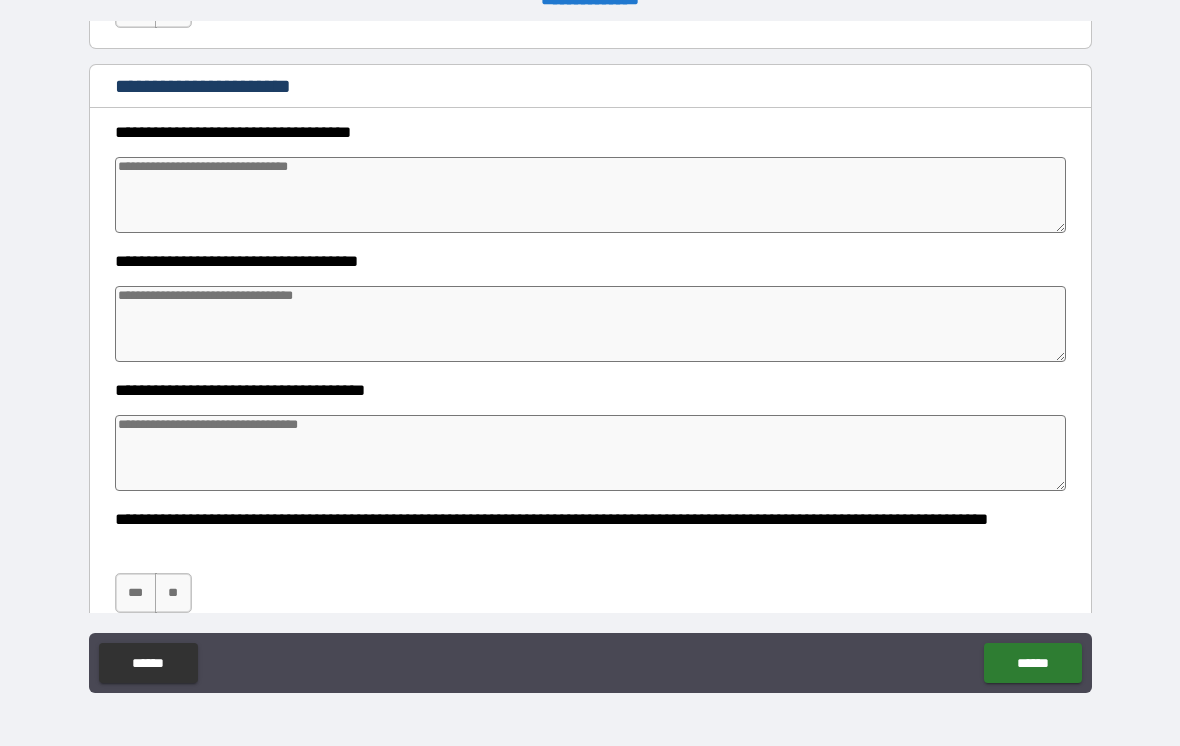 click at bounding box center (591, 195) 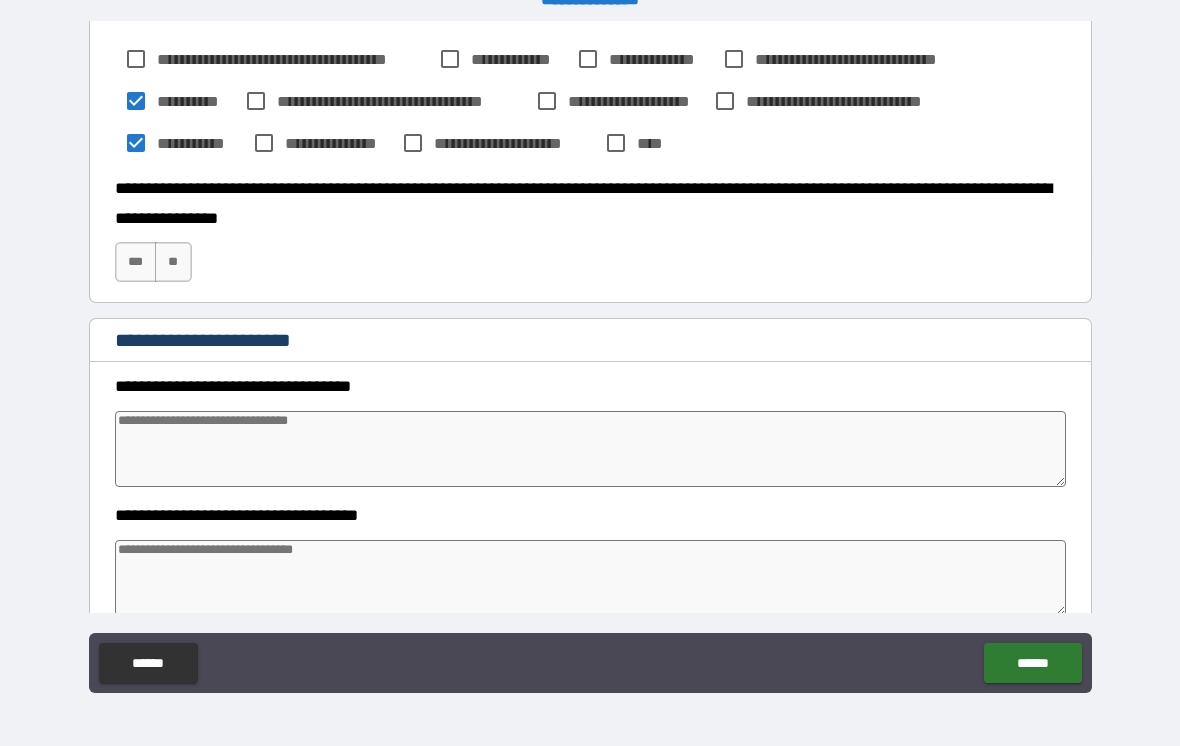 scroll, scrollTop: 528, scrollLeft: 0, axis: vertical 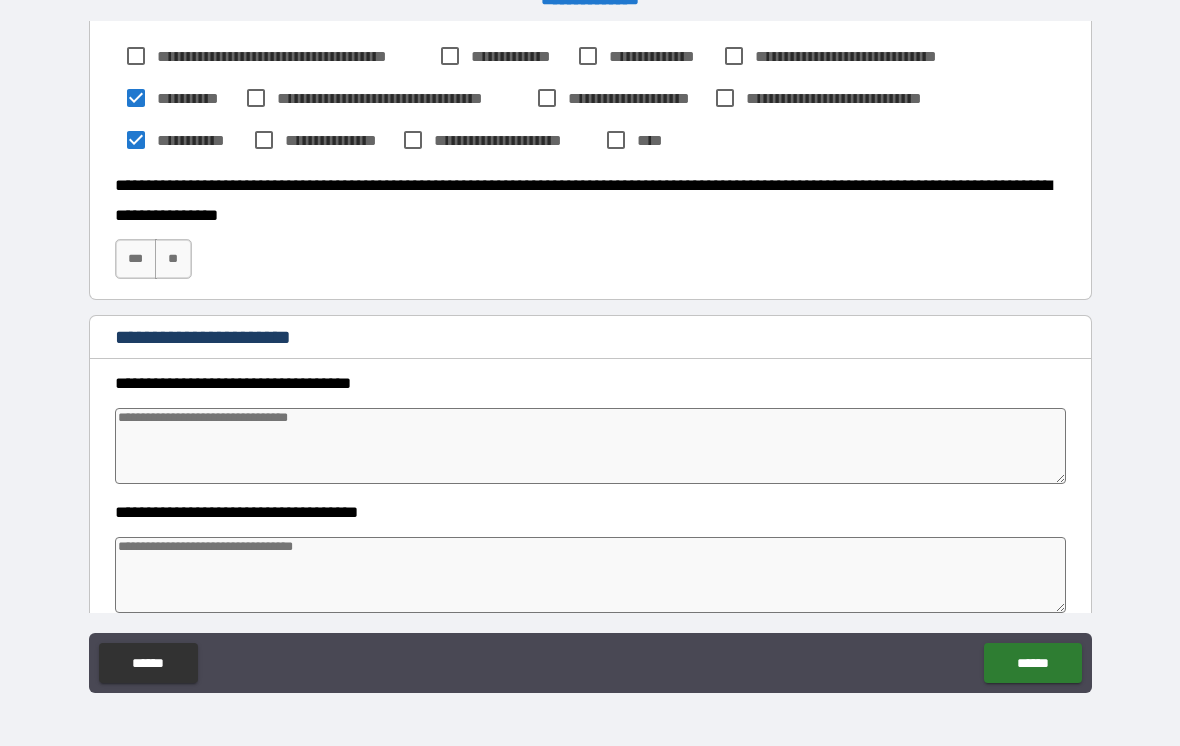 click on "**" at bounding box center (173, 259) 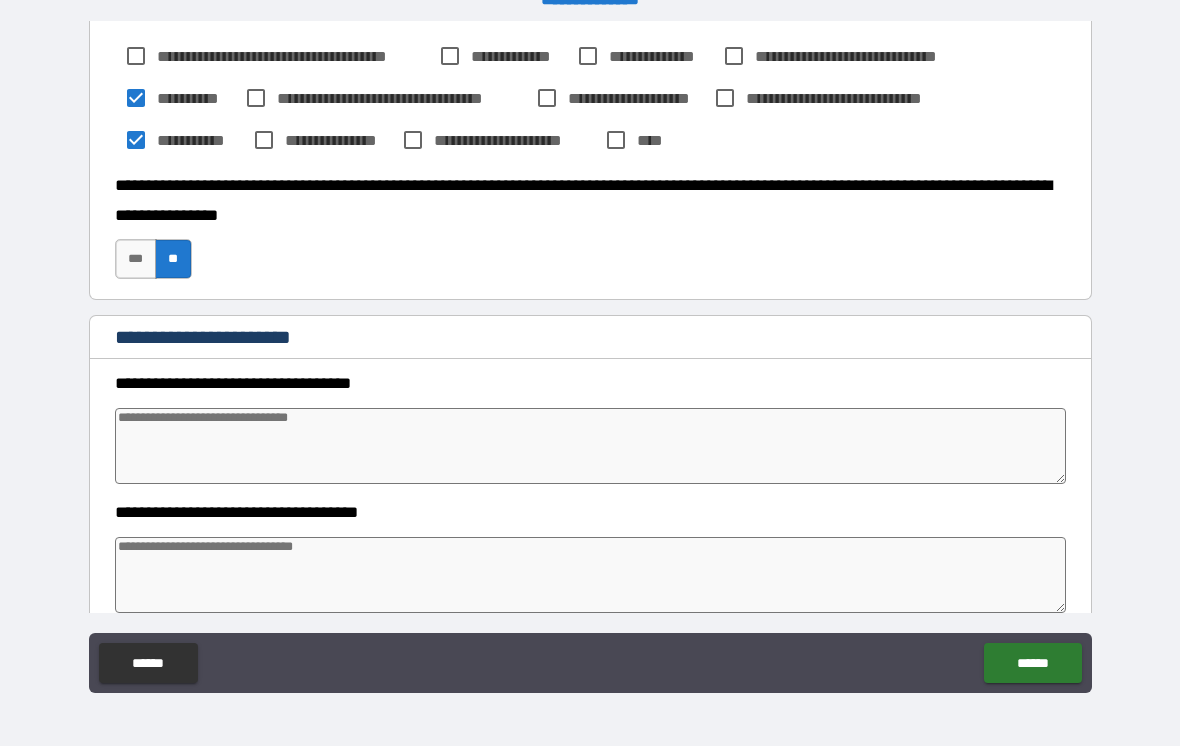 type on "*" 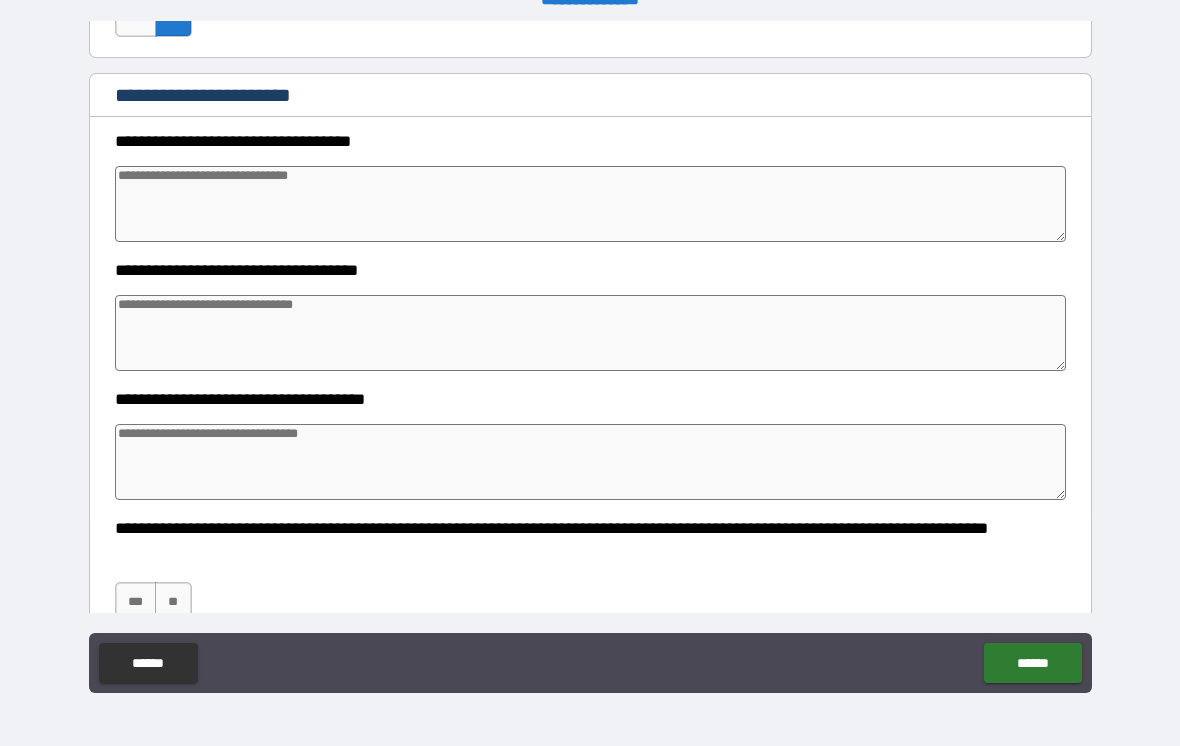 scroll, scrollTop: 768, scrollLeft: 0, axis: vertical 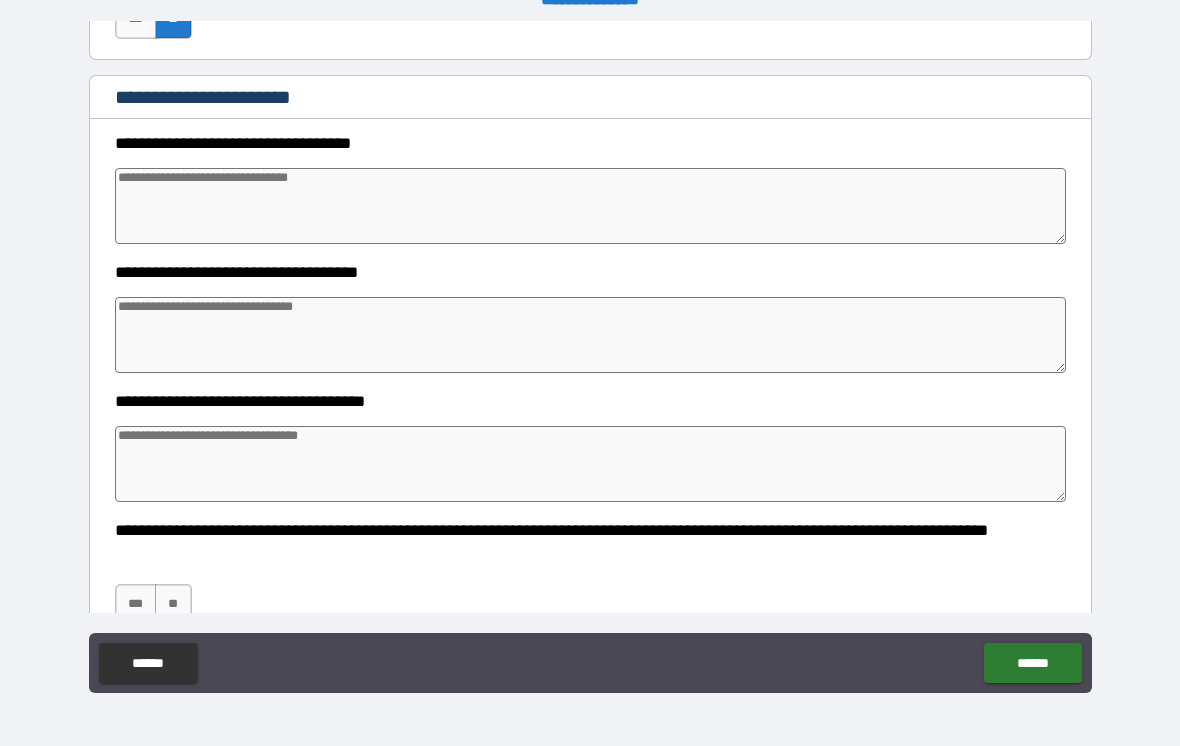 click at bounding box center [591, 206] 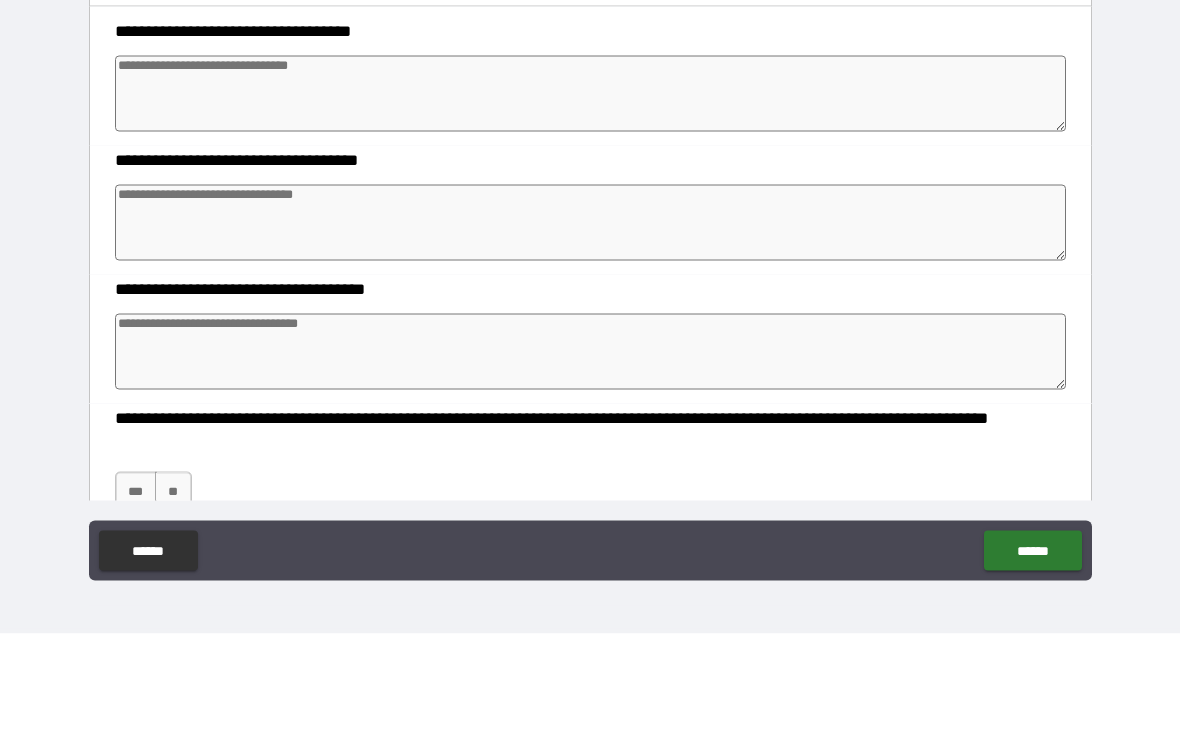 type on "*" 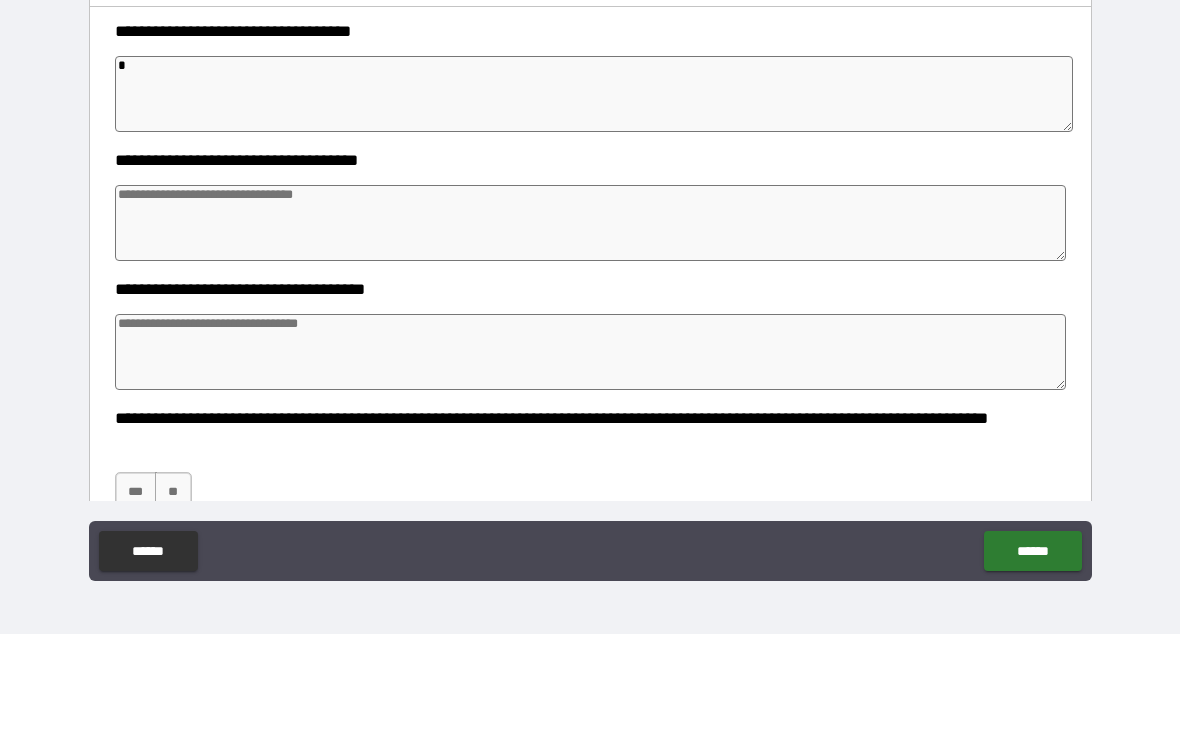 type on "*" 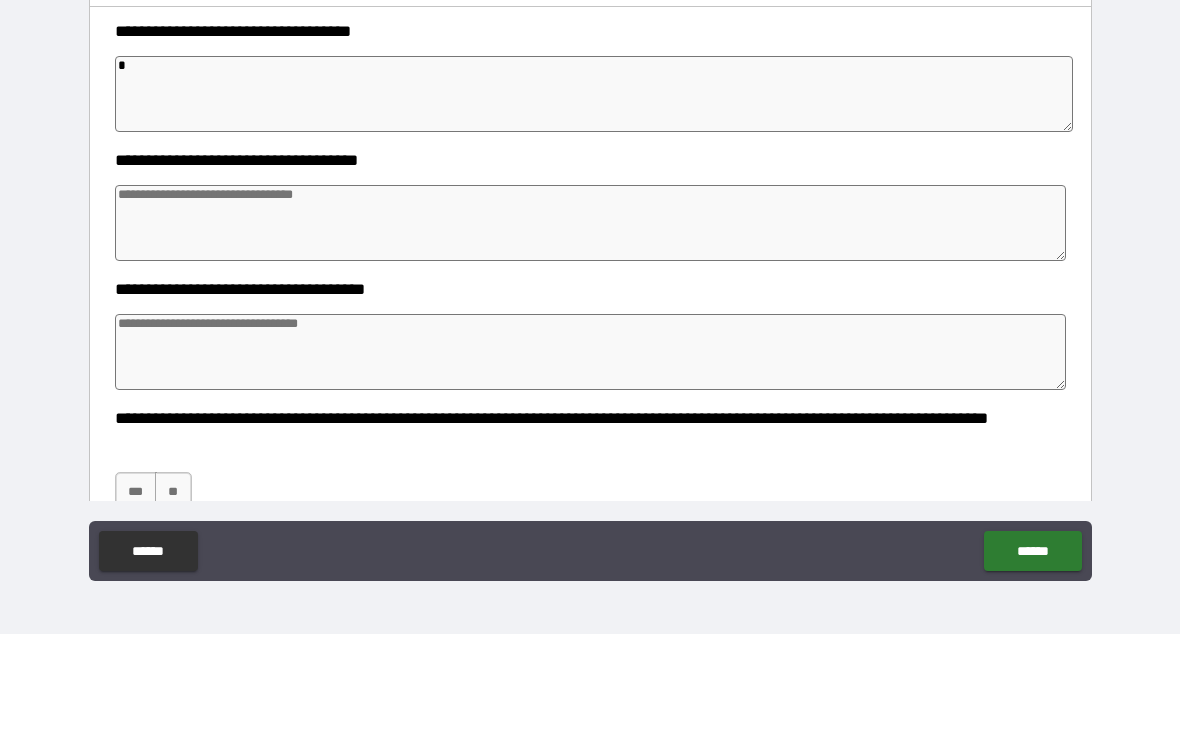 type on "*" 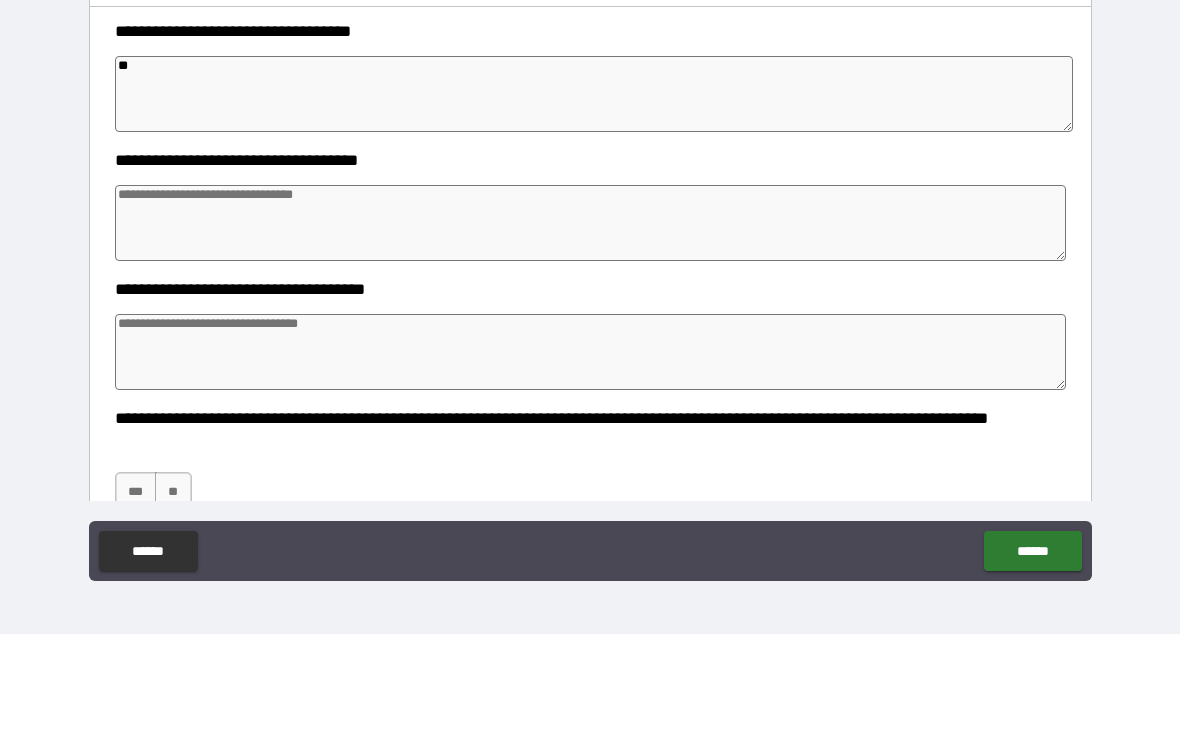 type on "*" 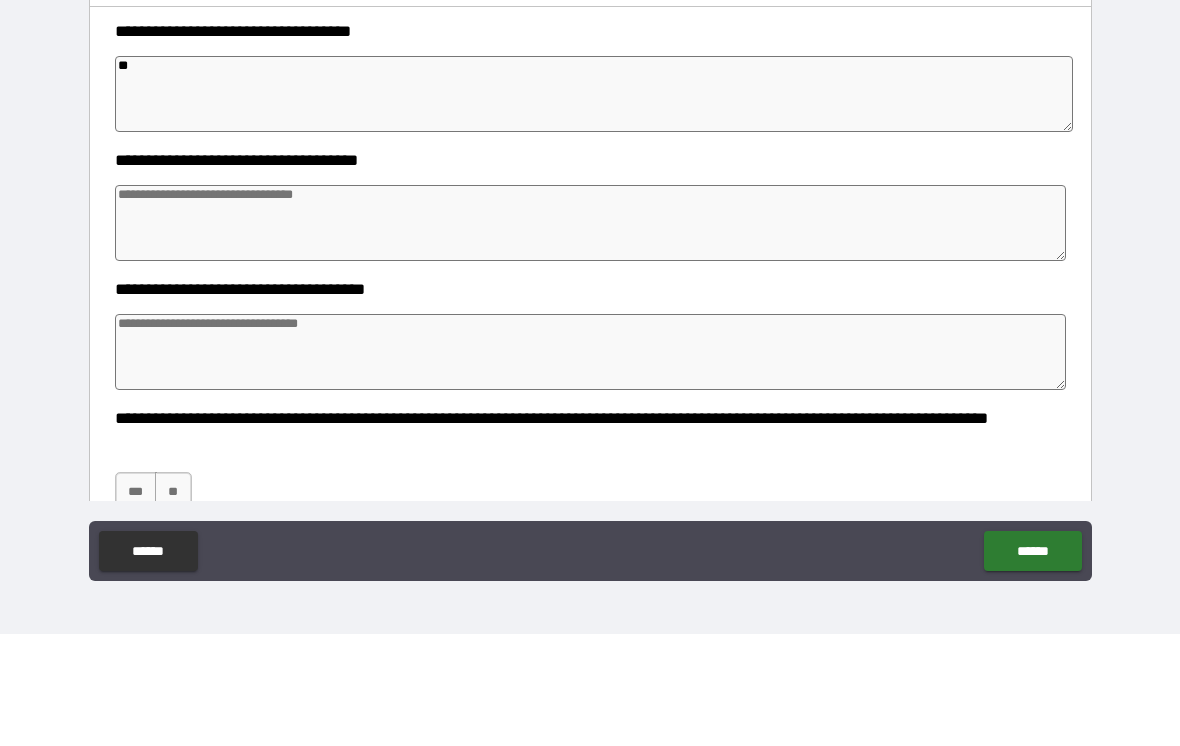 type on "*" 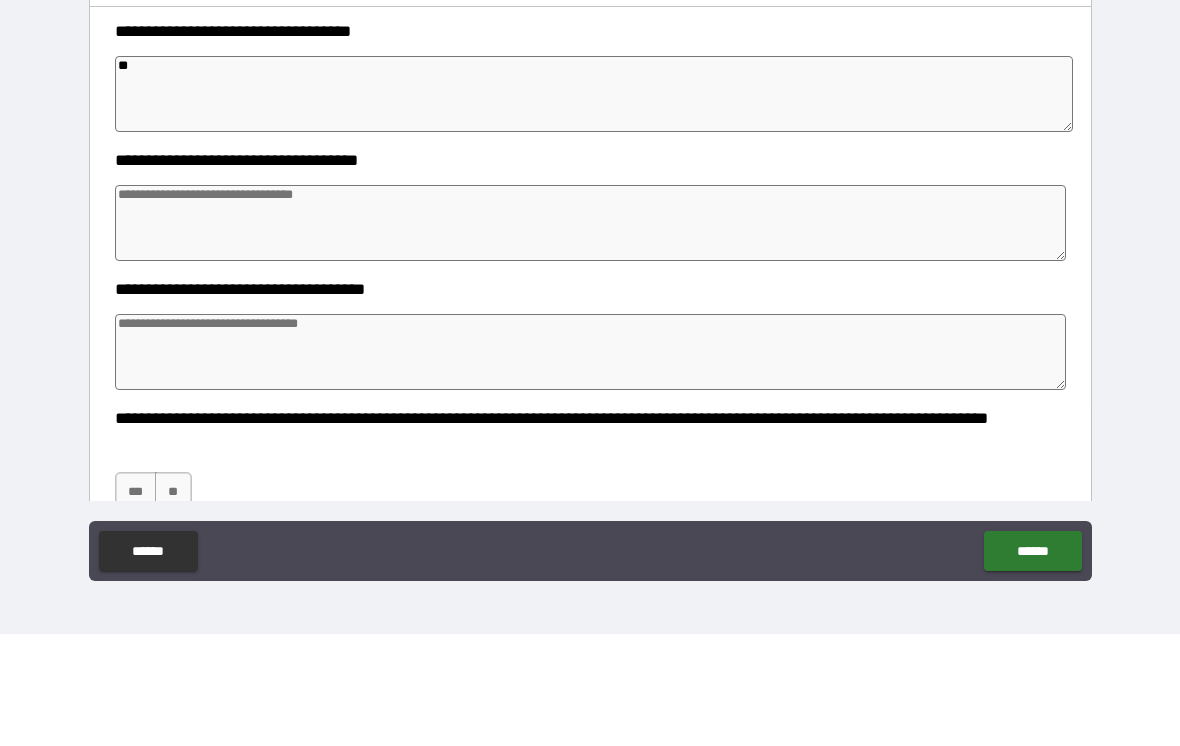 type on "*" 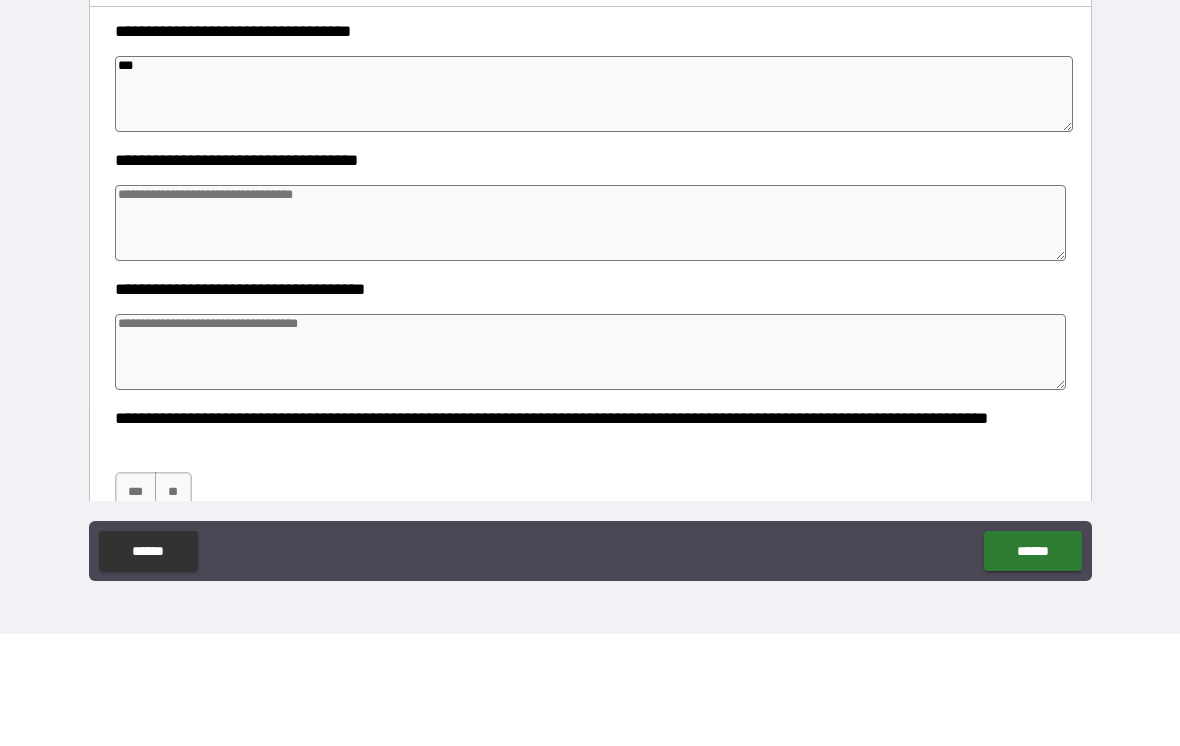 type on "*" 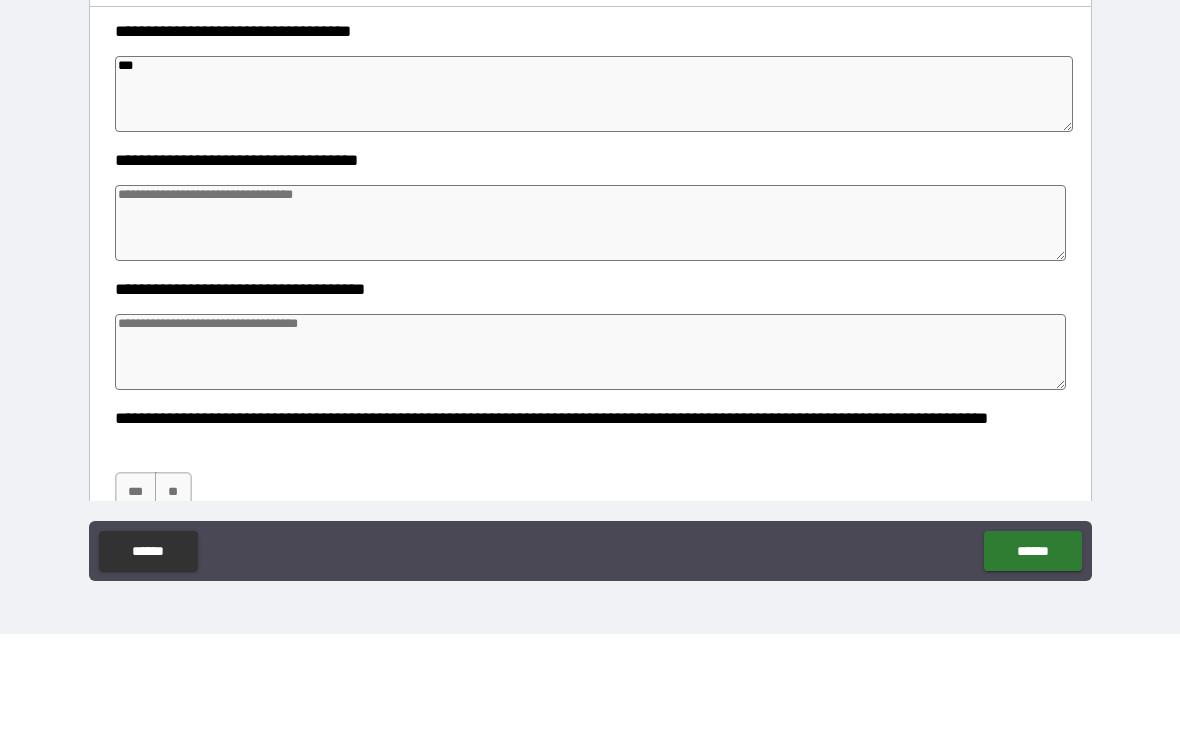 type on "****" 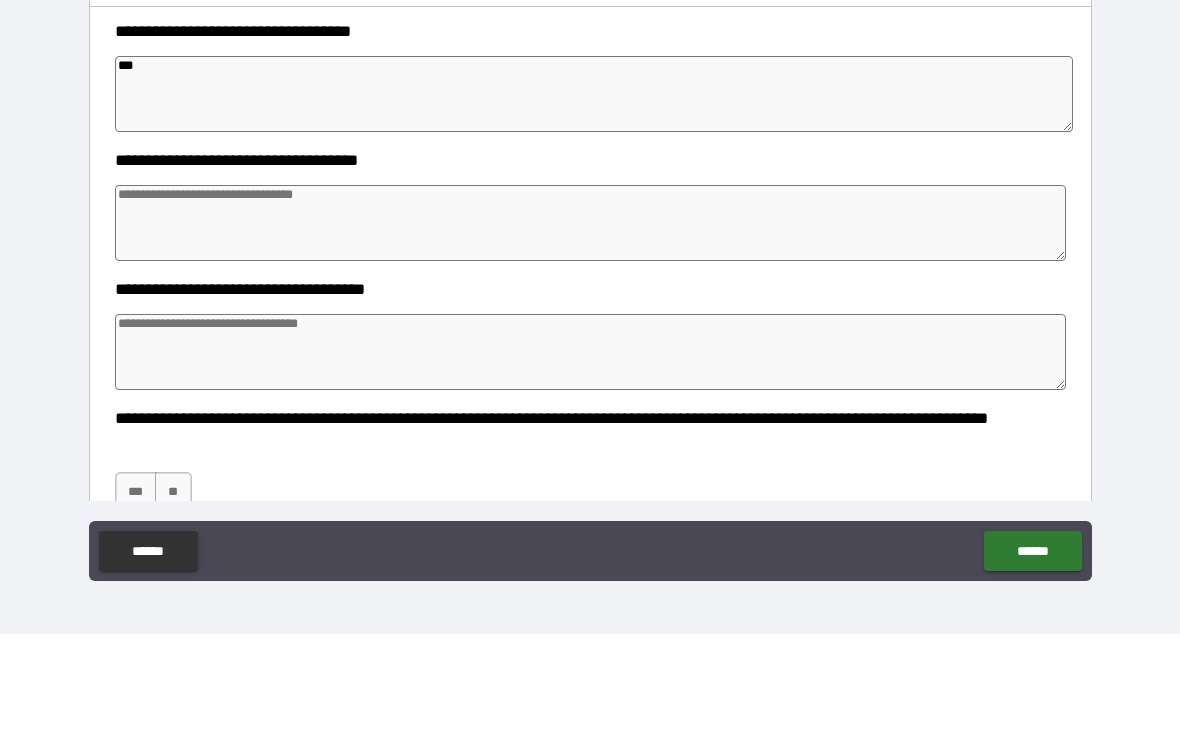 type on "*" 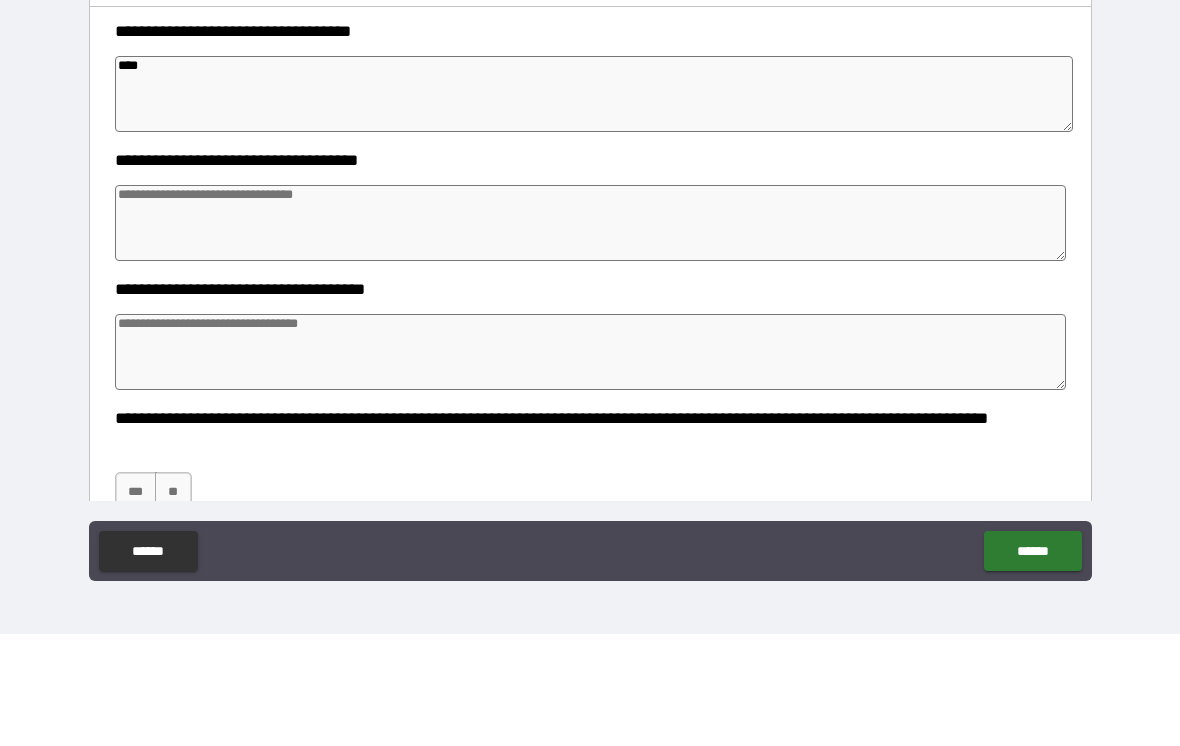 type on "*" 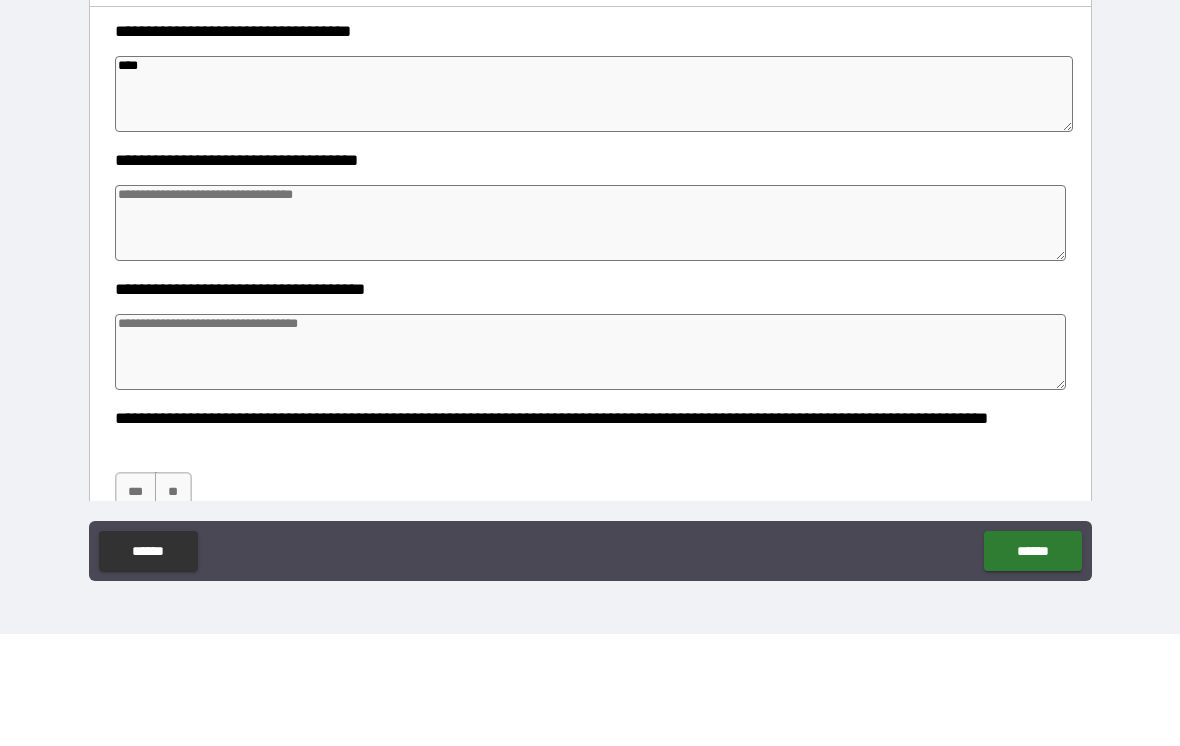 type on "*" 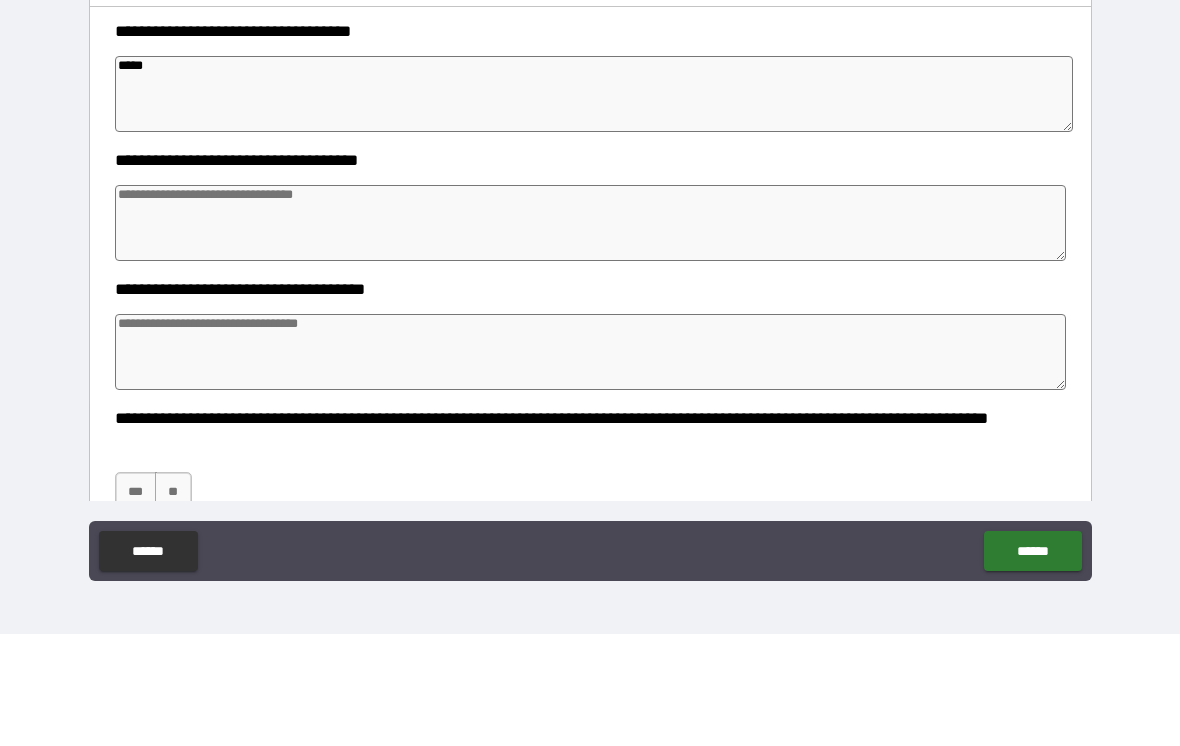 type on "*" 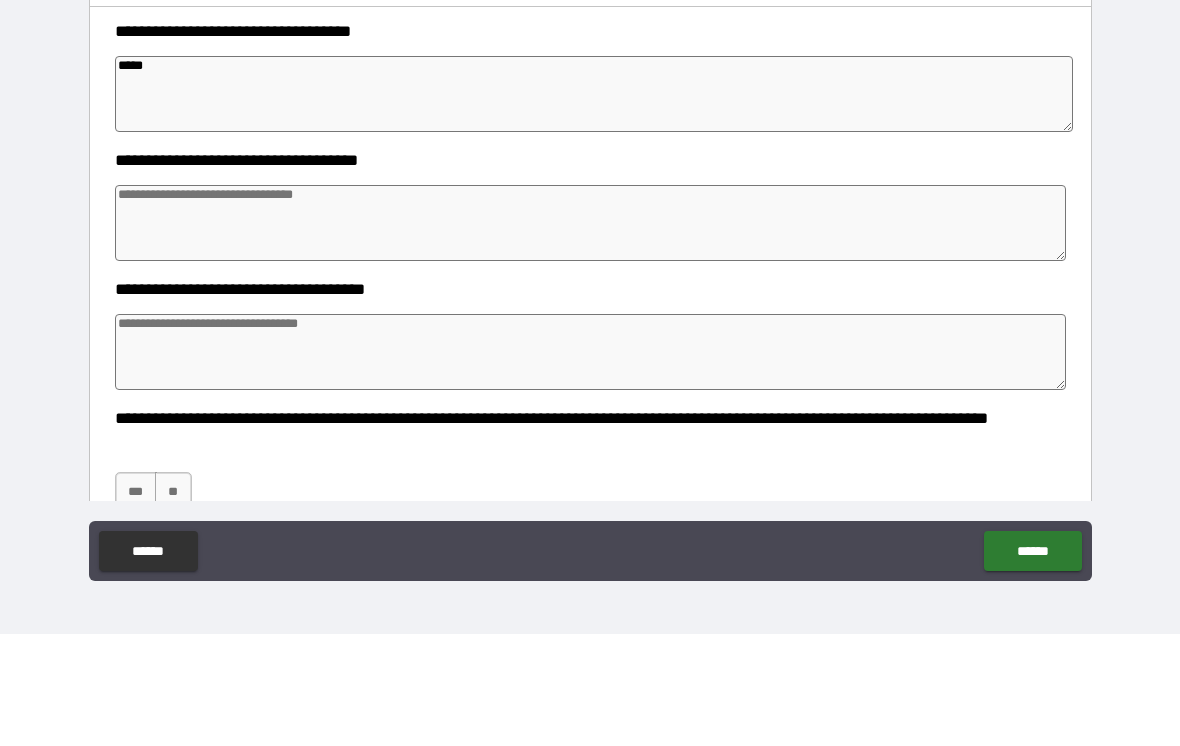 type on "*" 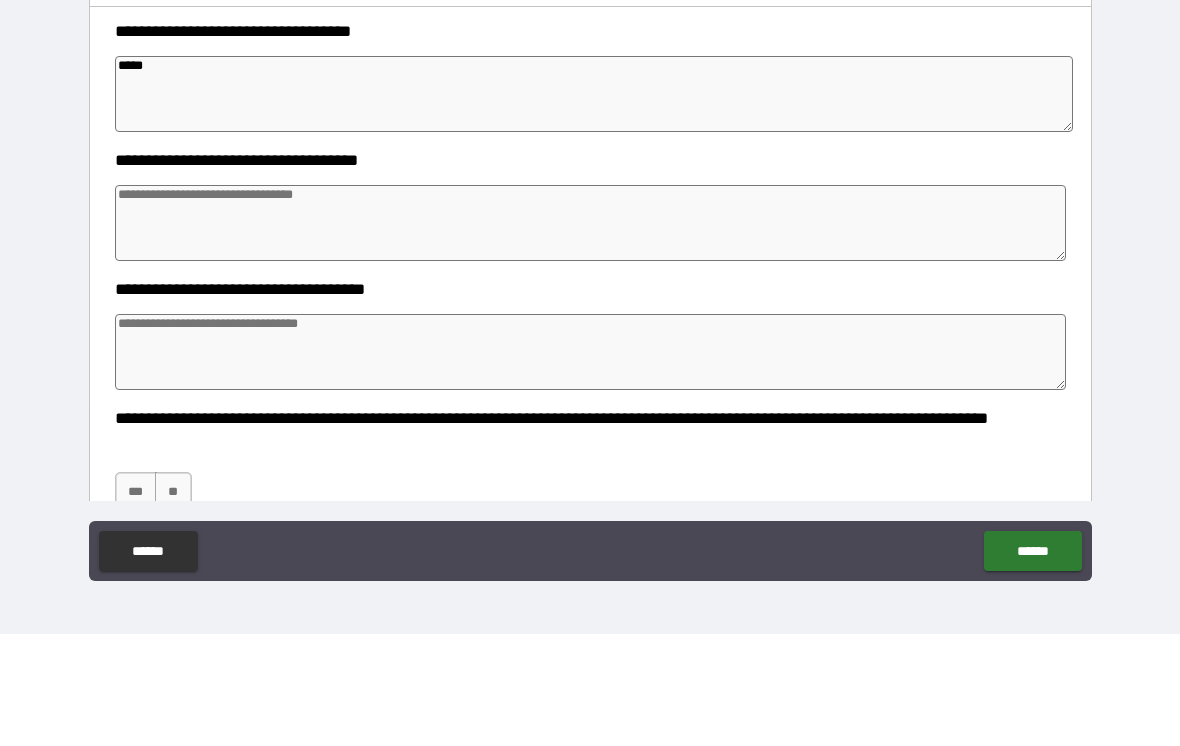 type on "*" 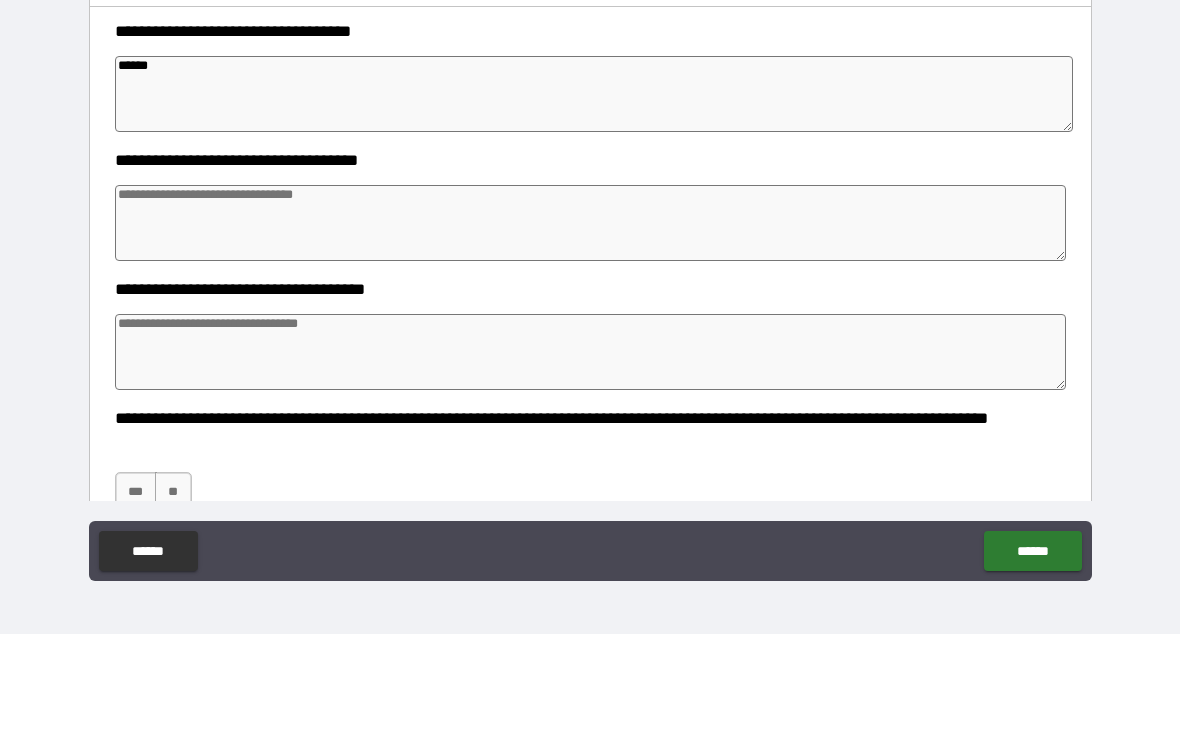 type on "*" 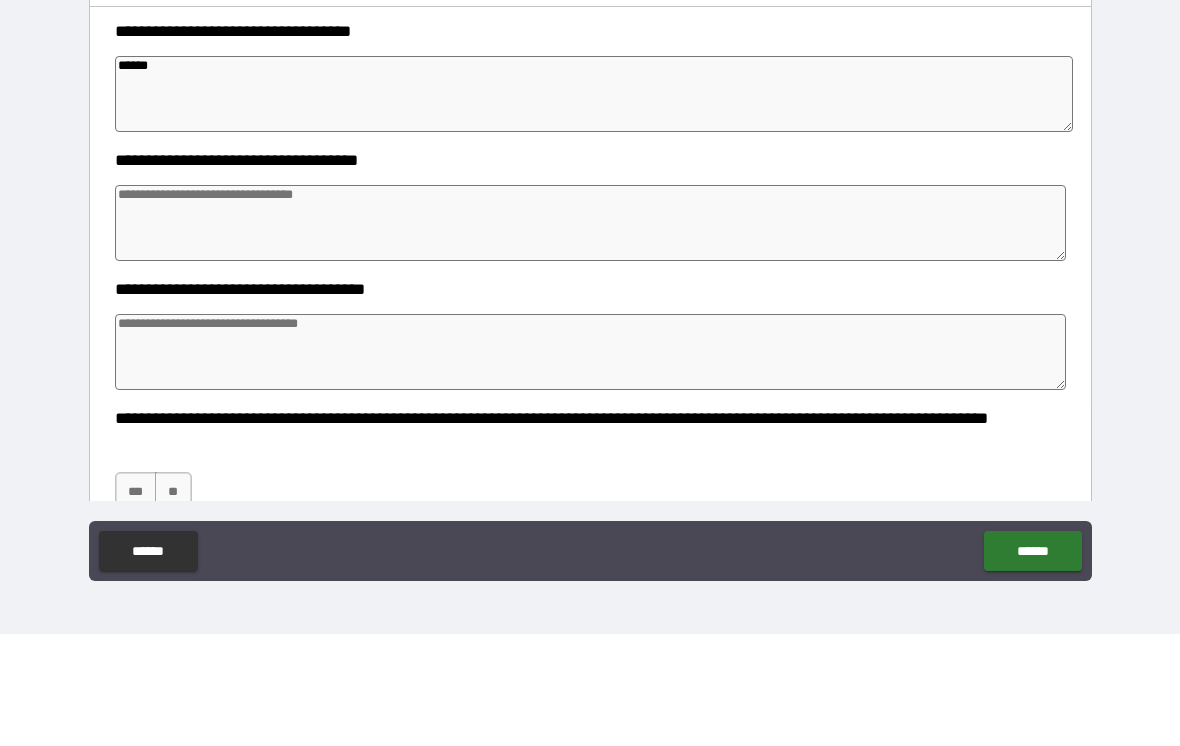 type on "*" 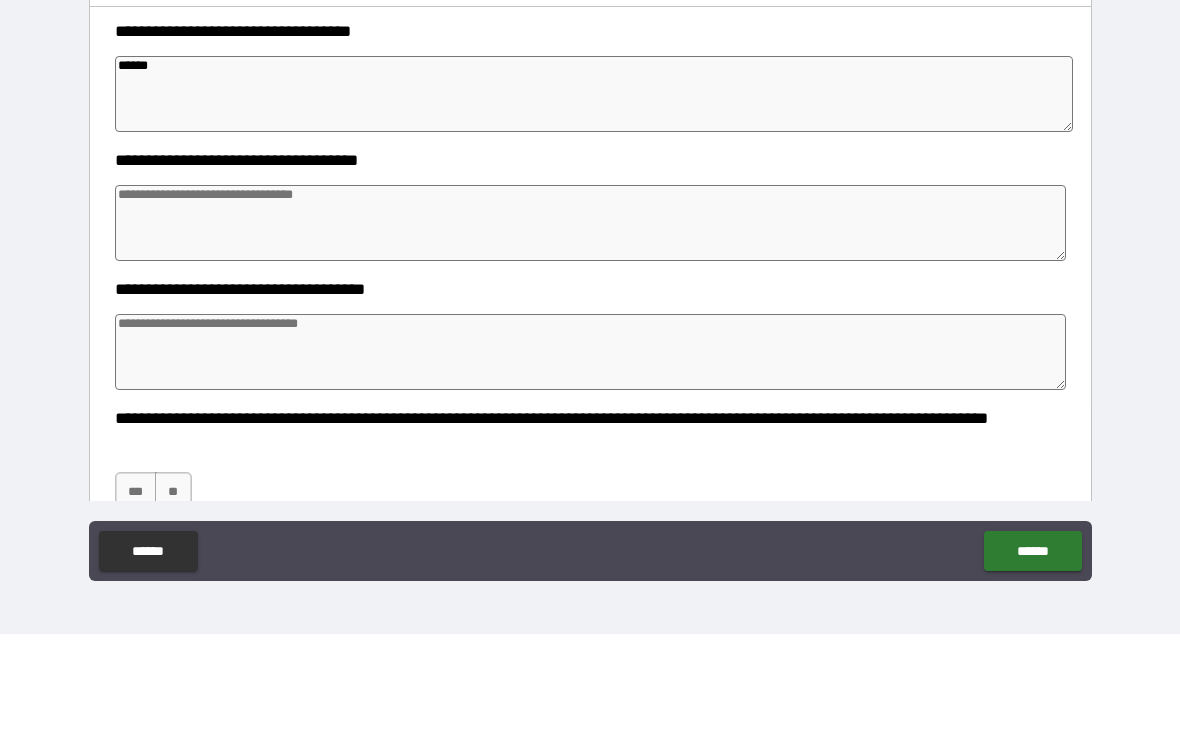 type on "*" 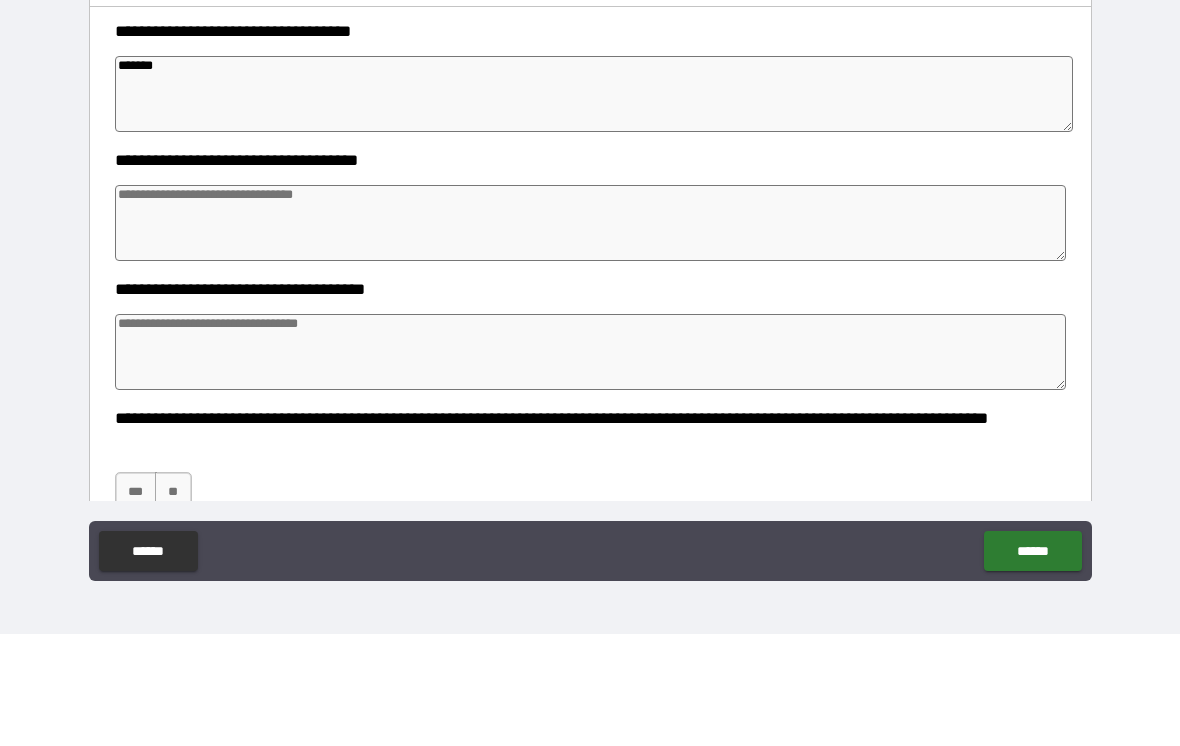 type on "*" 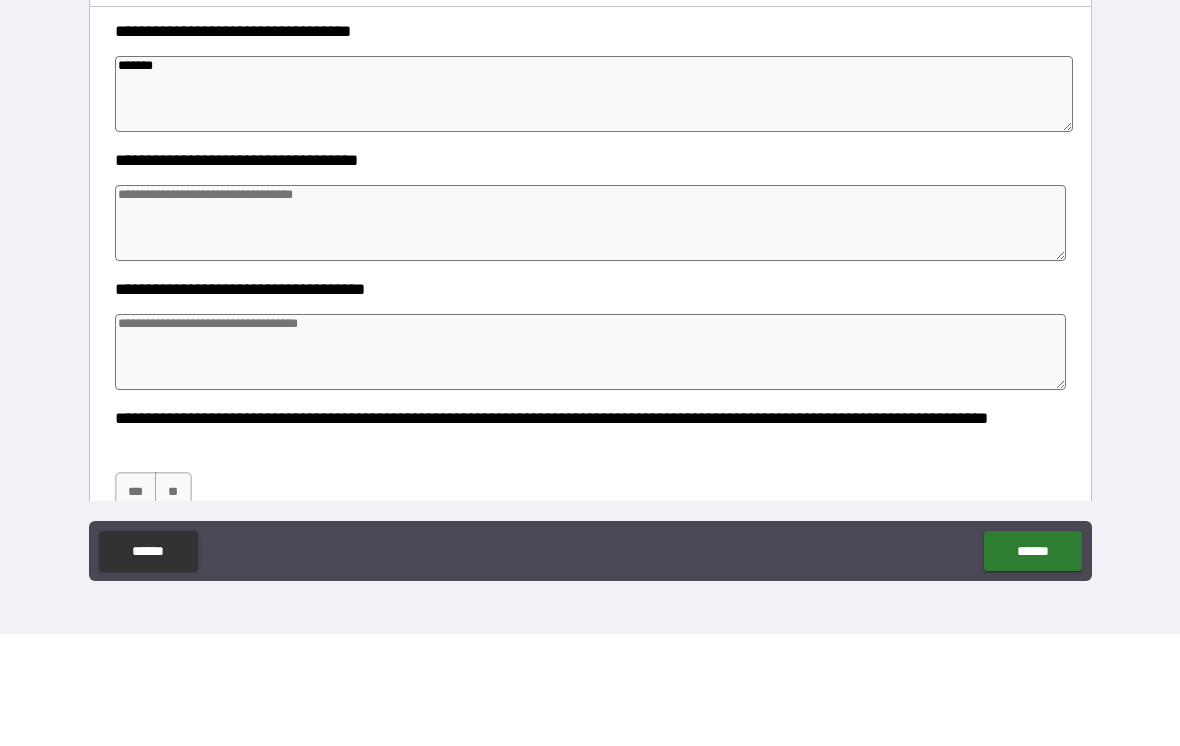 type on "*" 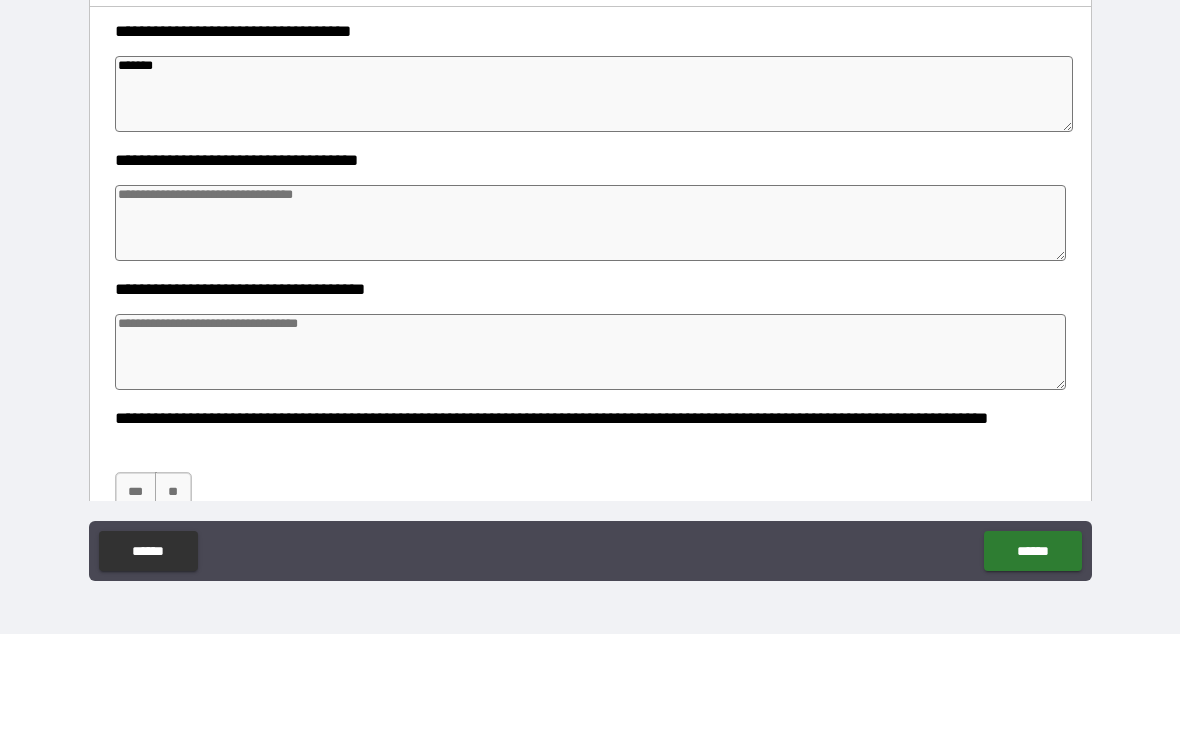 type on "*" 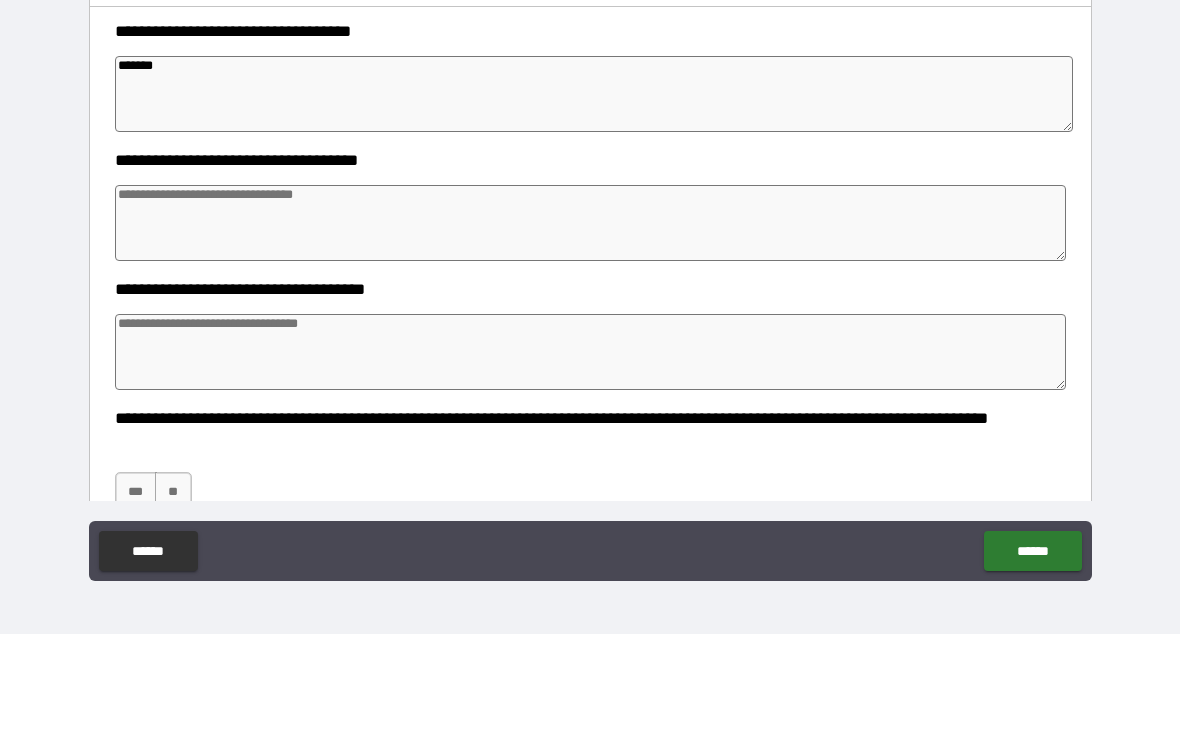type on "********" 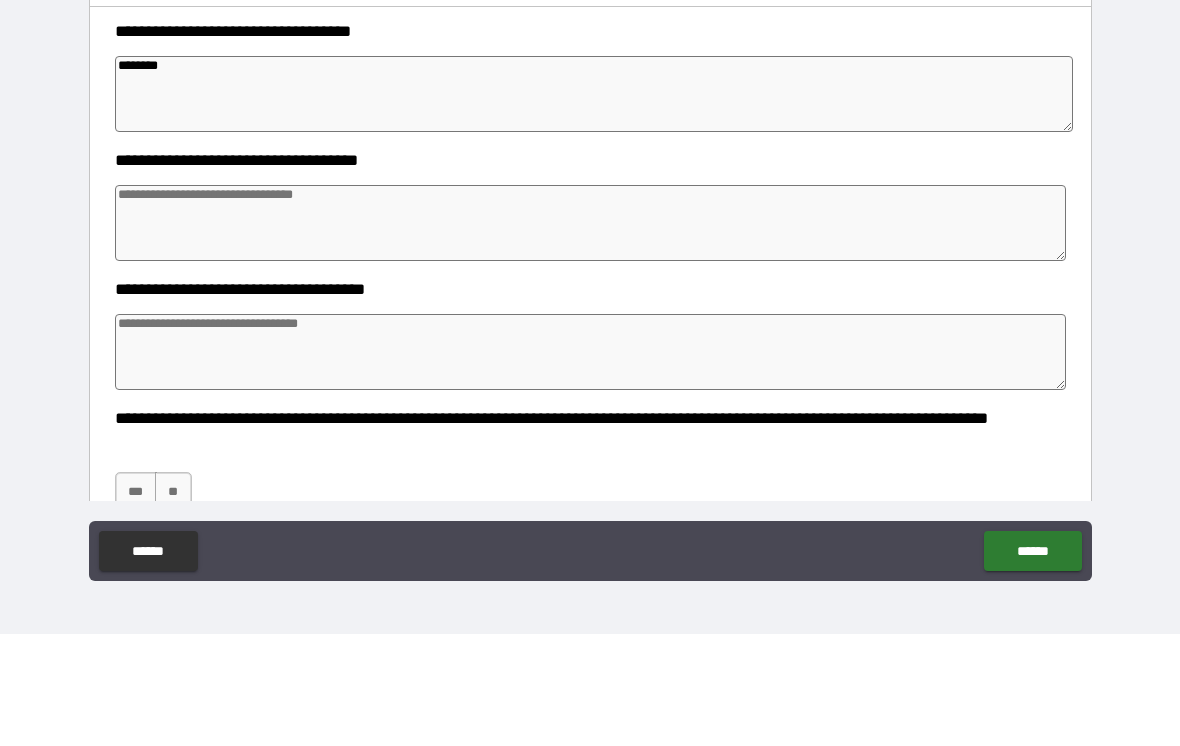 type on "*" 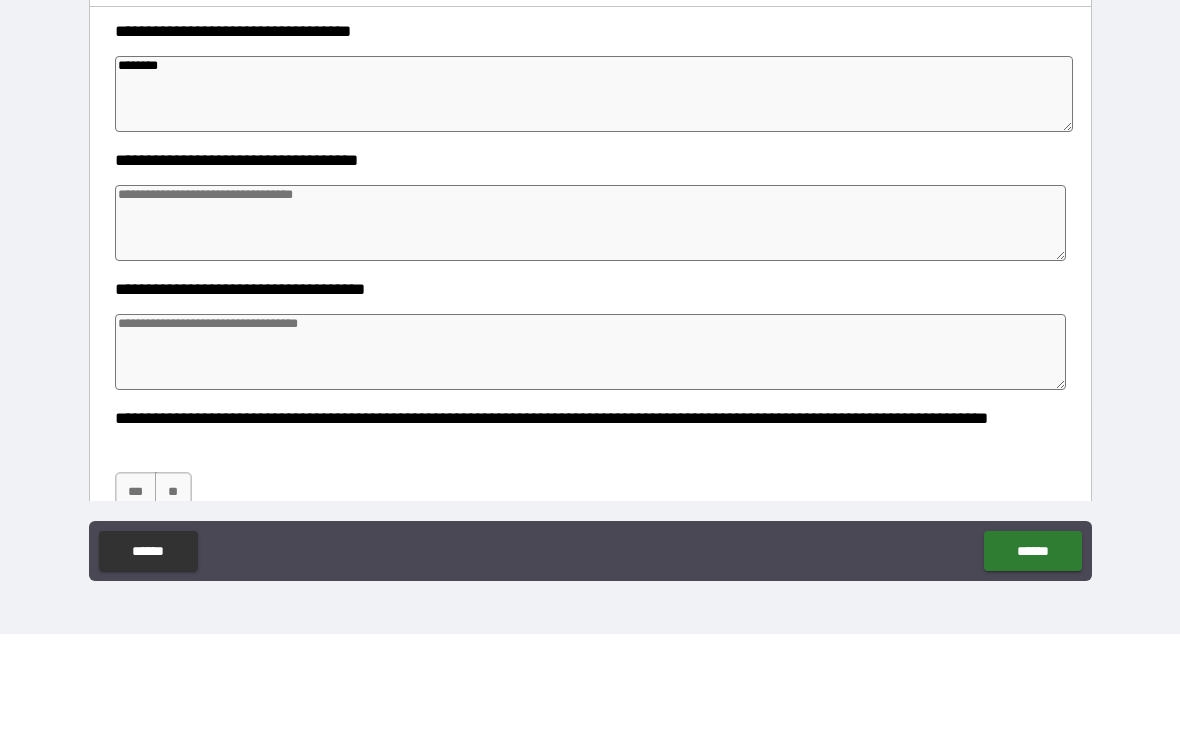 type on "*" 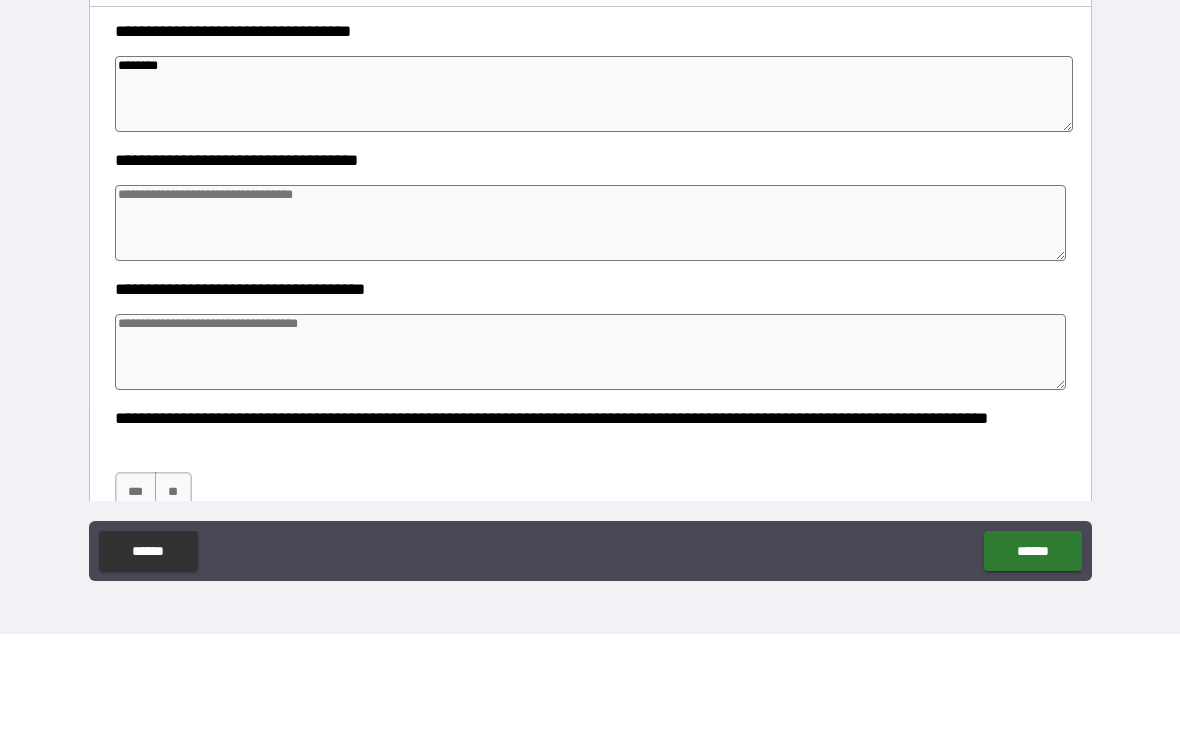 type on "*" 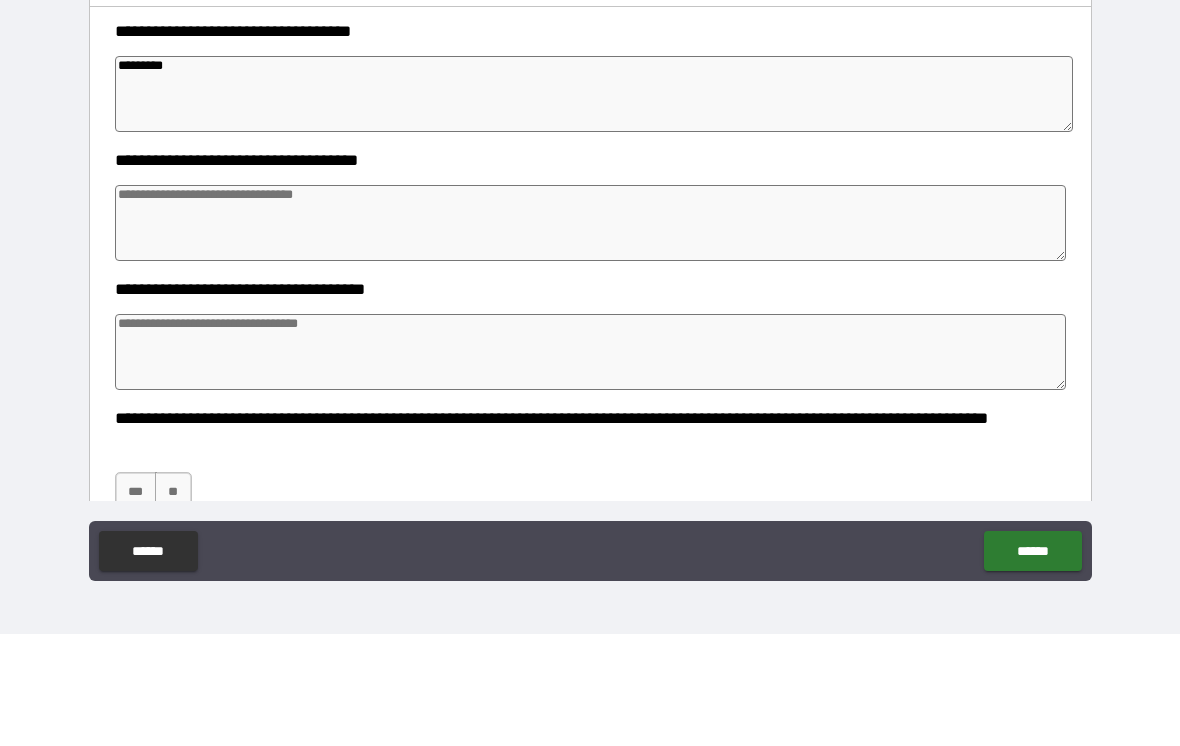 type on "*" 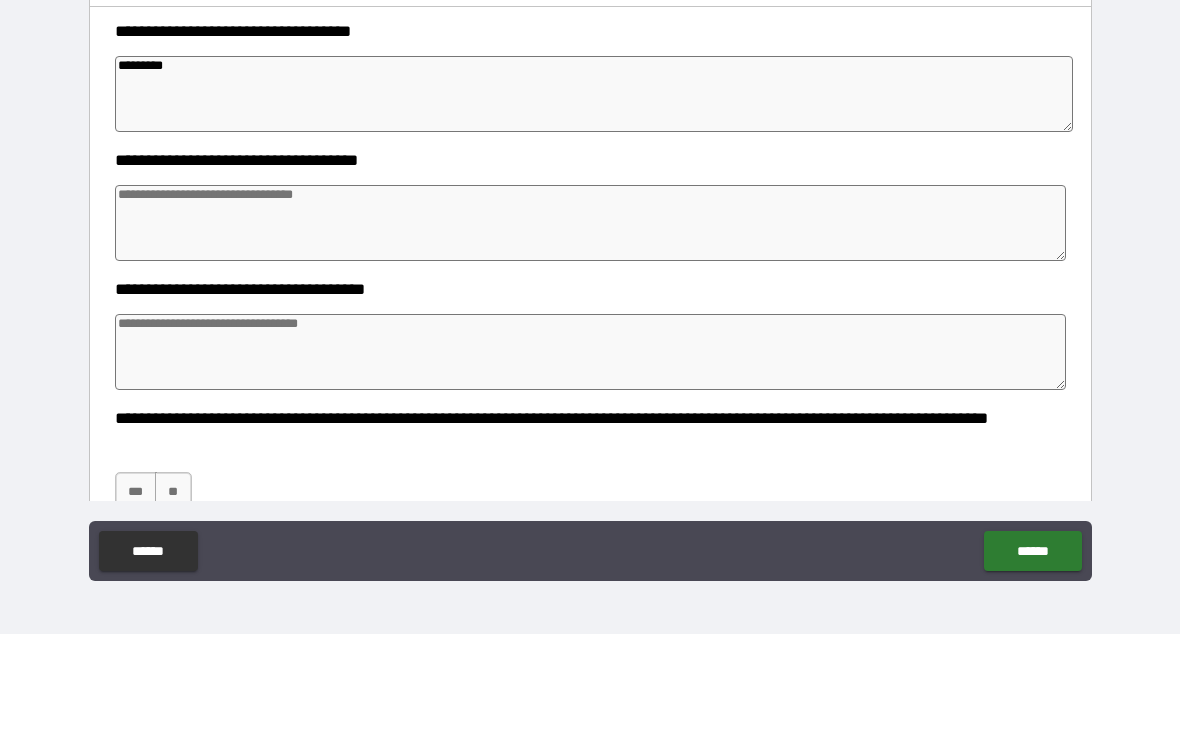 type on "*" 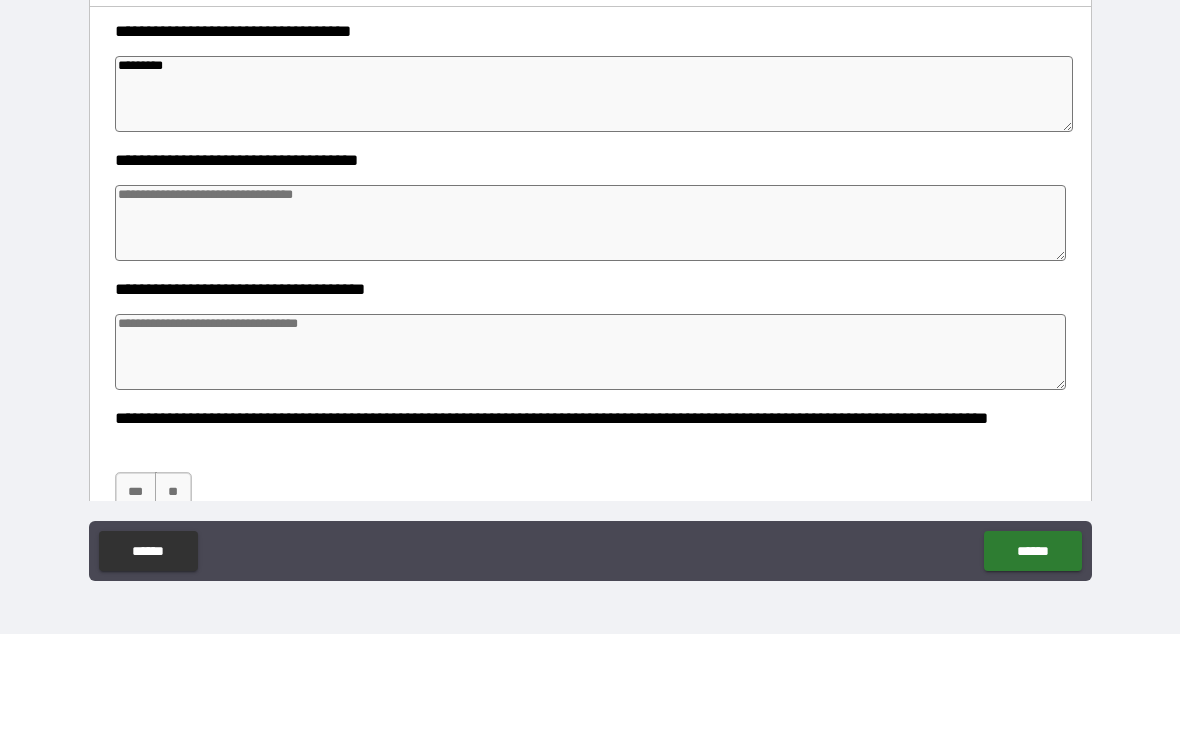 type on "*" 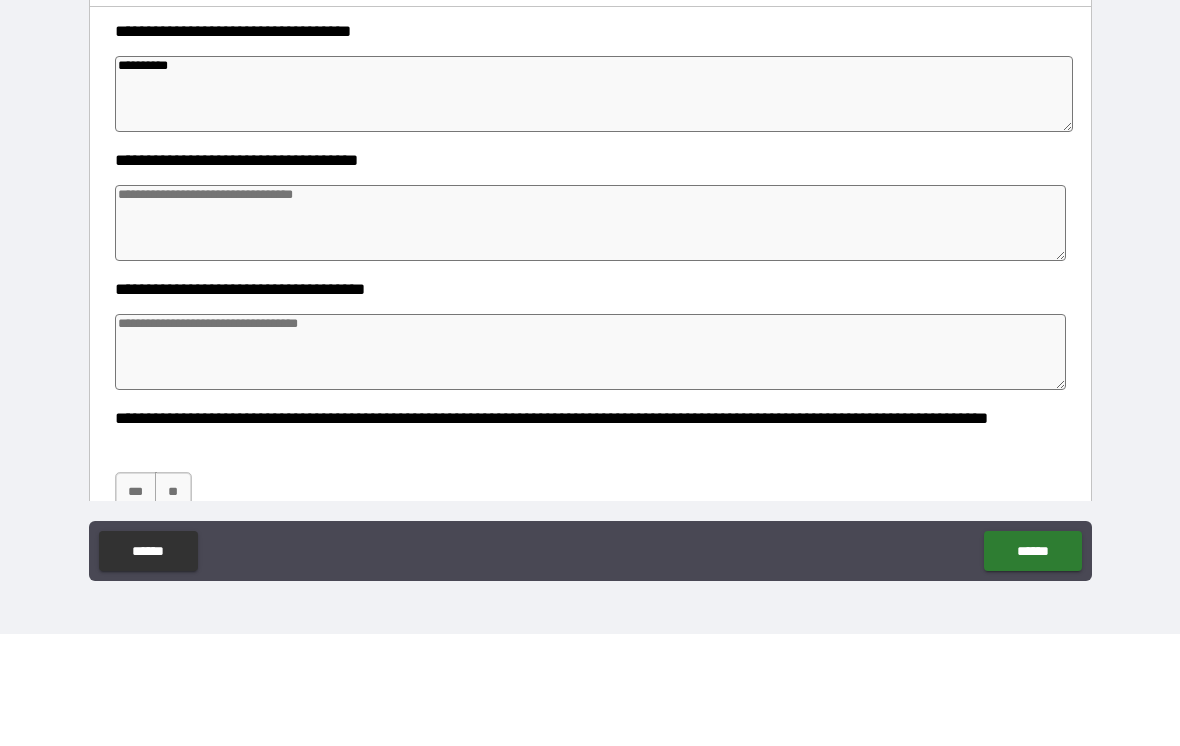 type on "**********" 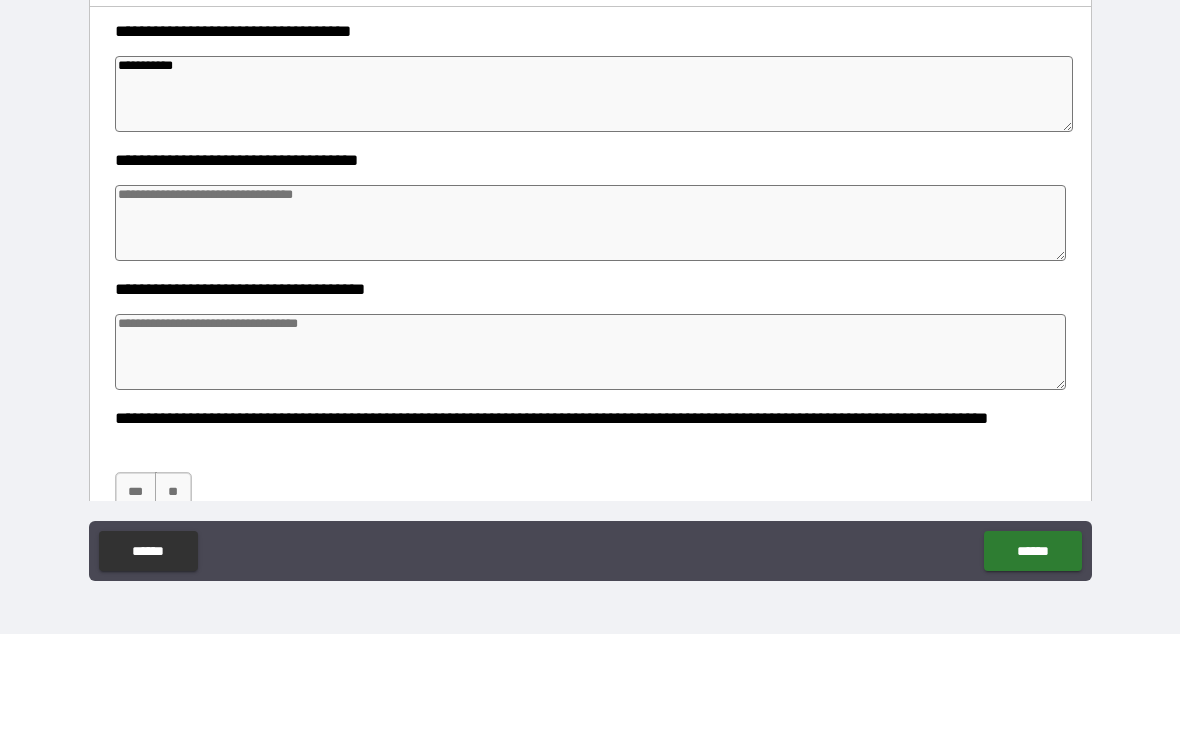 type on "*" 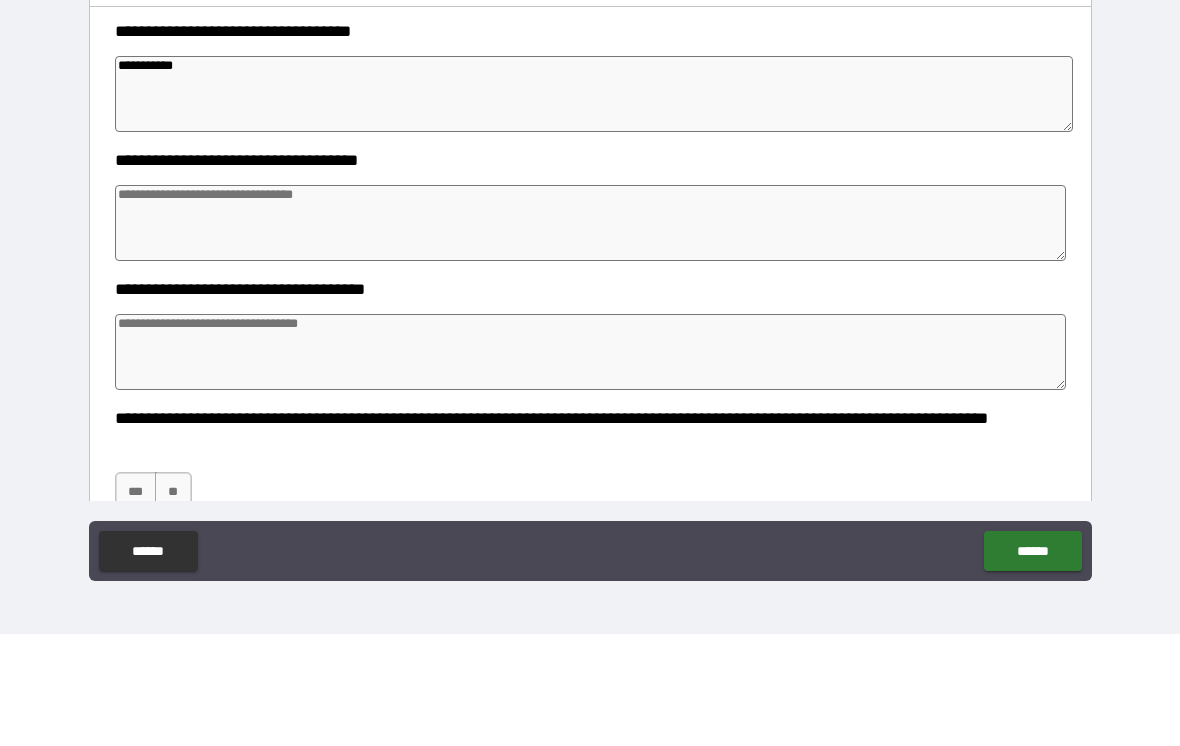 type on "*" 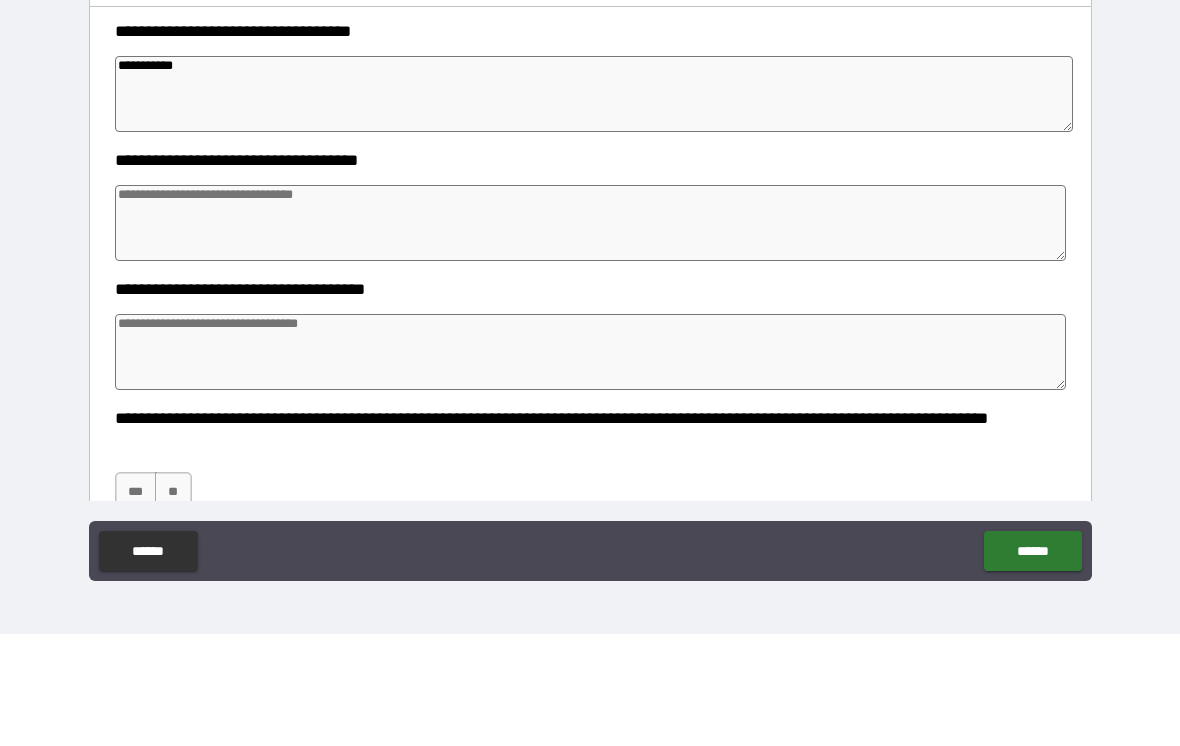type on "*" 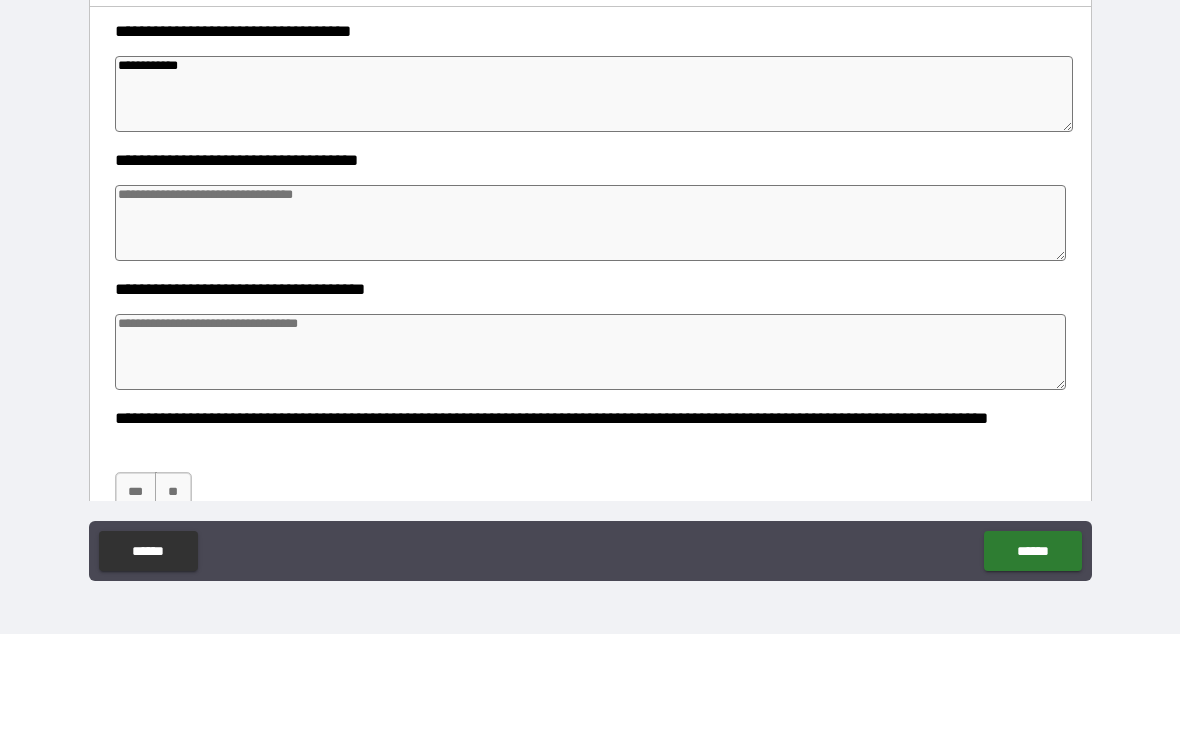 type on "*" 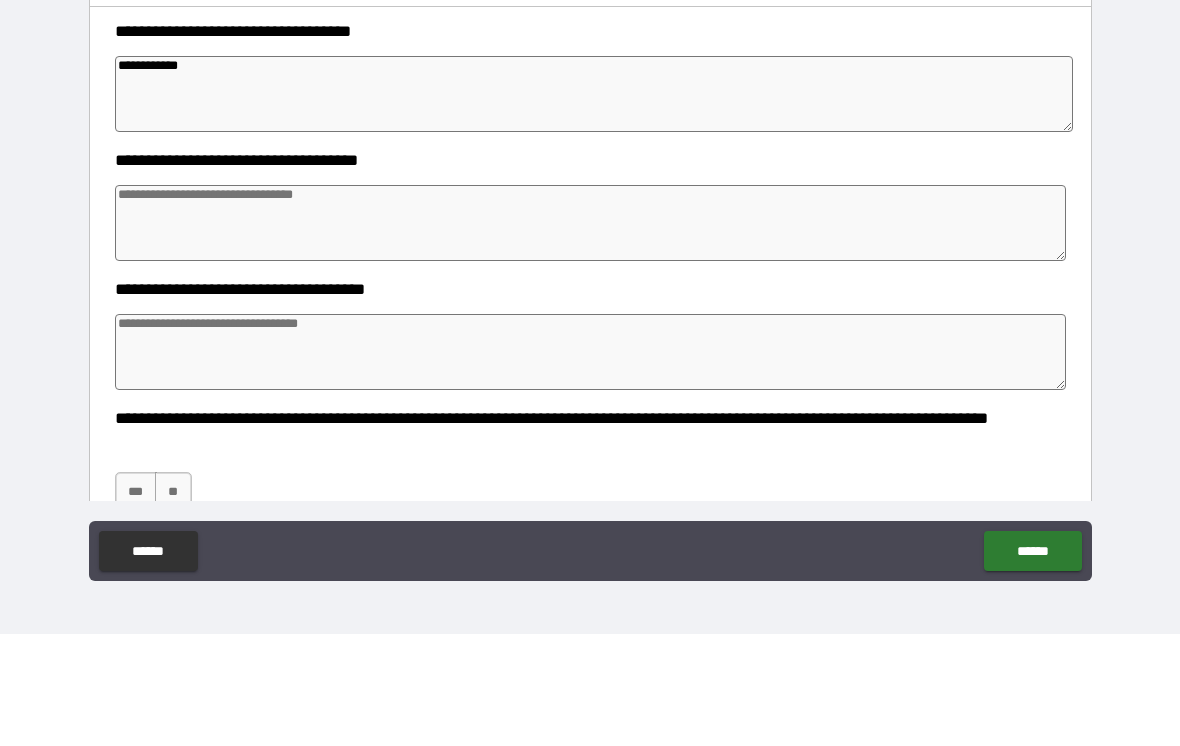 type on "*" 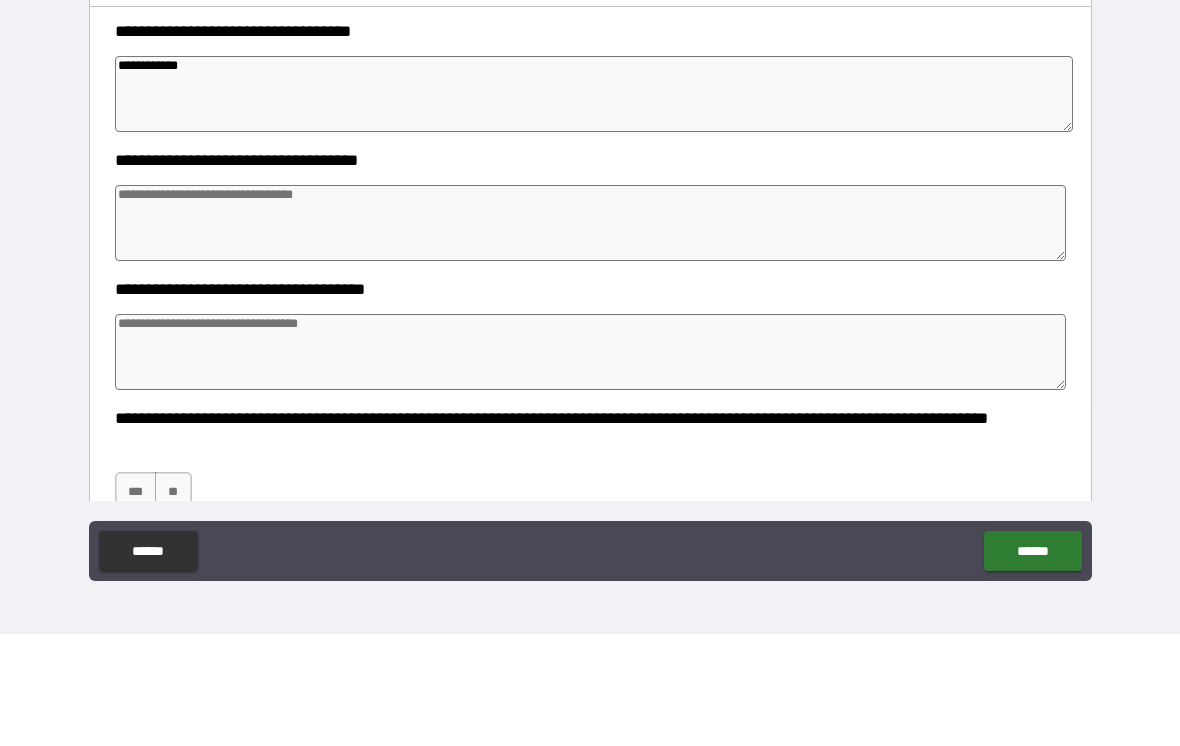 type on "*" 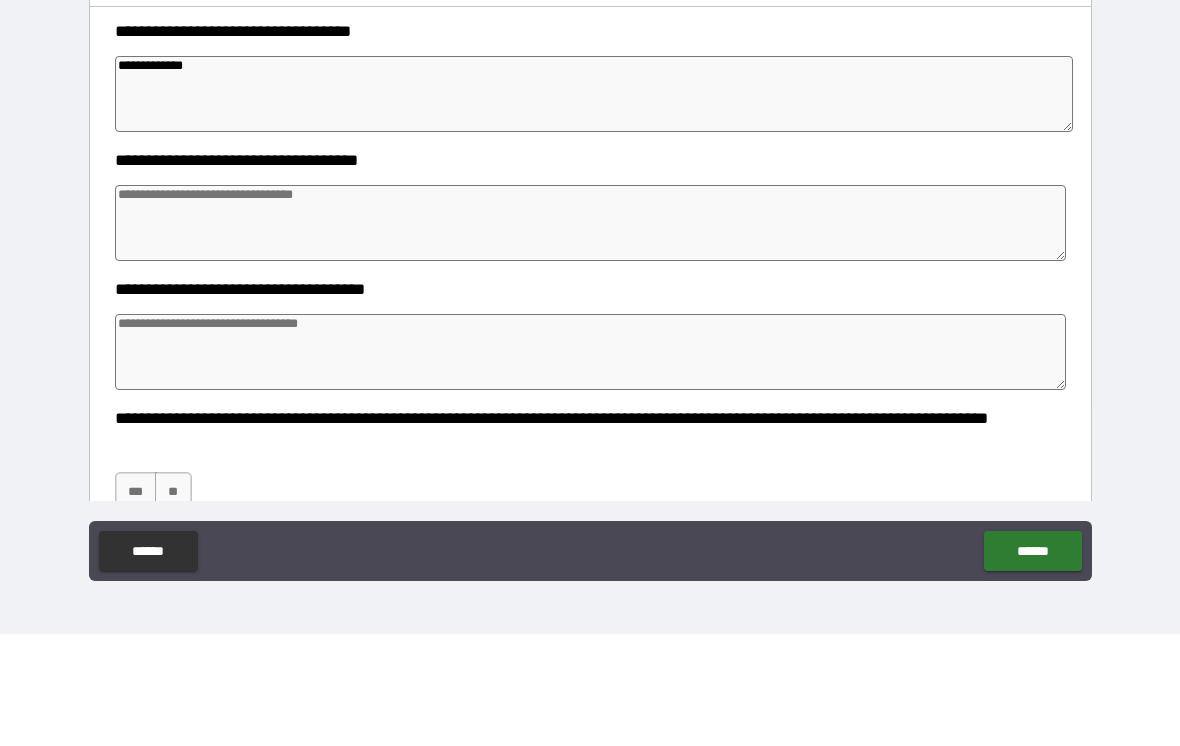 type on "*" 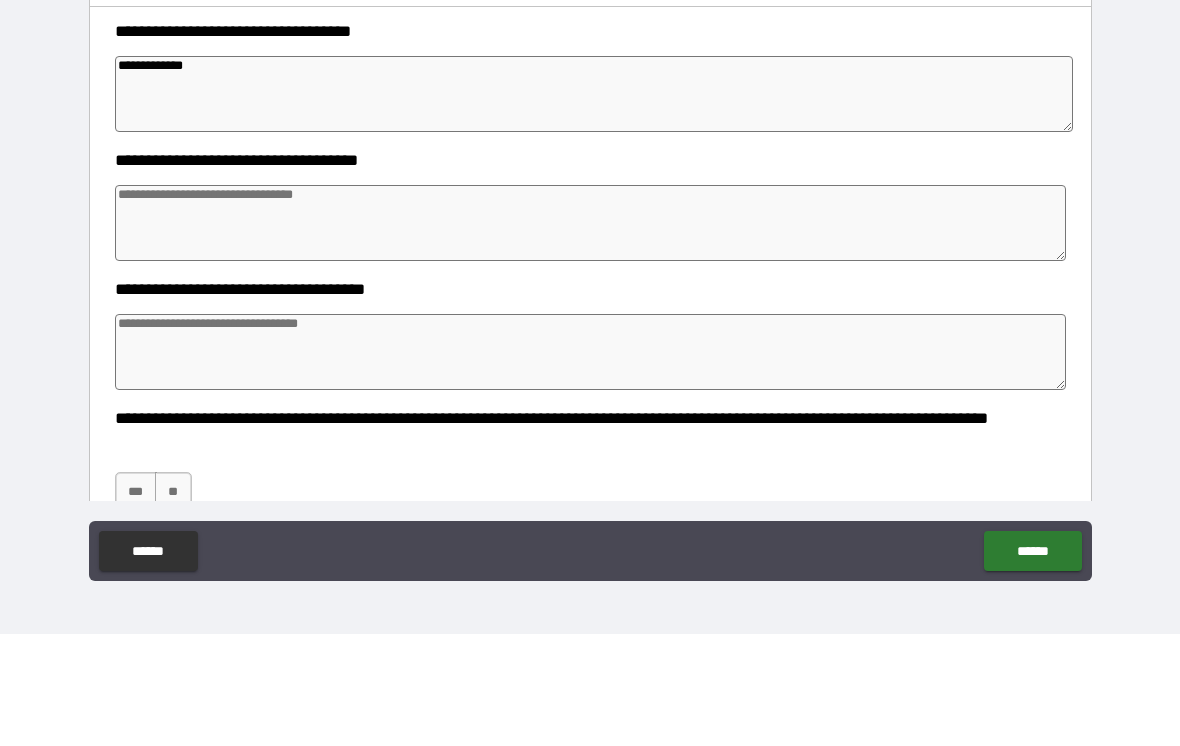 type on "*" 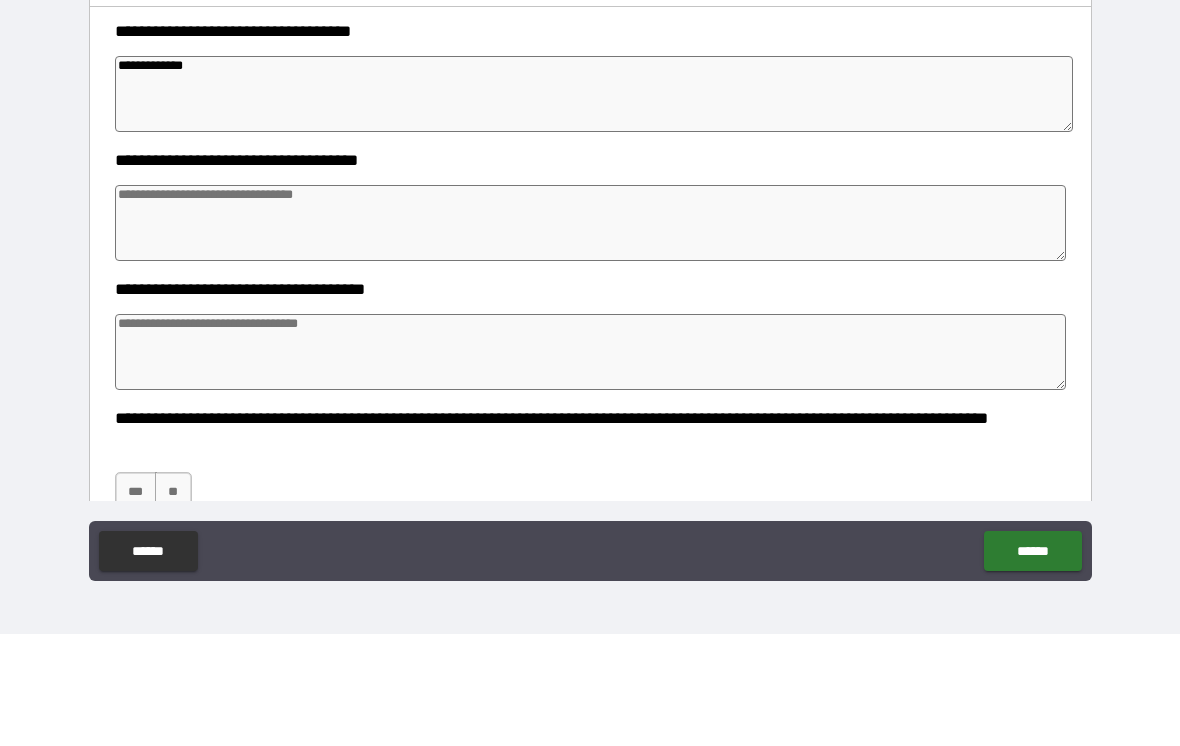 type on "*" 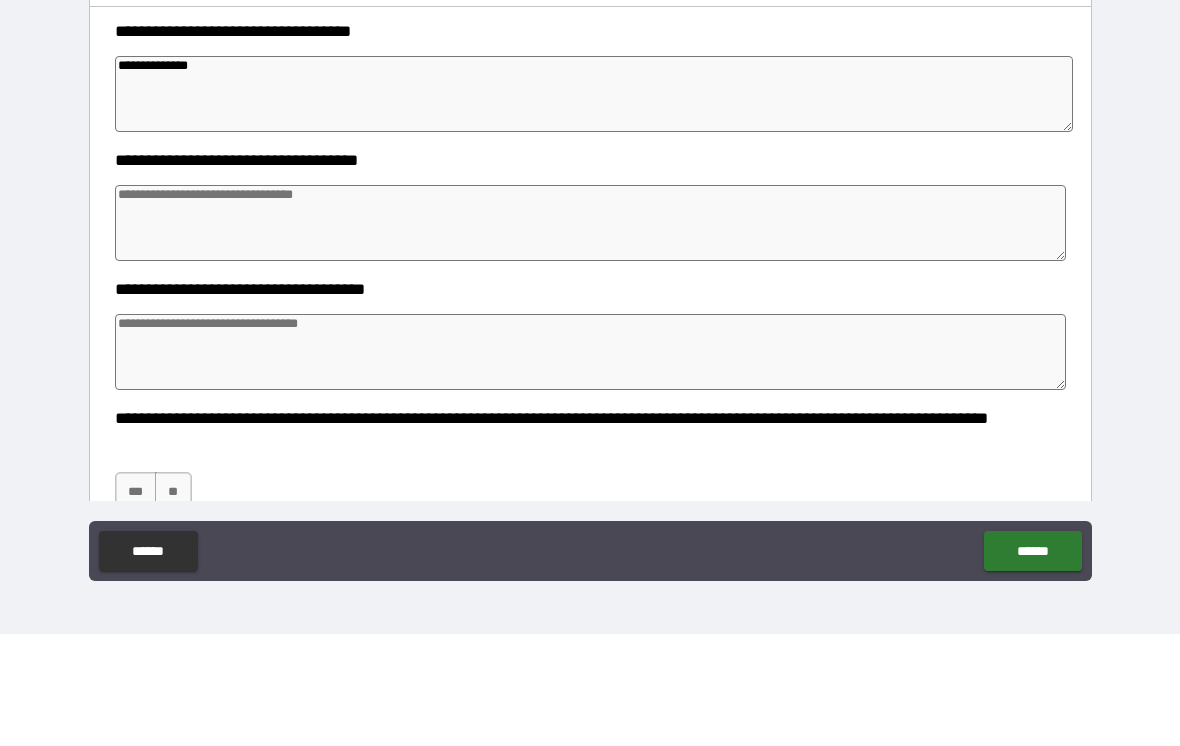 type on "*" 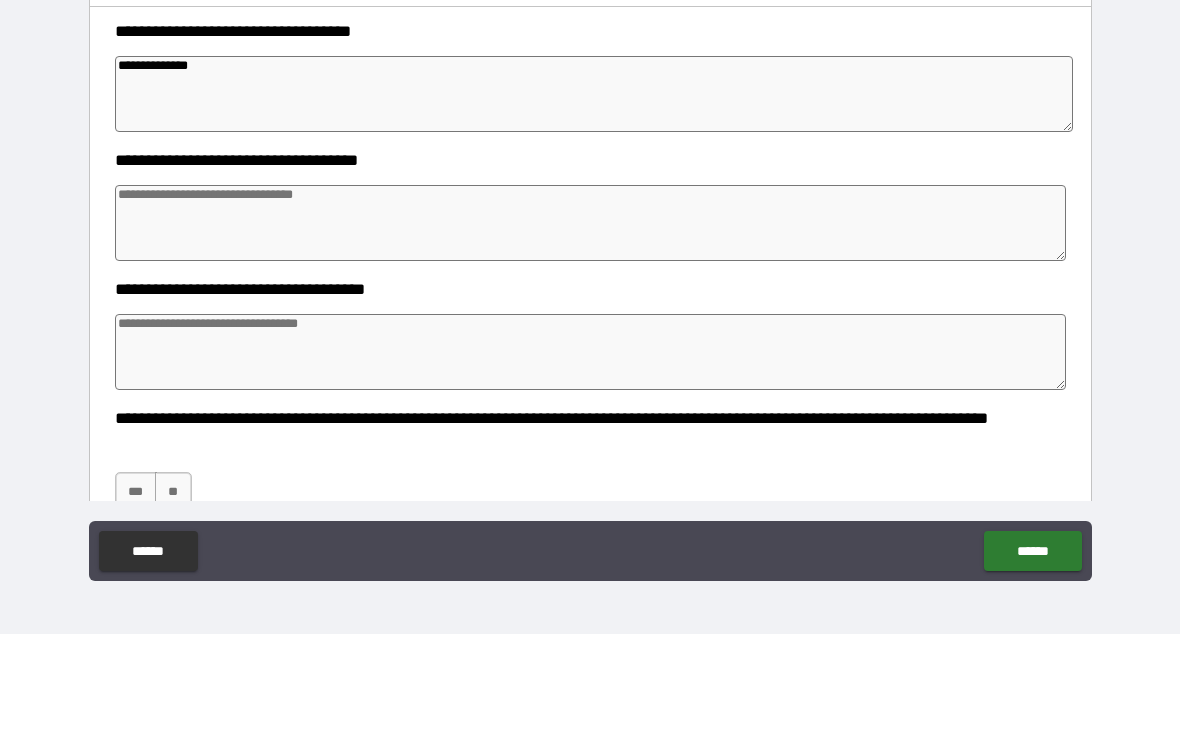 type on "**********" 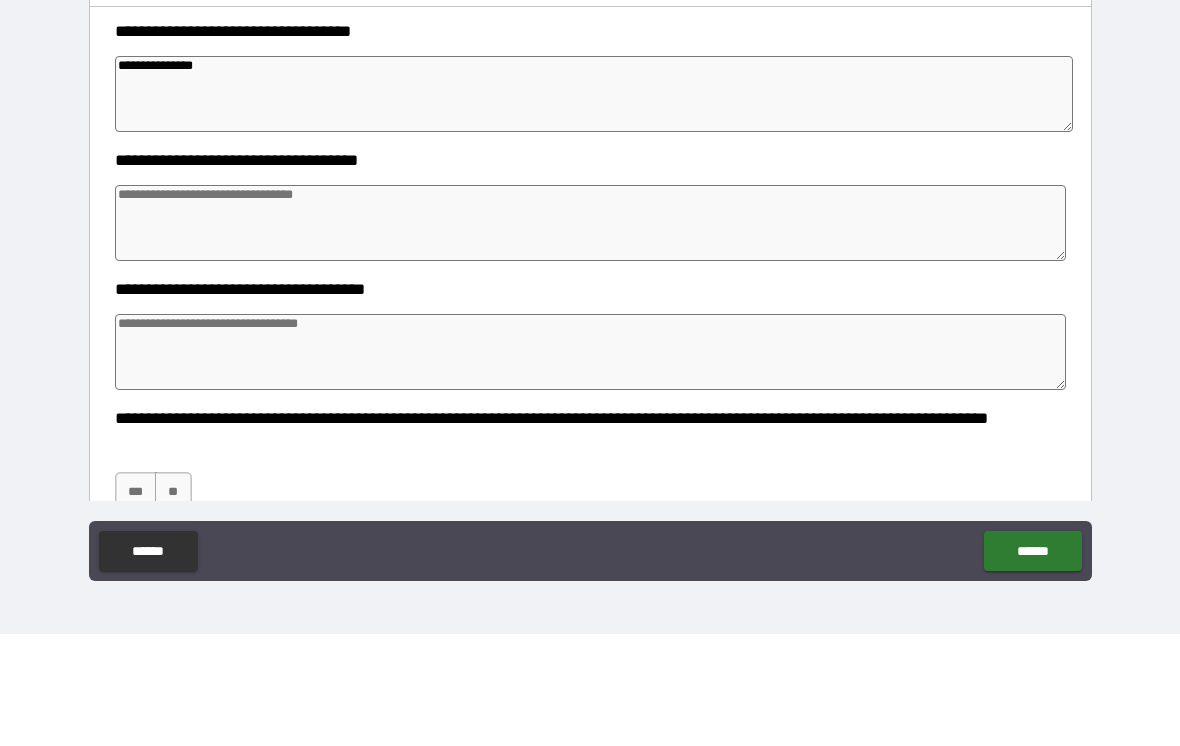 type on "*" 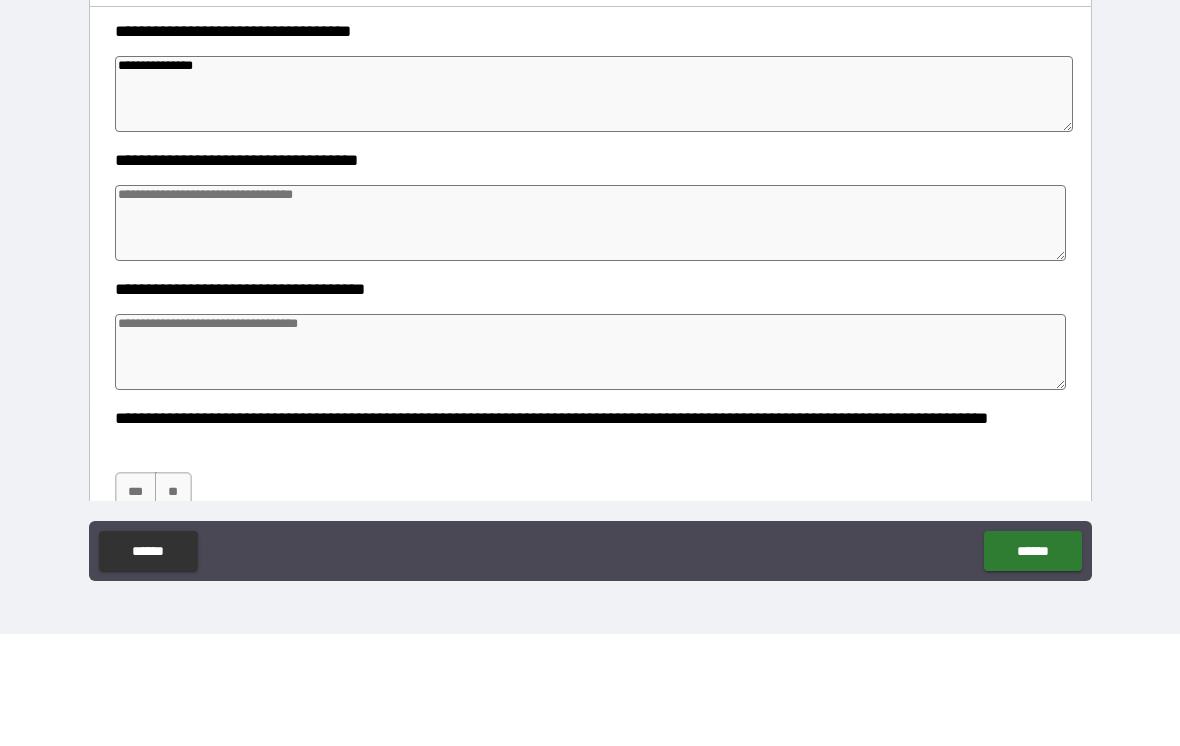 type on "*" 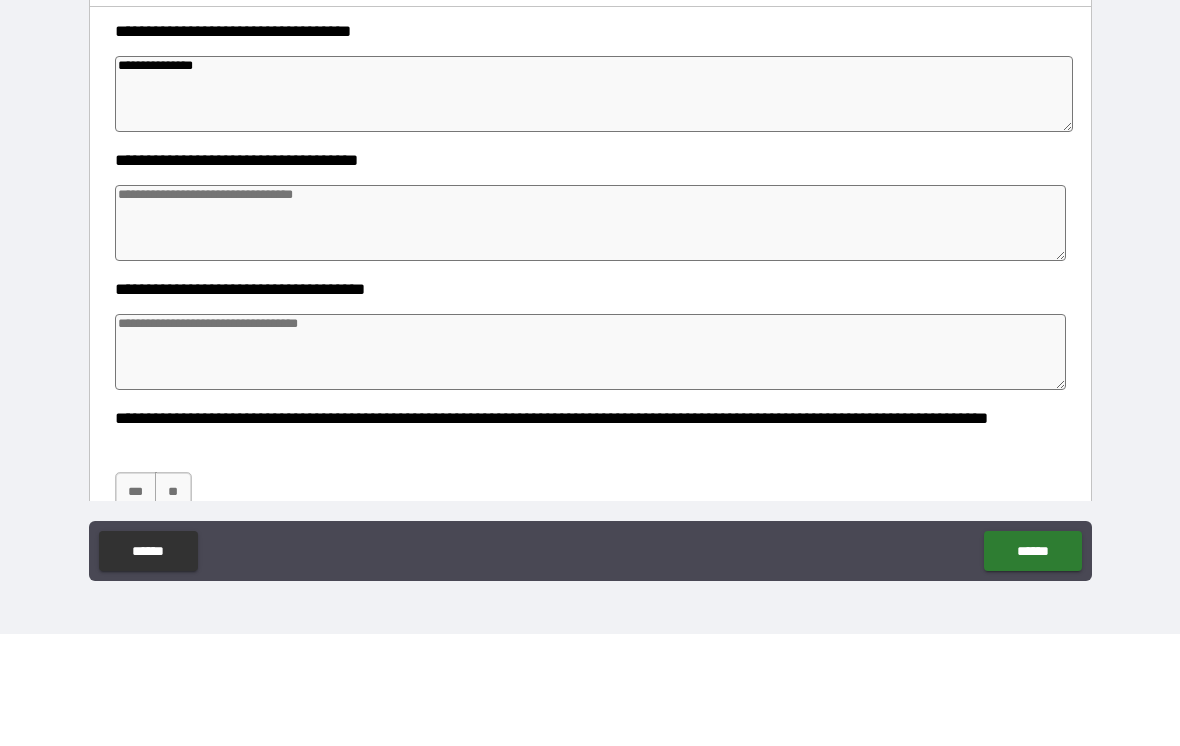 type on "*" 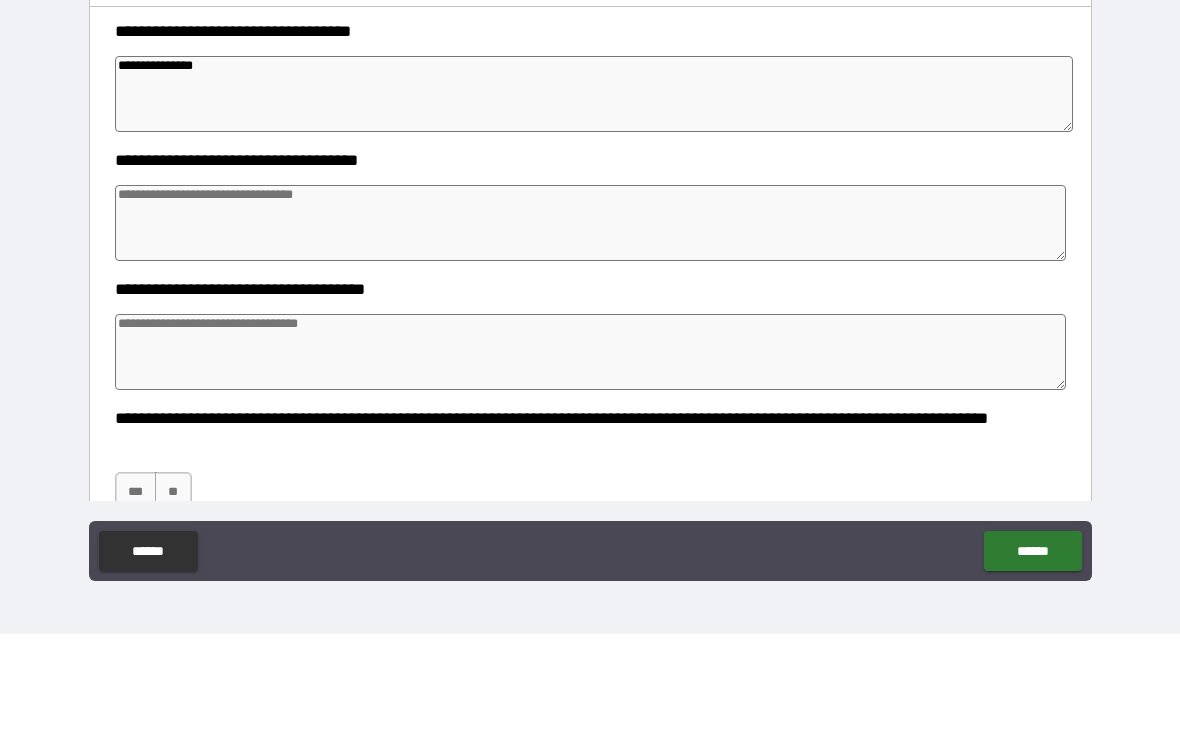 type on "**********" 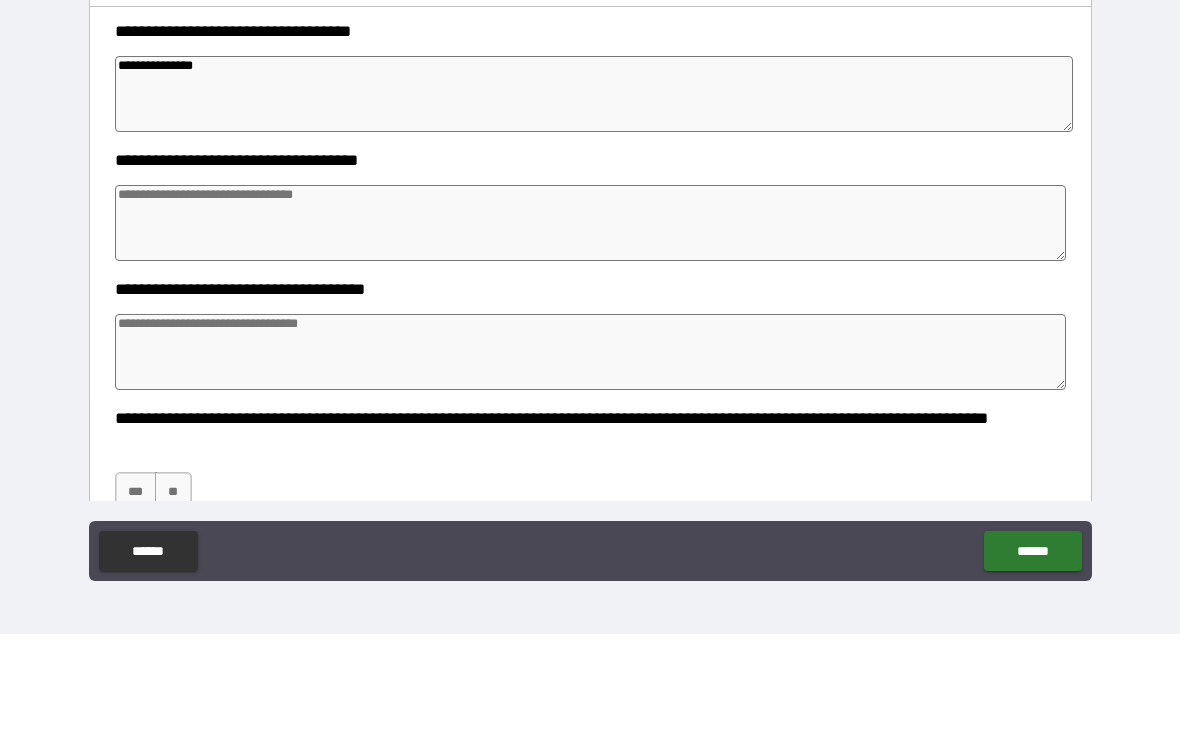 type on "*" 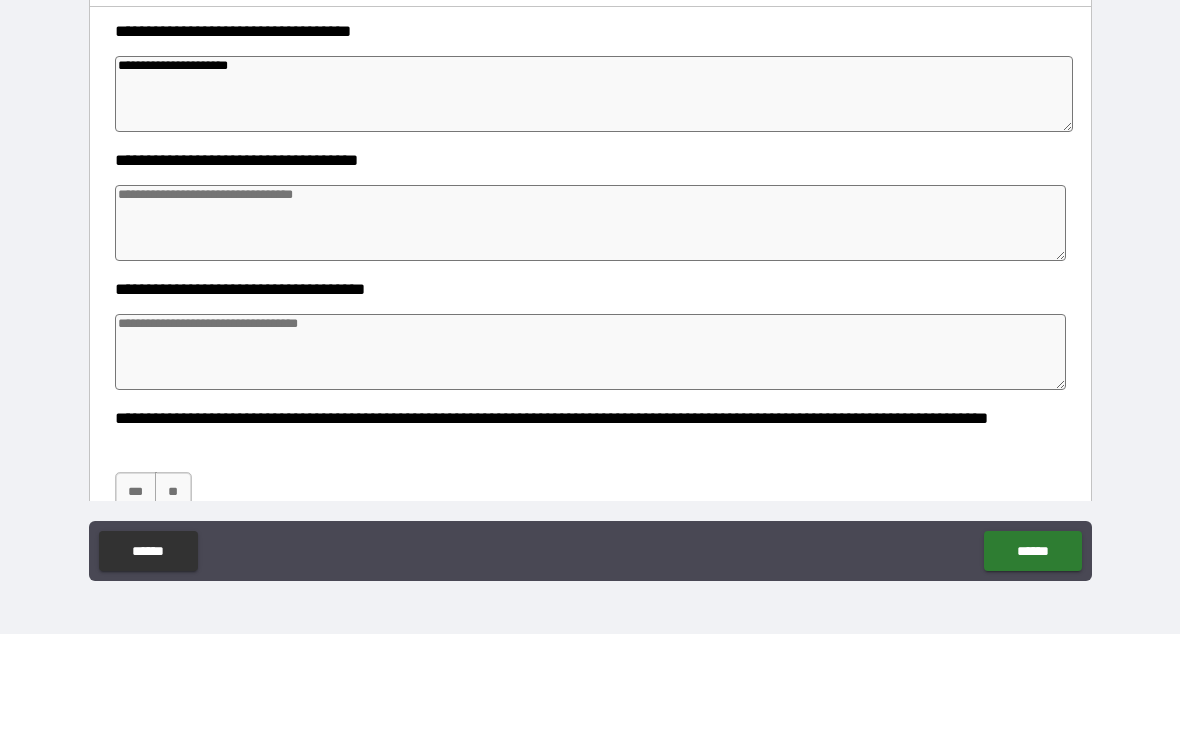 type on "**********" 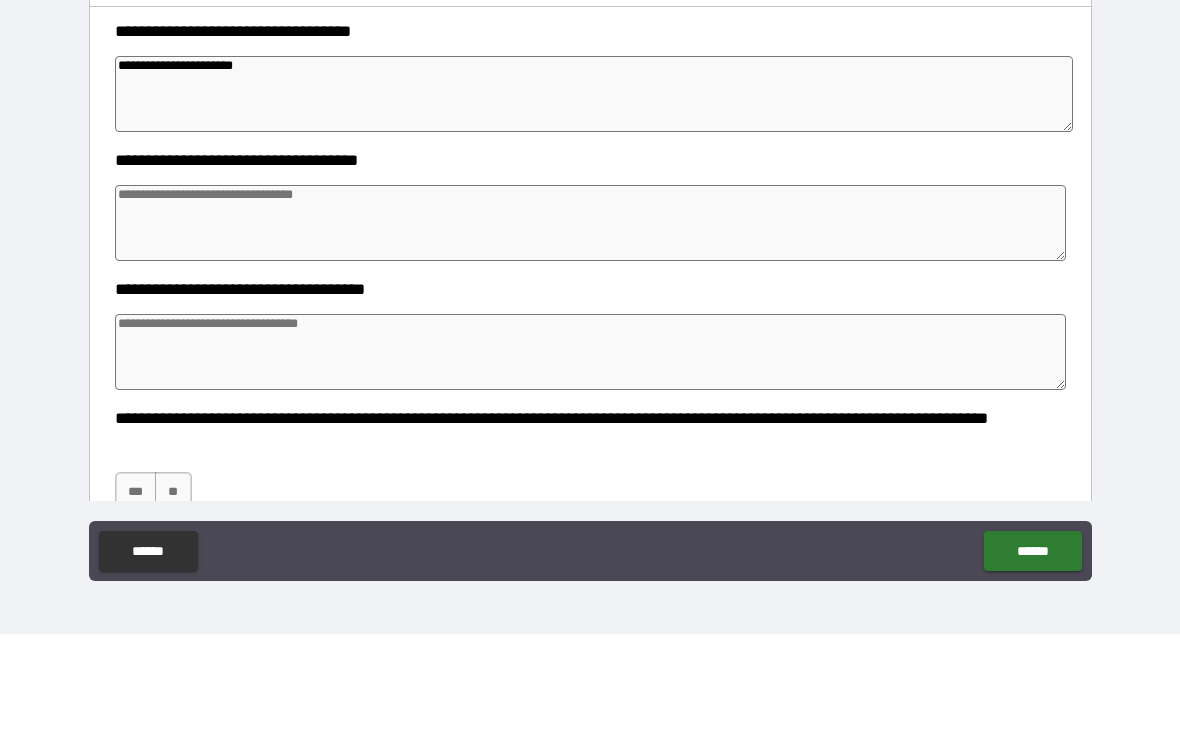 type on "*" 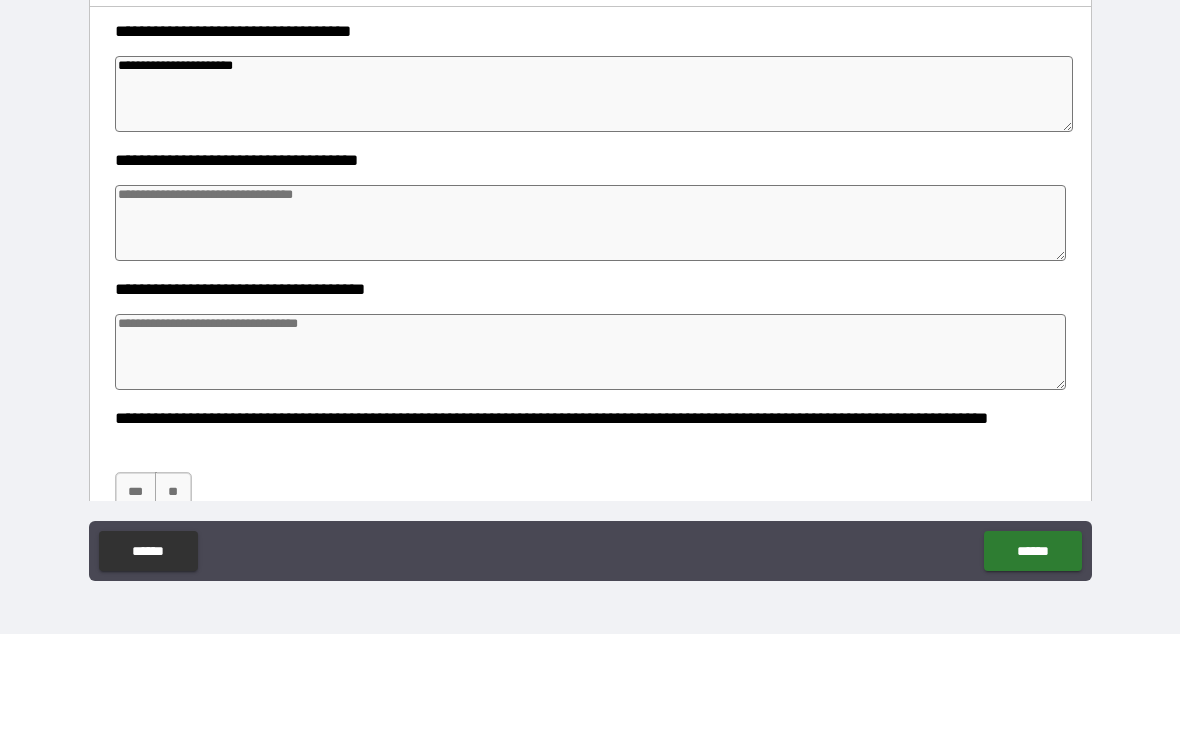 type on "*" 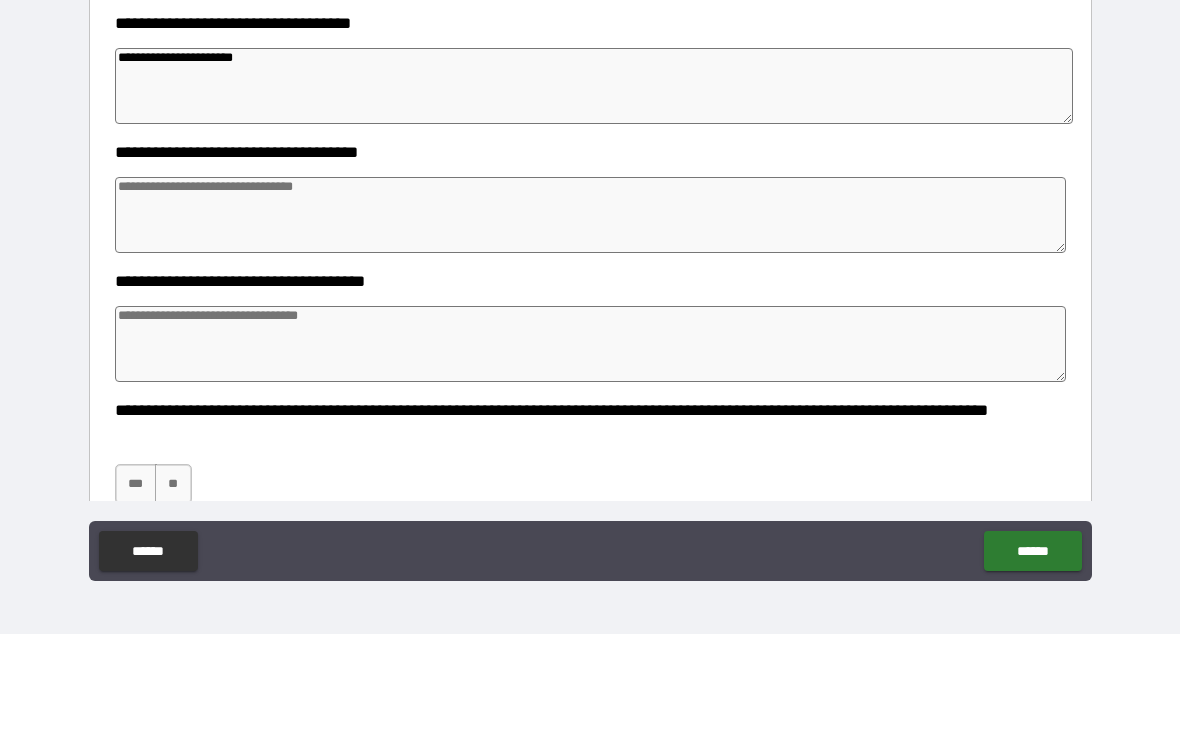 scroll, scrollTop: 774, scrollLeft: 0, axis: vertical 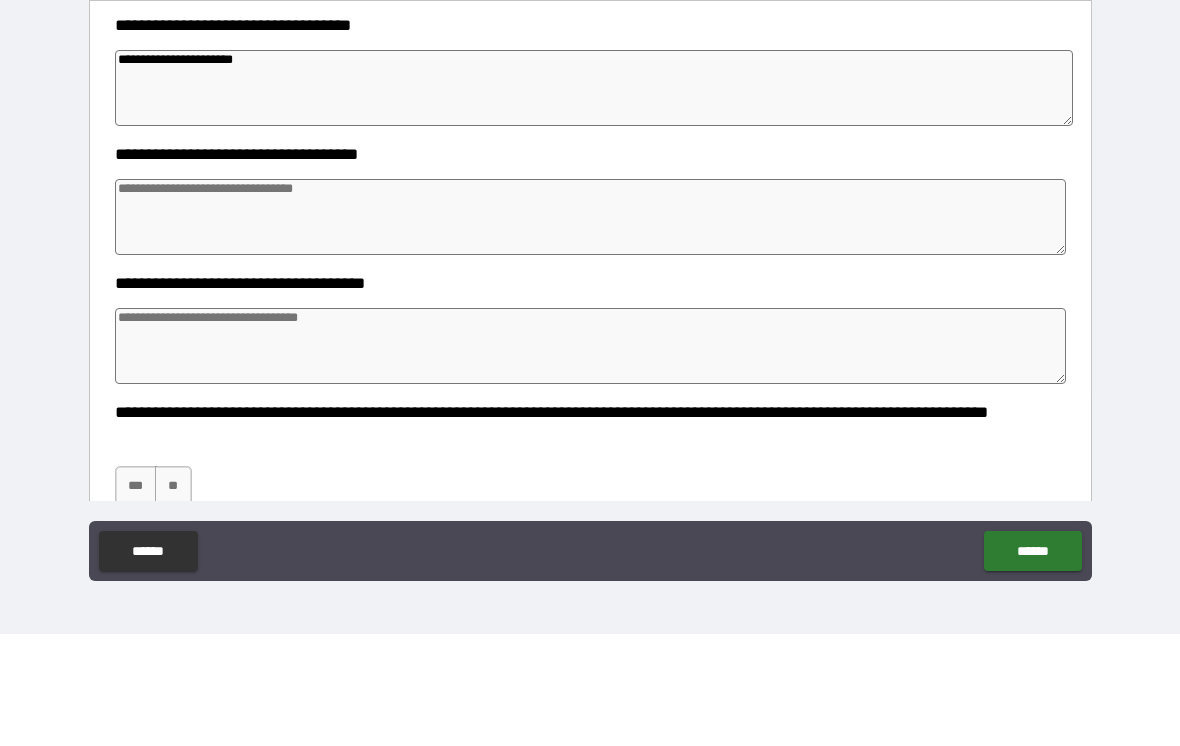 type on "**********" 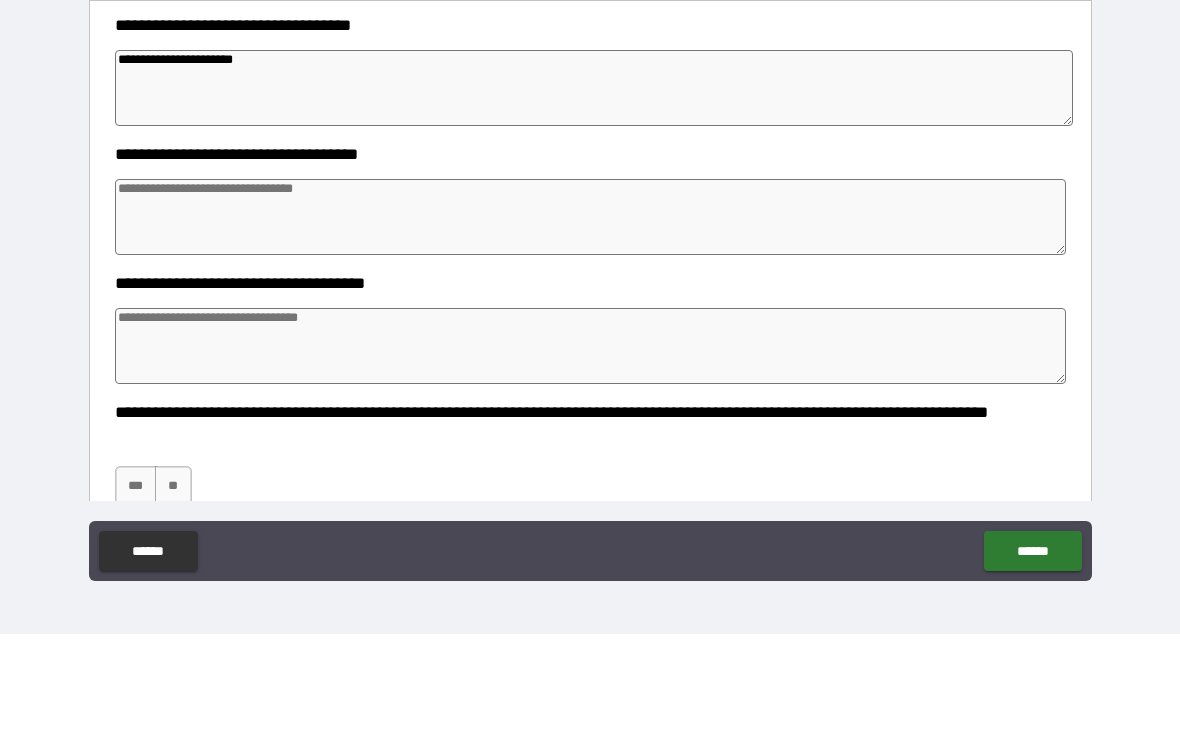 type on "*" 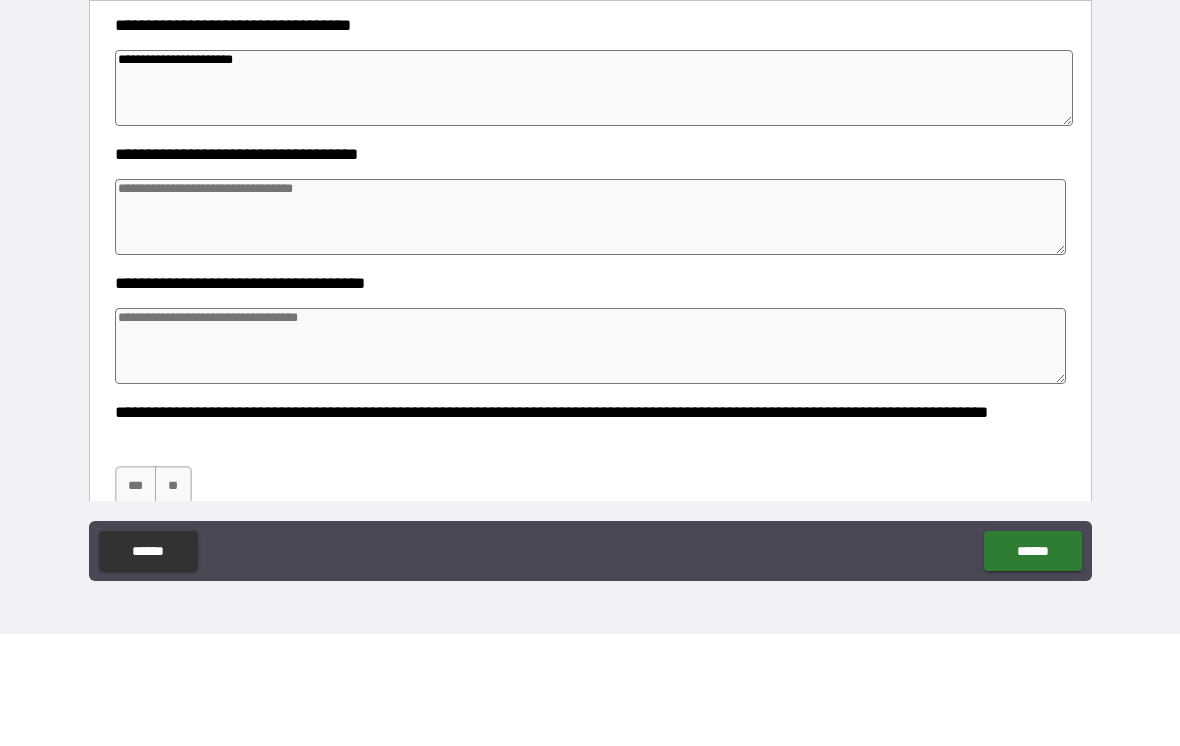 type on "*" 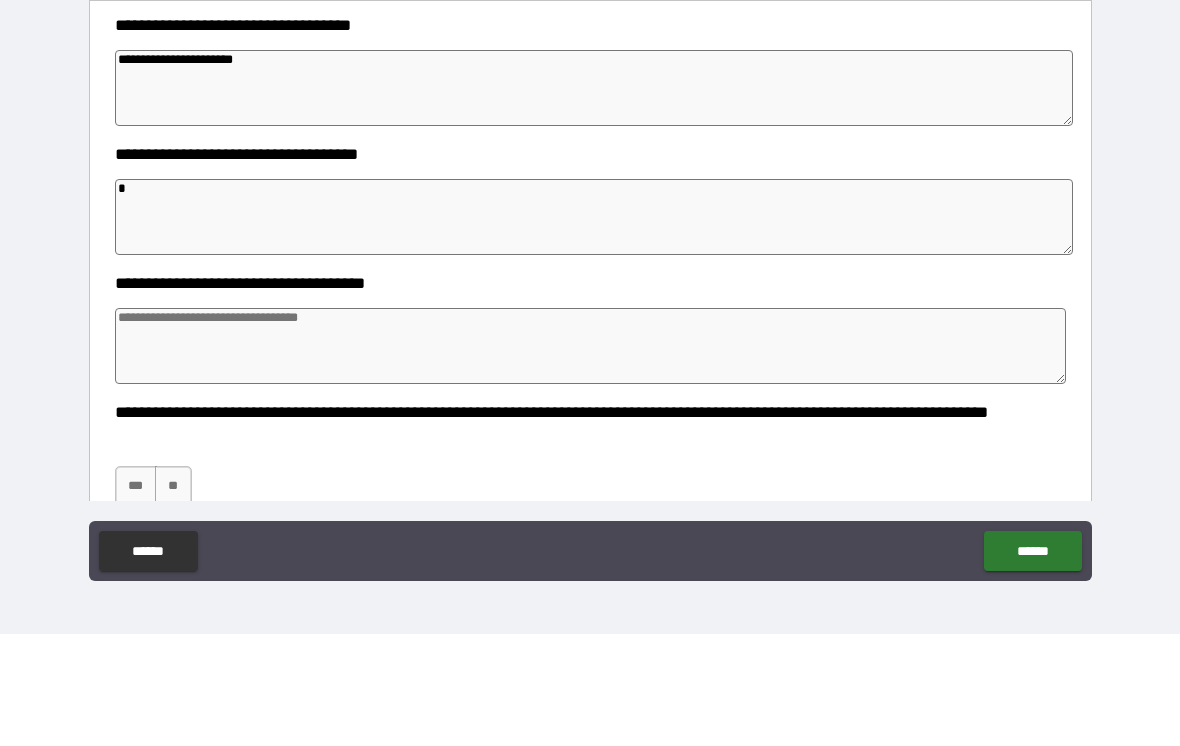 type on "*" 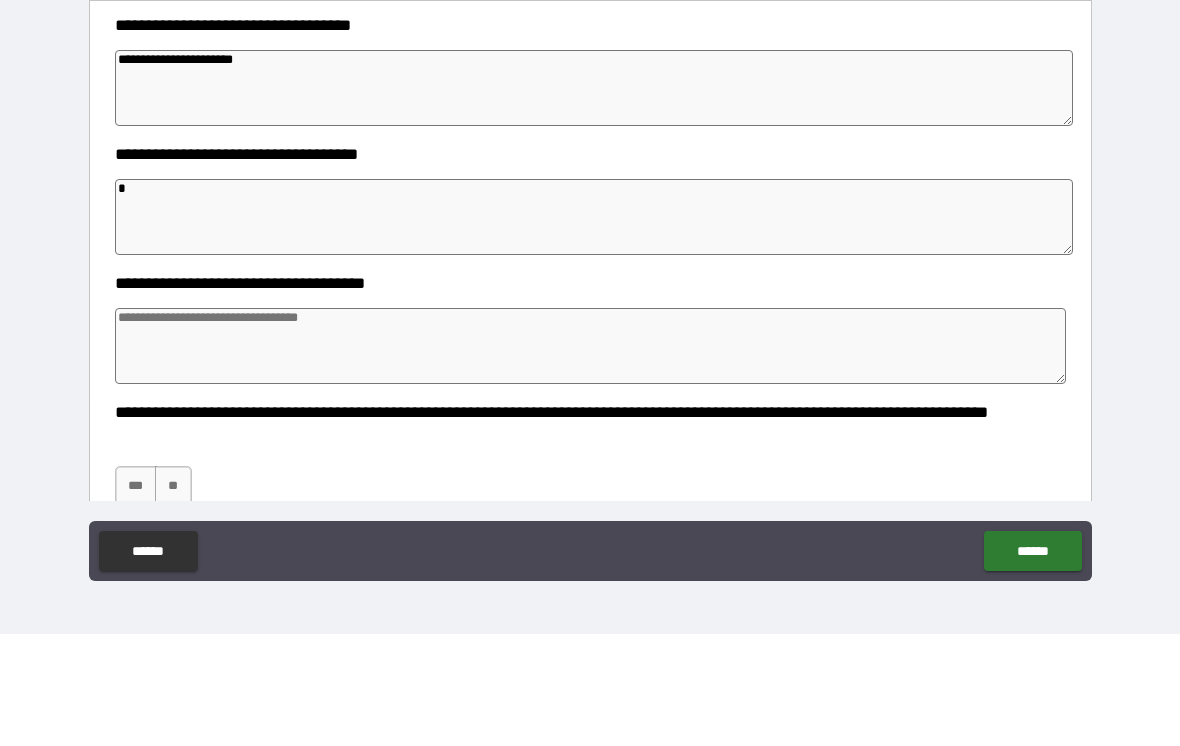type on "*" 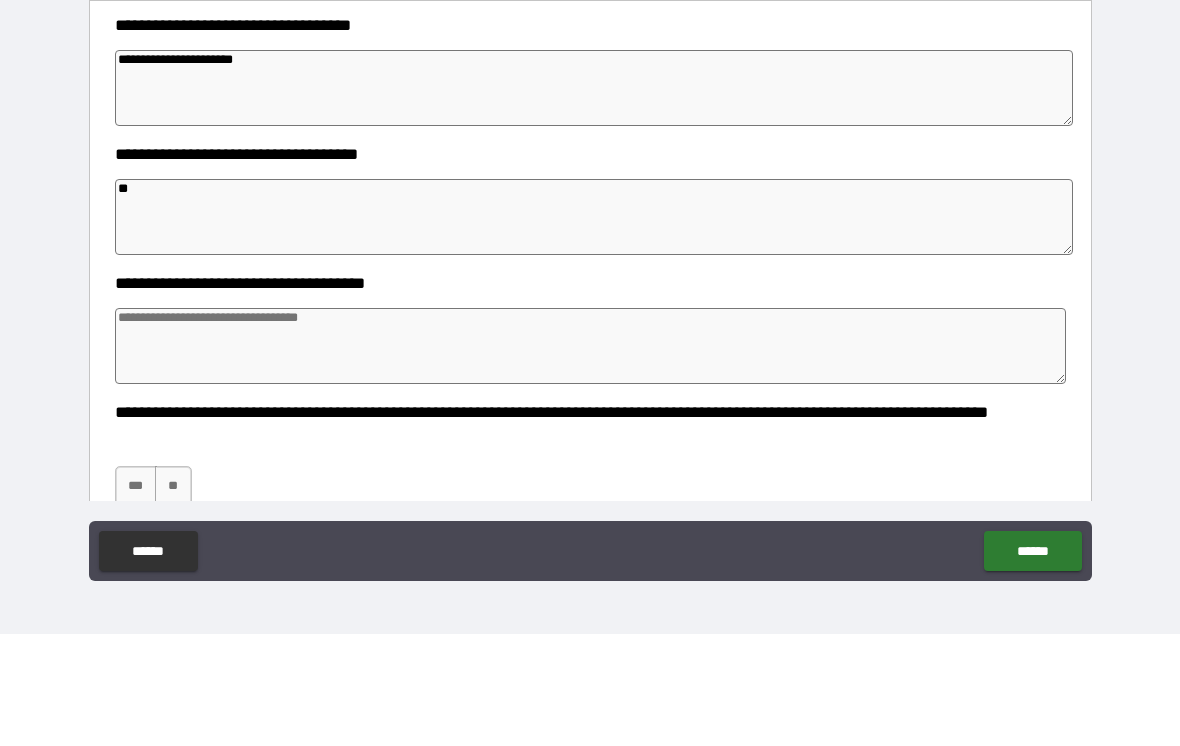 type on "*" 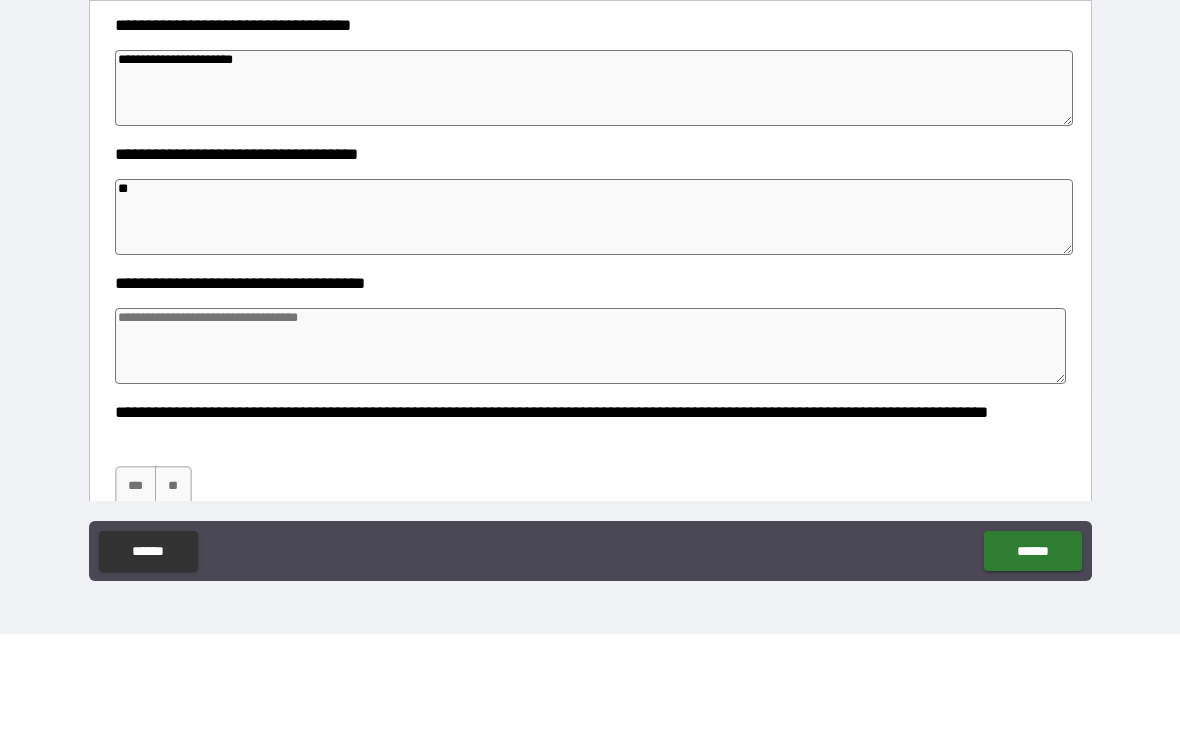 type on "*" 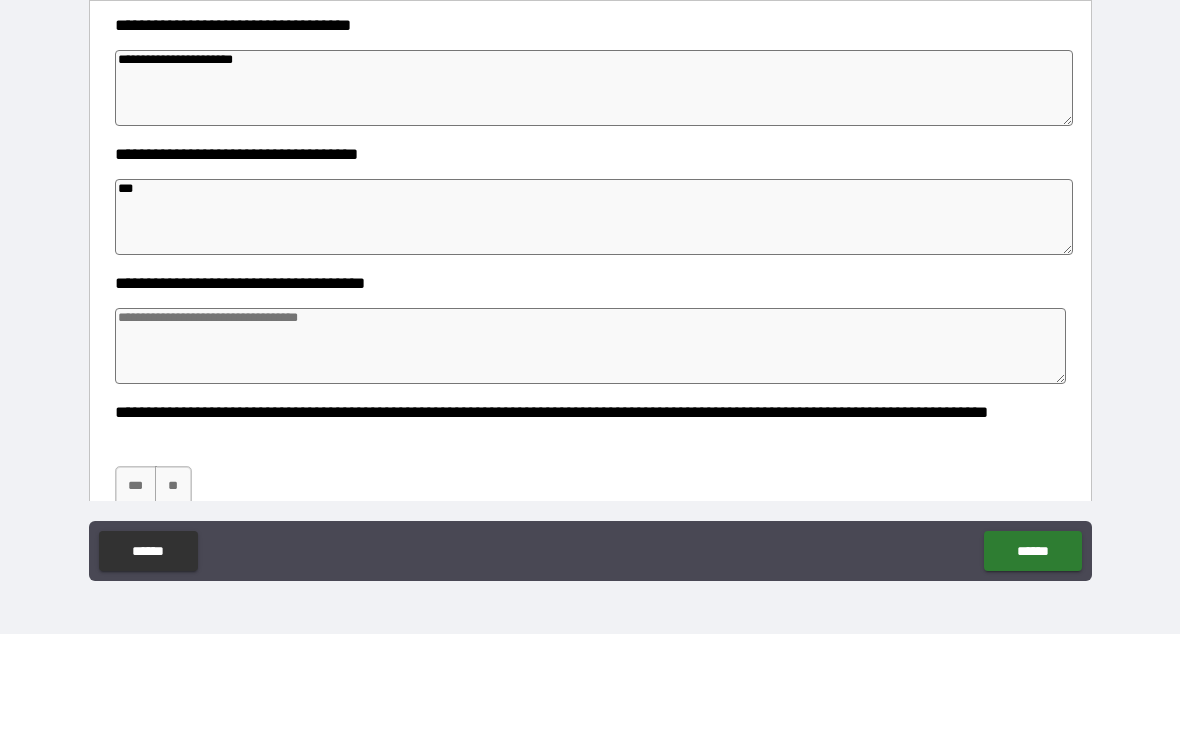 type on "*" 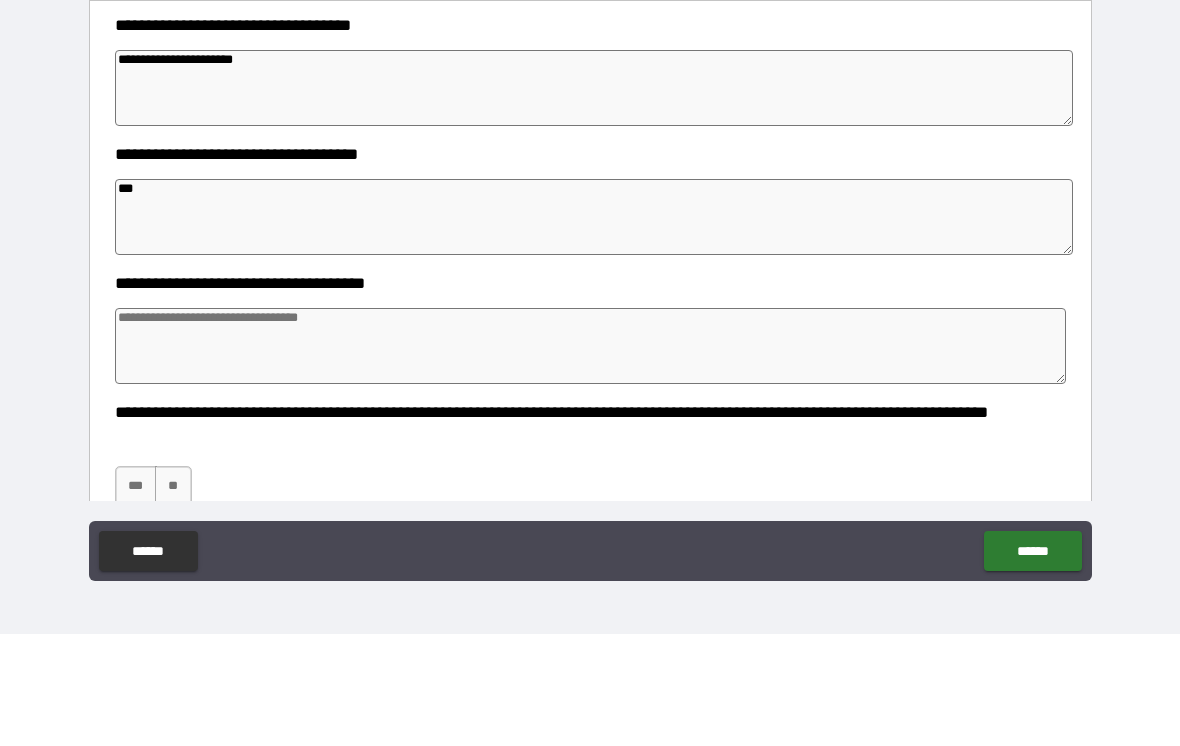 type on "*" 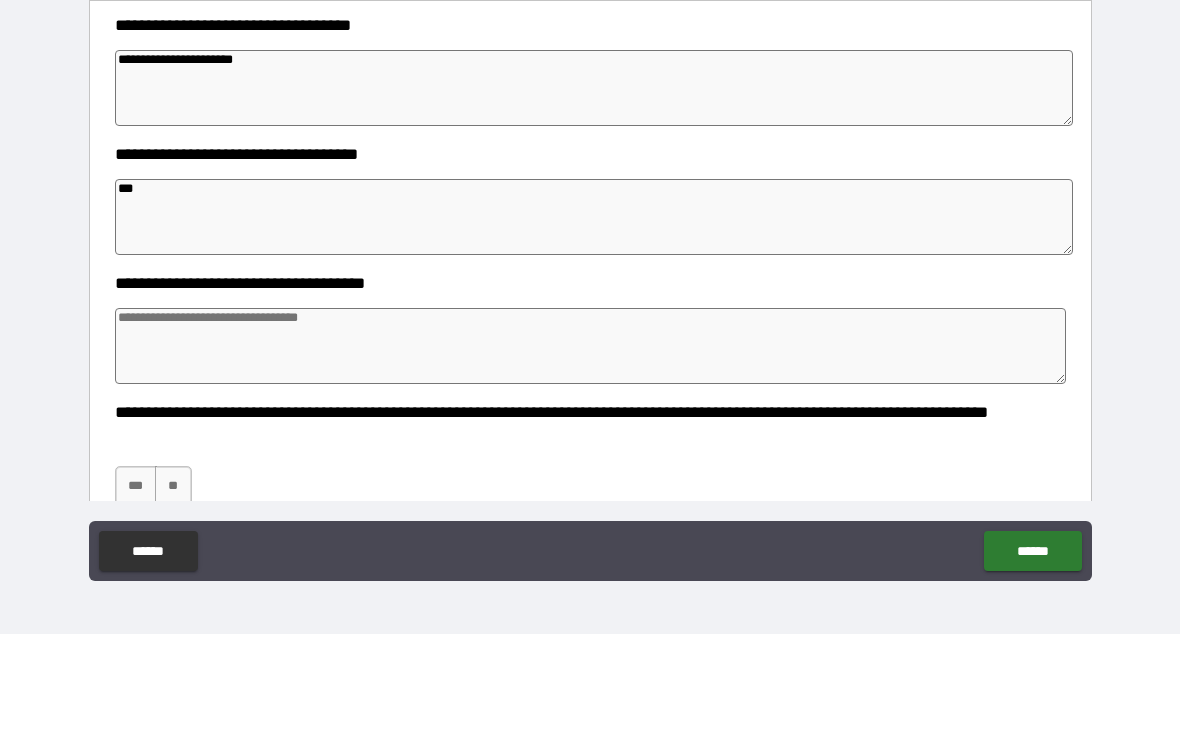 type on "*" 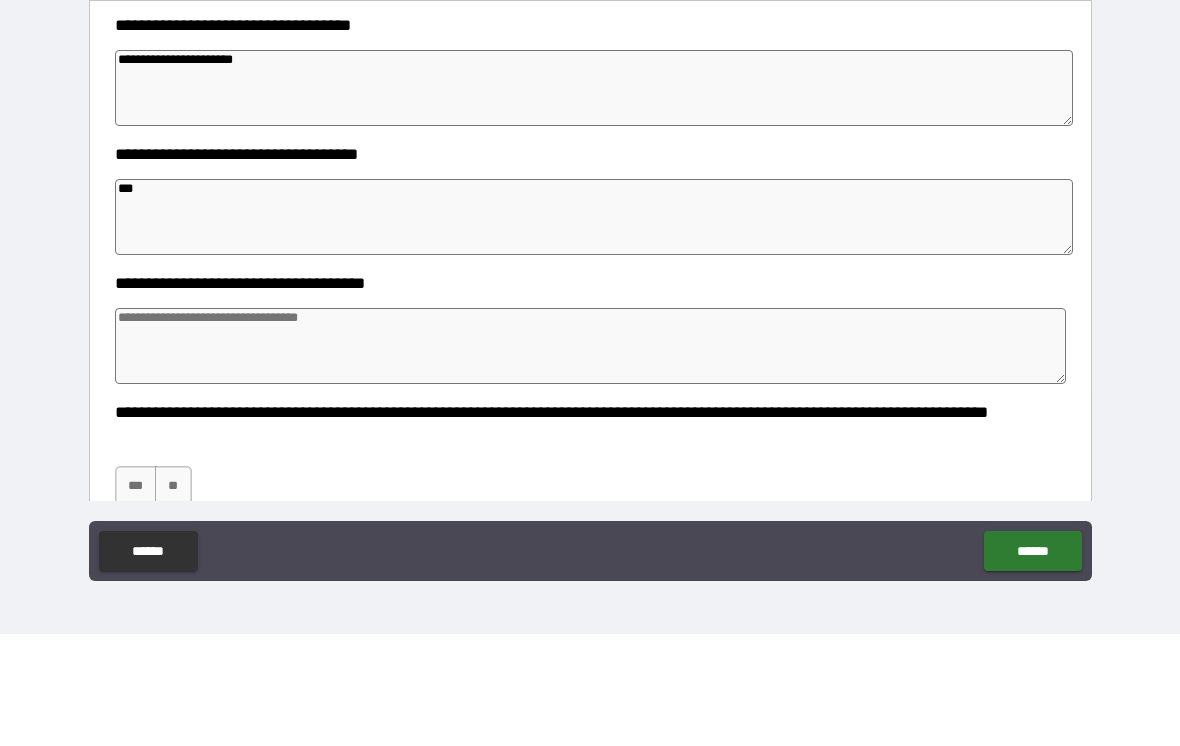 type on "****" 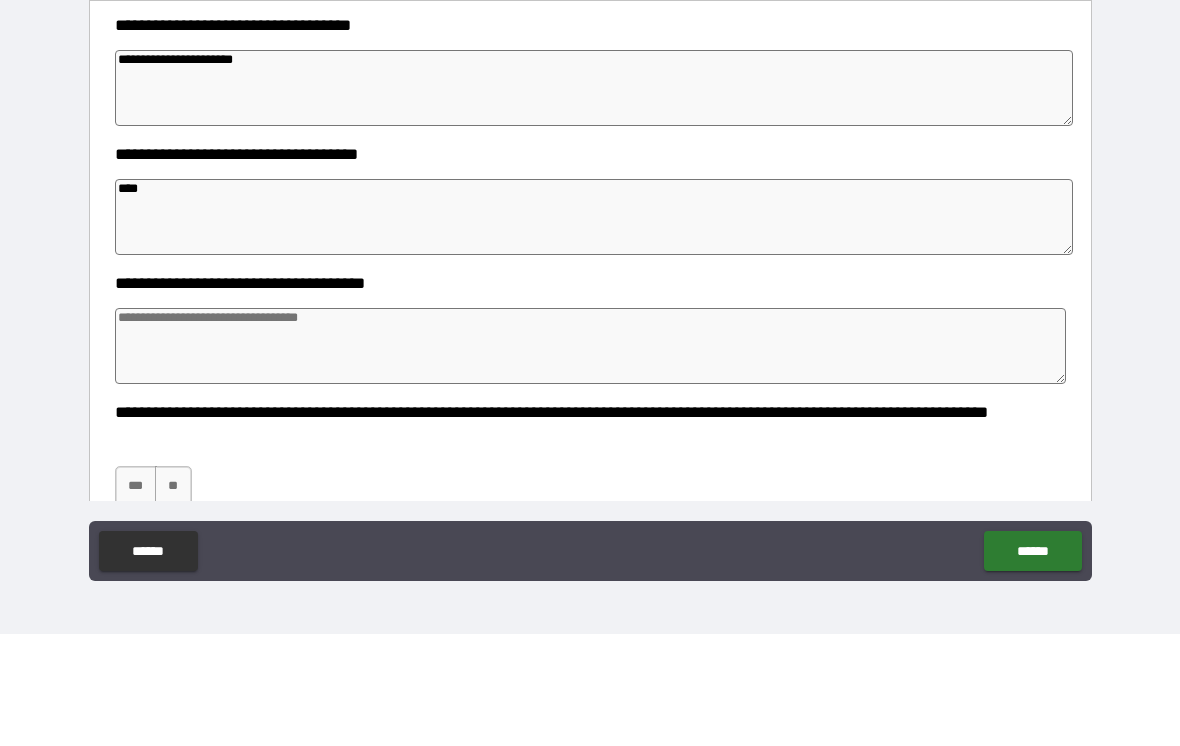 type on "*" 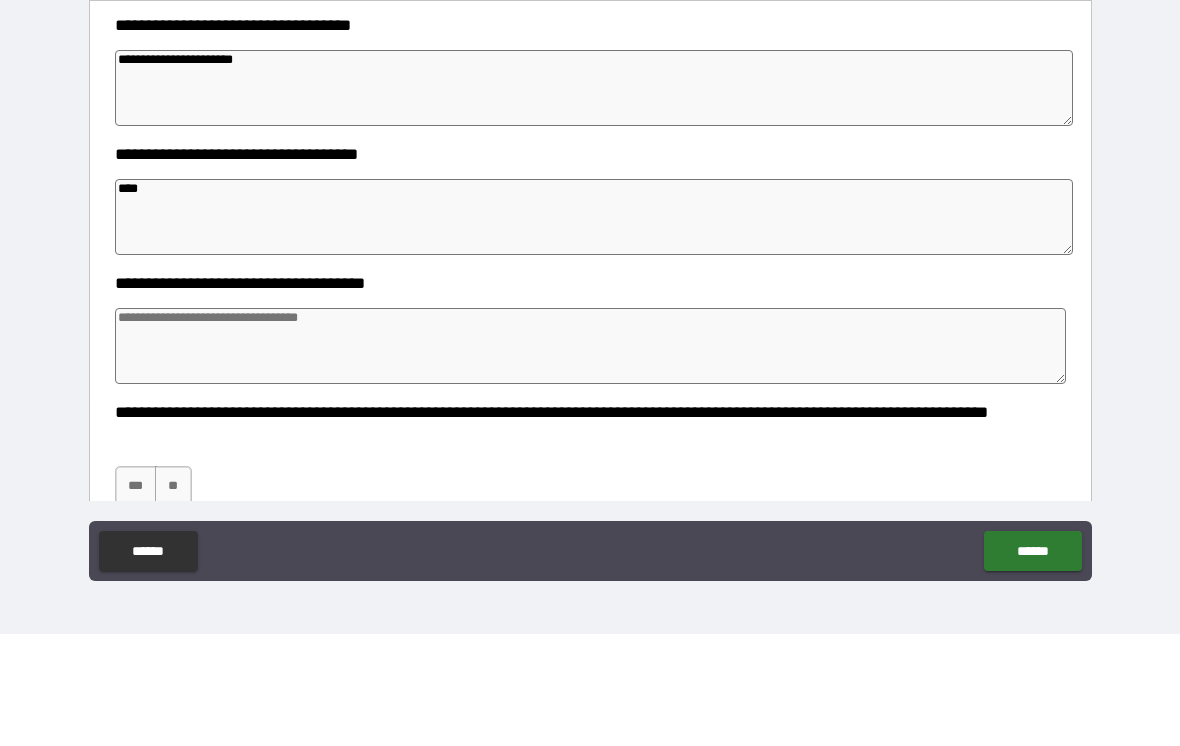 type on "*" 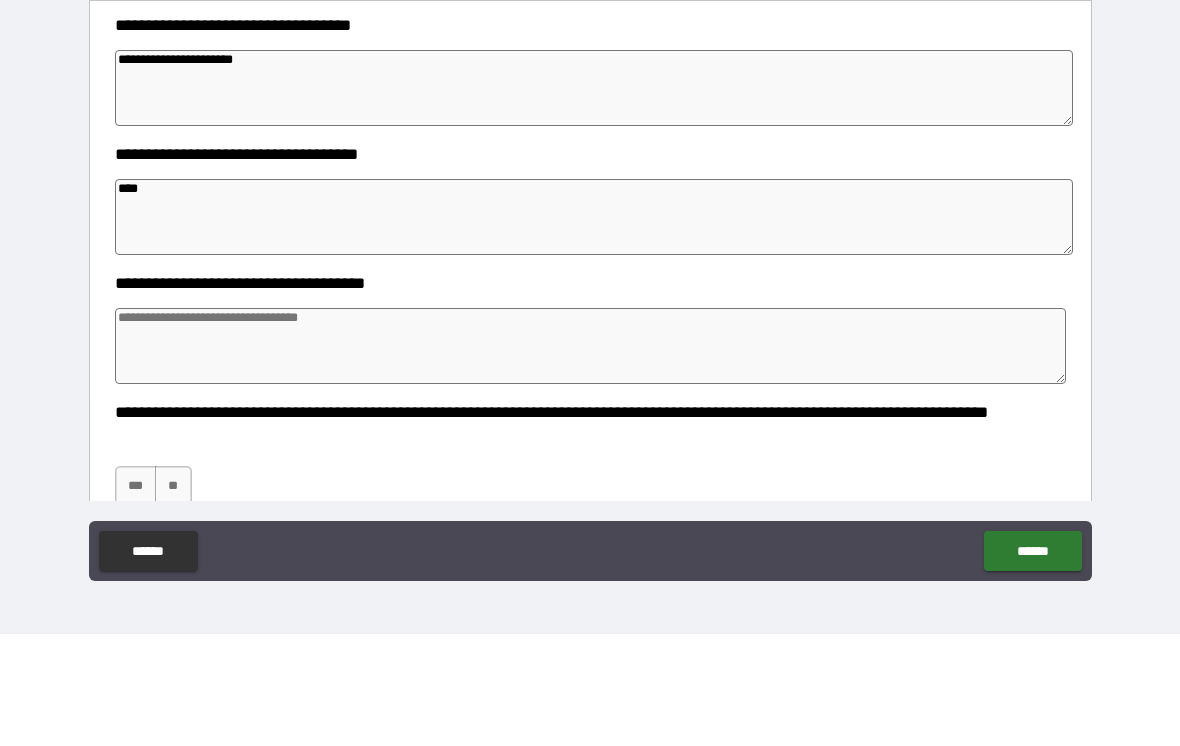 type on "*" 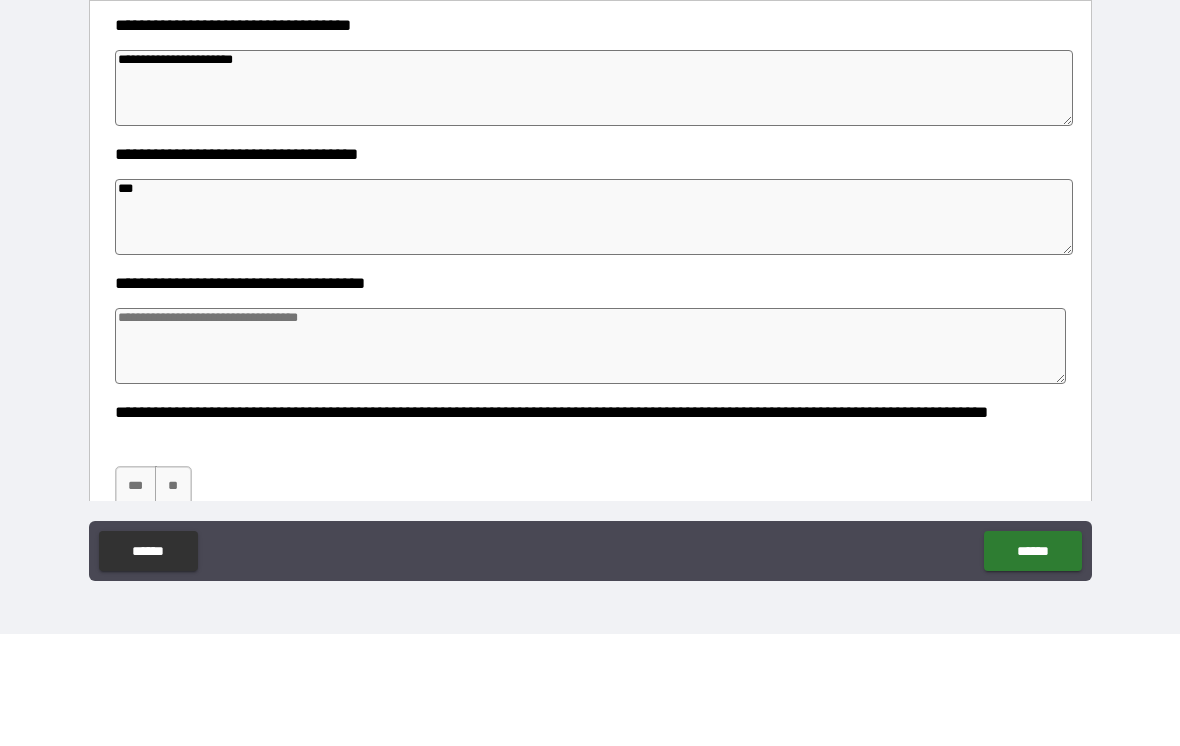 type on "*" 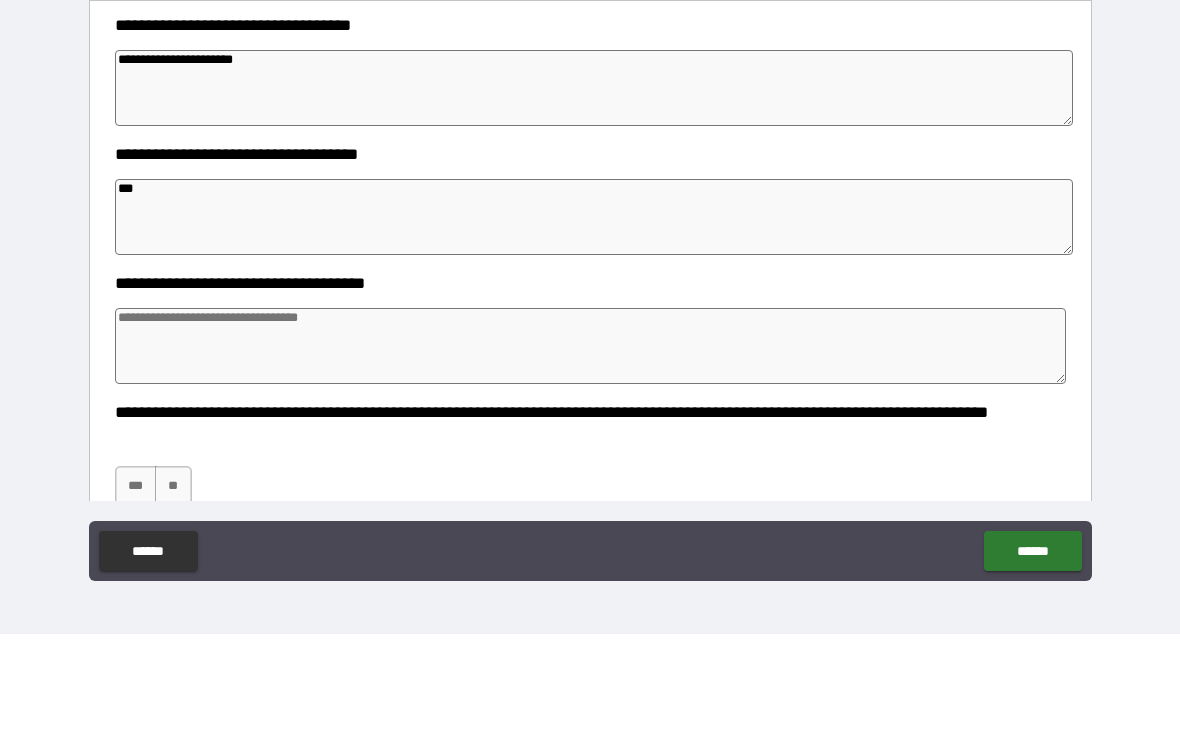 type 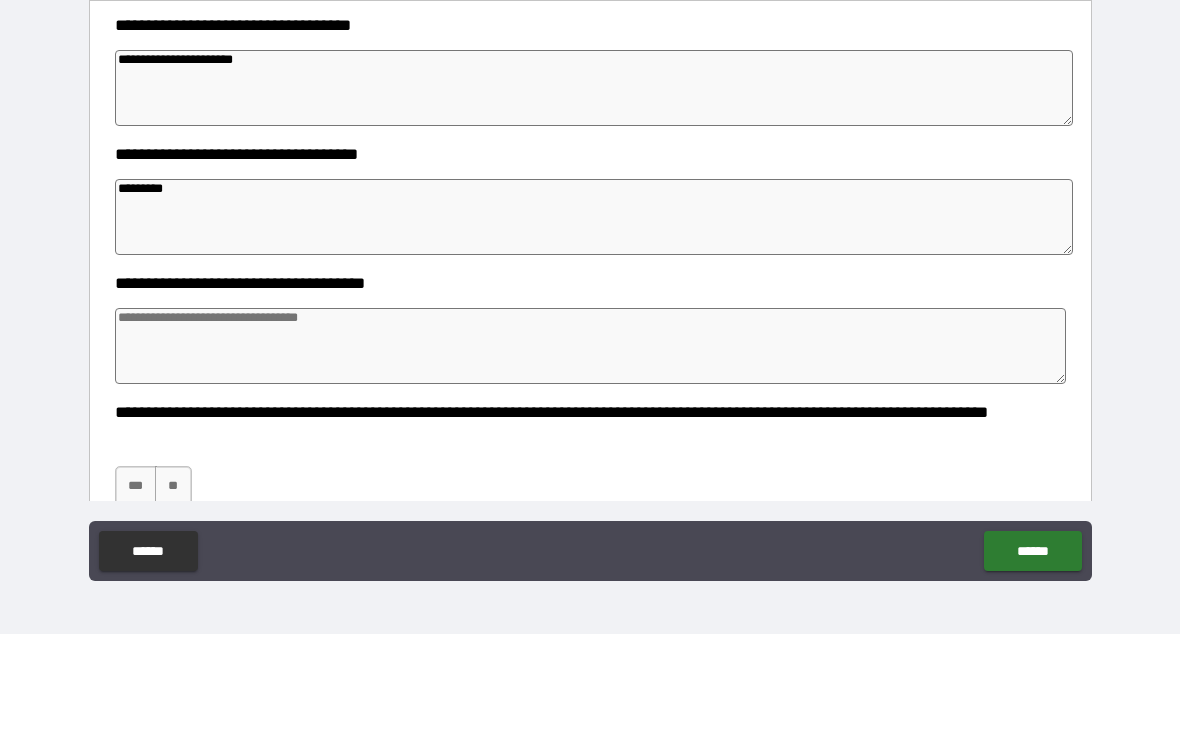 click on "**********" at bounding box center [590, 182] 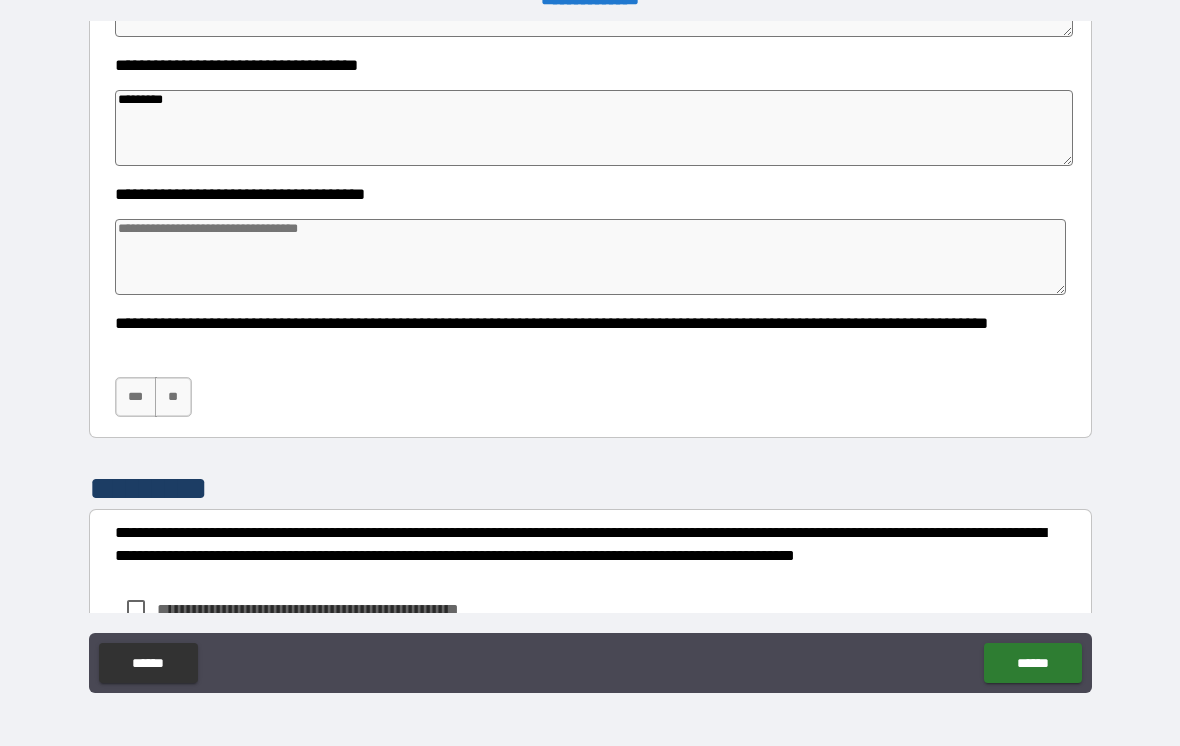 scroll, scrollTop: 976, scrollLeft: 0, axis: vertical 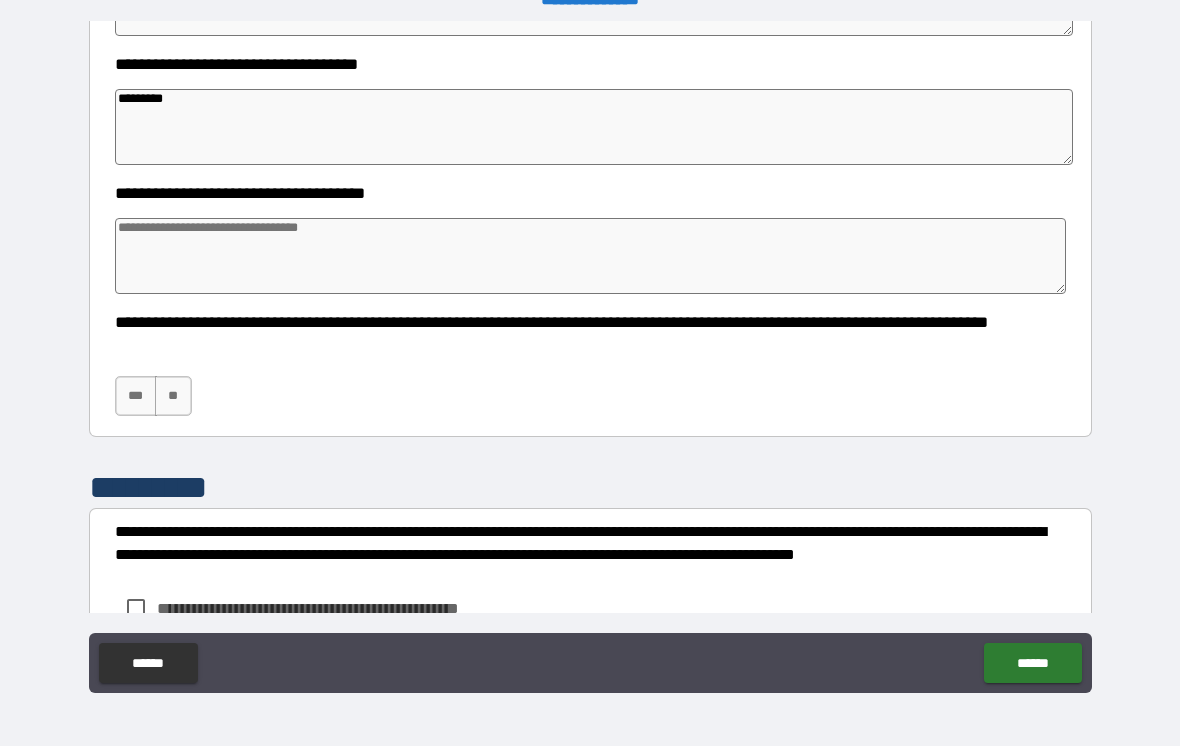 click at bounding box center [591, 256] 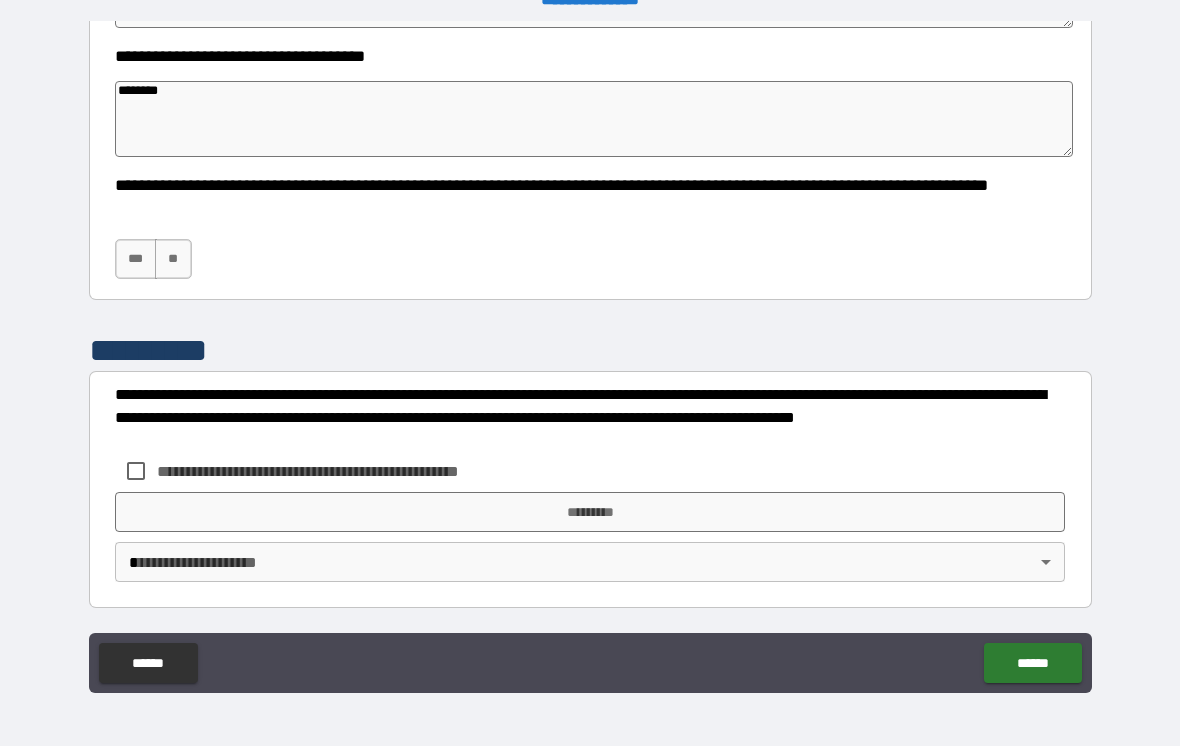scroll, scrollTop: 1113, scrollLeft: 0, axis: vertical 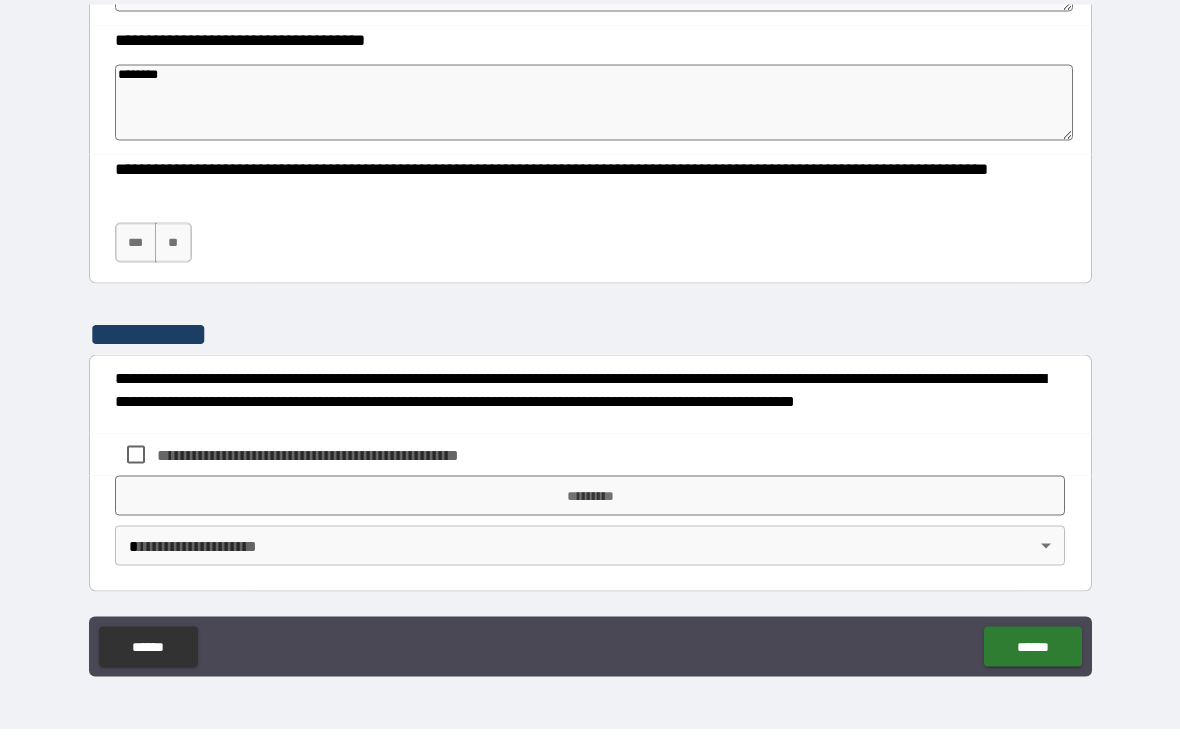 click on "**********" at bounding box center [590, 235] 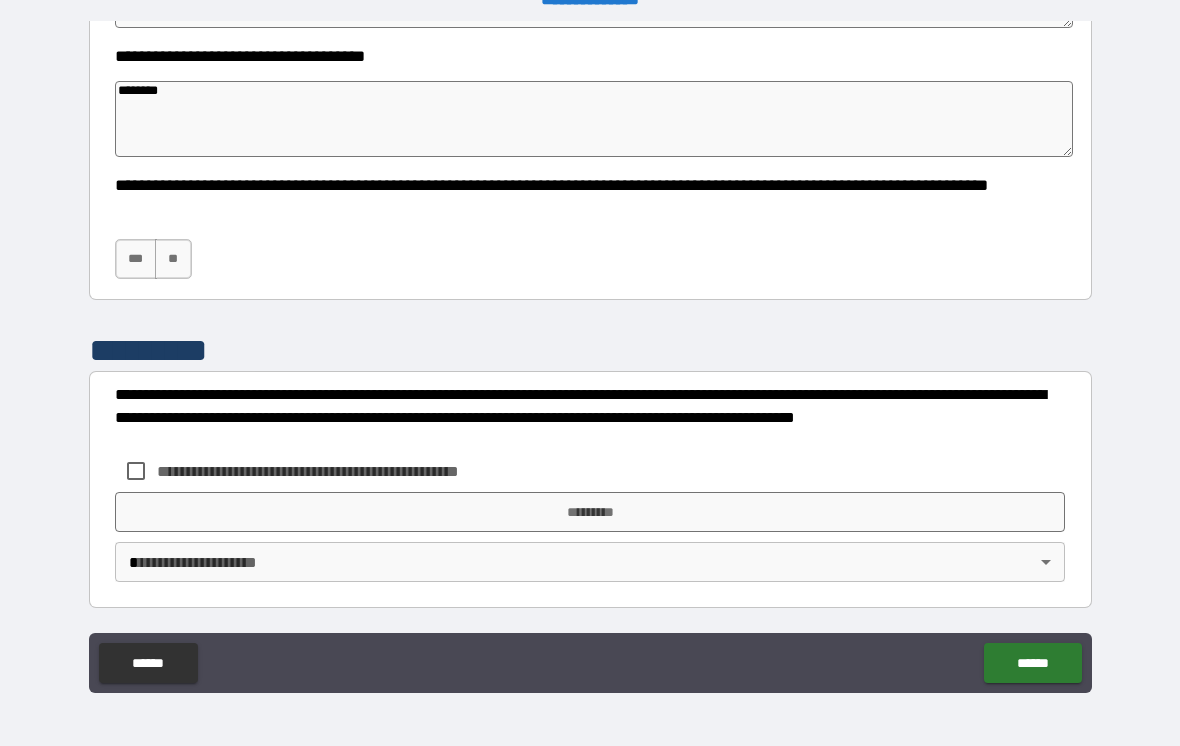 click on "***" at bounding box center (136, 259) 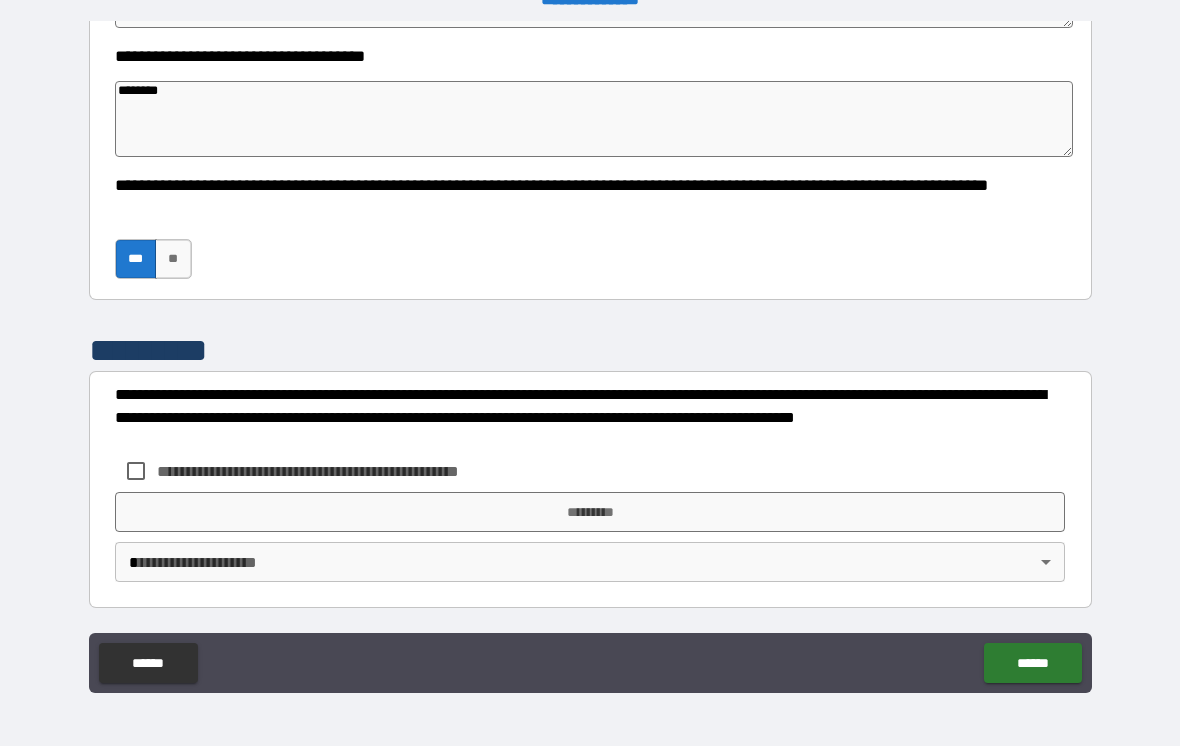 scroll, scrollTop: 1113, scrollLeft: 0, axis: vertical 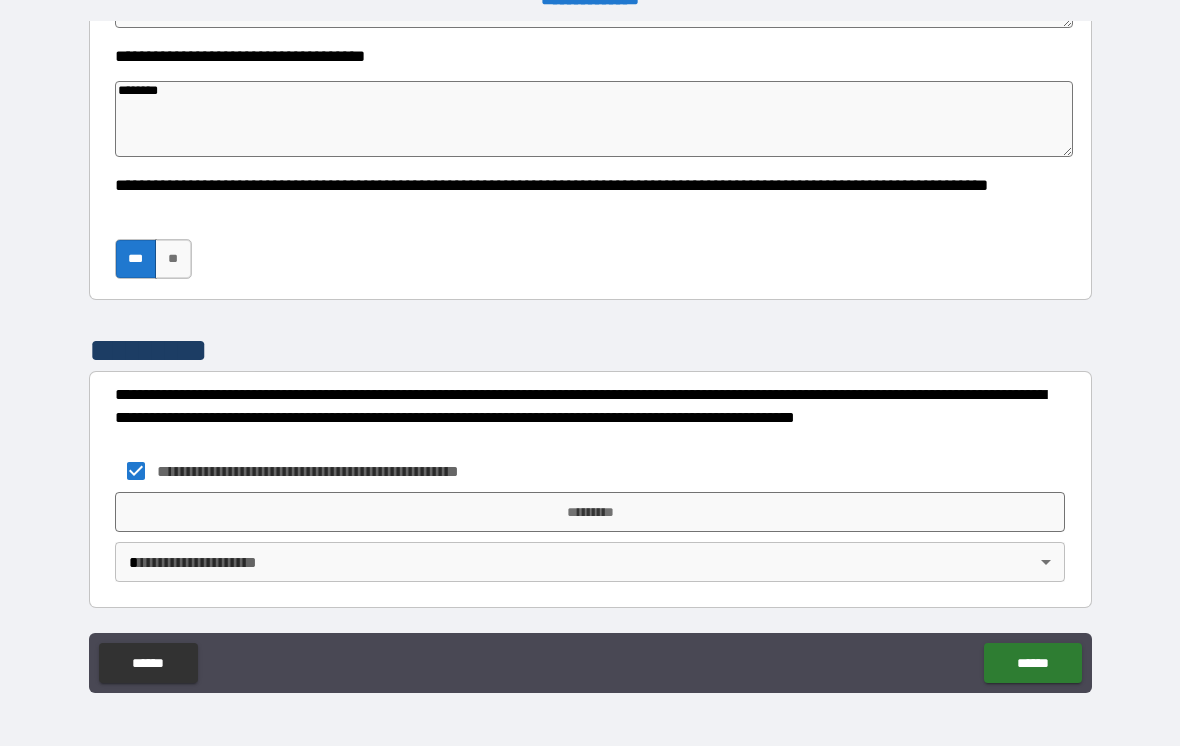 click on "*********" at bounding box center (590, 512) 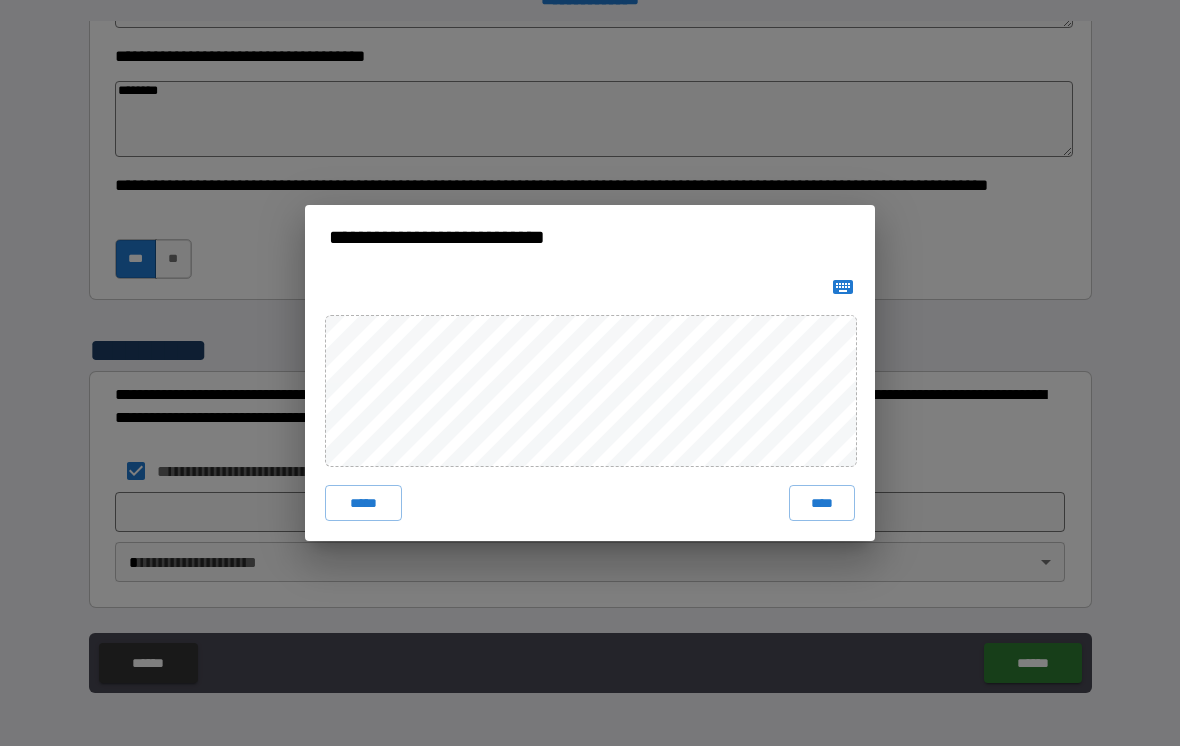 click on "*****" at bounding box center (363, 503) 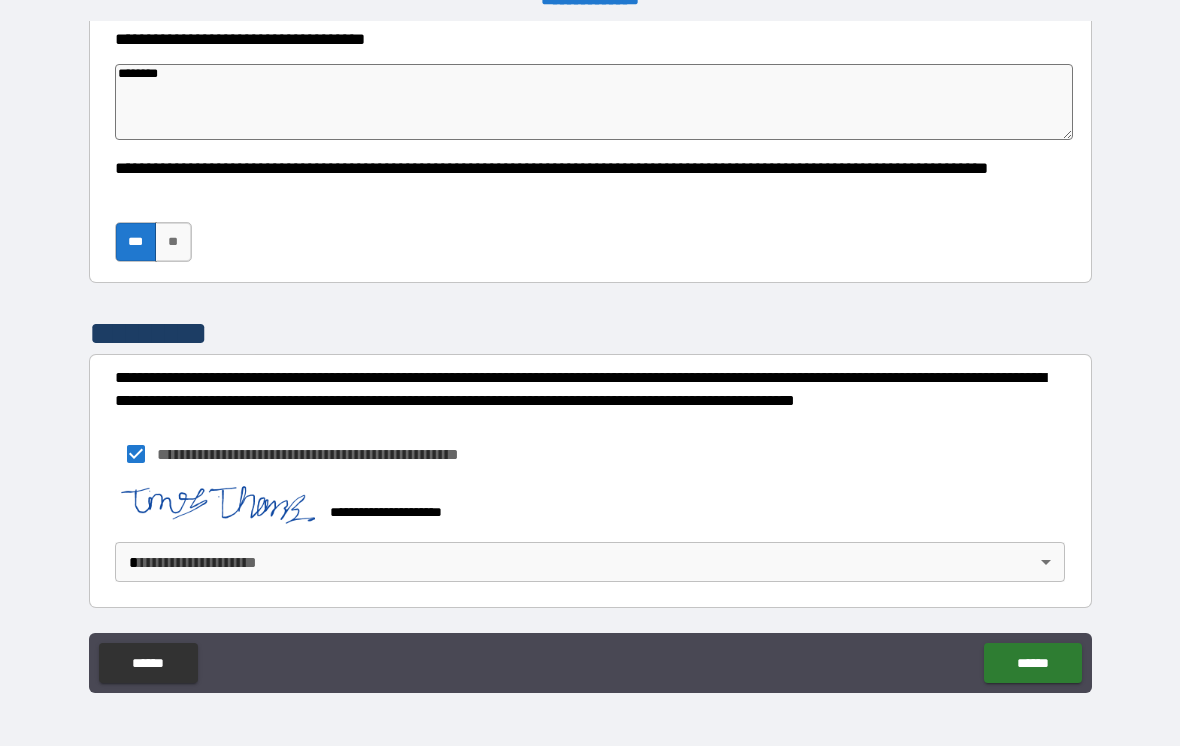 scroll, scrollTop: 1130, scrollLeft: 0, axis: vertical 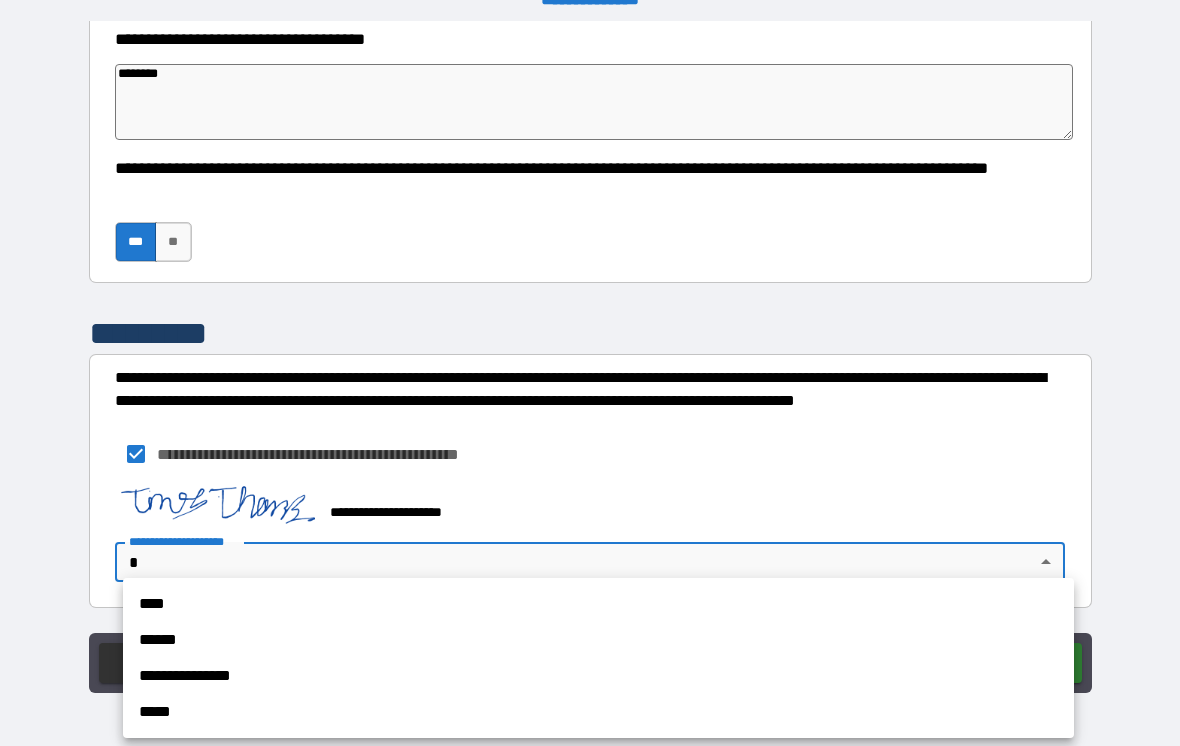 click on "****" at bounding box center (598, 604) 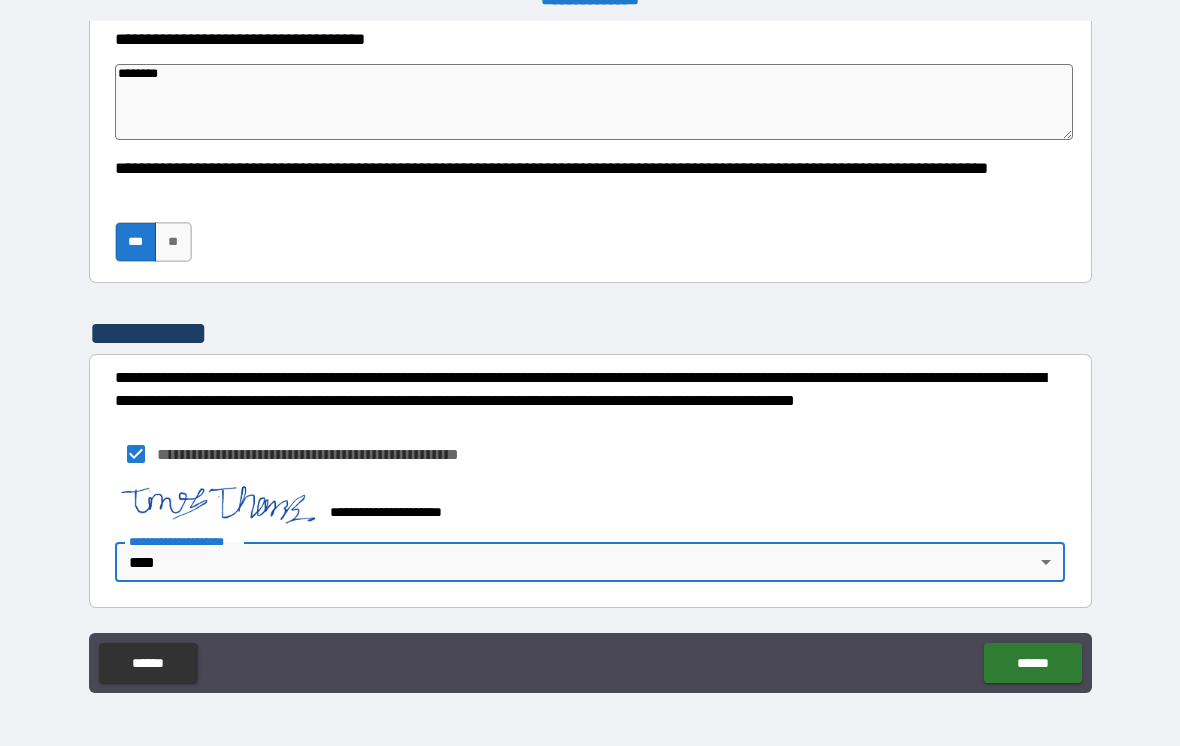 click on "******" at bounding box center (1032, 663) 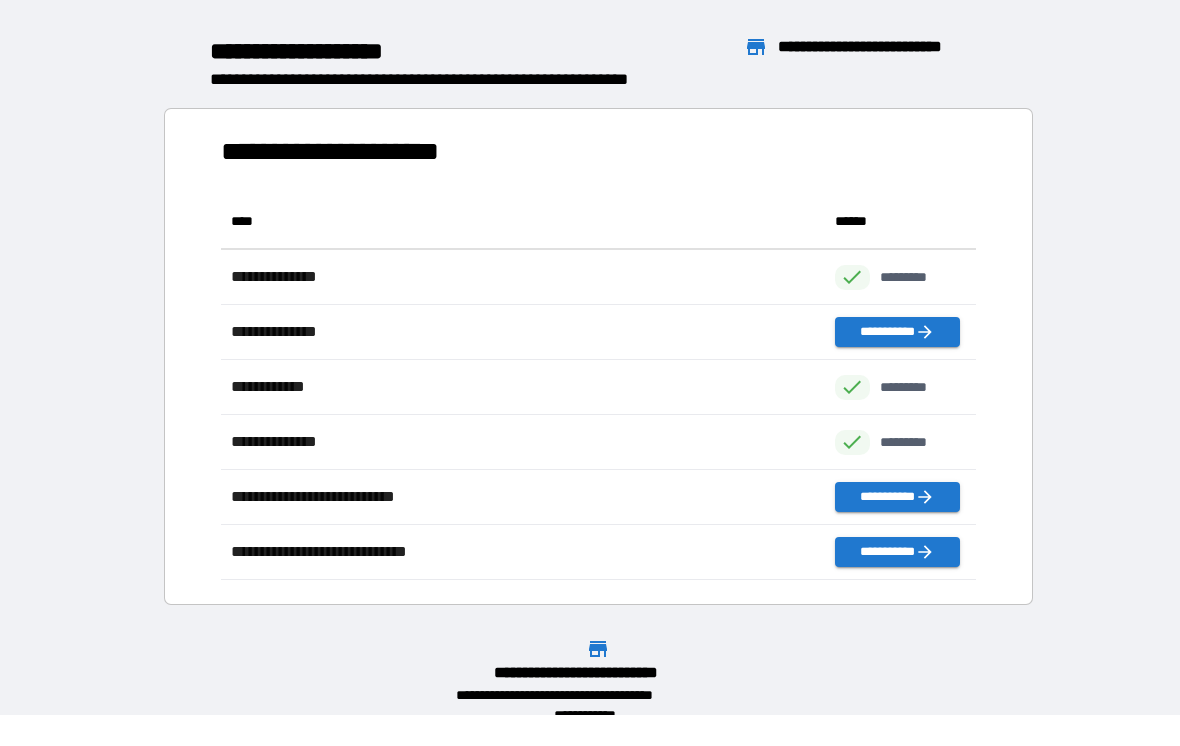 scroll, scrollTop: 1, scrollLeft: 1, axis: both 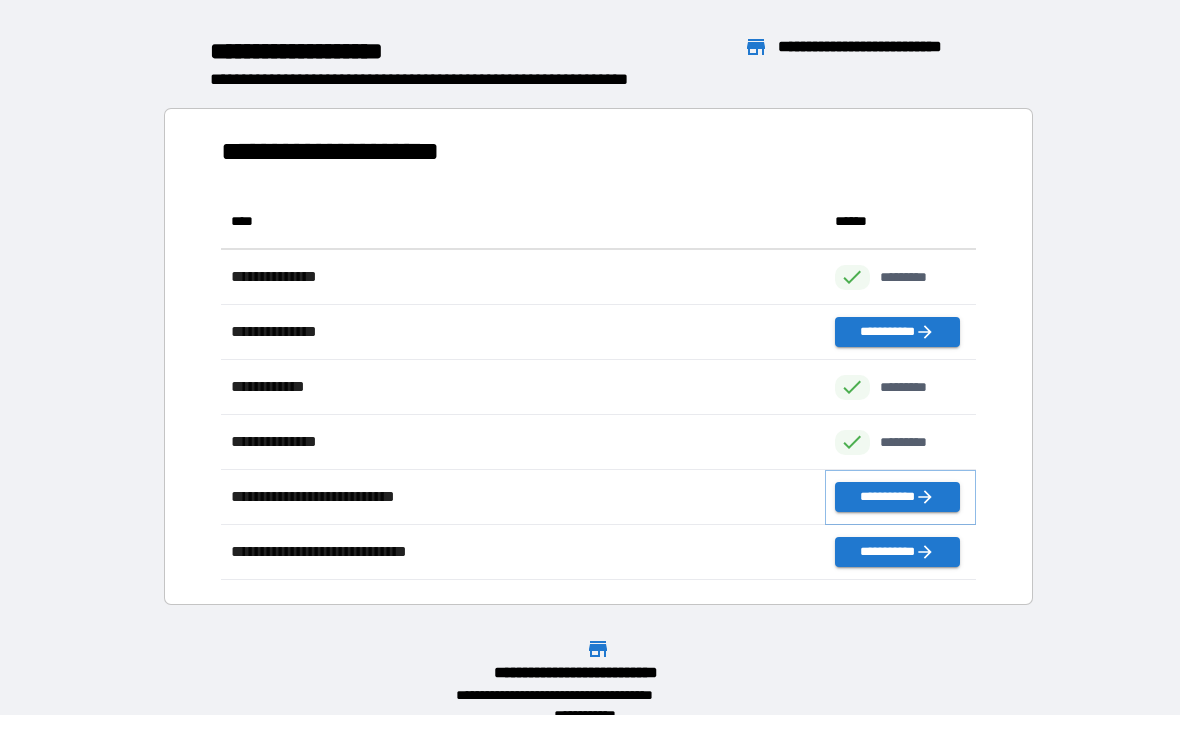 click on "**********" at bounding box center (897, 497) 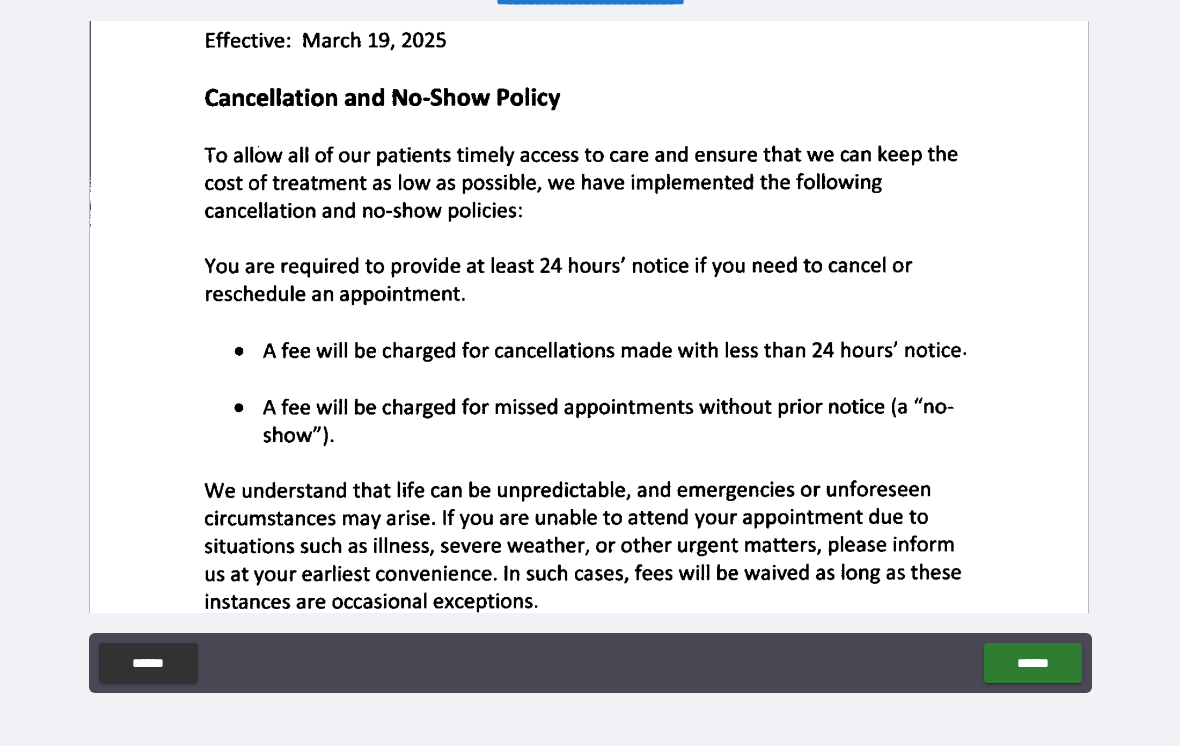 scroll, scrollTop: 139, scrollLeft: 0, axis: vertical 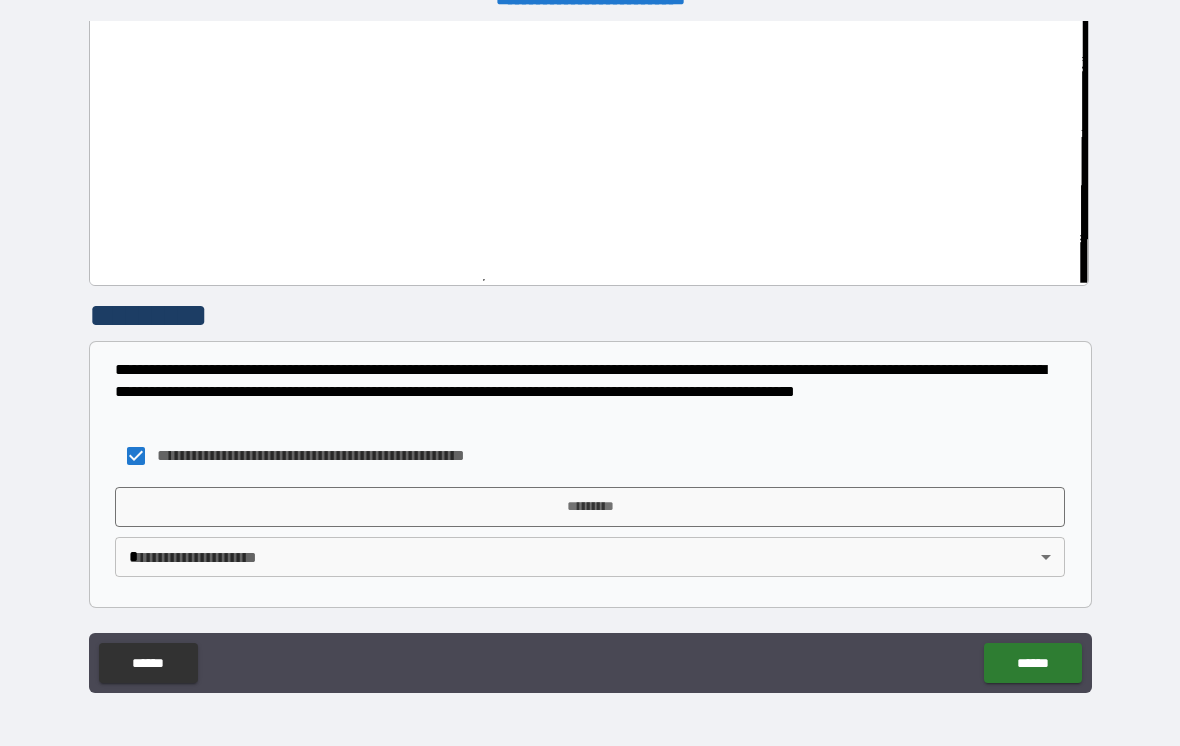 click on "*********" at bounding box center (590, 507) 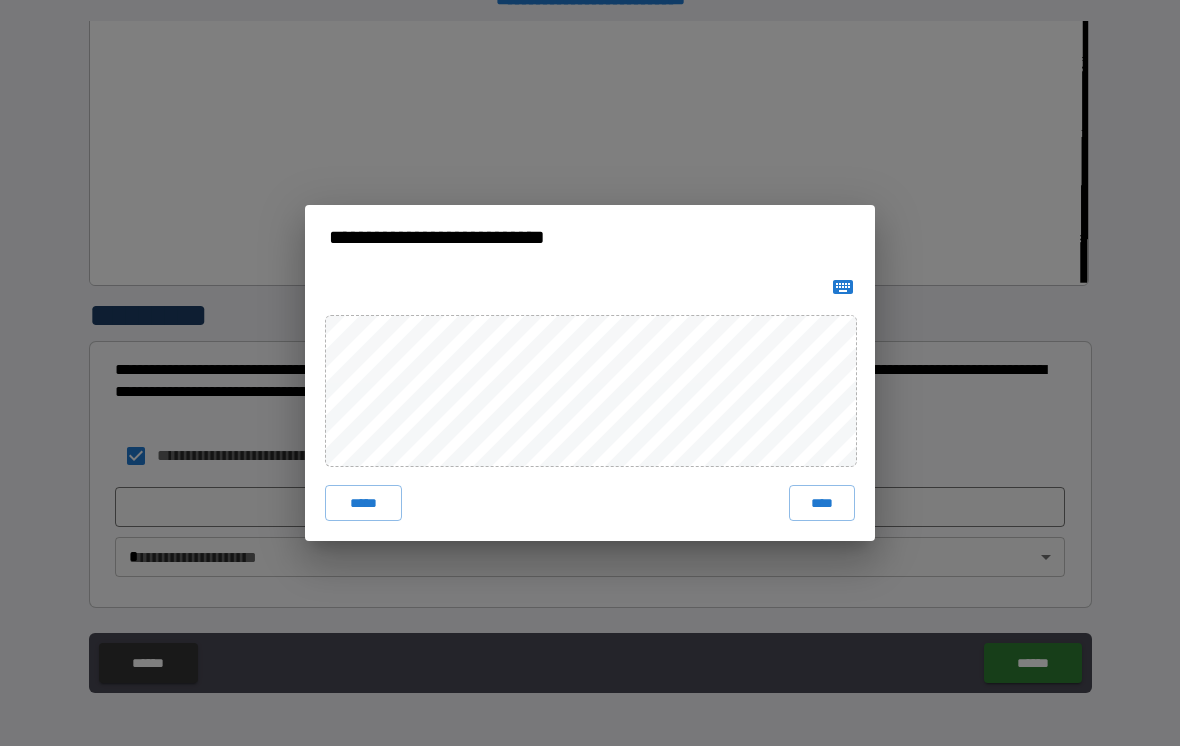 click on "****" at bounding box center (822, 503) 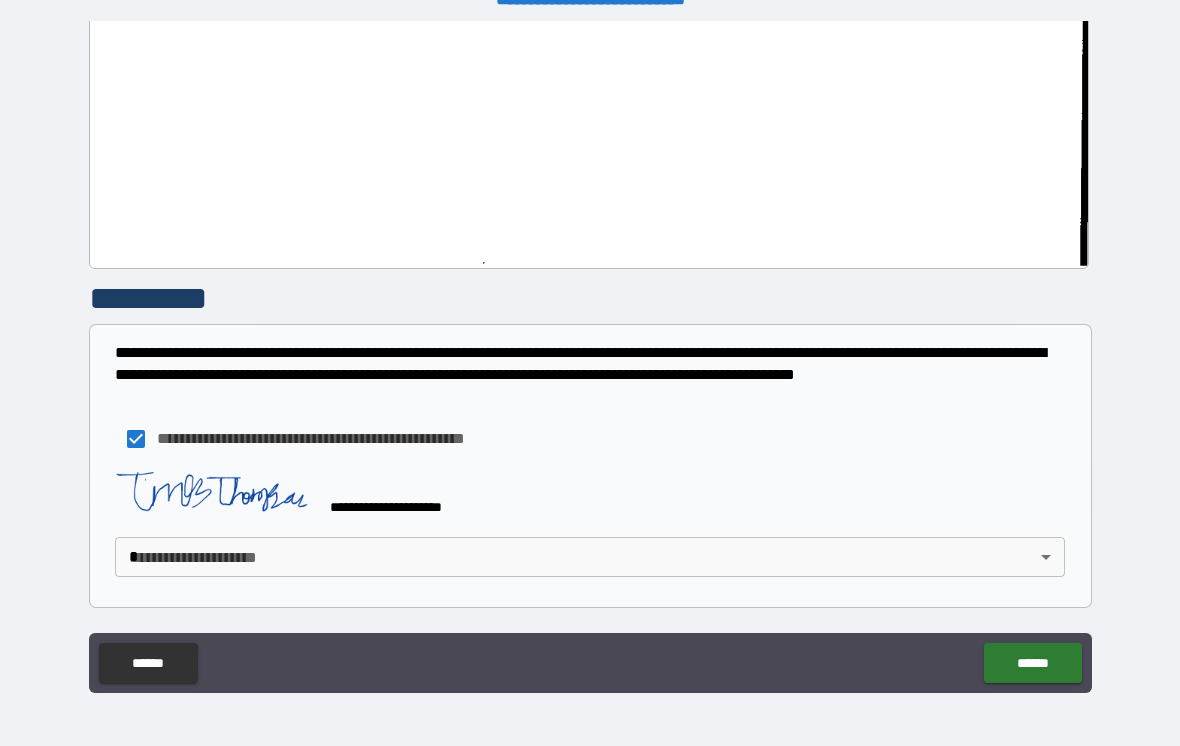 scroll, scrollTop: 2397, scrollLeft: 0, axis: vertical 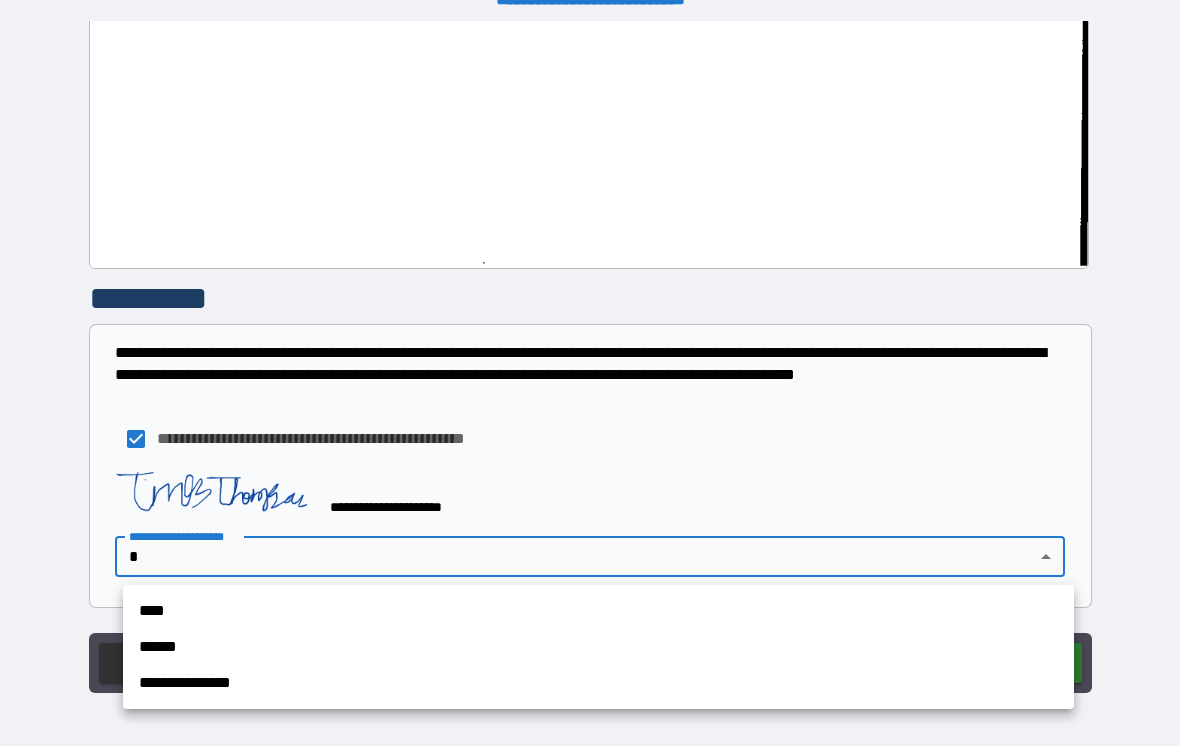 click on "****" at bounding box center (598, 611) 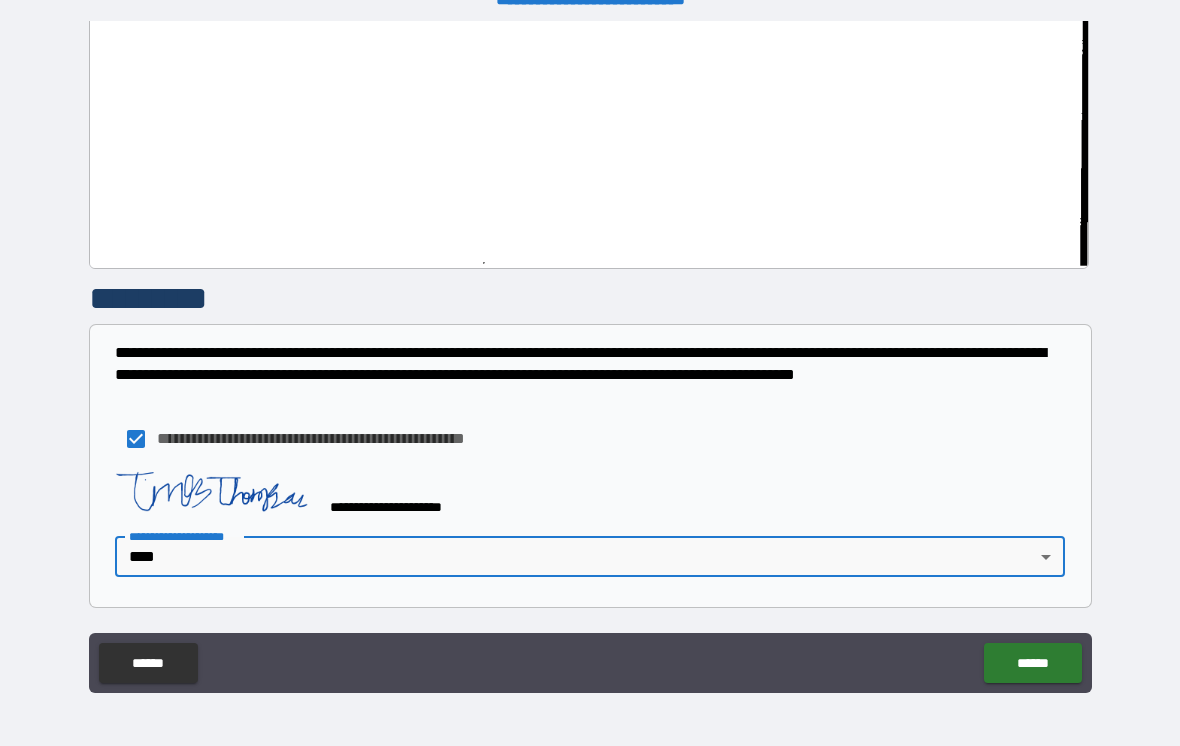 click on "******" at bounding box center [1032, 663] 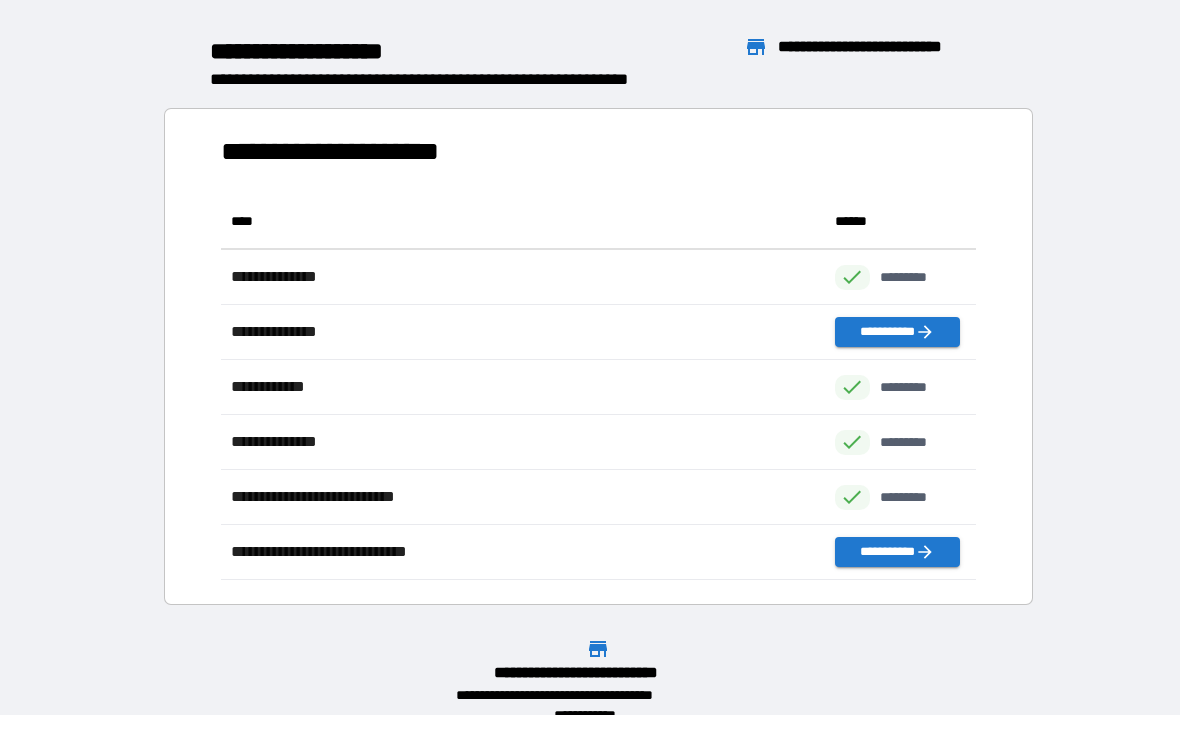 scroll, scrollTop: 1, scrollLeft: 1, axis: both 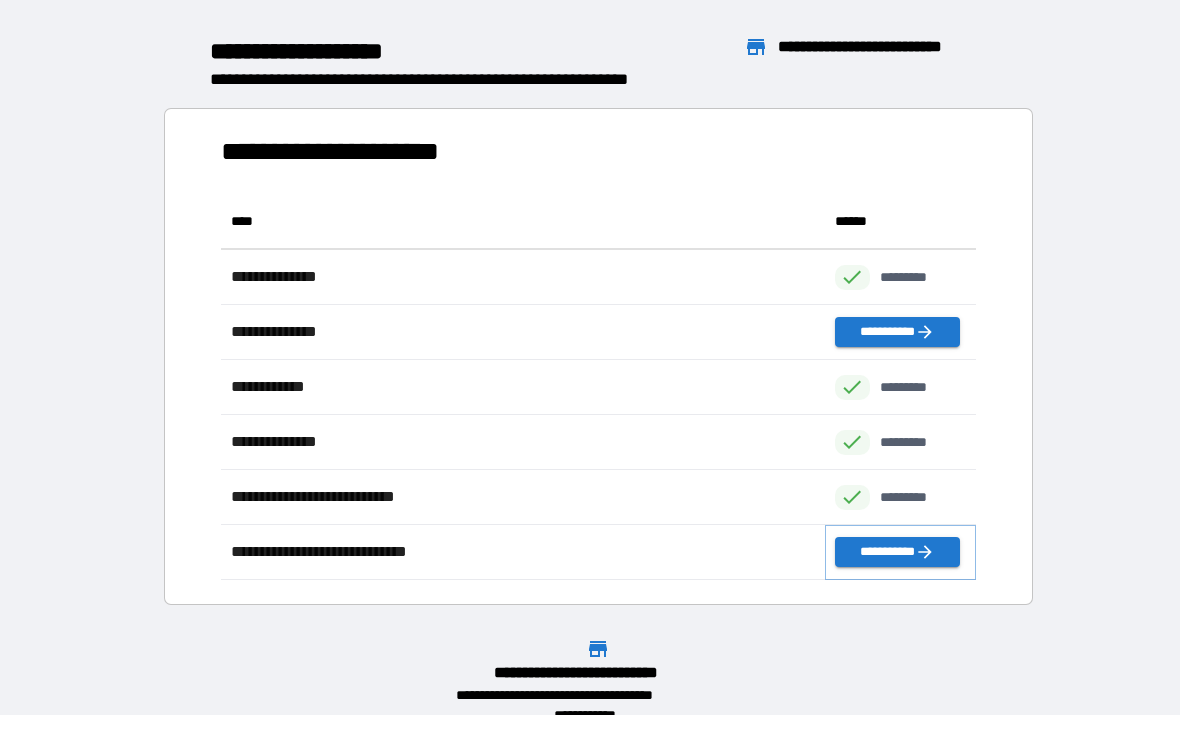 click on "**********" at bounding box center [897, 552] 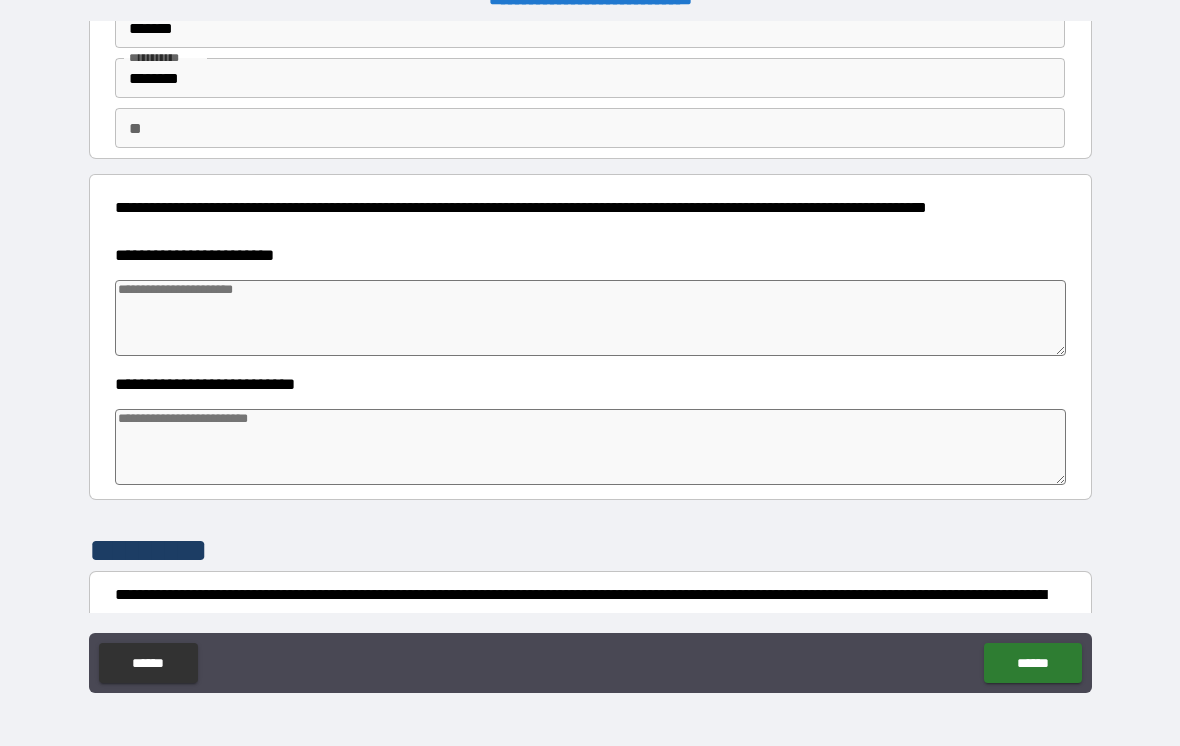 scroll, scrollTop: 105, scrollLeft: 0, axis: vertical 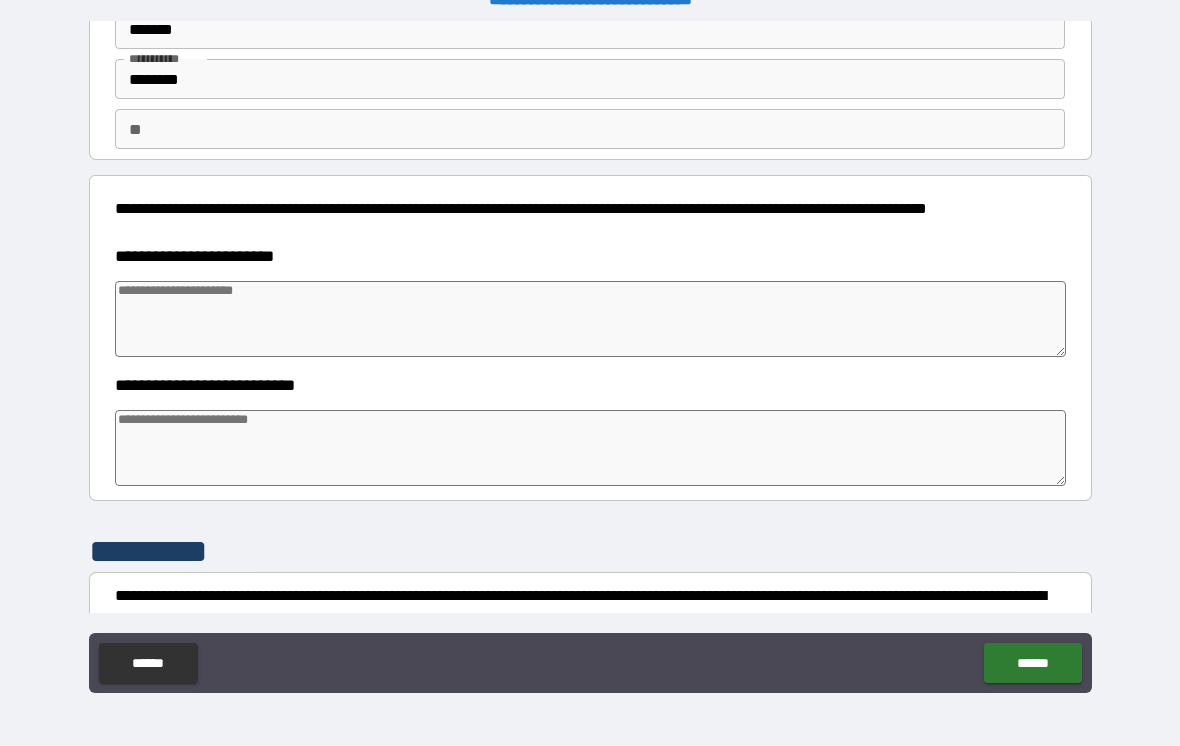 click at bounding box center (591, 319) 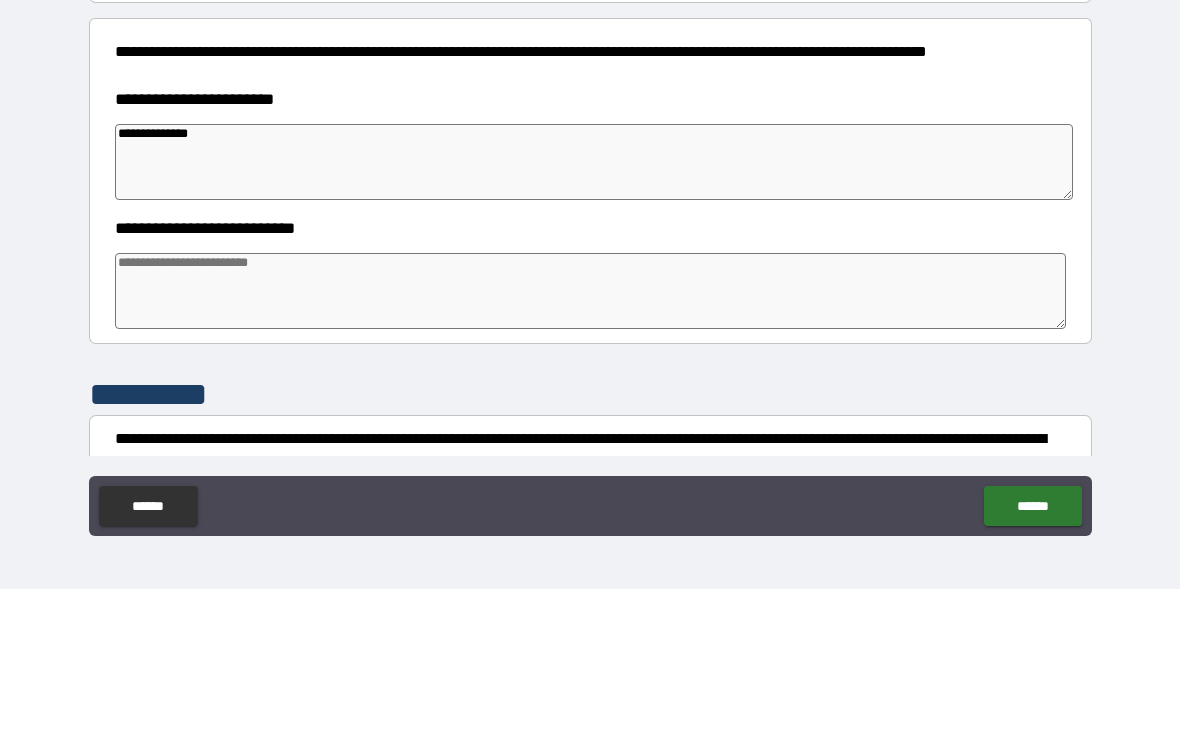 click at bounding box center (591, 448) 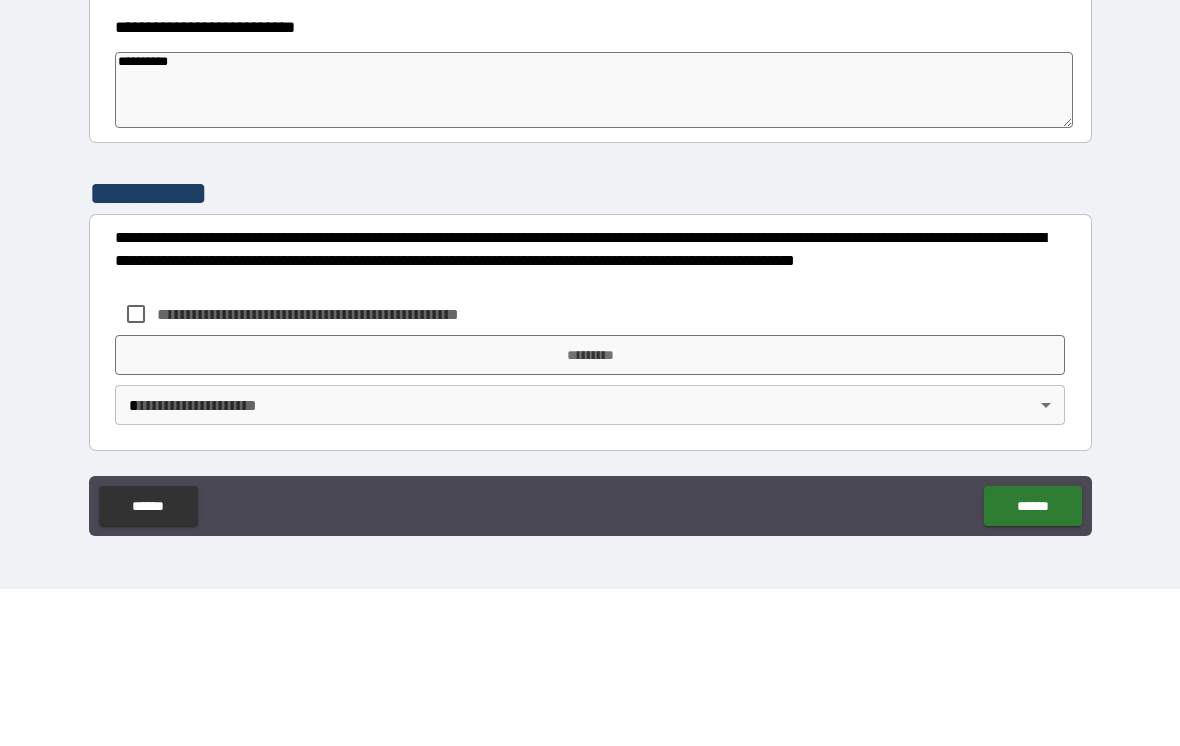 scroll, scrollTop: 306, scrollLeft: 0, axis: vertical 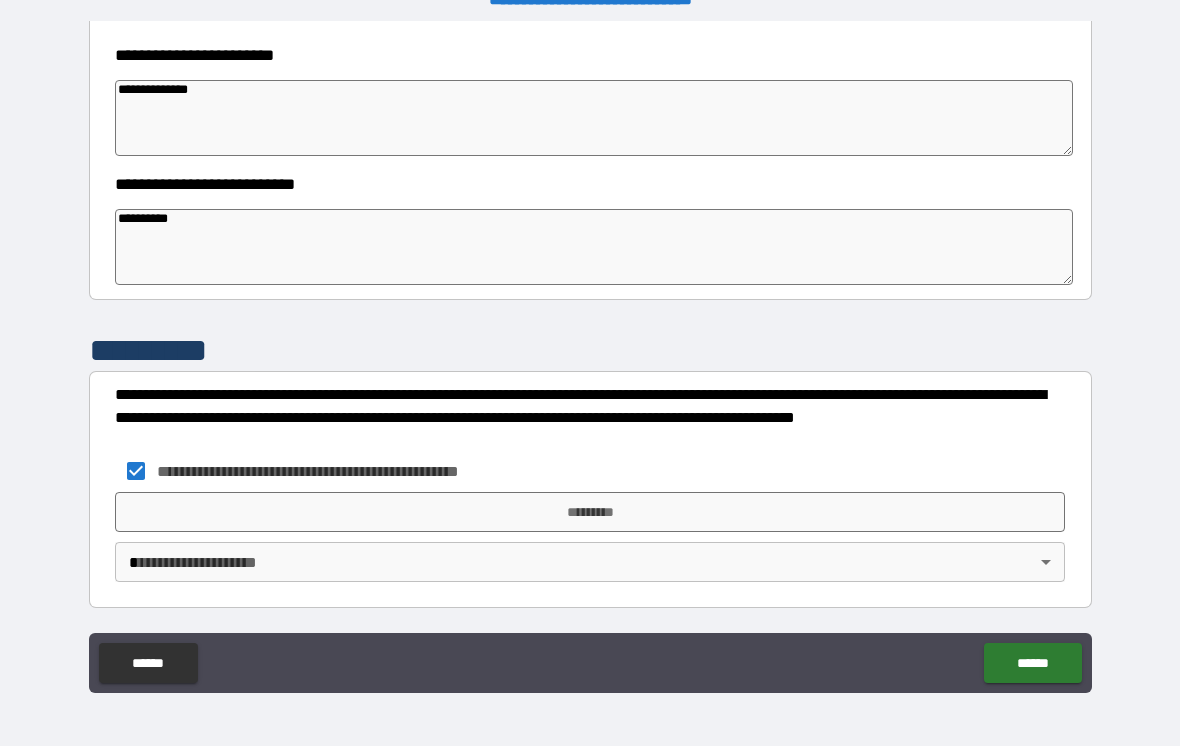 click on "*********" at bounding box center [590, 512] 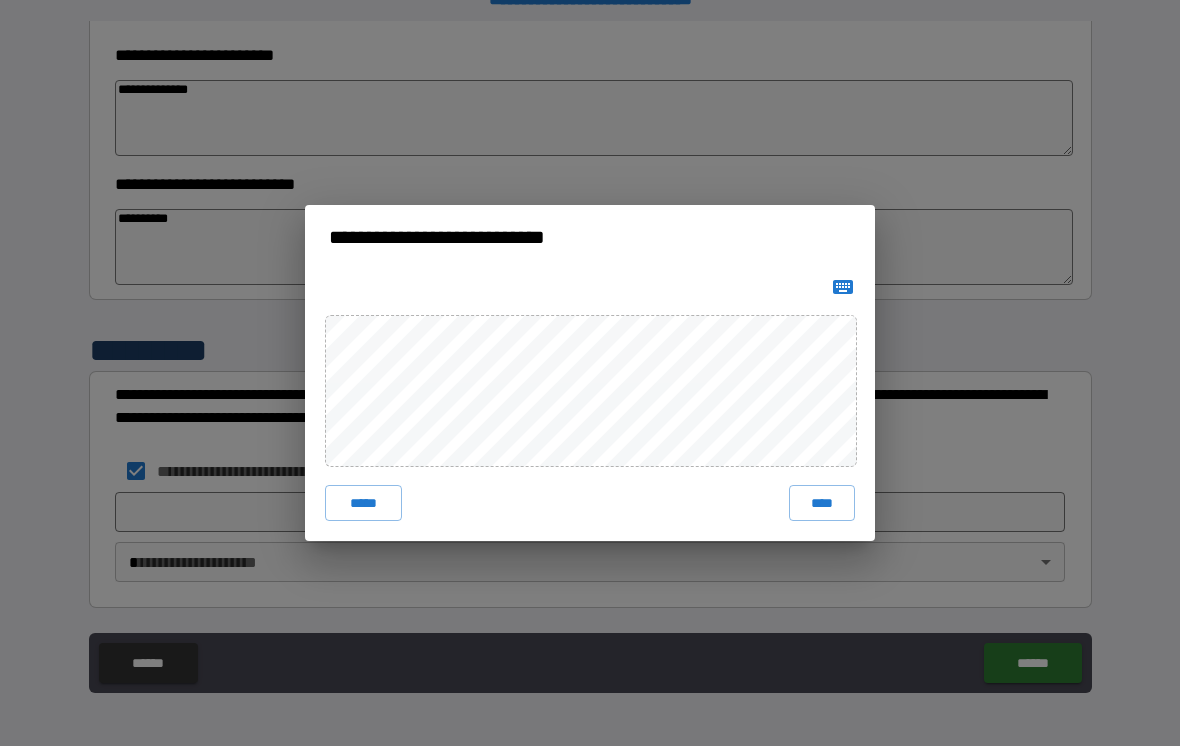 click on "****" at bounding box center (822, 503) 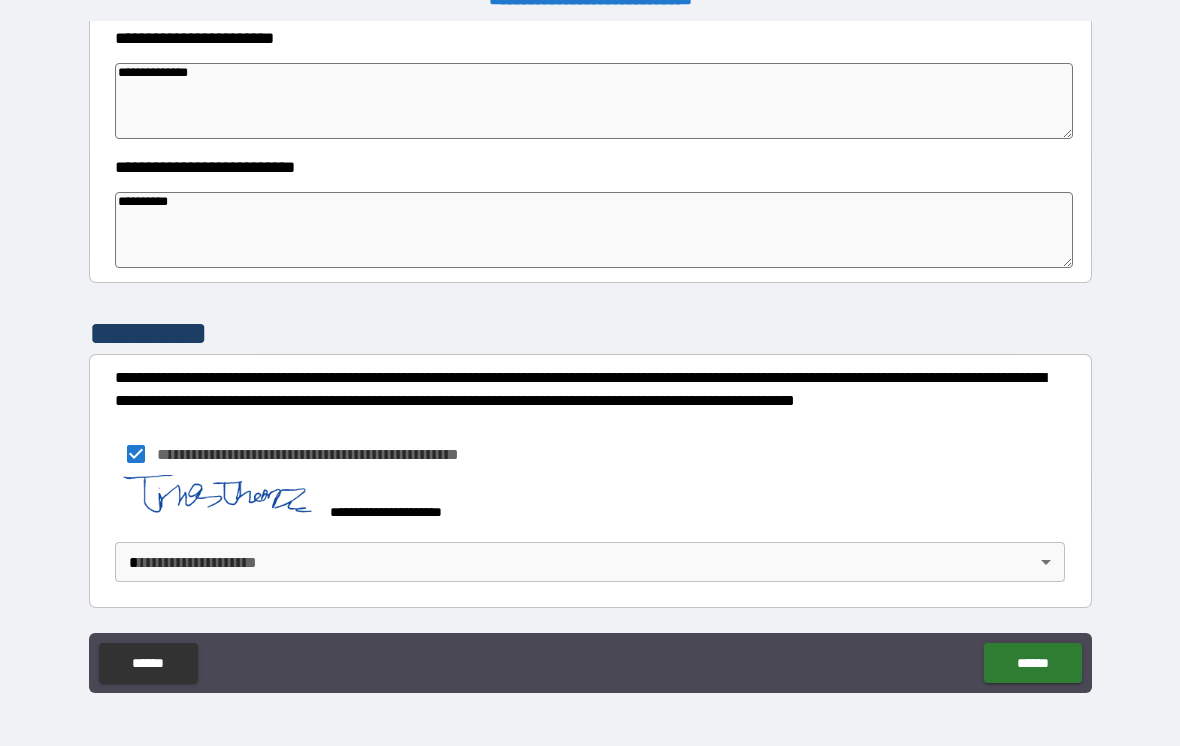 scroll, scrollTop: 323, scrollLeft: 0, axis: vertical 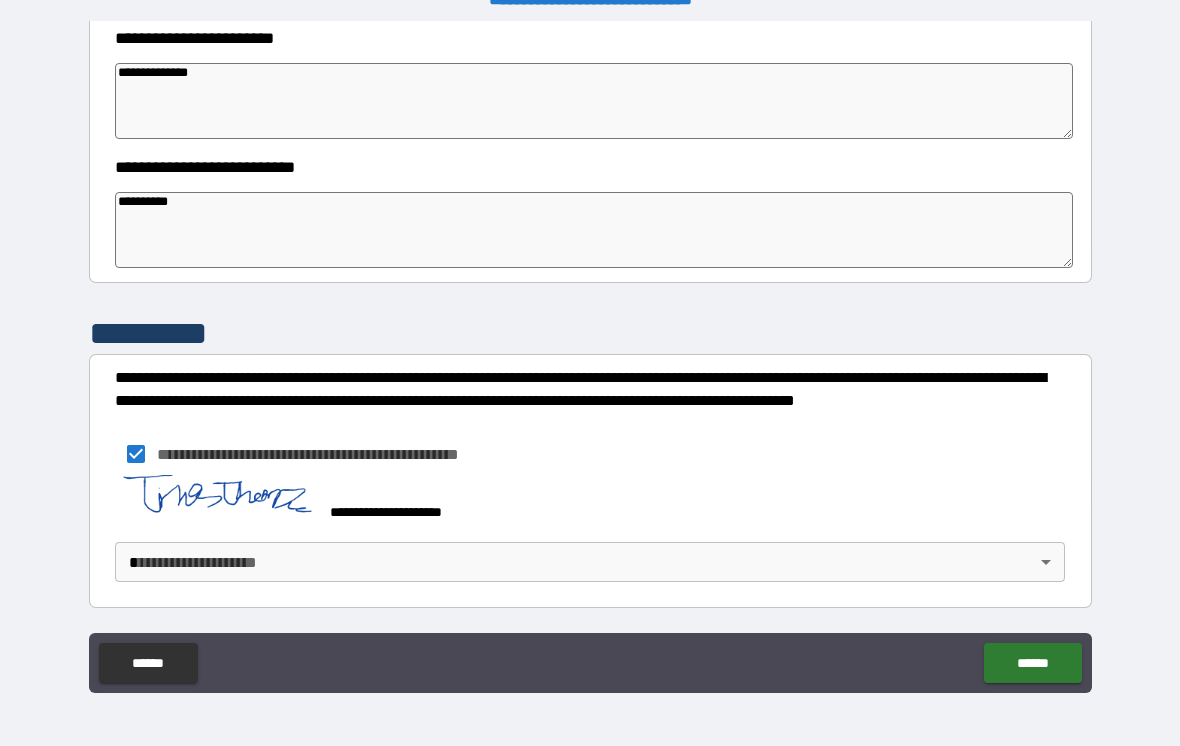 click on "**********" at bounding box center (590, 357) 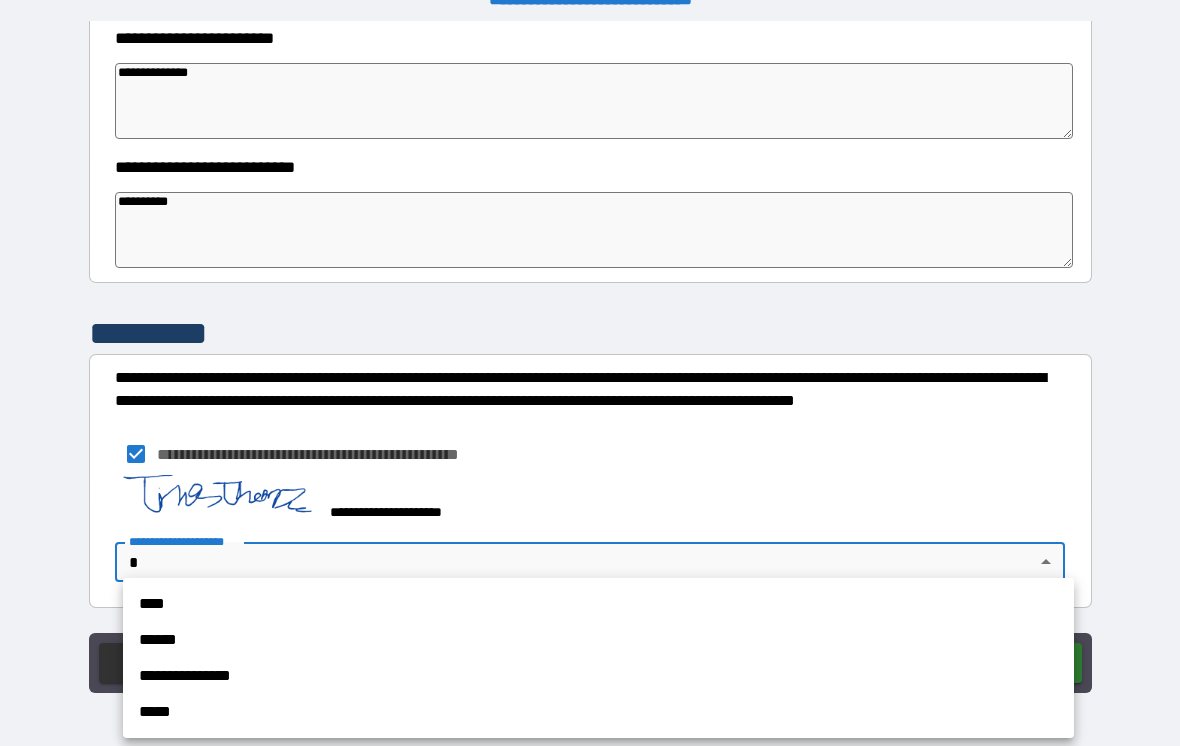 click on "****" at bounding box center (598, 604) 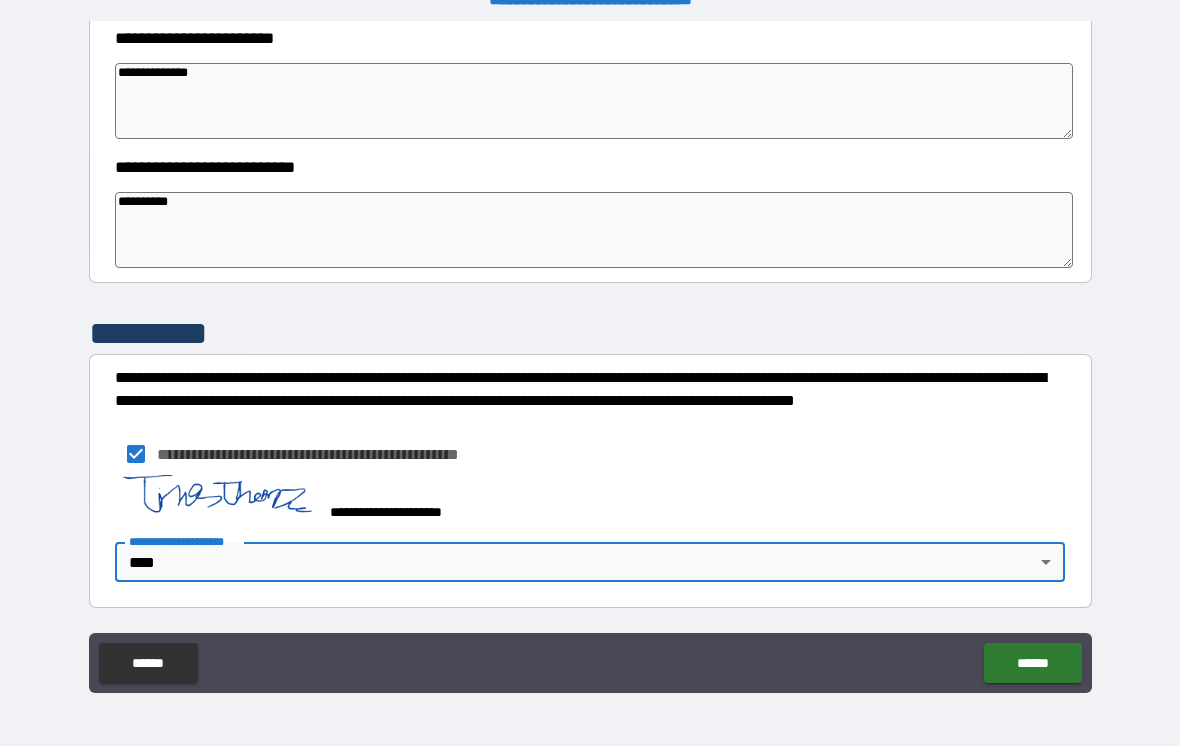 click on "******" at bounding box center [1032, 663] 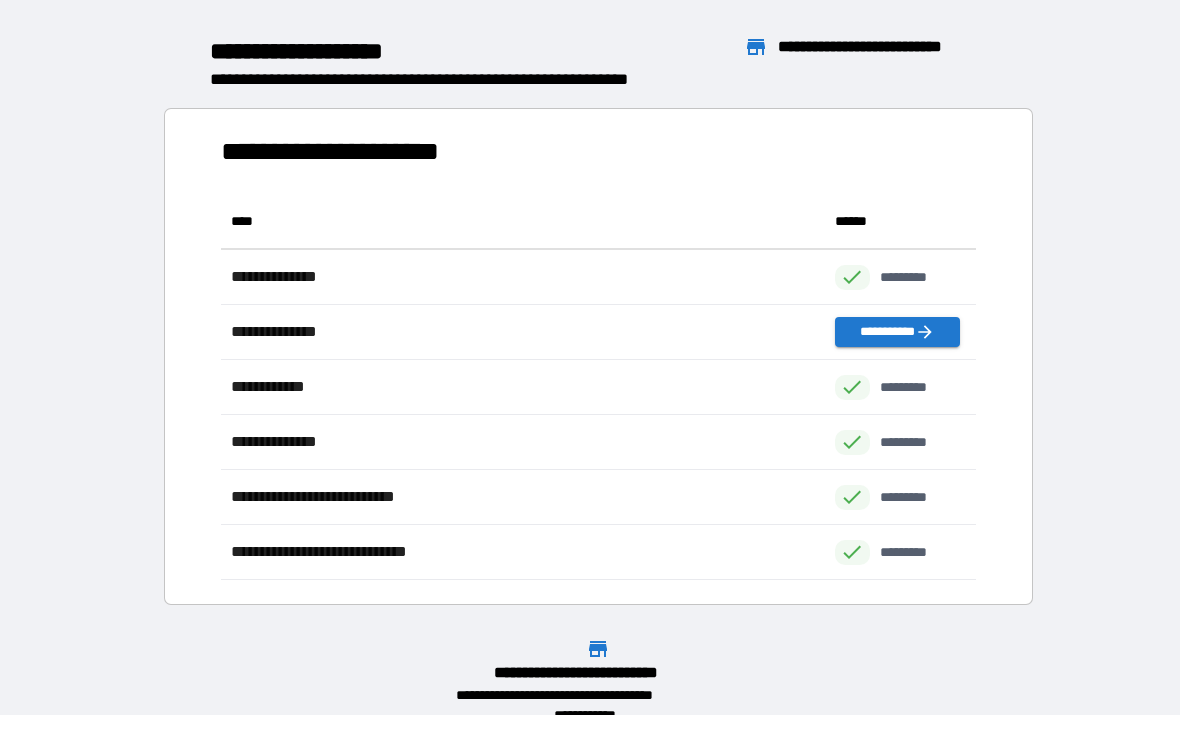 scroll, scrollTop: 1, scrollLeft: 1, axis: both 